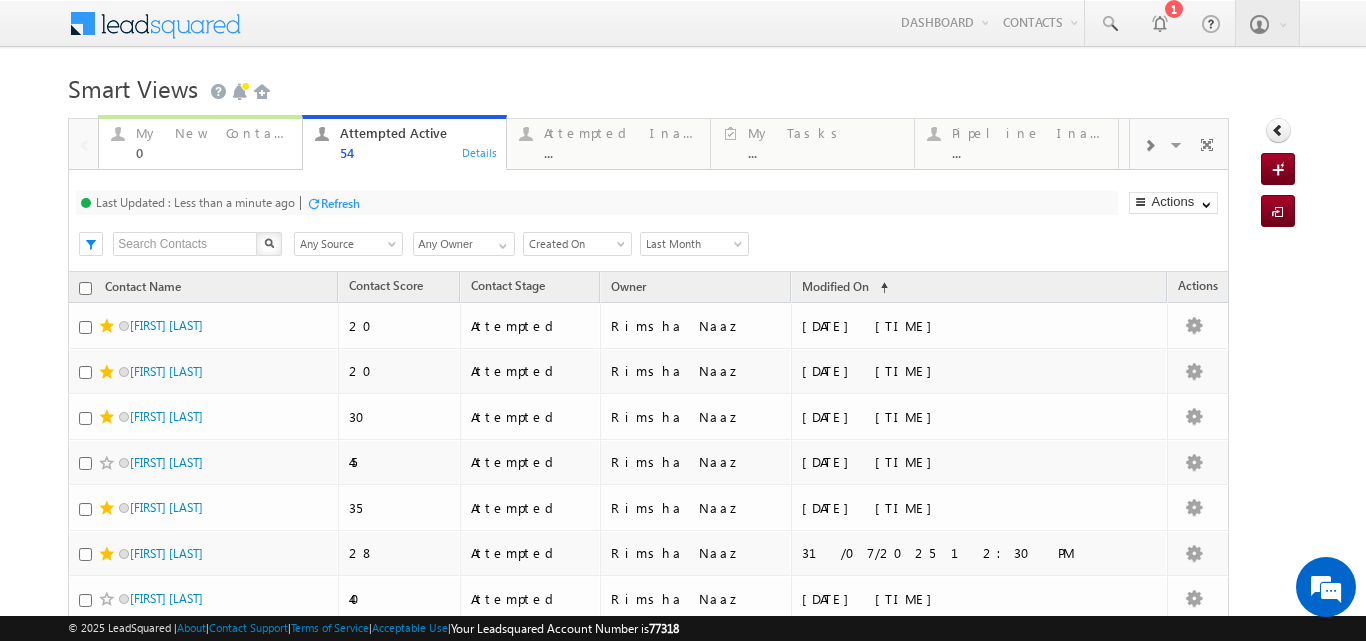 scroll, scrollTop: 0, scrollLeft: 0, axis: both 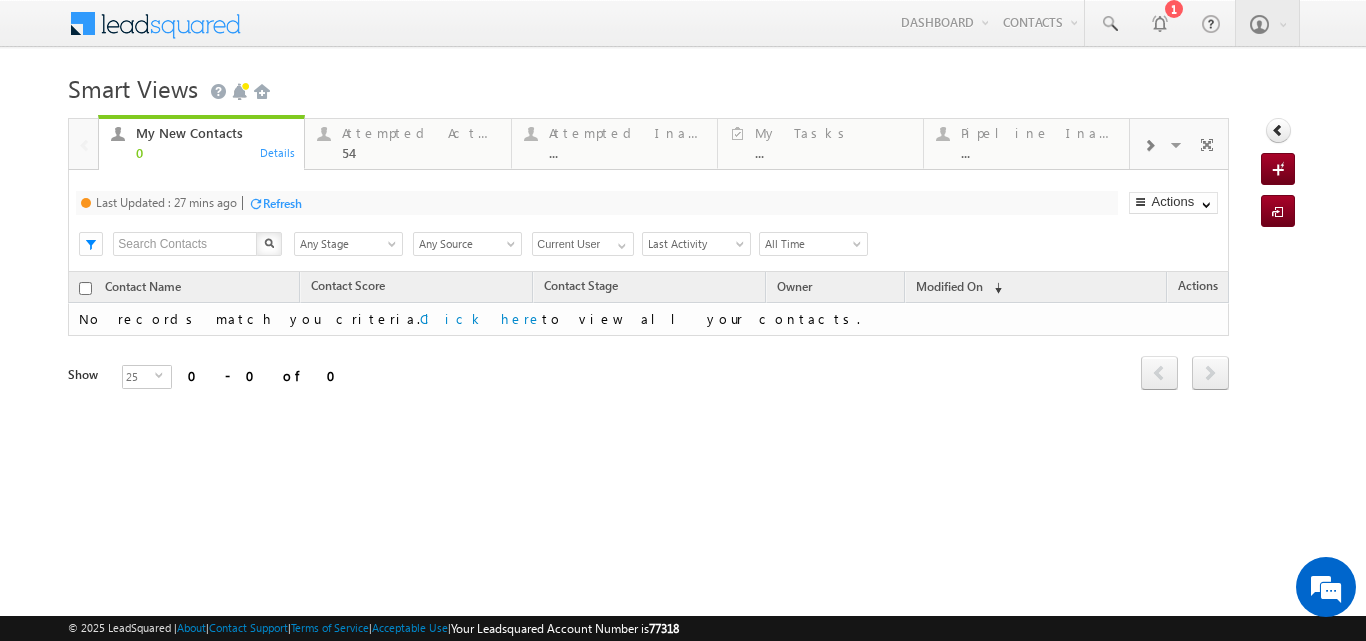 click on "Refresh" at bounding box center (282, 203) 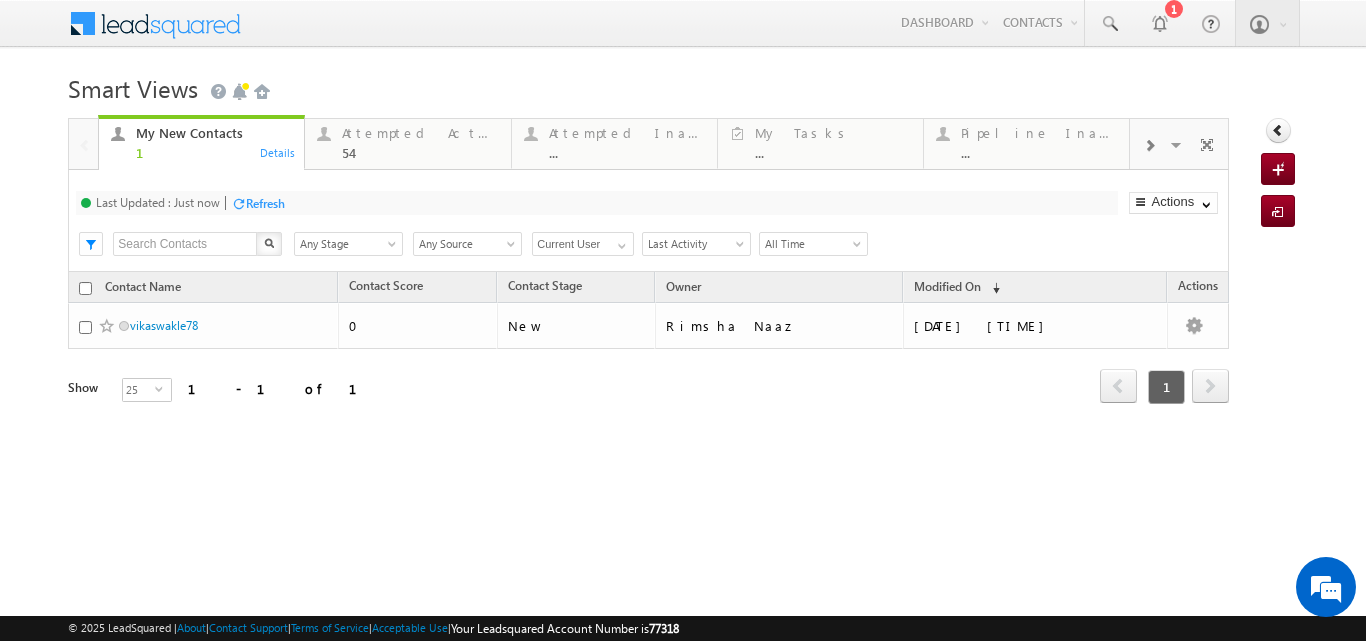 click on "Smart Views Getting Started" at bounding box center [682, 86] 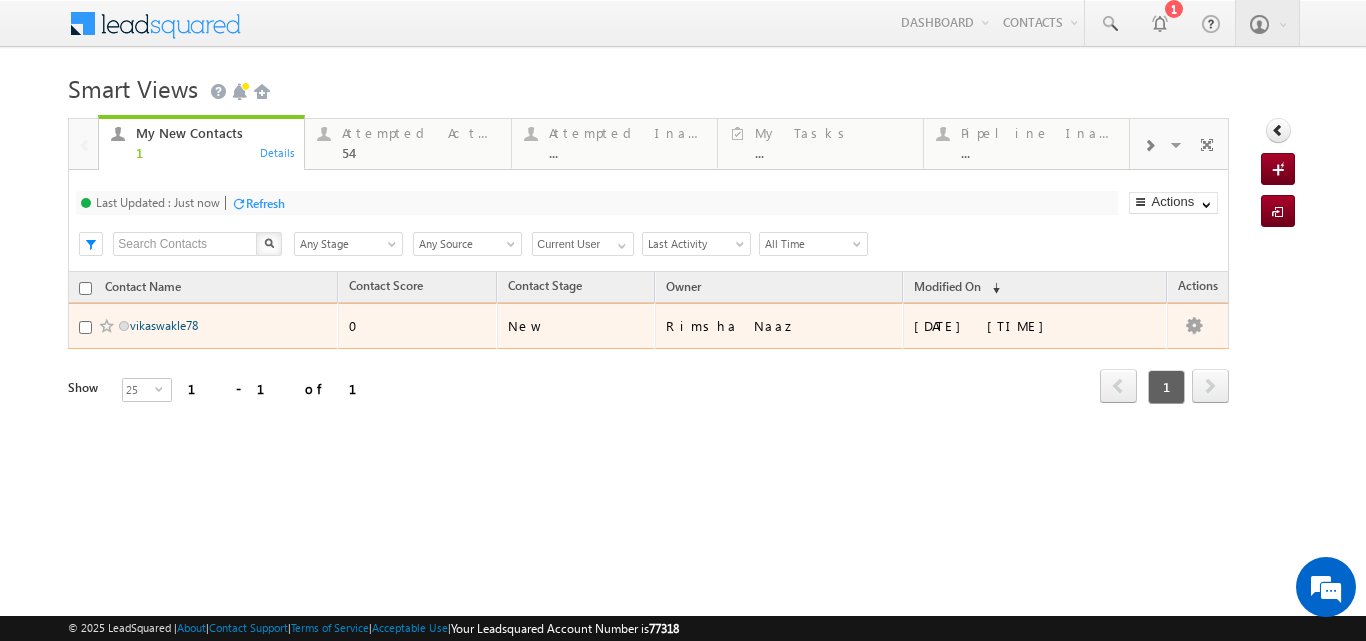 click on "vikaswakle78" at bounding box center [164, 325] 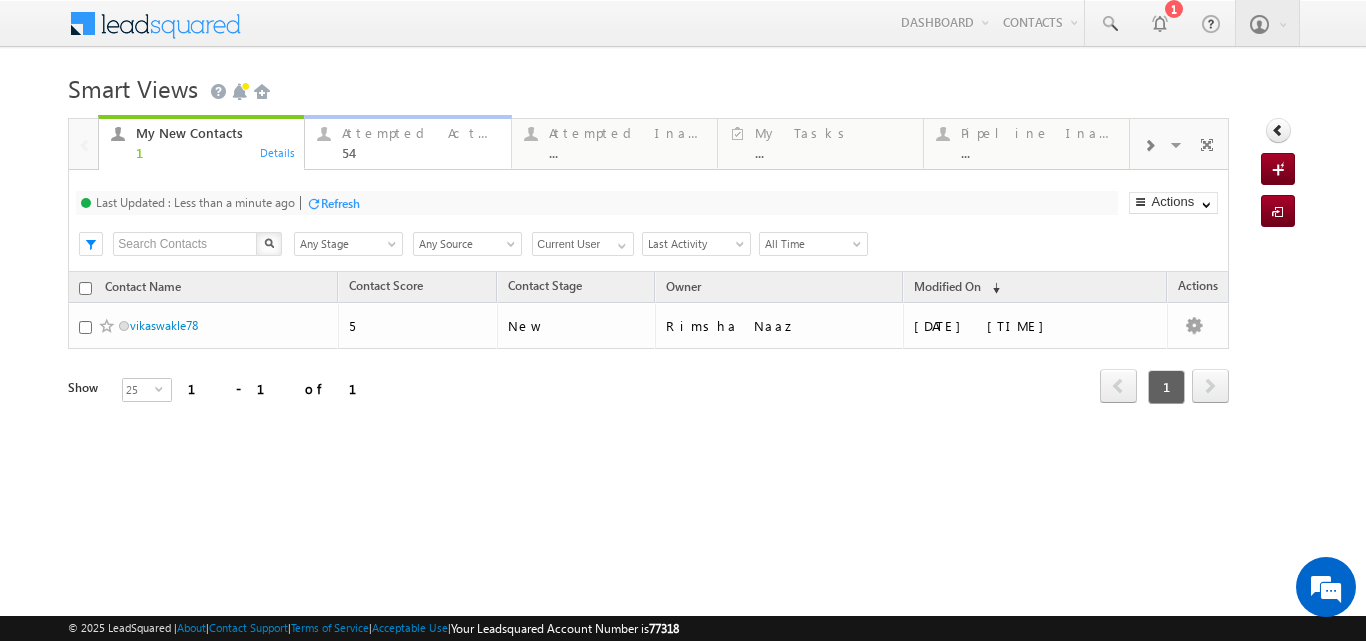 click on "Attempted Active" at bounding box center [420, 133] 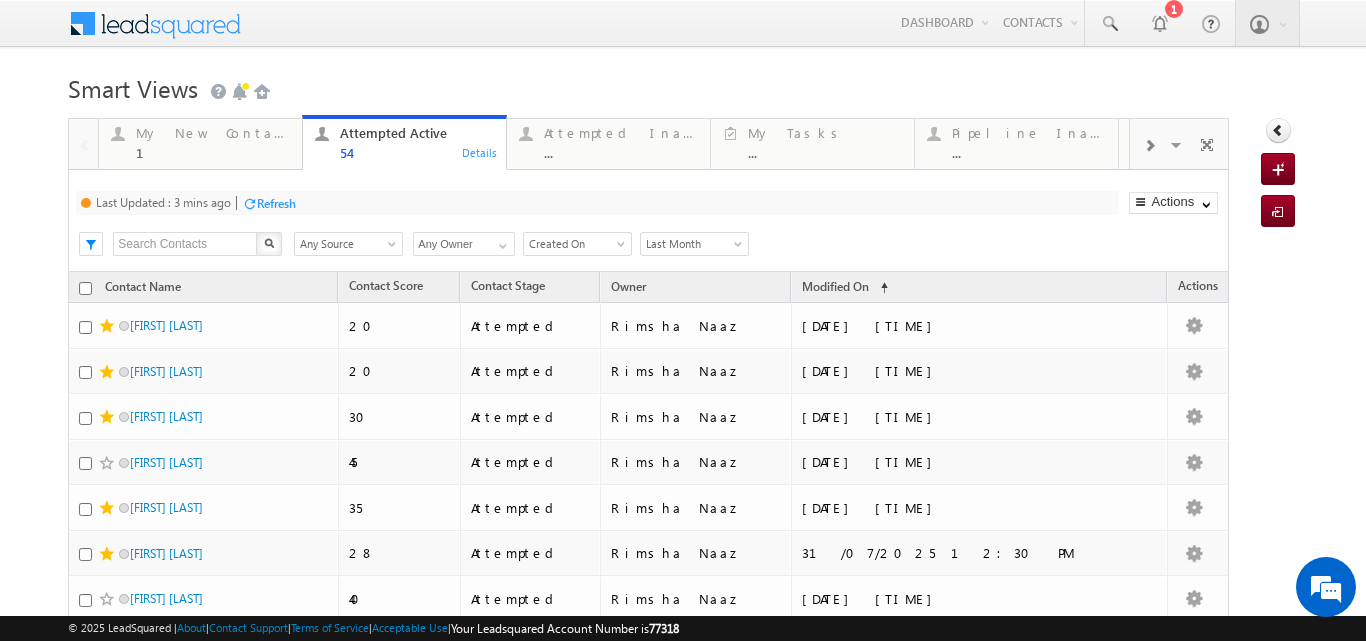 click on "Refresh" at bounding box center (276, 203) 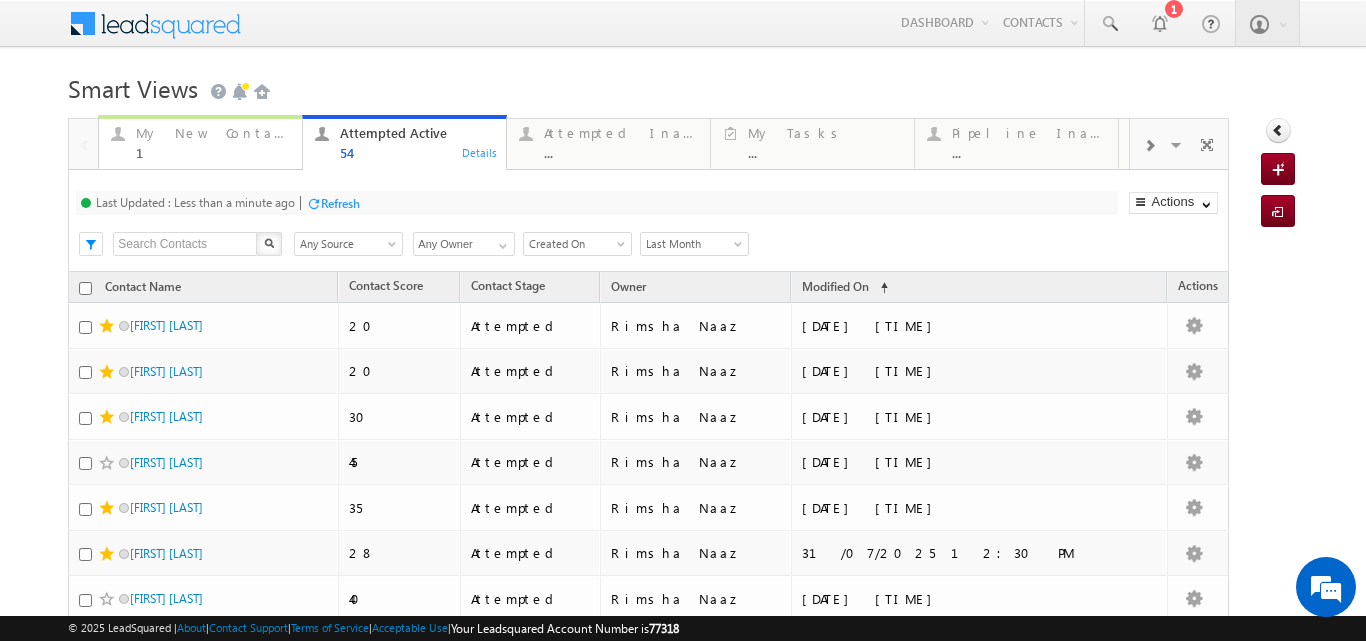 click on "My New Contacts" at bounding box center (213, 133) 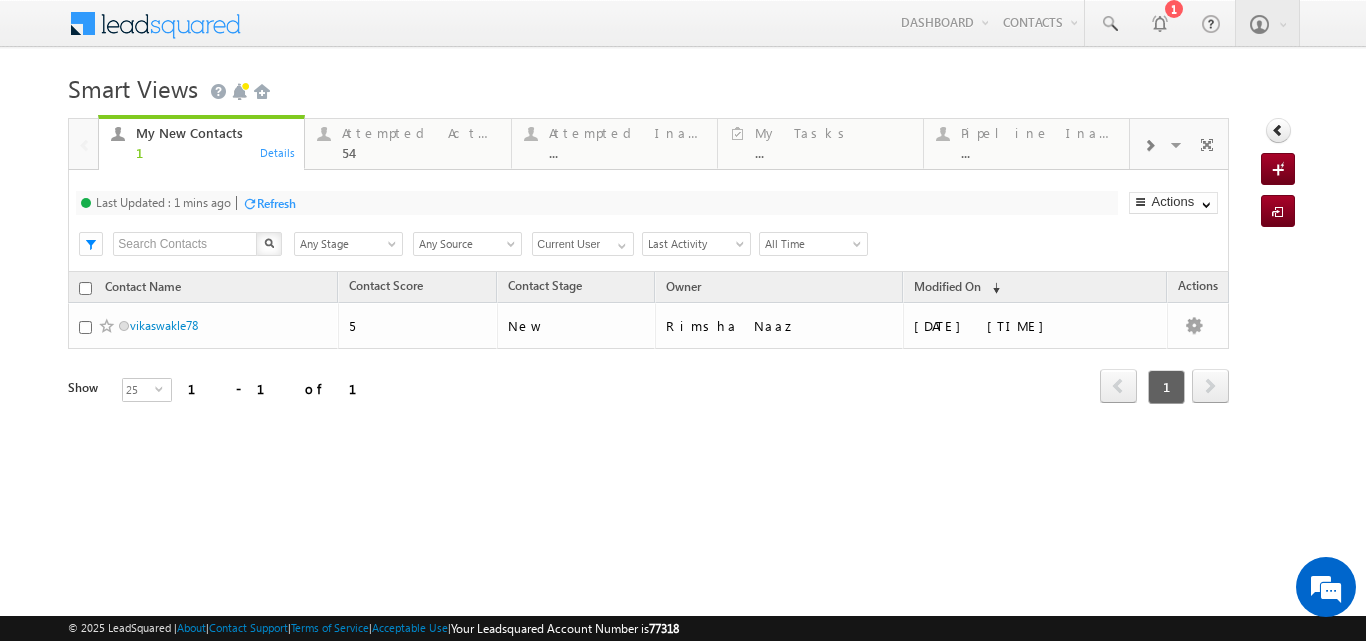 click on "Last Updated : 1 mins ago Refresh Refreshing...
Search
X
Contact Stage
Any Stage Any Stage
Contact Source
Any Source Any Source
Owner
Current User Current User Current User
Date Range
Go maxdate mindate All Time
Custom
Yesterday
Today
Last Week
This Week
Last Month
This Month
Last Year
This Year
Last 7 Days
Last 30 Days
All Time
Last Activity
Created On
Modified On
Created On Old
Follow Up Date
Last Call Date
Modified On Old
Old Last Activity Date
P2P Date
Last Activity" at bounding box center [648, 221] 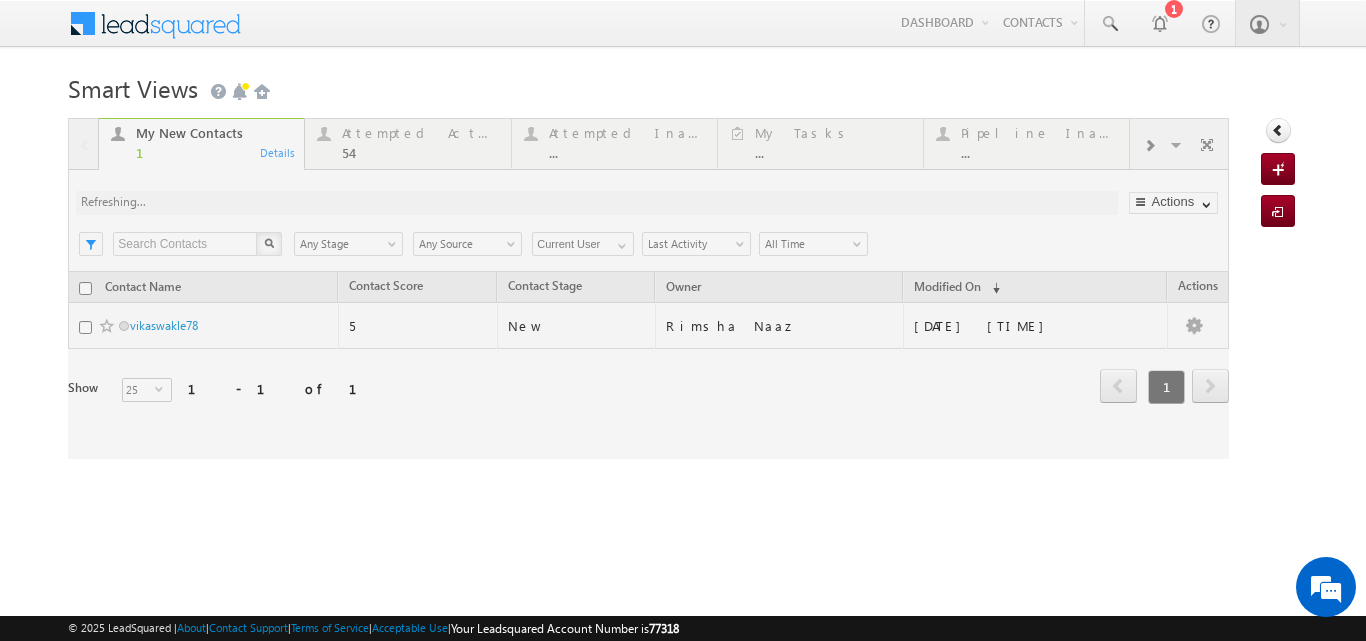 click at bounding box center (648, 288) 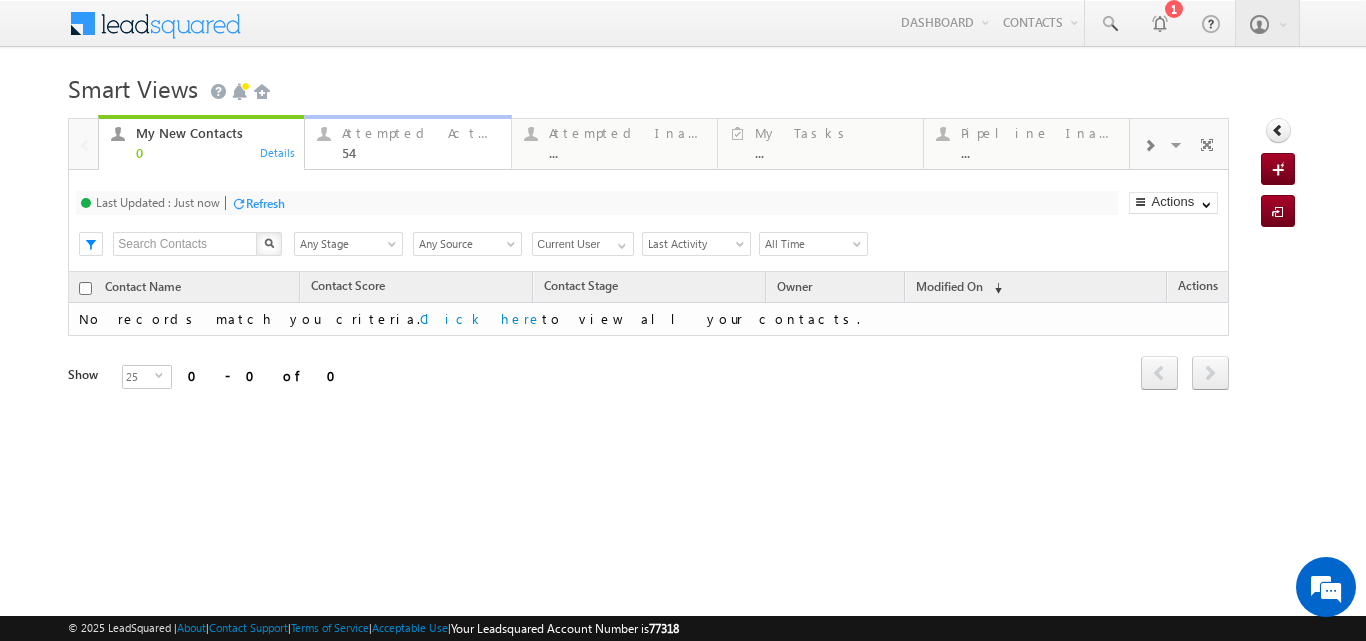 click on "Attempted Active" at bounding box center (420, 133) 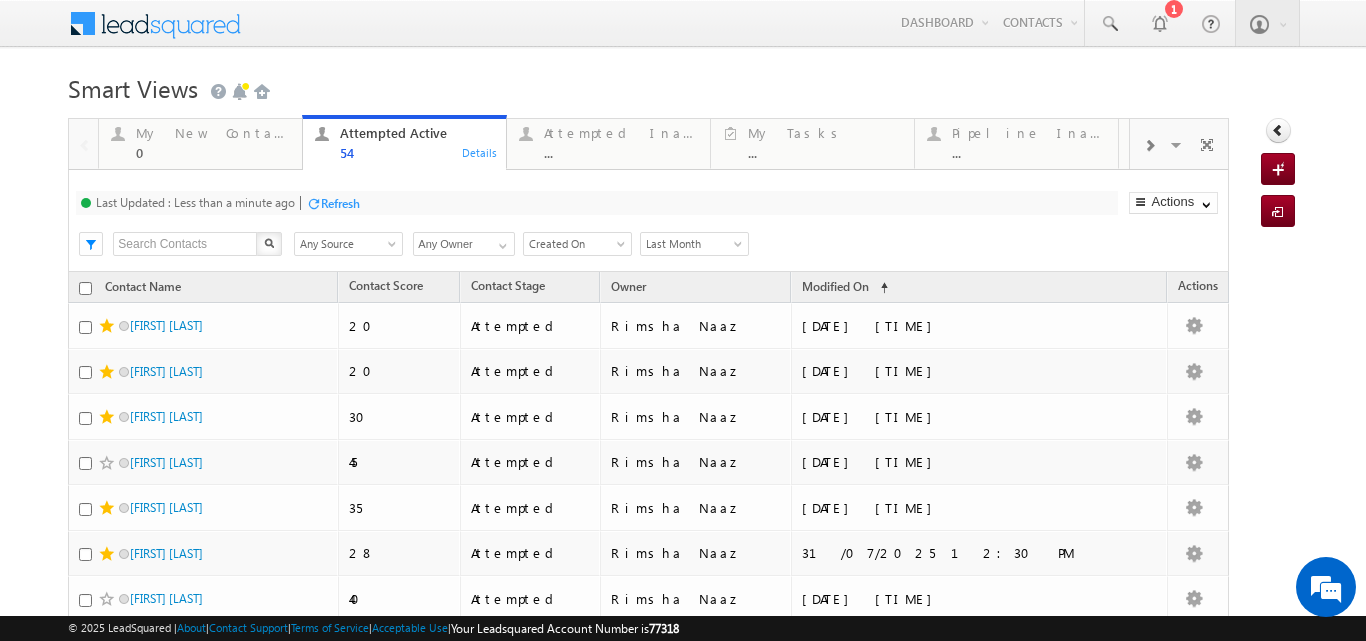 click on "Refresh" at bounding box center [340, 203] 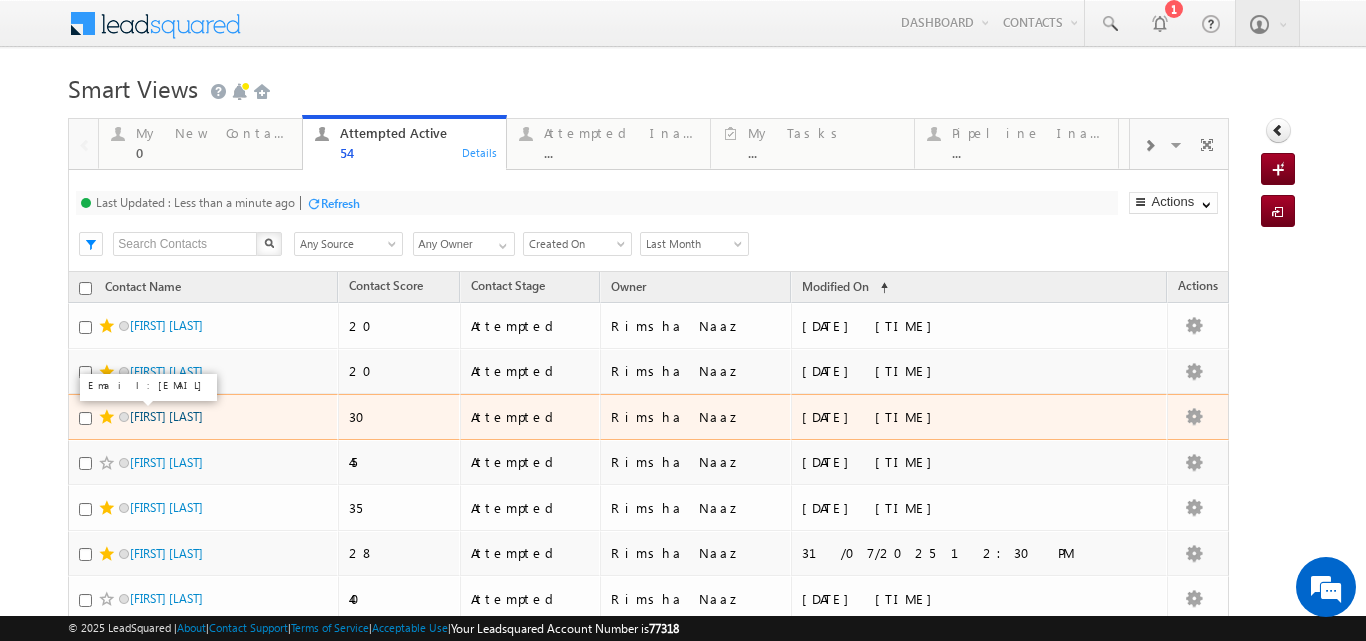 click on "HIYA KHANNA" at bounding box center (166, 416) 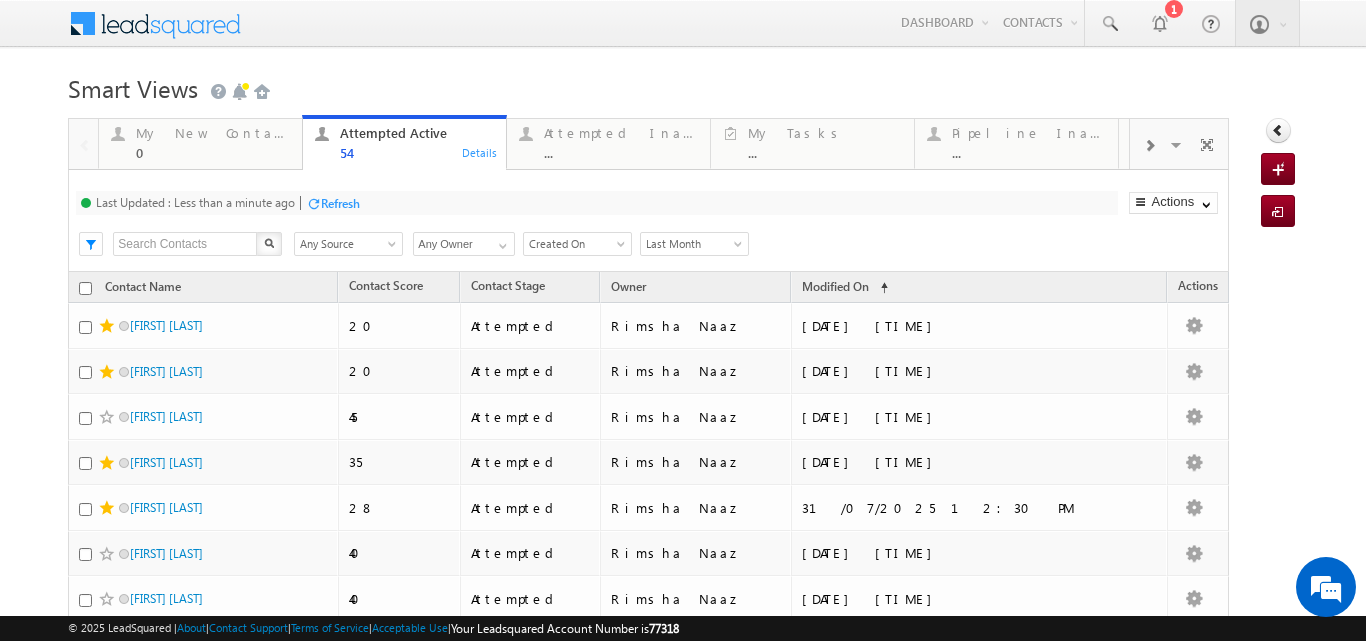 click on "Refresh" at bounding box center (340, 203) 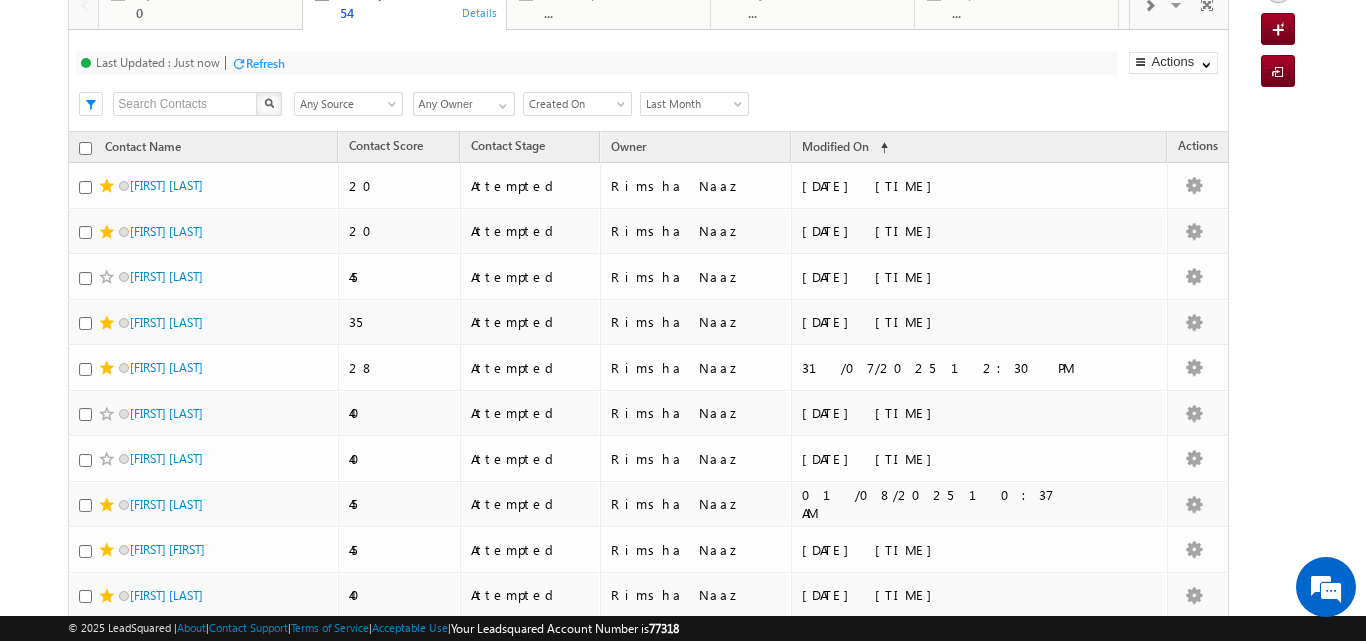 scroll, scrollTop: 150, scrollLeft: 0, axis: vertical 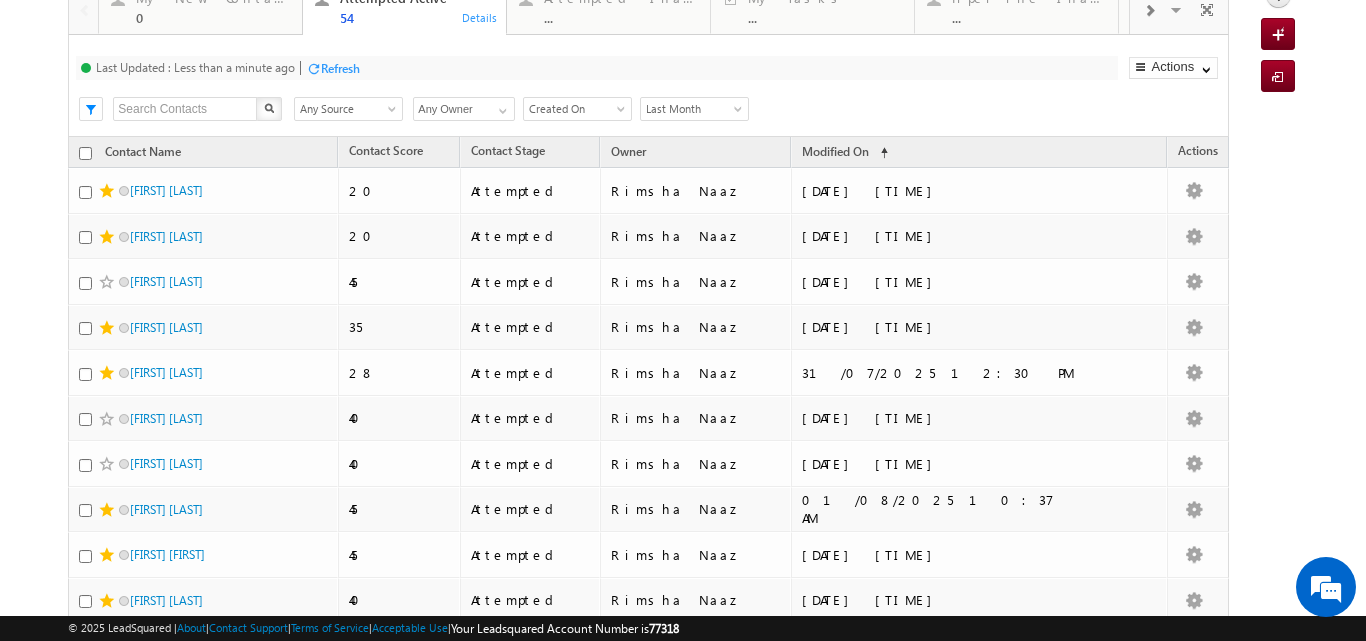 click on "Any Source" at bounding box center (345, 109) 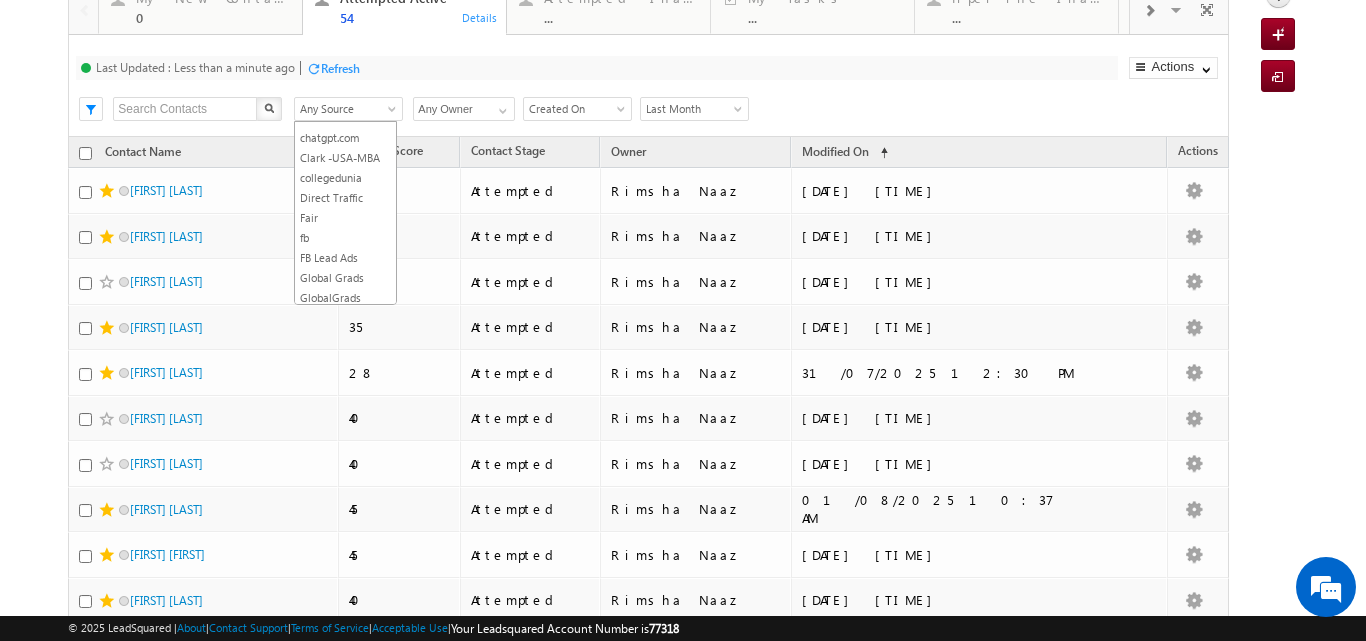 scroll, scrollTop: 137, scrollLeft: 0, axis: vertical 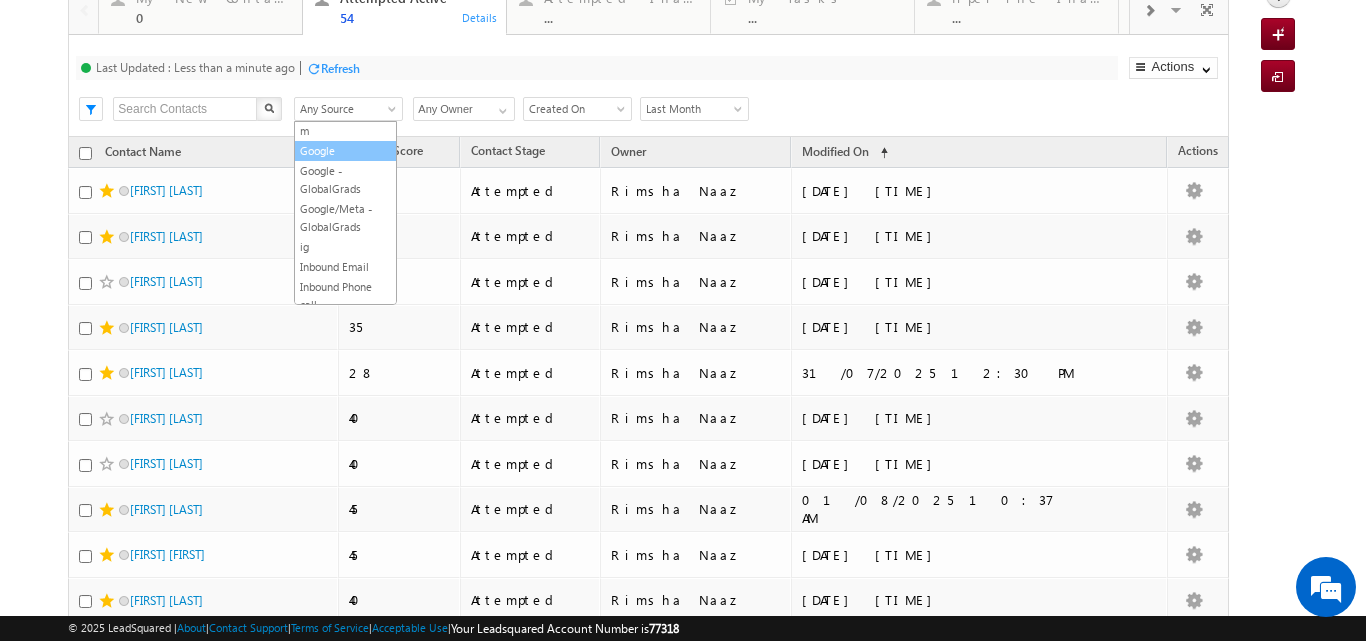 click on "Google" at bounding box center (345, 151) 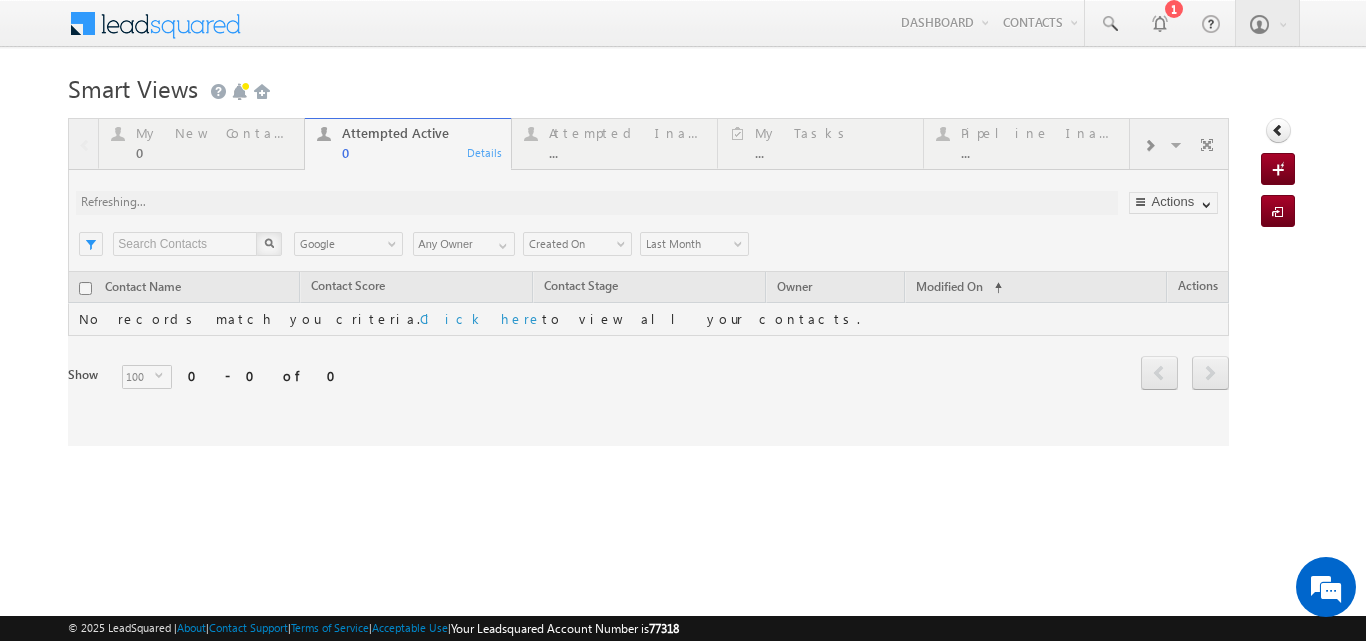 scroll, scrollTop: 0, scrollLeft: 0, axis: both 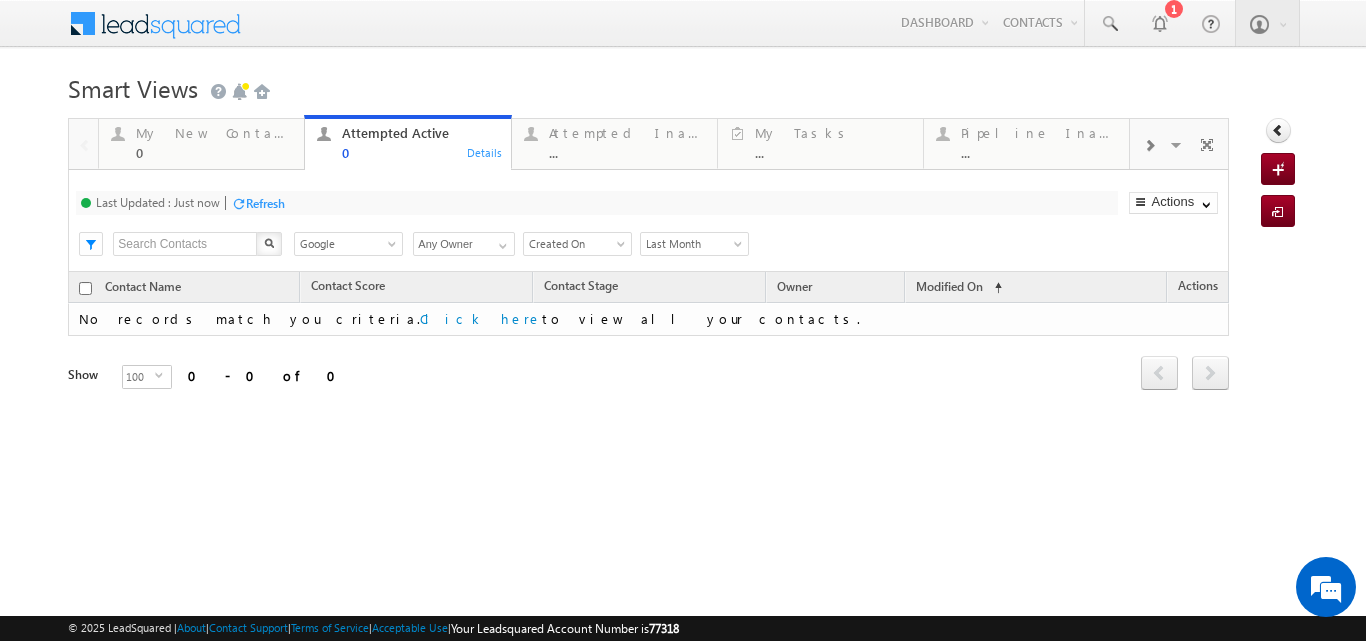 click at bounding box center (394, 248) 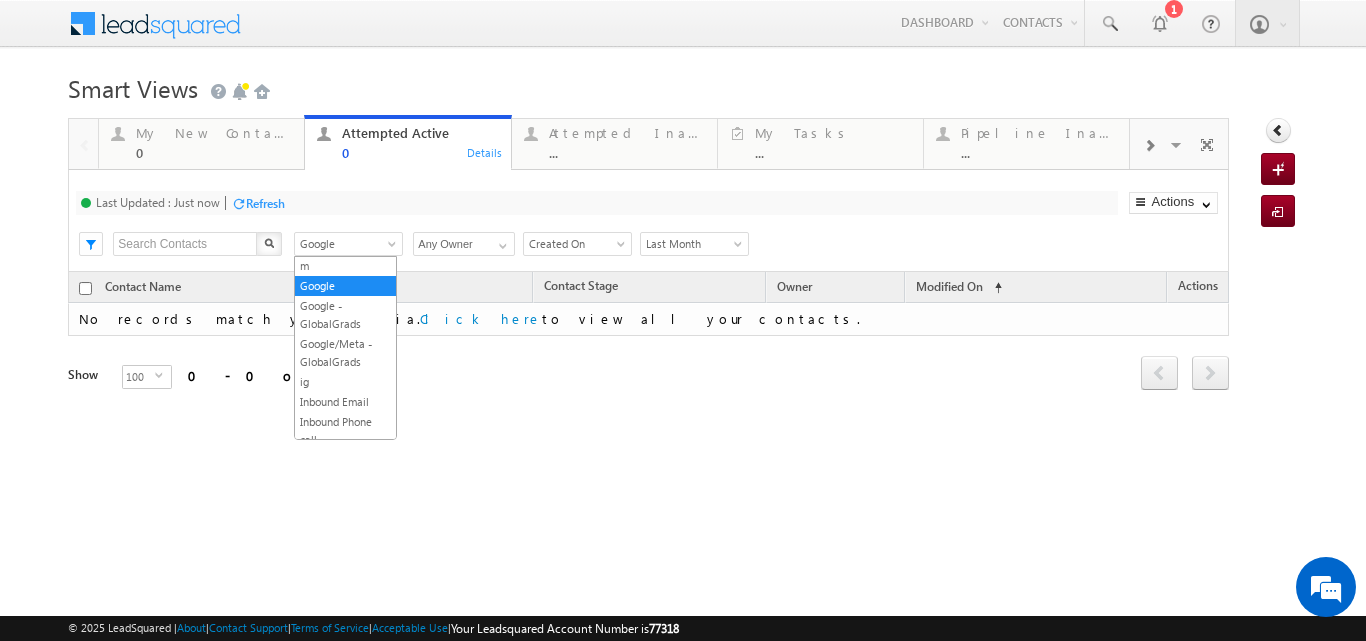 scroll, scrollTop: 0, scrollLeft: 0, axis: both 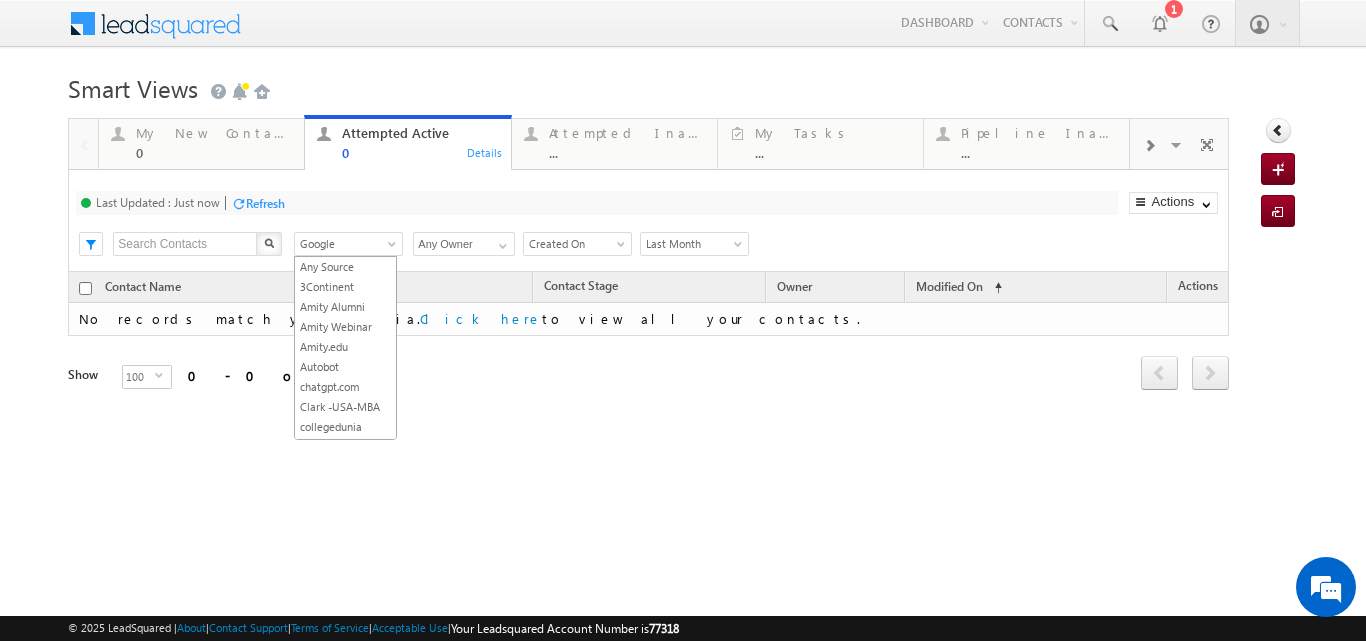 click on "Any Source 3Continent Amity Alumni Amity Webinar Amity.edu Autobot chatgpt.com Clark -USA-MBA collegedunia Direct Traffic Fair fb FB Lead Ads Global Grads GlobalGrads GlobalStudyProgram Google Google - GlobalGrads Google/Meta - GlobalGrads ig Inbound Email Inbound Phone call LinkedIn Ads Meta - GlobalGrads Meta-GlobalGrads Organic Search Organic Whatsapp Outbound Phone call Outreach DRIEMS University, Cuttack Pay per Click Ads Prime Amity Referral Referral Sites Shiksha Social Media Third party Leads Third party Vendor Chennai Unknown Walk In Website Whatsapp" at bounding box center (345, 348) 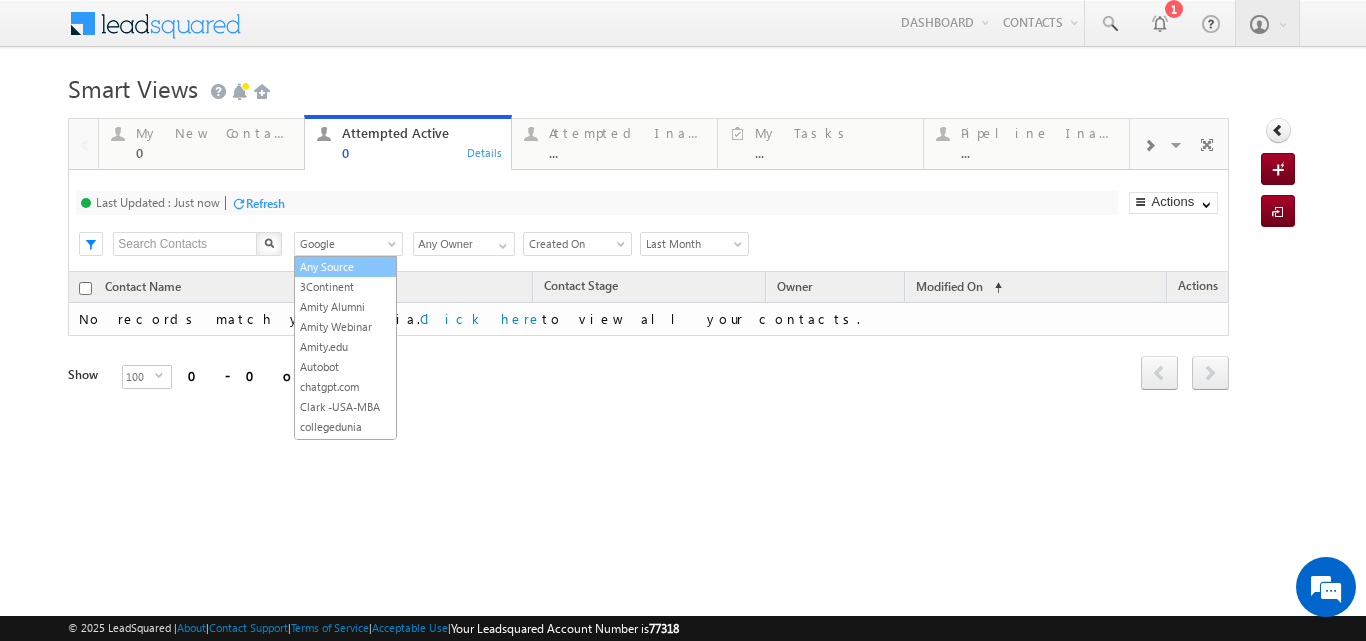 click on "Any Source" at bounding box center (345, 267) 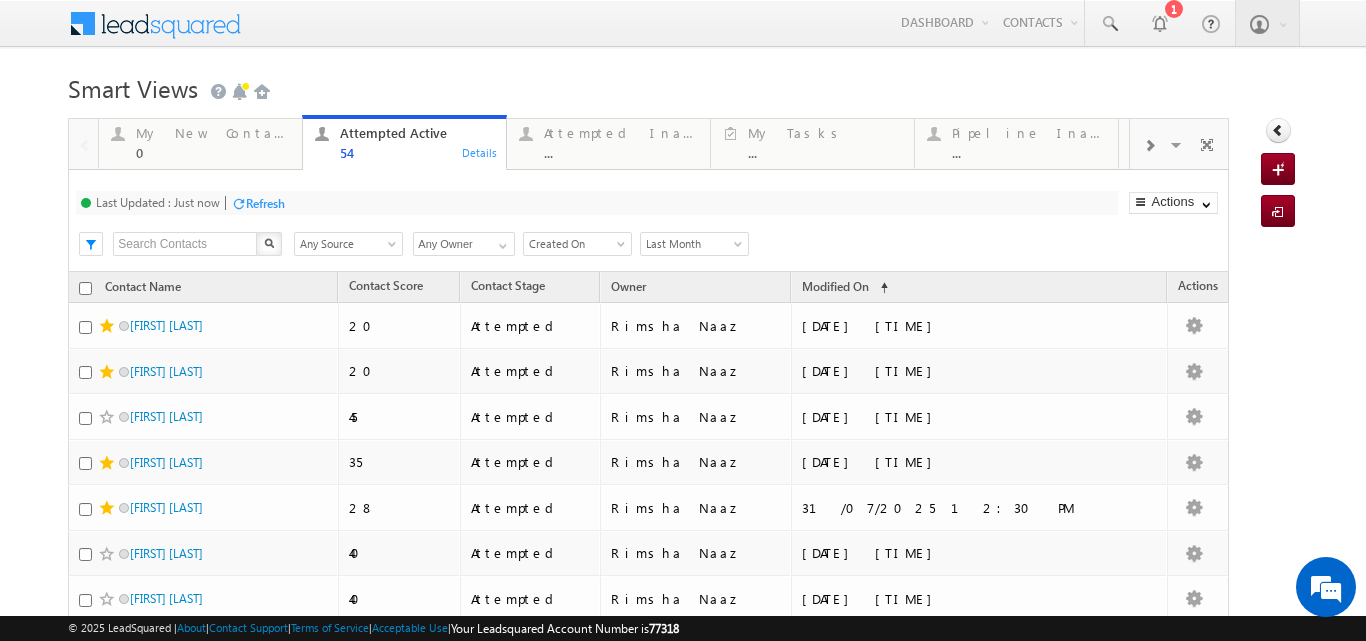 click on "Any Source" at bounding box center (345, 244) 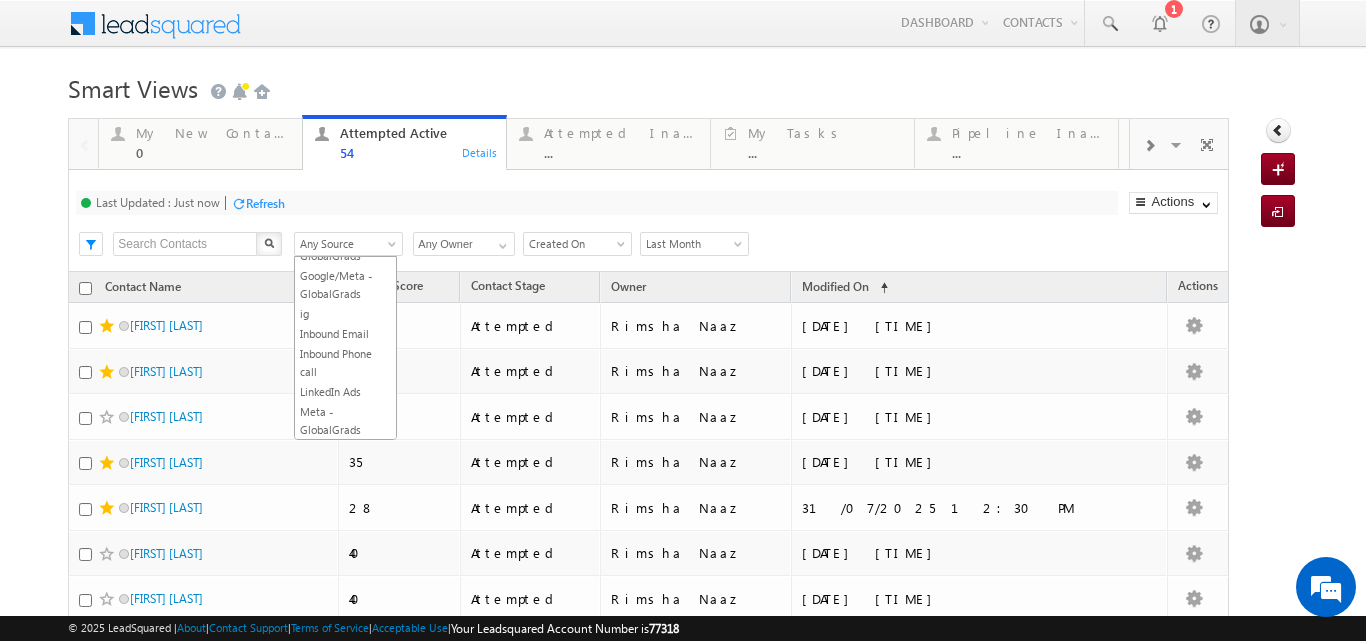 scroll, scrollTop: 395, scrollLeft: 0, axis: vertical 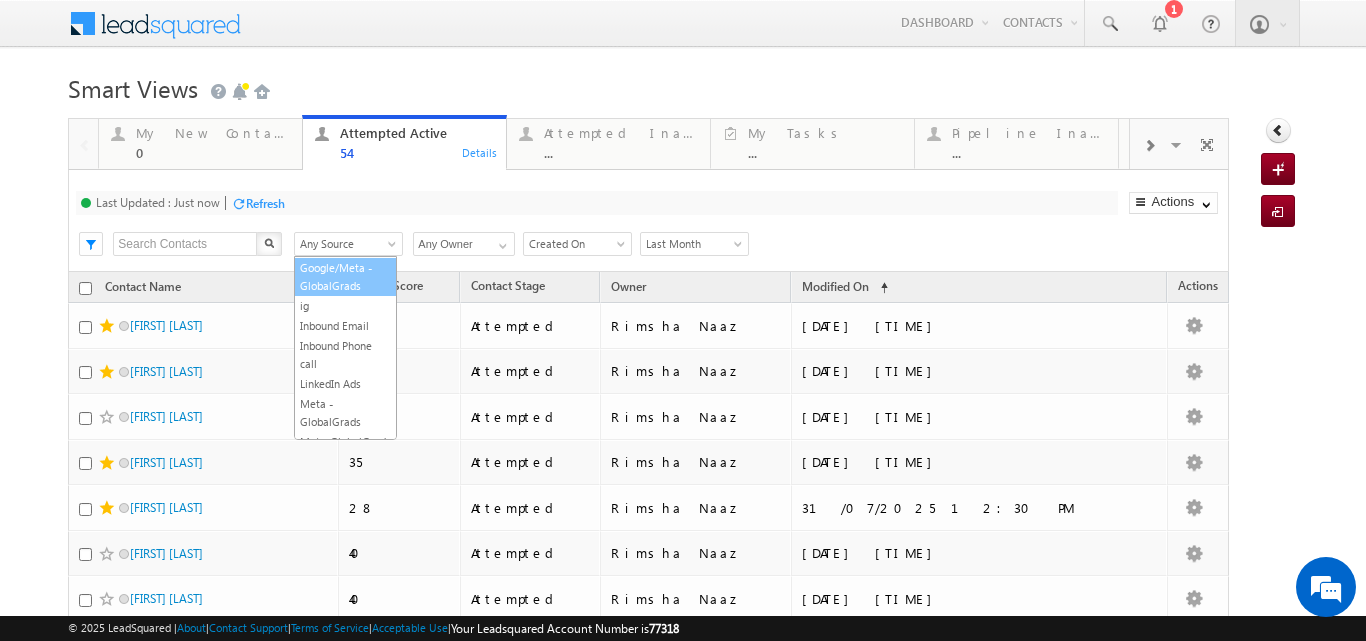 click on "Google/Meta - GlobalGrads" at bounding box center (345, 277) 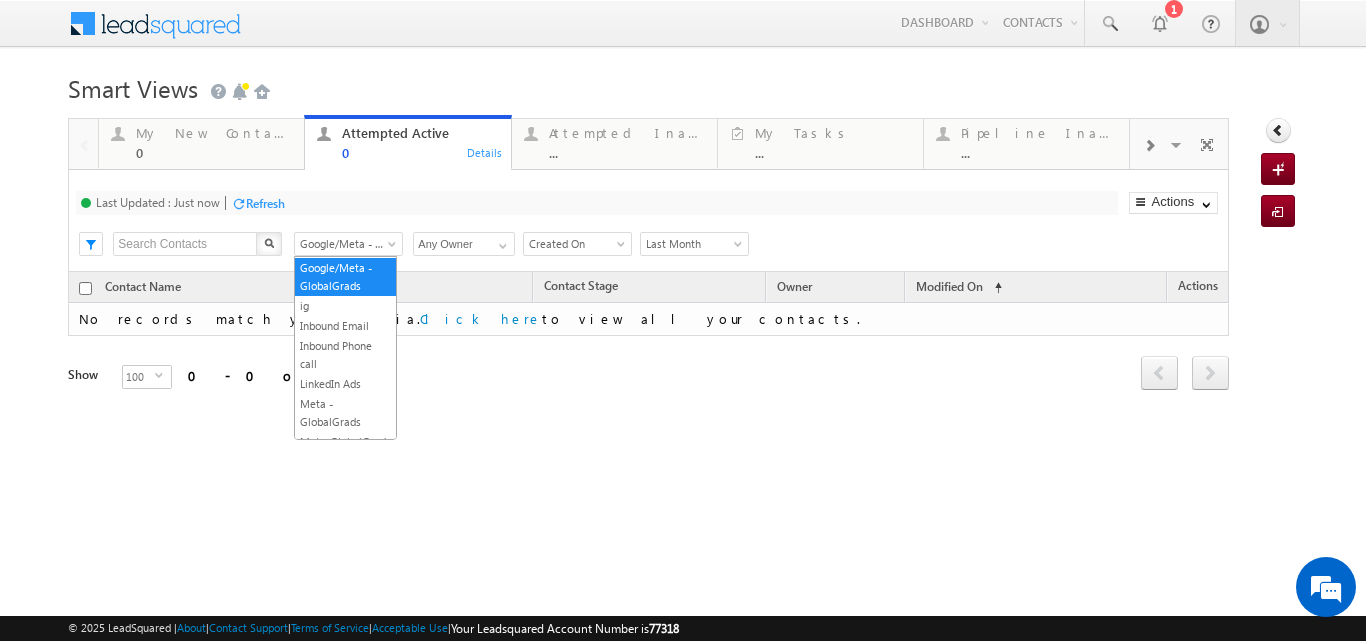 click at bounding box center [394, 248] 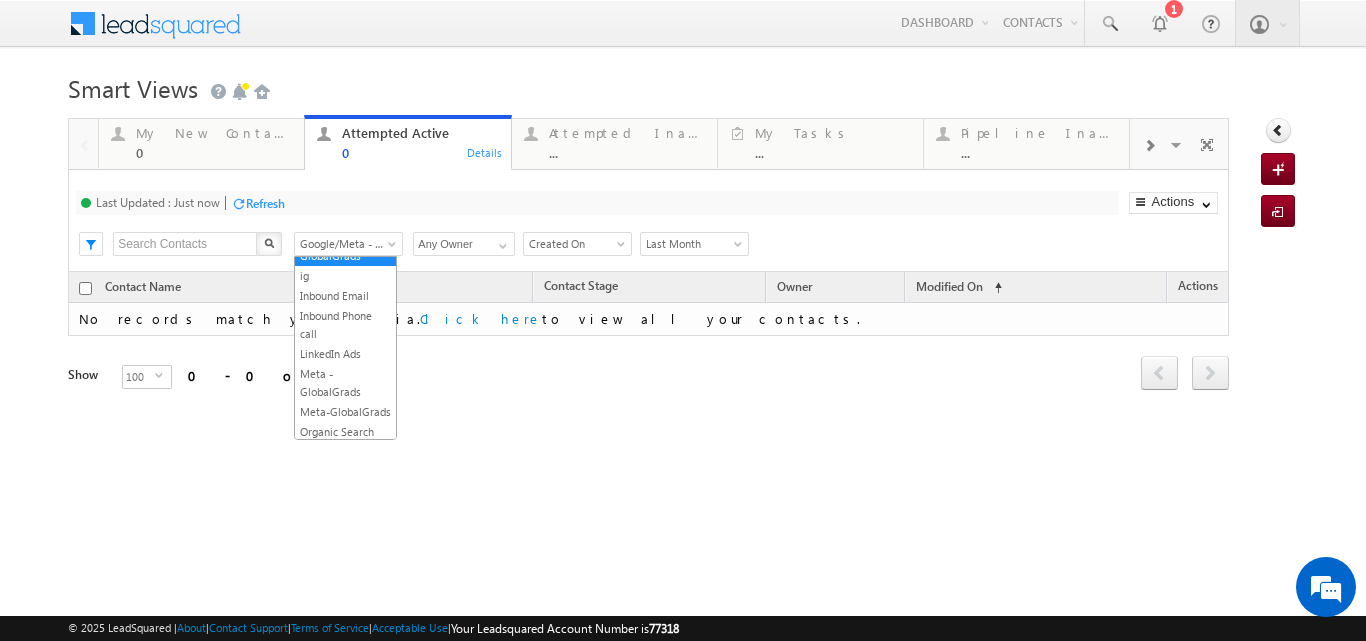 scroll, scrollTop: 433, scrollLeft: 0, axis: vertical 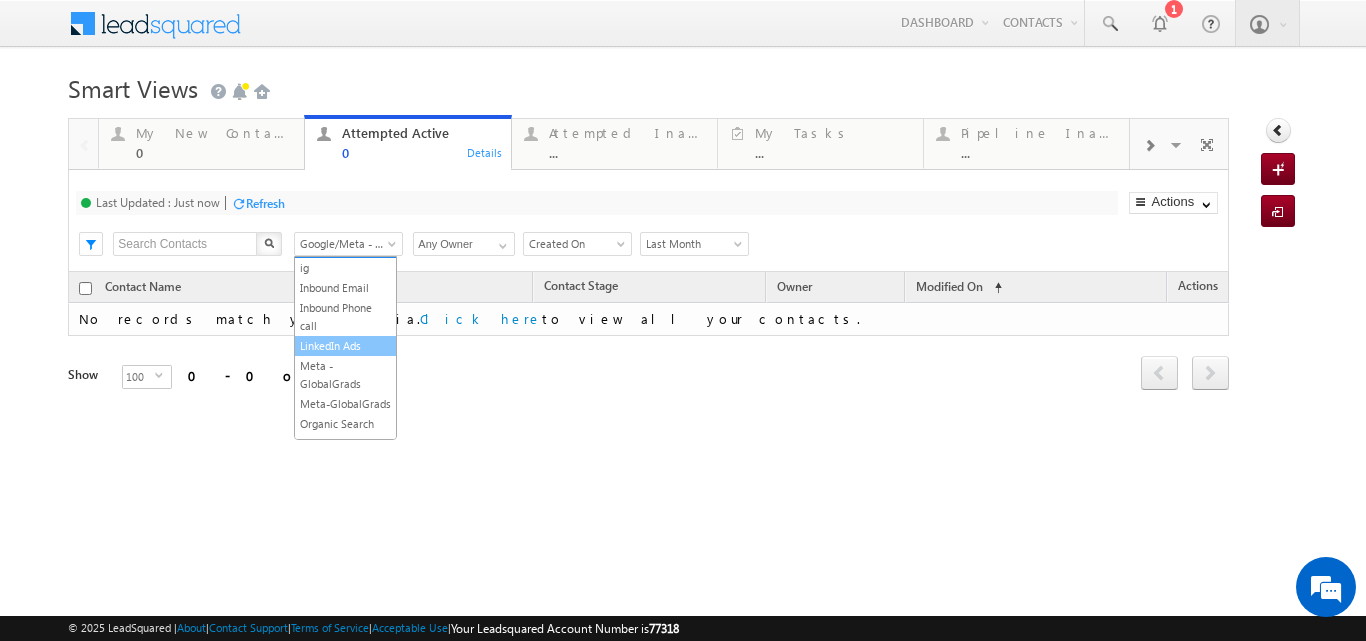 click on "LinkedIn Ads" at bounding box center (345, 346) 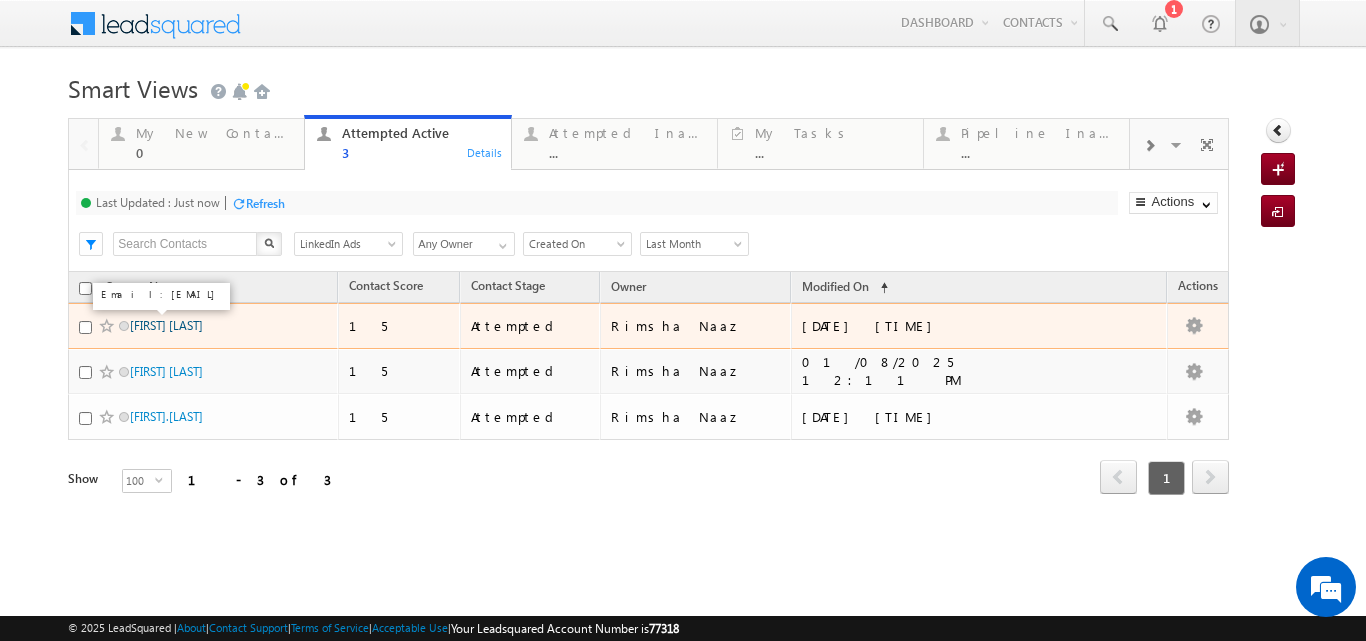 click on "Sanjam Mittal" at bounding box center (166, 325) 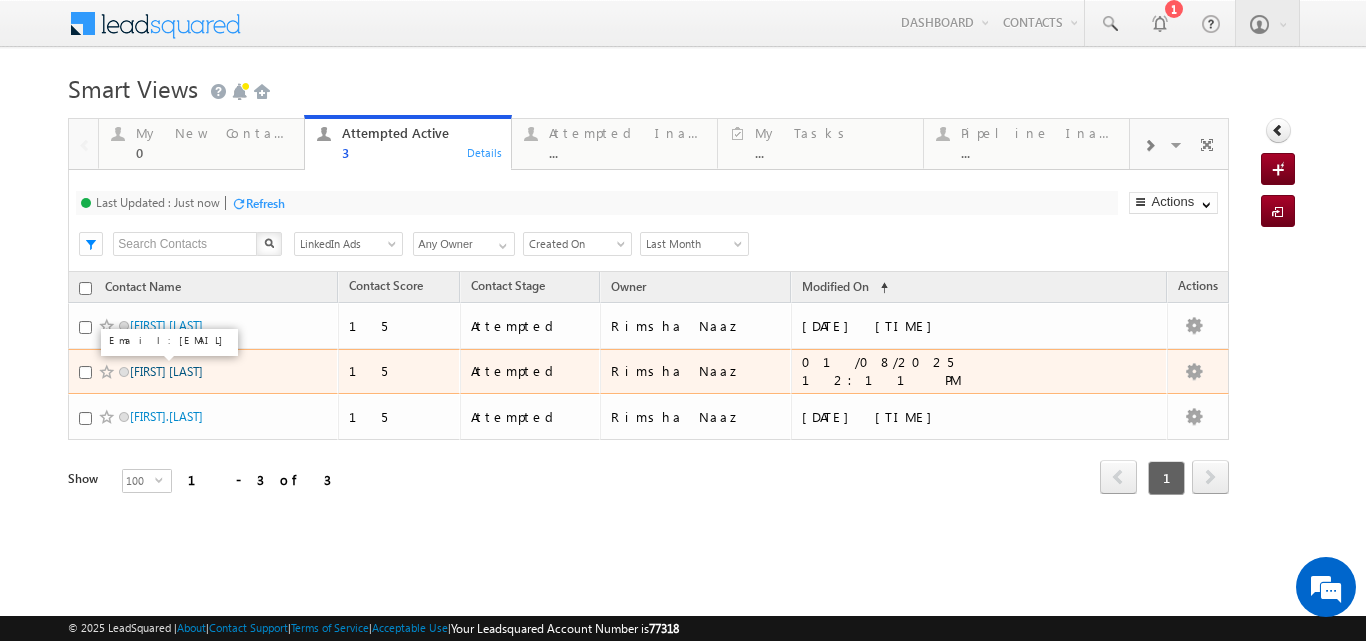 click on "Ankit Upadhyay" at bounding box center [166, 371] 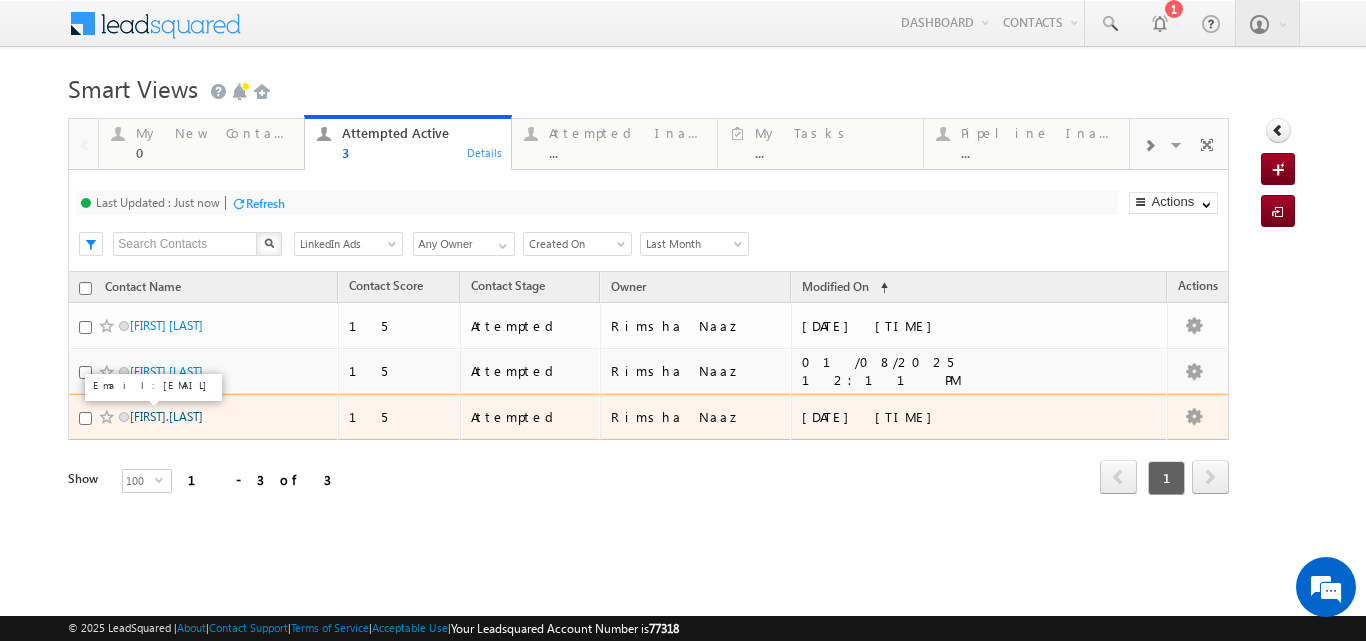 click on "Derangula. Ramaiah" at bounding box center [166, 416] 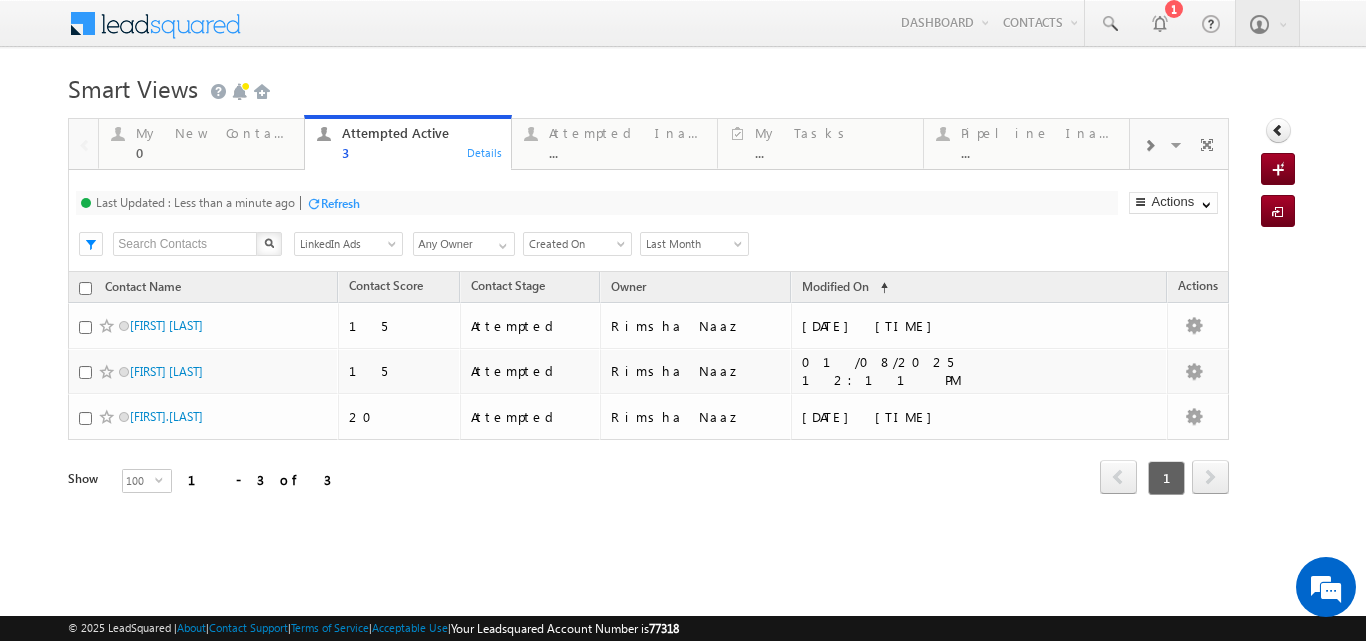 click on "Refresh" at bounding box center (333, 202) 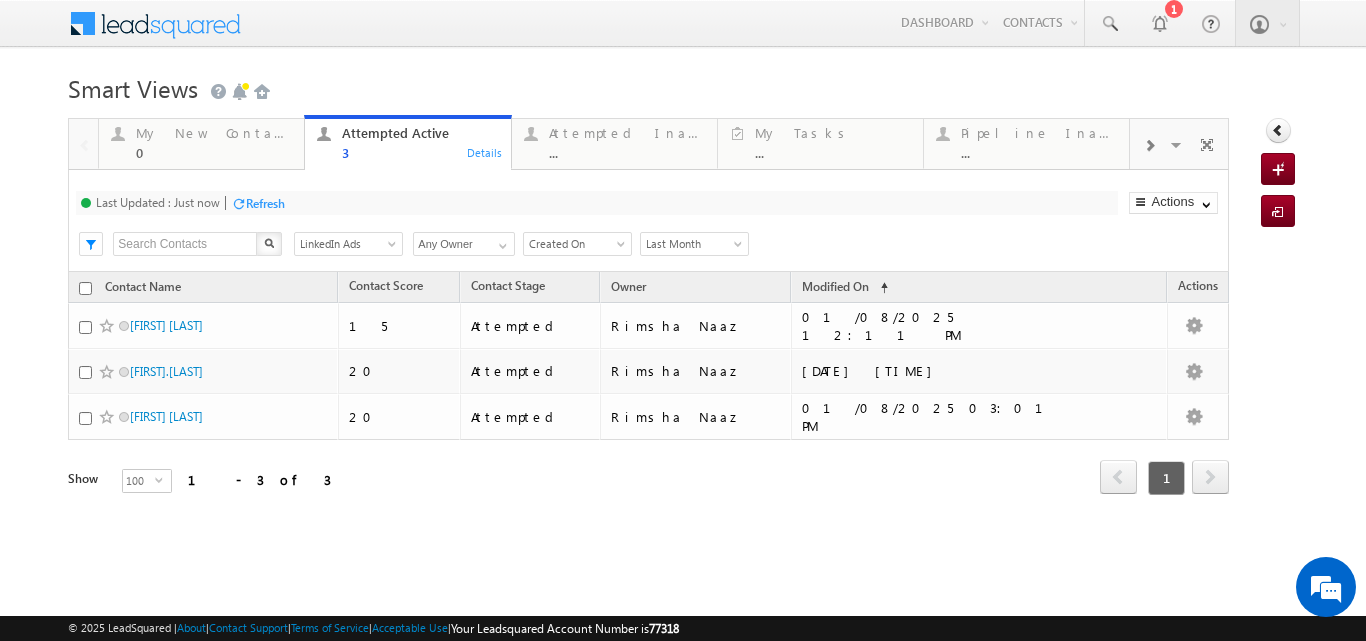 click on "LinkedIn Ads" at bounding box center [345, 244] 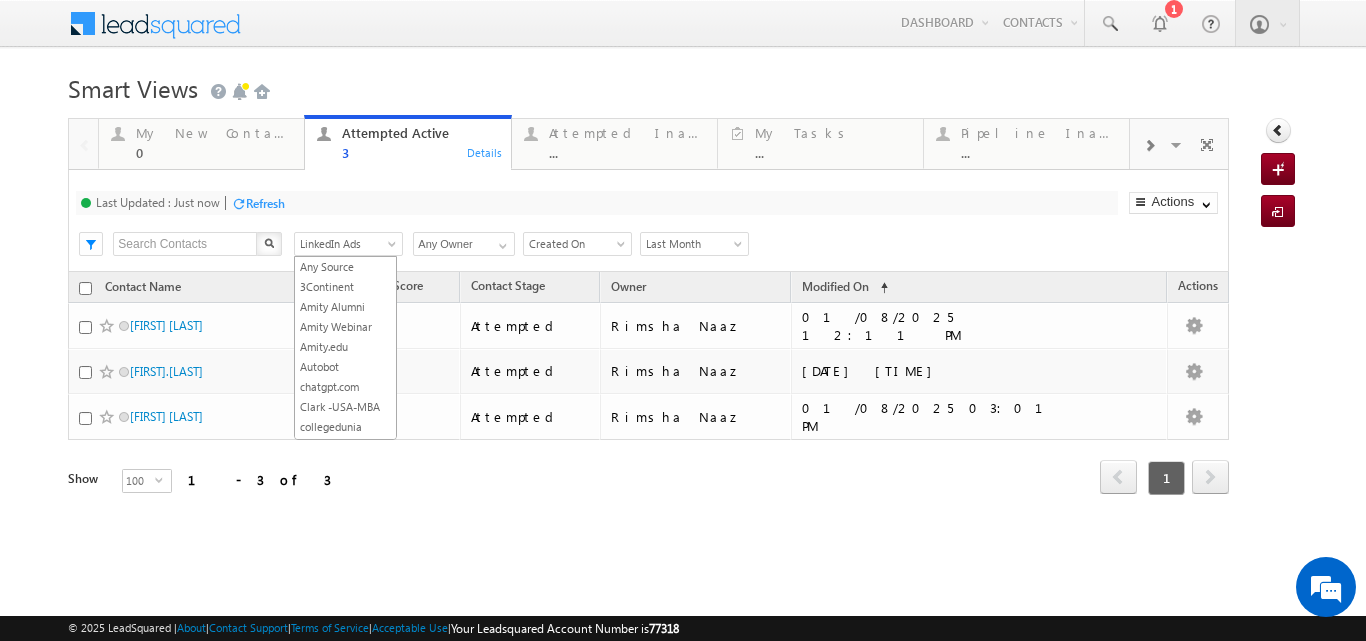 scroll, scrollTop: 449, scrollLeft: 0, axis: vertical 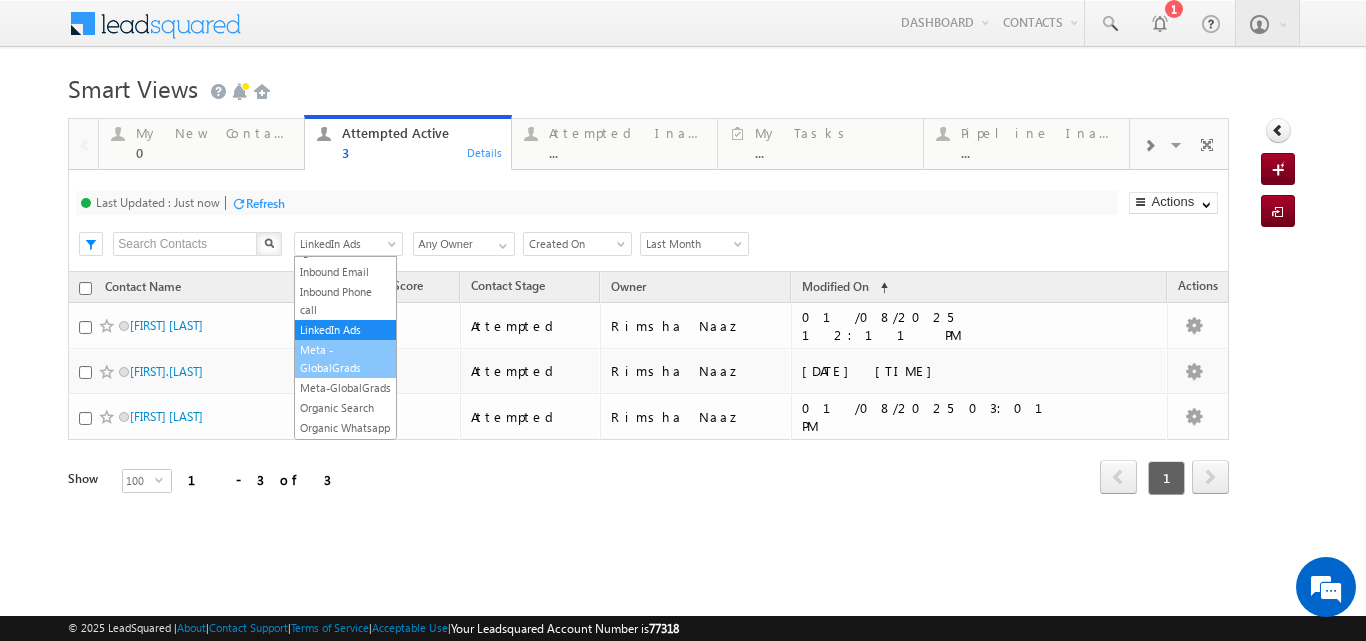 click on "Meta - GlobalGrads" at bounding box center (345, 359) 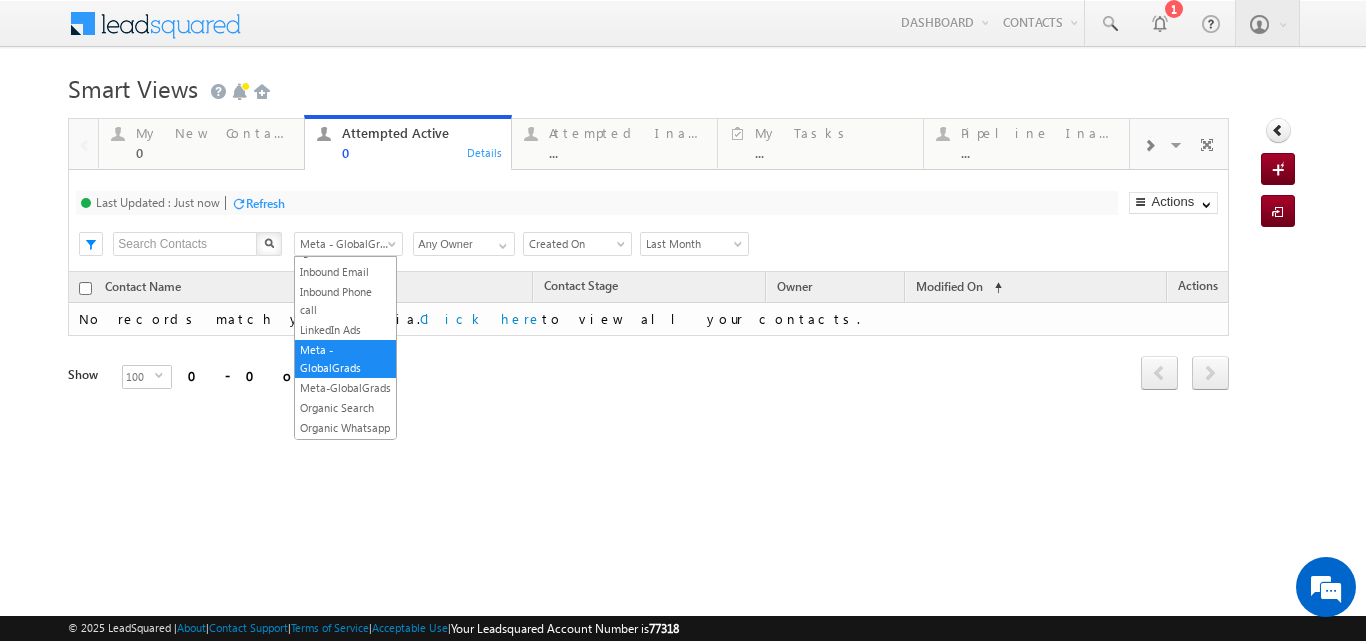 click on "Meta - GlobalGrads" at bounding box center (345, 244) 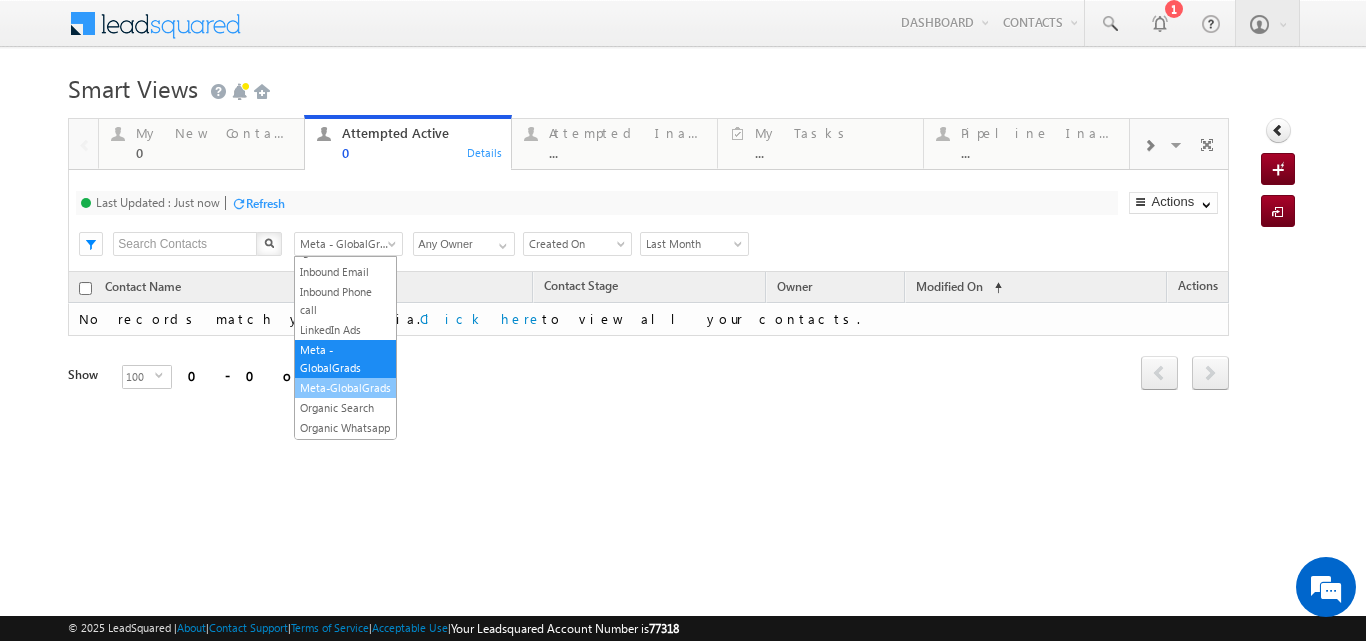 click on "Meta-GlobalGrads" at bounding box center (345, 388) 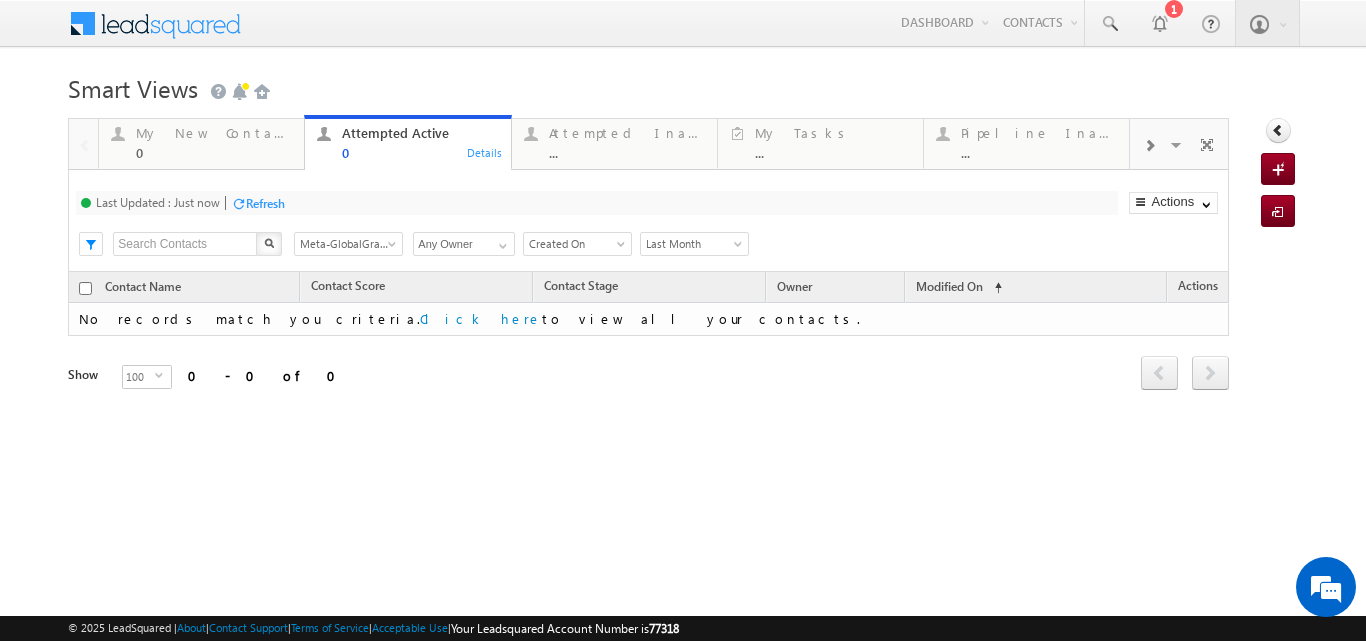 click at bounding box center [394, 248] 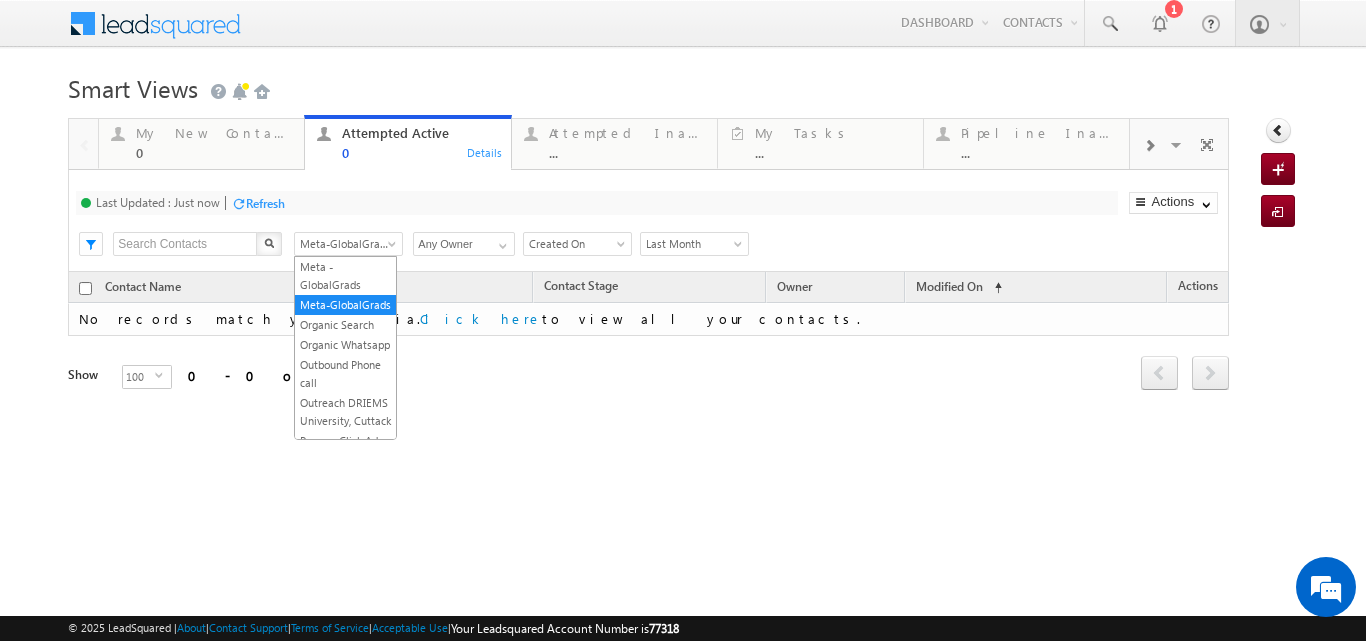 scroll, scrollTop: 540, scrollLeft: 0, axis: vertical 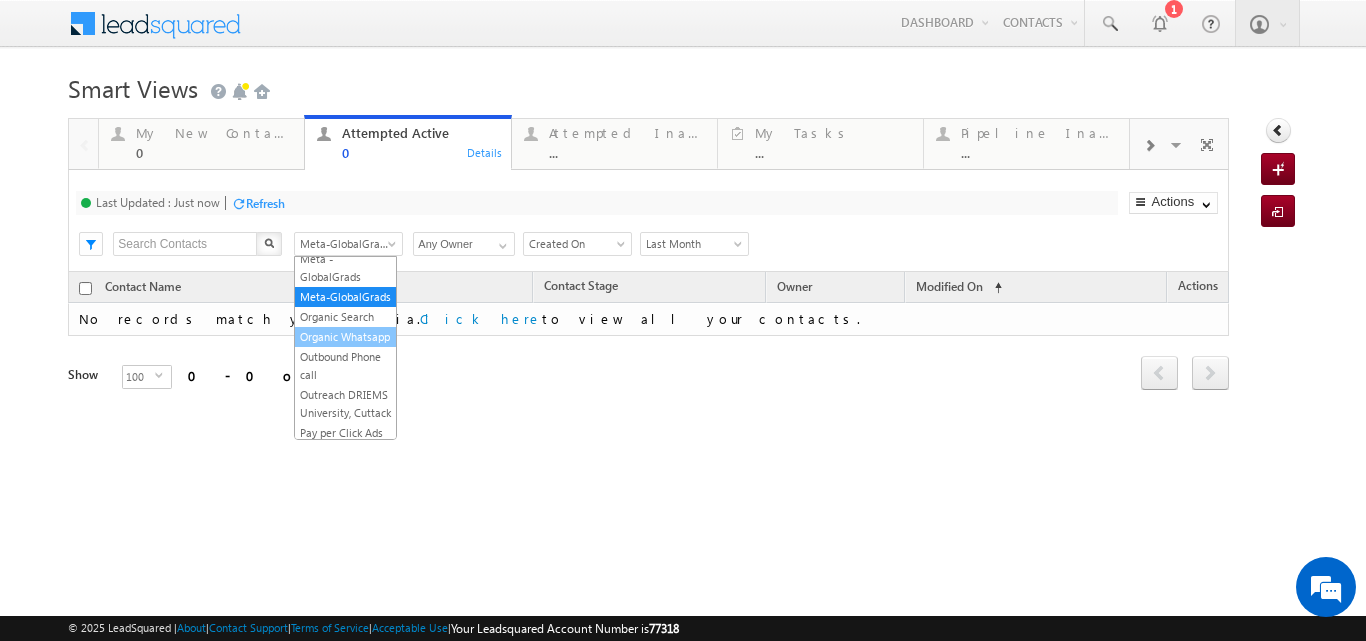click on "Organic Whatsapp" at bounding box center (345, 337) 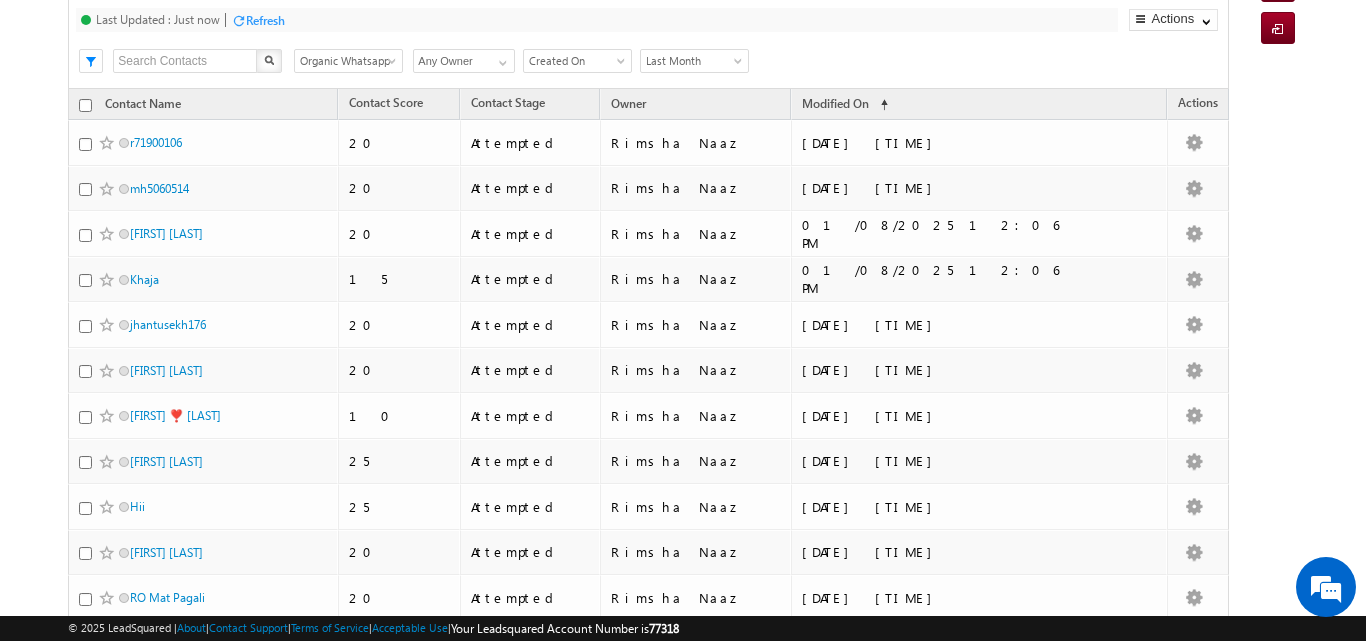 scroll, scrollTop: 135, scrollLeft: 0, axis: vertical 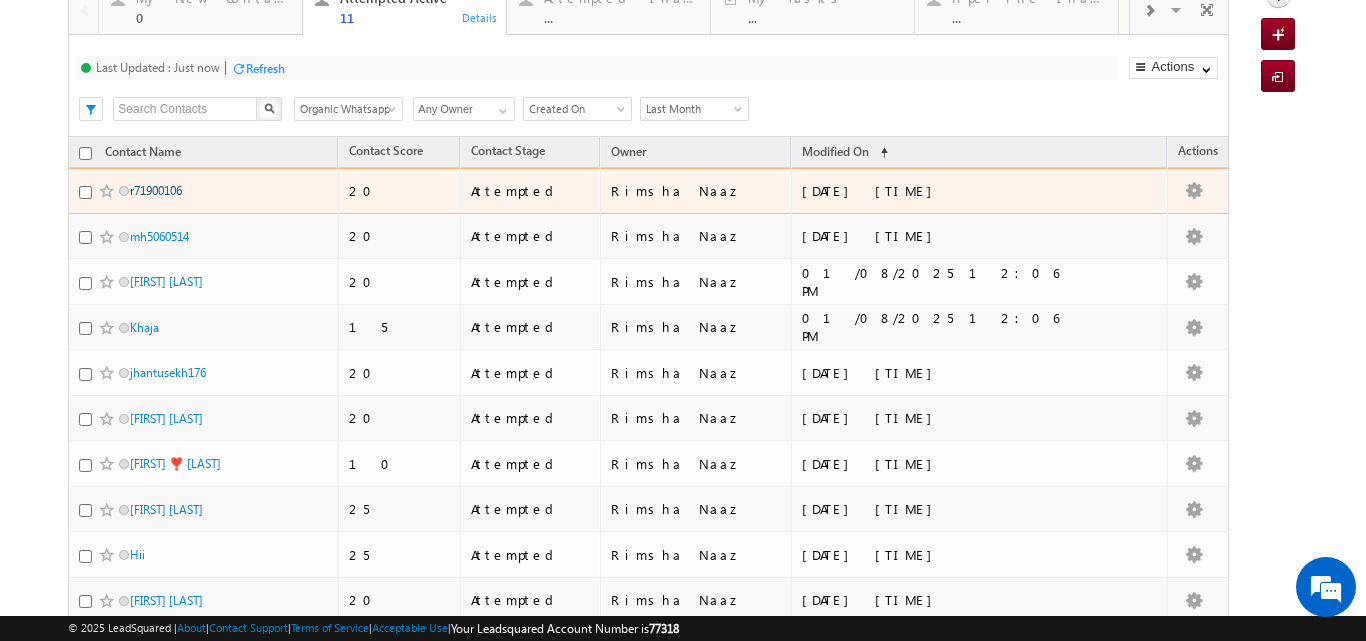 click on "r71900106" at bounding box center [156, 190] 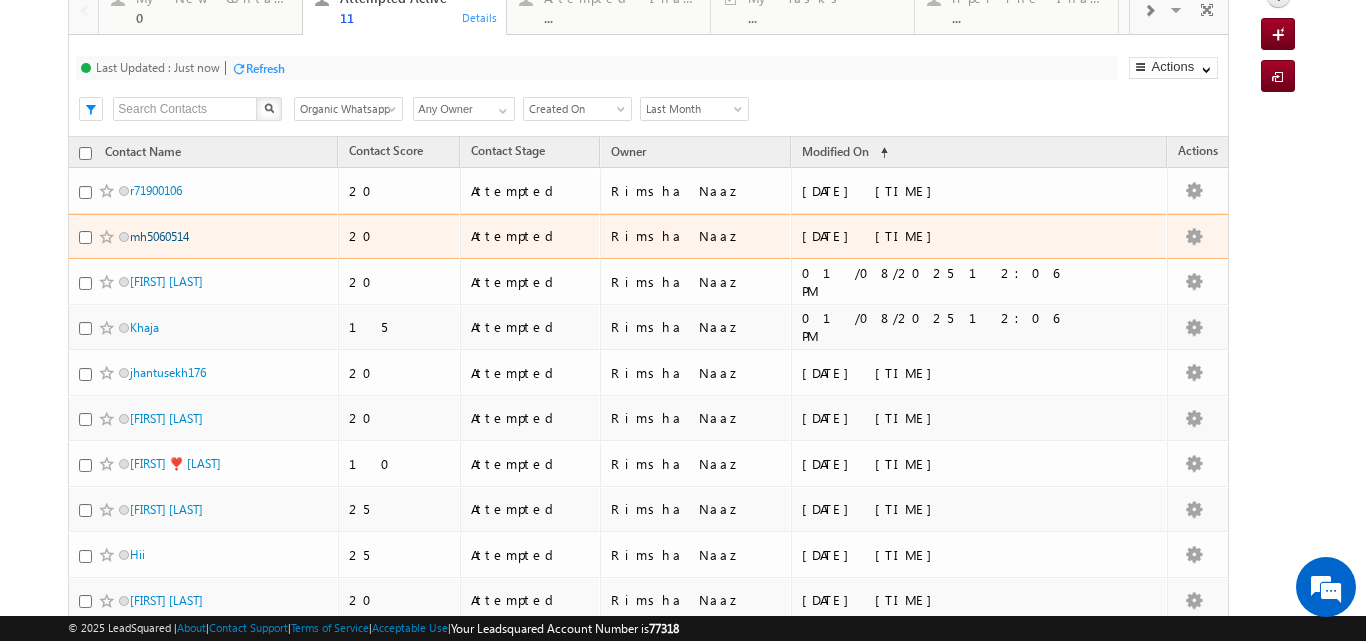 click on "mh5060514" at bounding box center (159, 236) 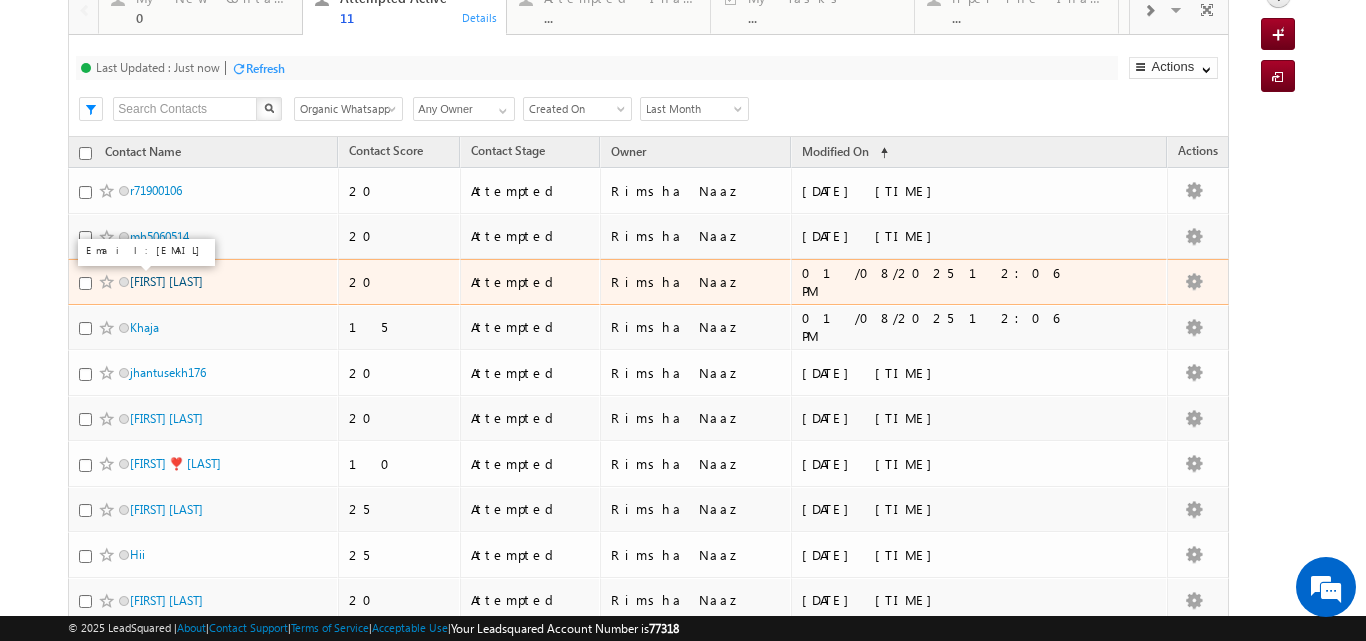 click on "Badal Kori" at bounding box center (166, 281) 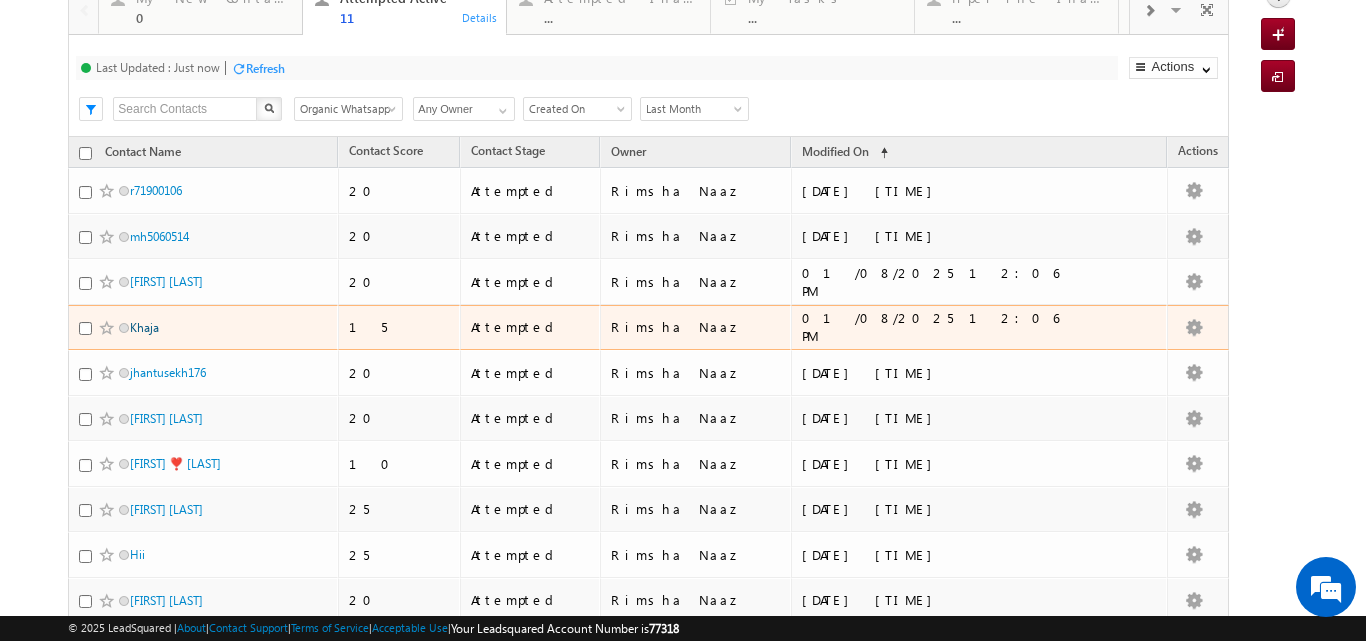 click on "Khaja" at bounding box center (144, 327) 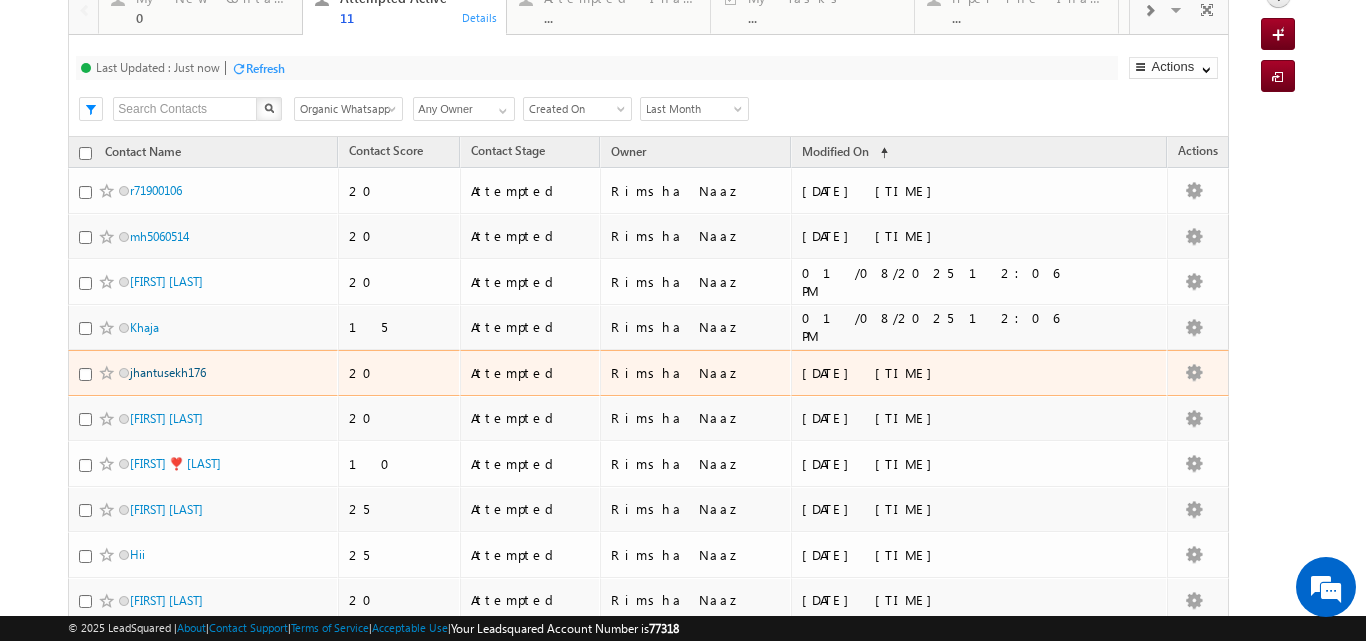 click on "jhantusekh176" at bounding box center [168, 372] 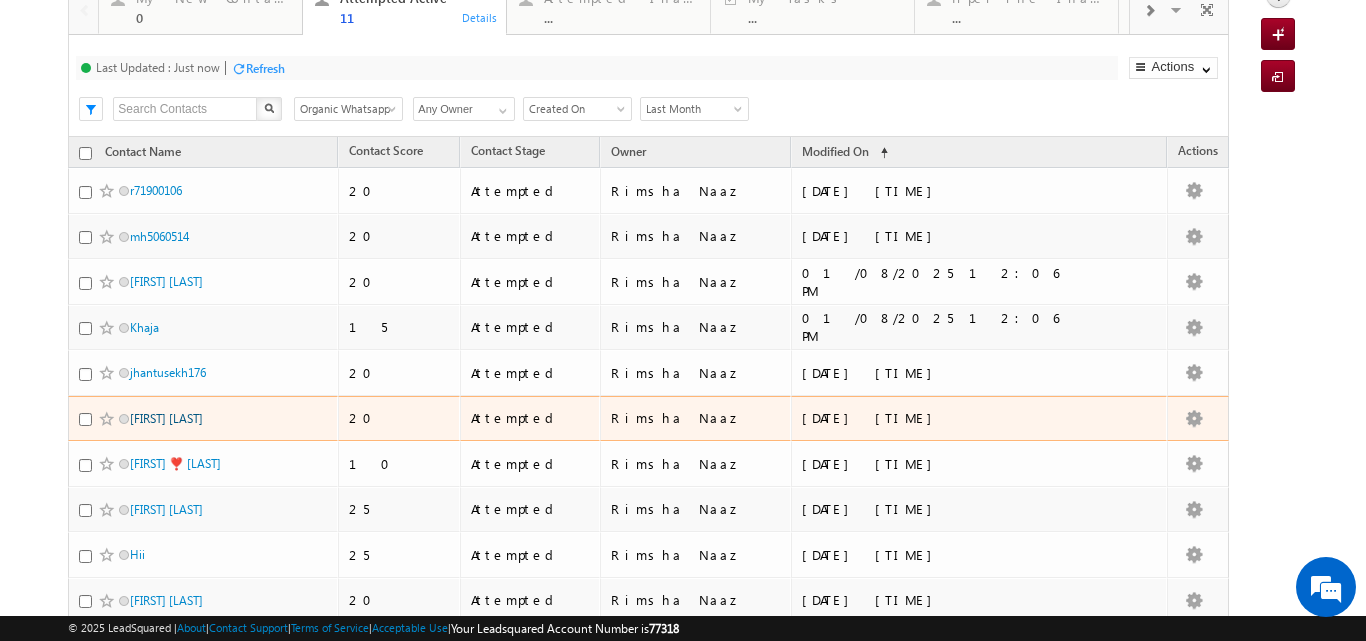 click on "Puspendr Kumar" at bounding box center [166, 418] 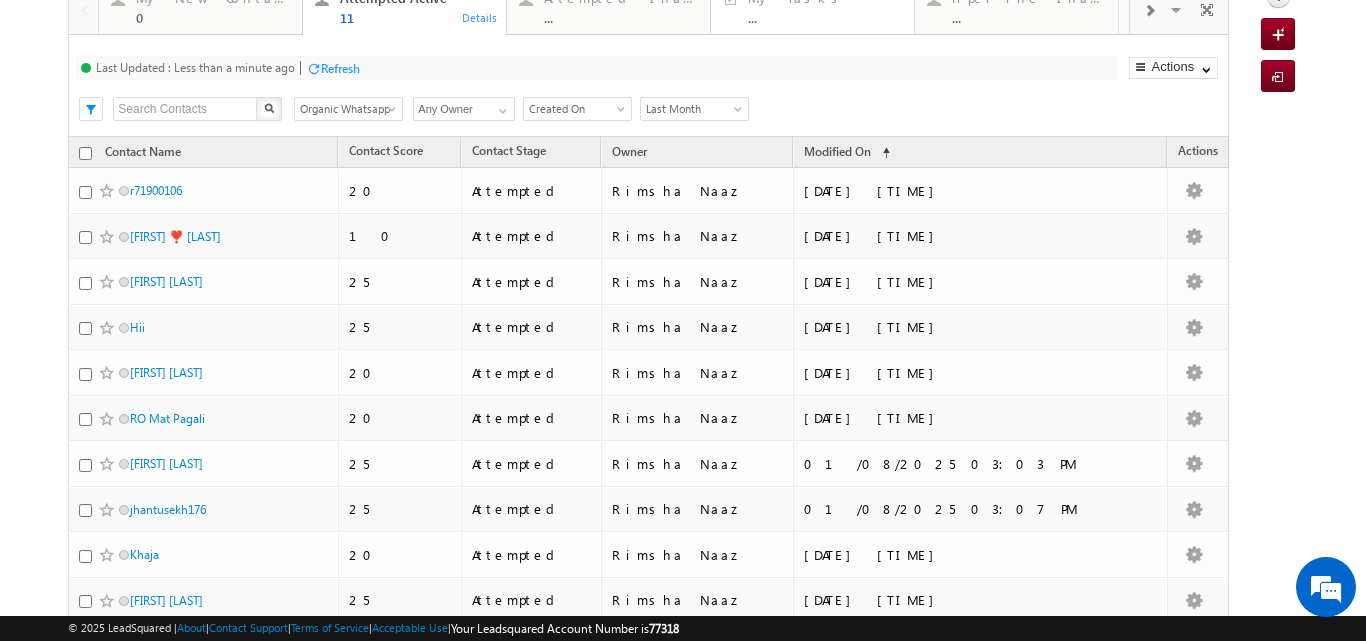 scroll, scrollTop: 0, scrollLeft: 0, axis: both 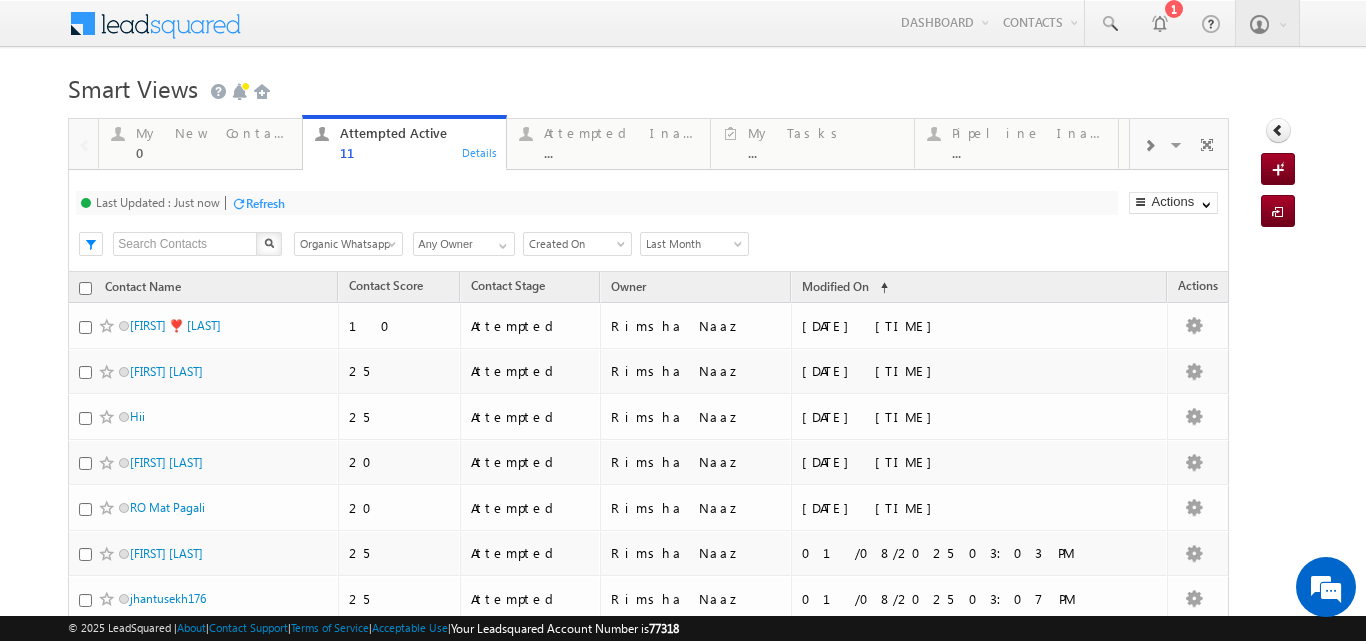 click on "Refresh" at bounding box center (265, 203) 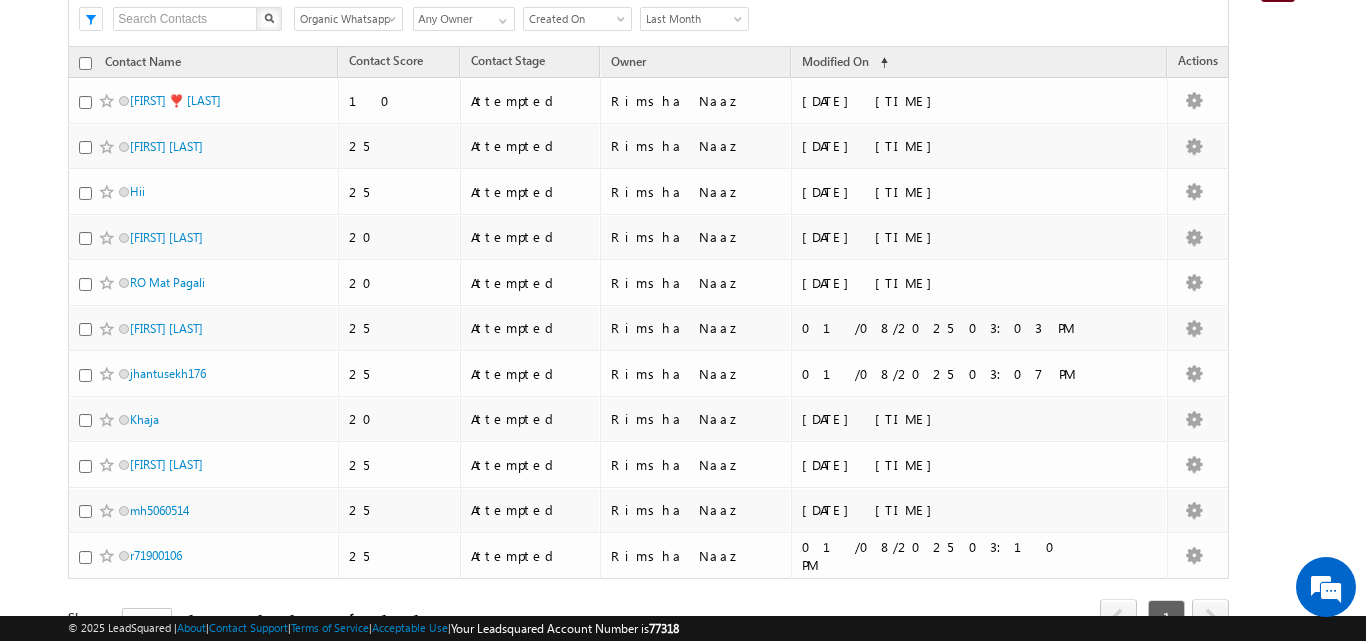 scroll, scrollTop: 237, scrollLeft: 0, axis: vertical 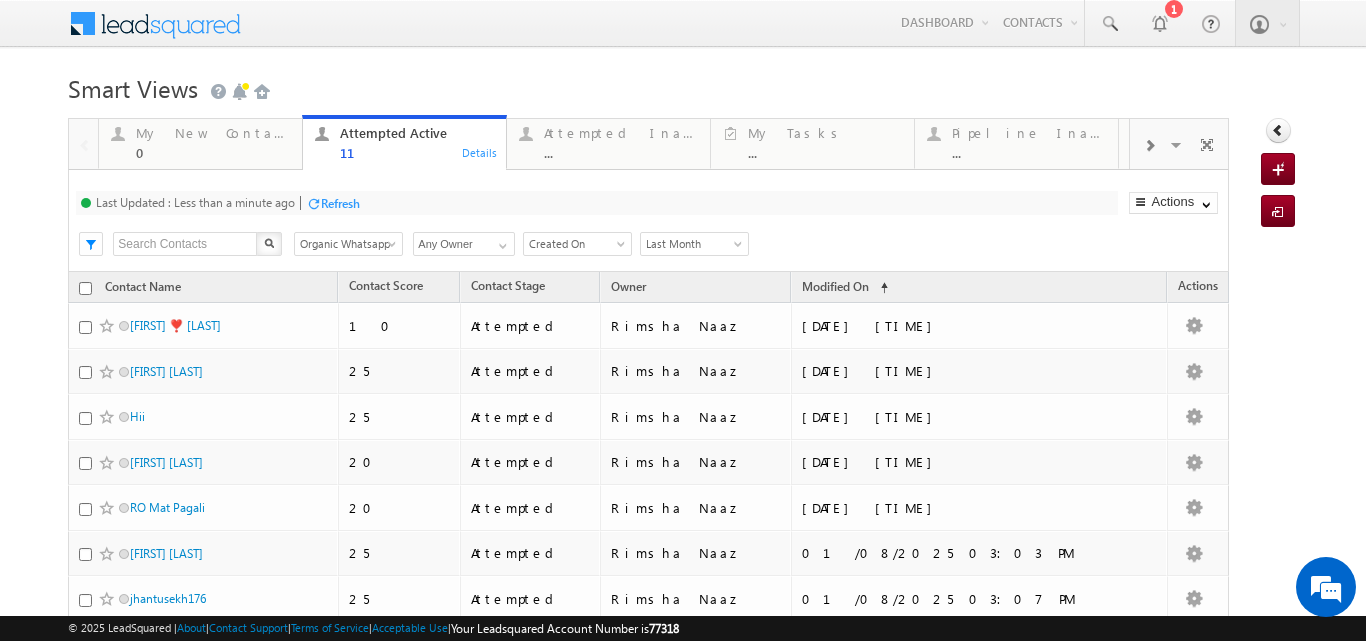 click on "Organic Whatsapp" at bounding box center [345, 244] 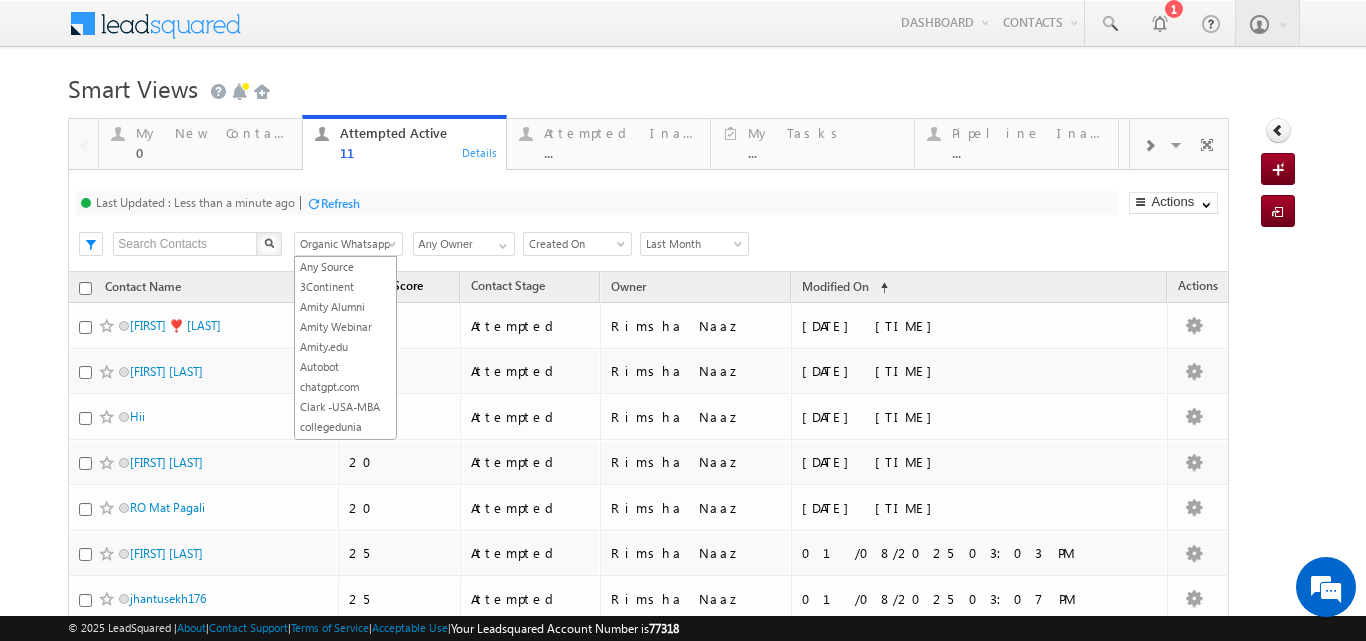scroll, scrollTop: 574, scrollLeft: 0, axis: vertical 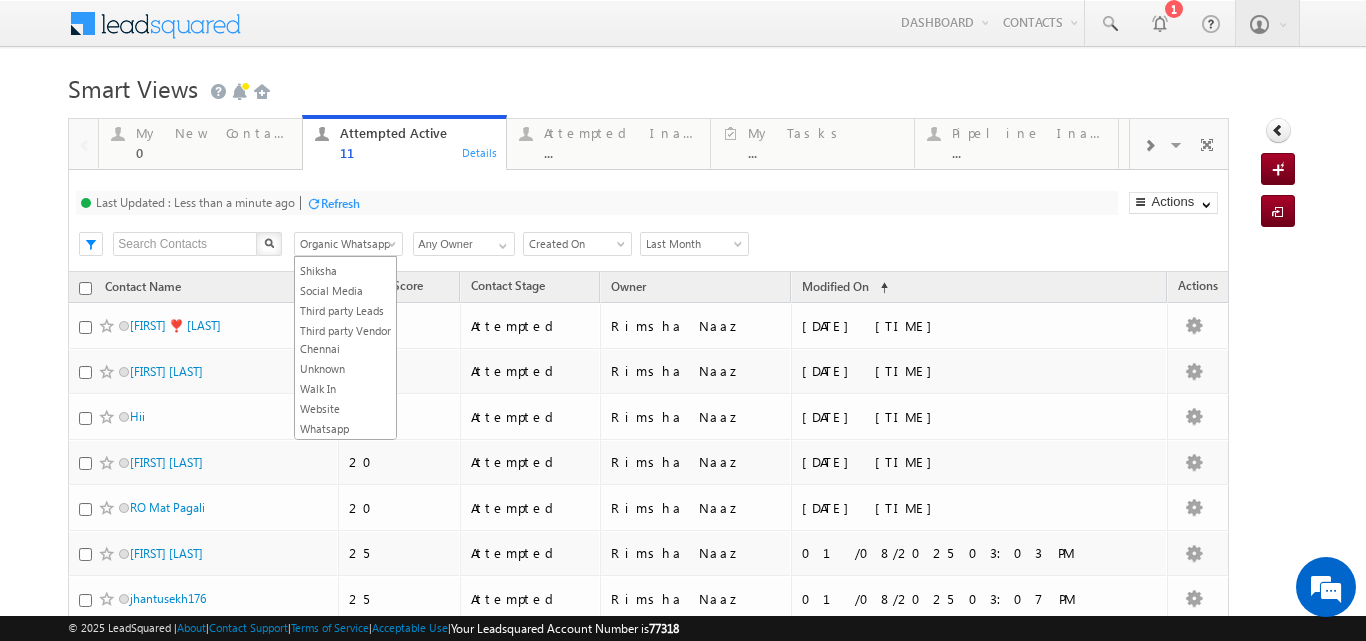 click at bounding box center (394, 248) 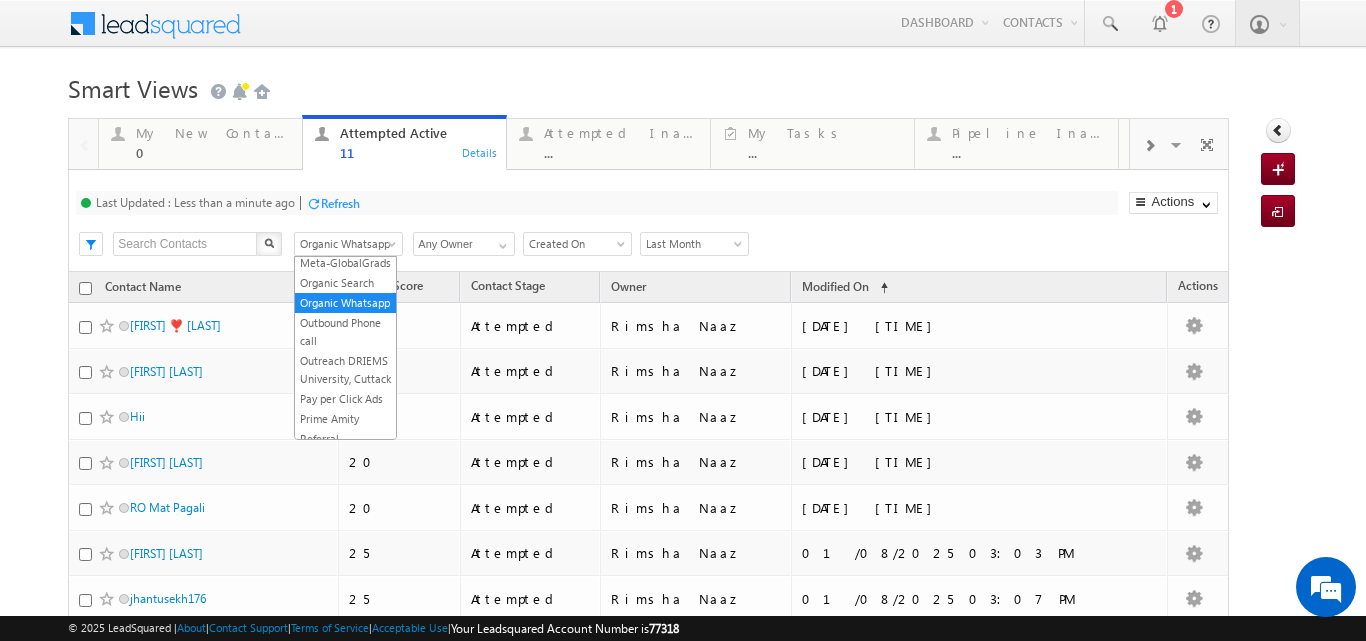 scroll, scrollTop: 0, scrollLeft: 0, axis: both 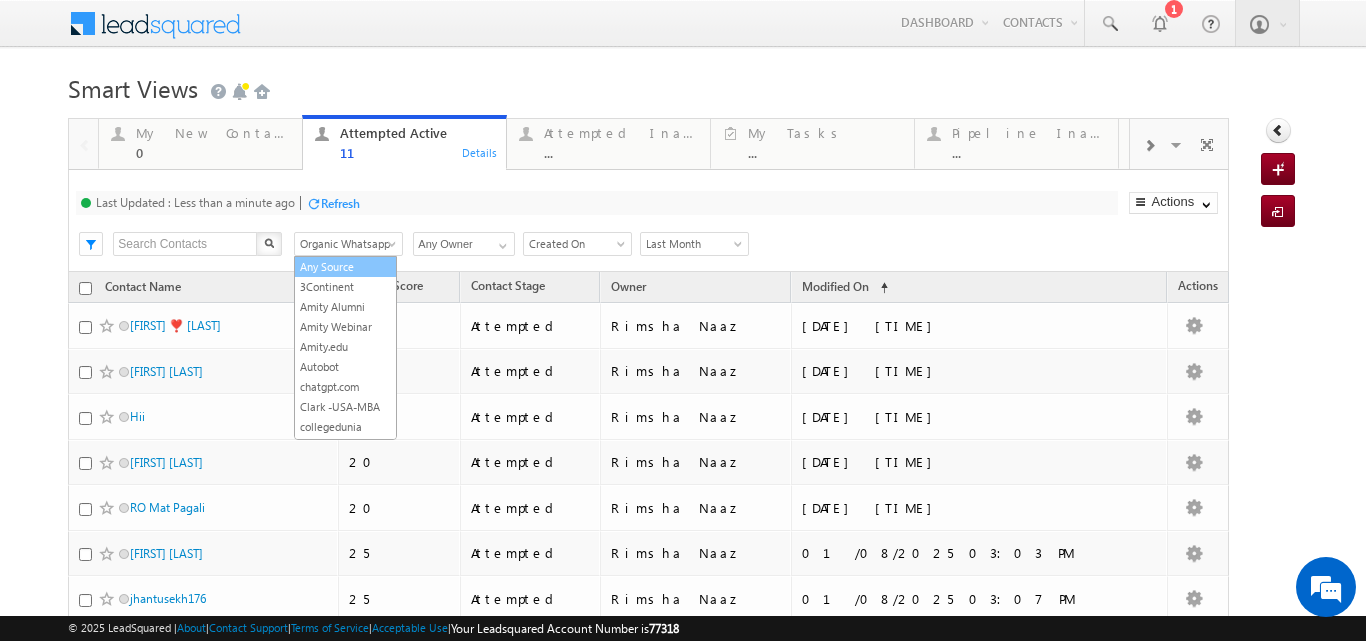click on "Any Source" at bounding box center (345, 267) 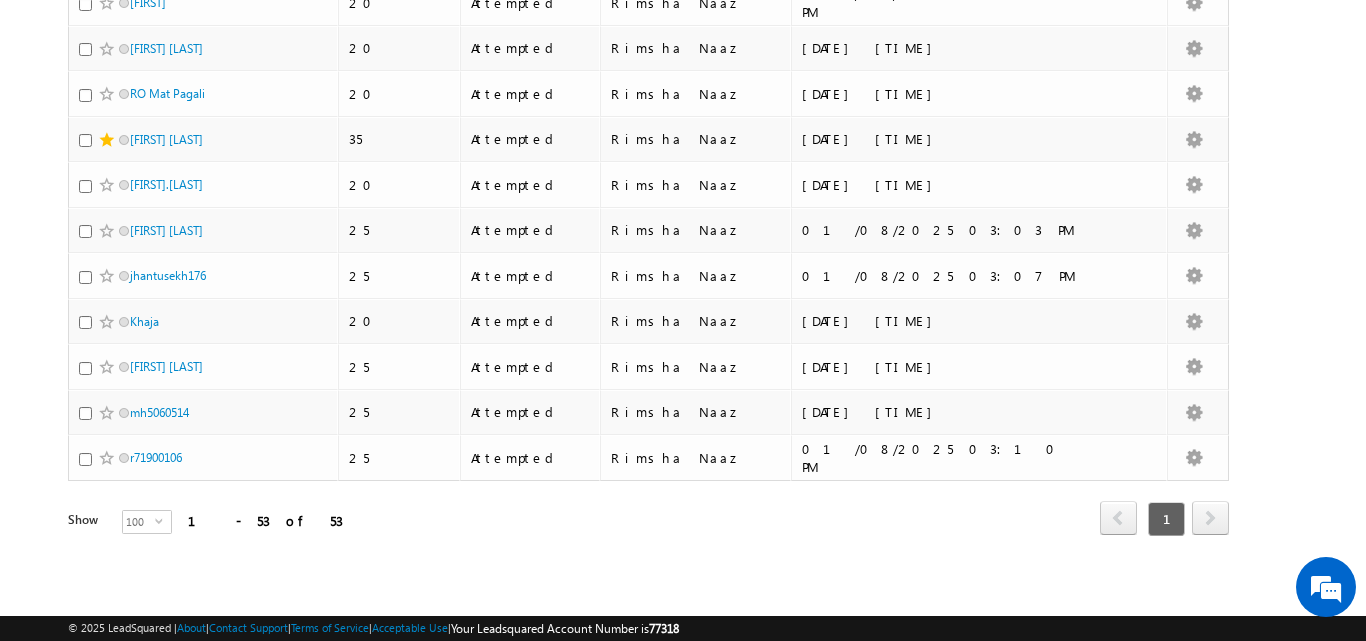 scroll, scrollTop: 0, scrollLeft: 0, axis: both 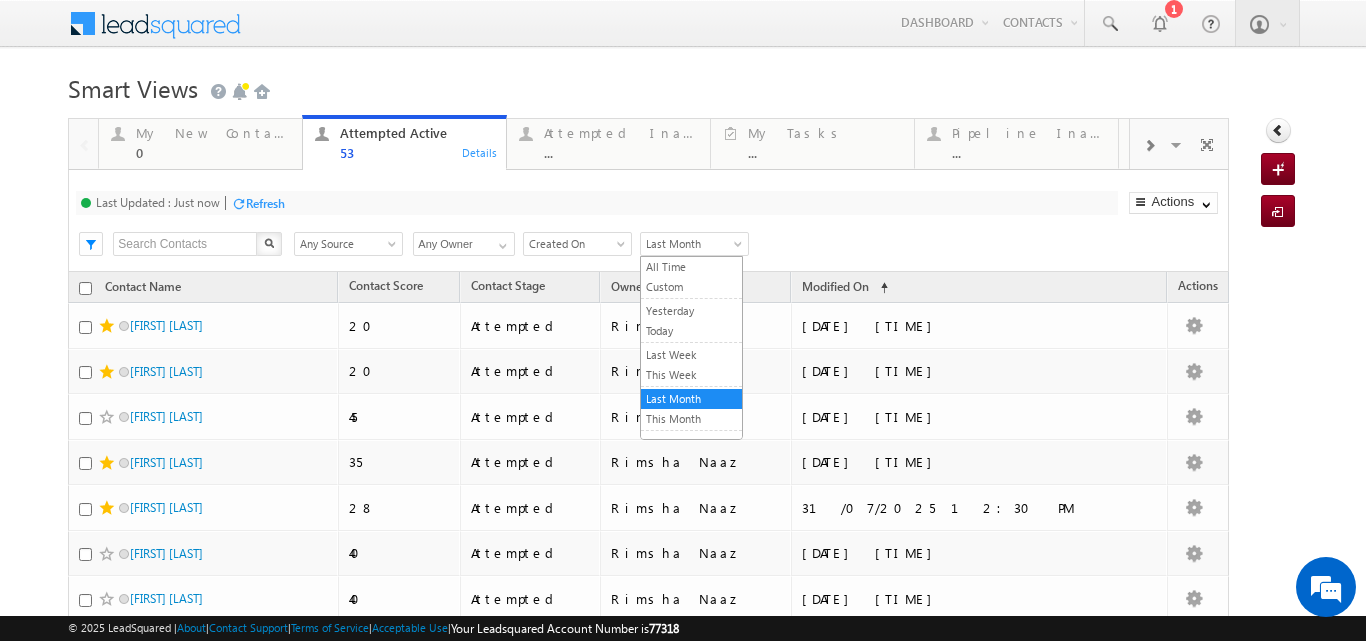 click on "Last Month" at bounding box center [691, 244] 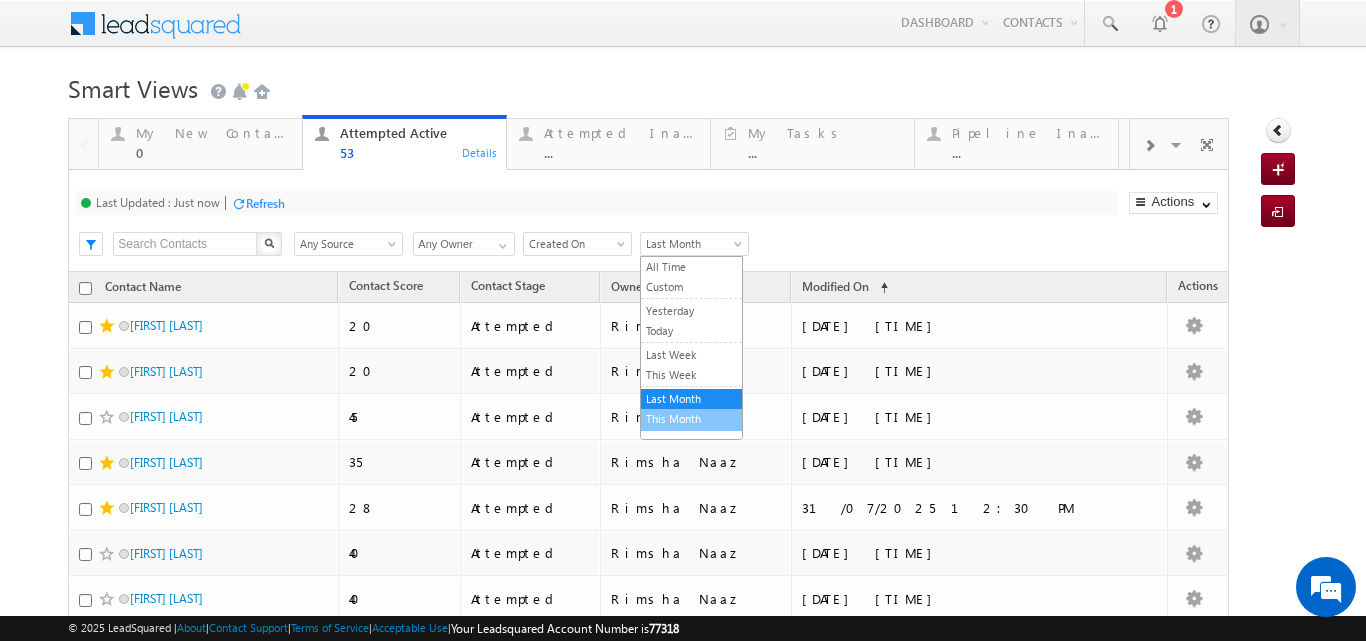 click on "This Month" at bounding box center [691, 419] 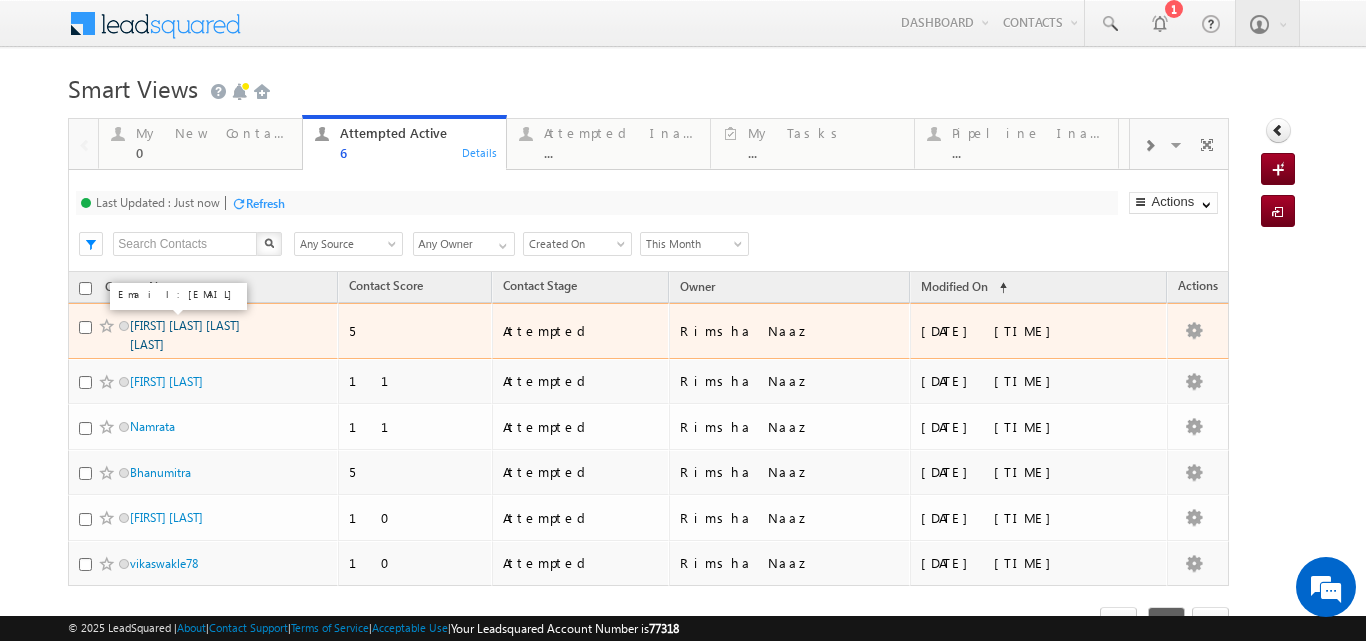 click on "SHUSHMA RAJENDRA UBALE" at bounding box center [185, 335] 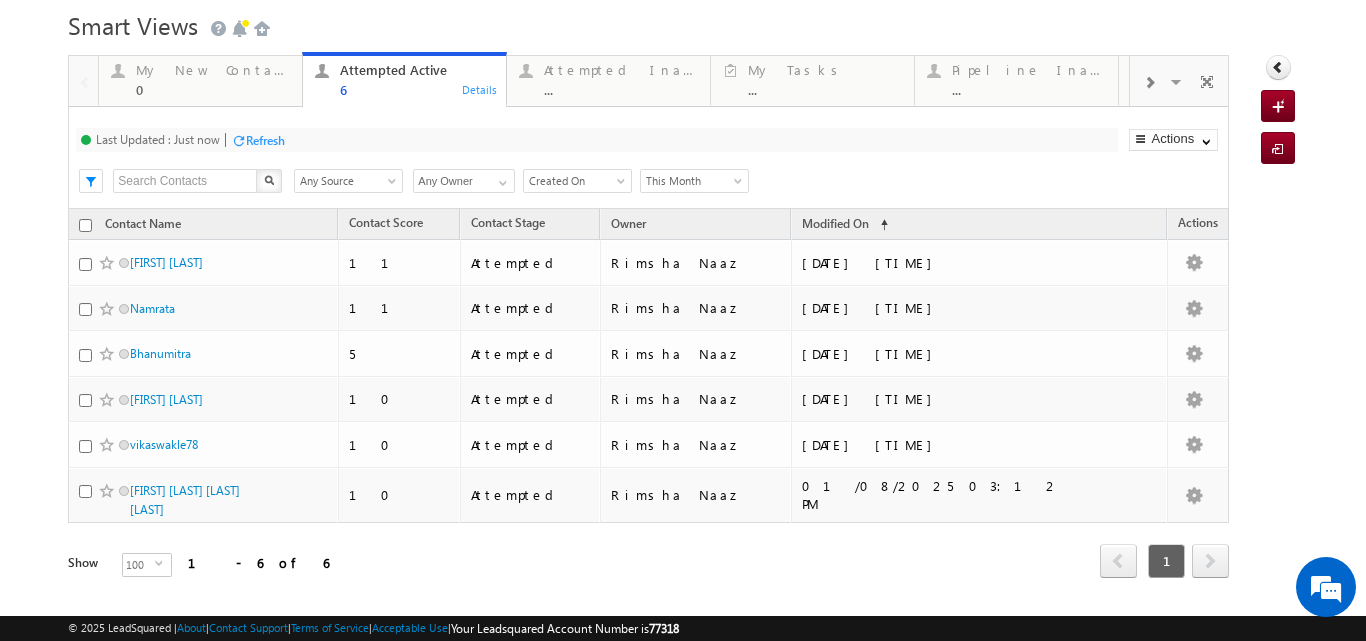 scroll, scrollTop: 104, scrollLeft: 0, axis: vertical 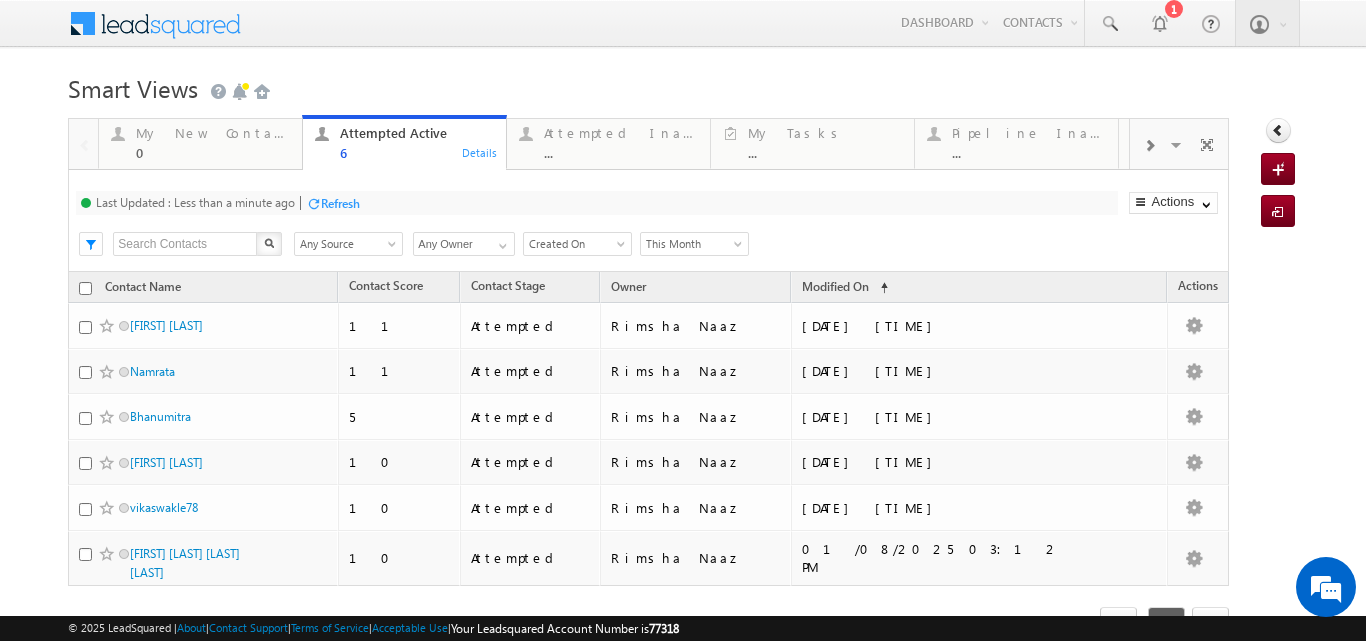 click at bounding box center [1149, 146] 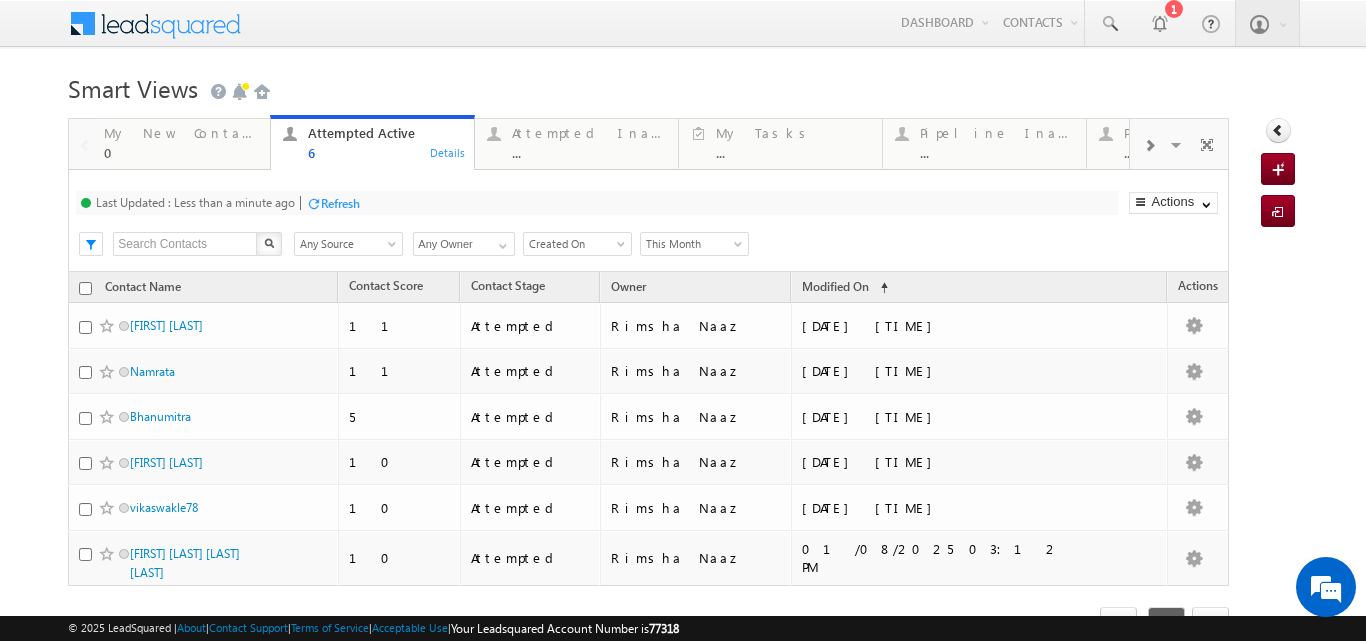 click at bounding box center [1149, 146] 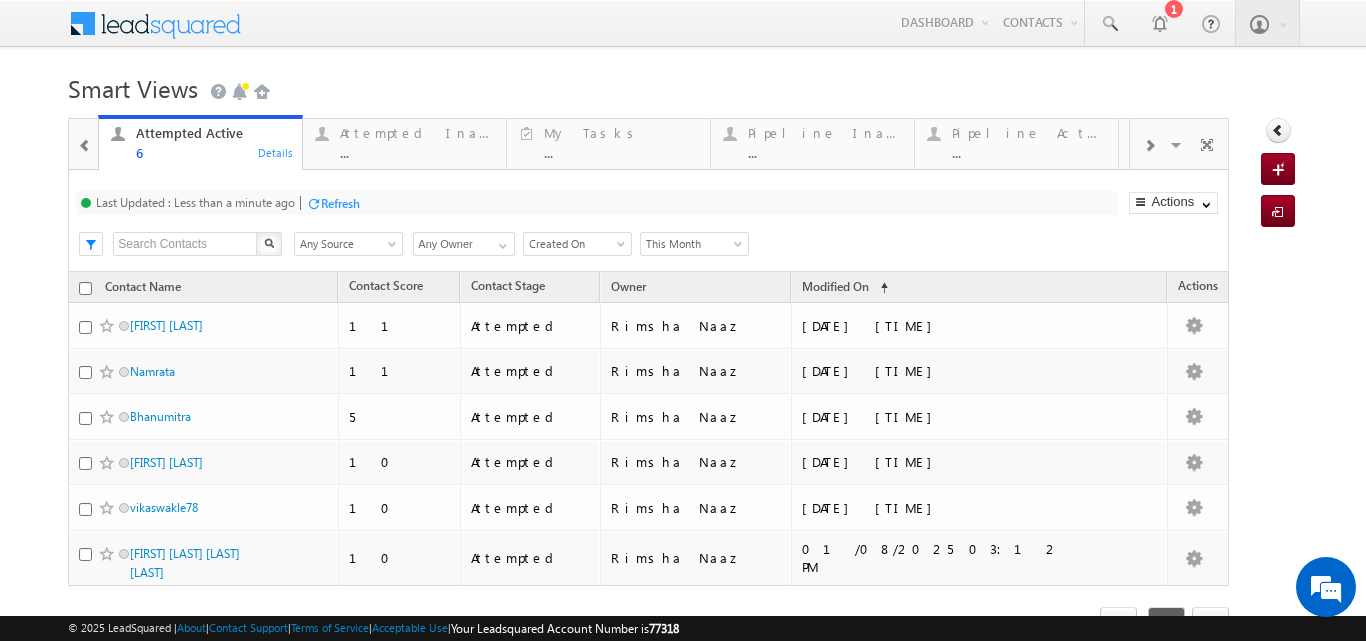 click at bounding box center [1149, 146] 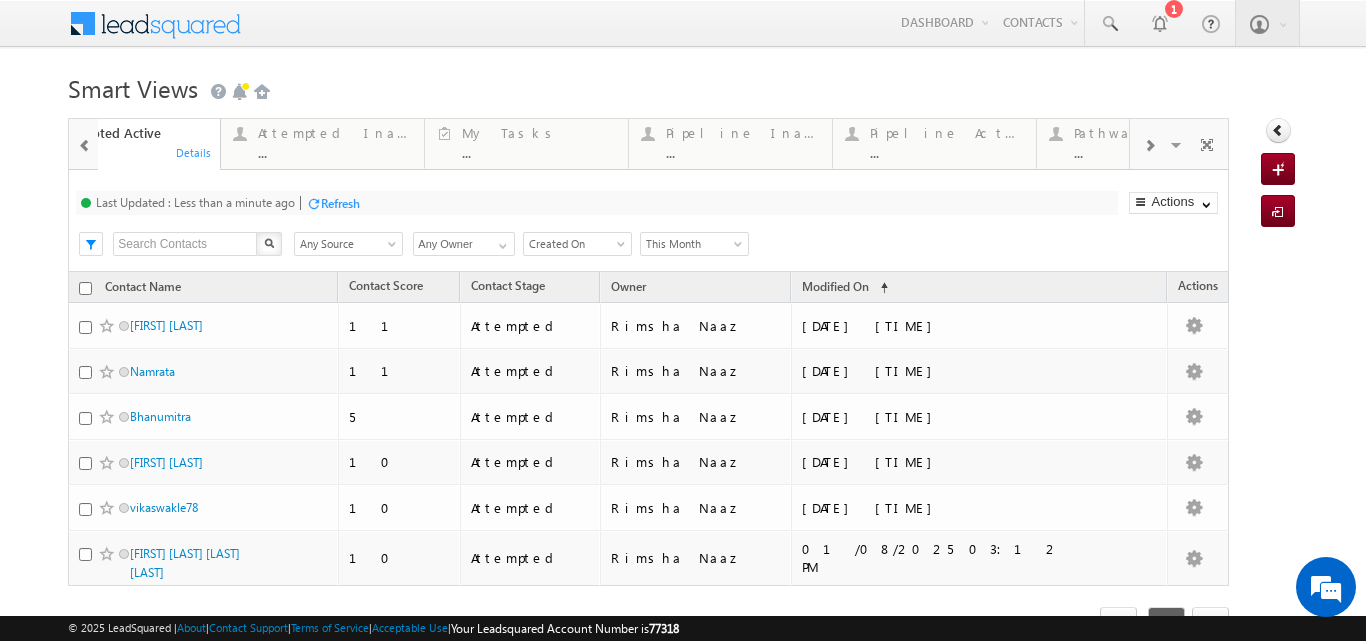 click at bounding box center [1149, 146] 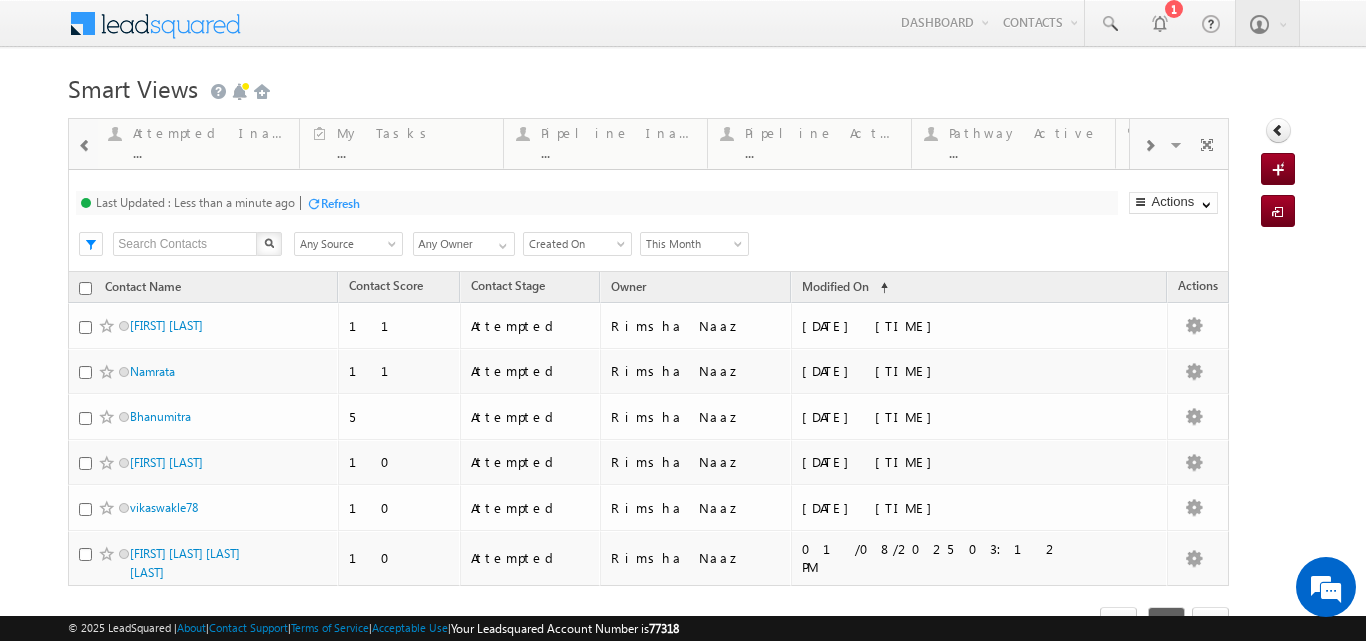 click at bounding box center (1149, 146) 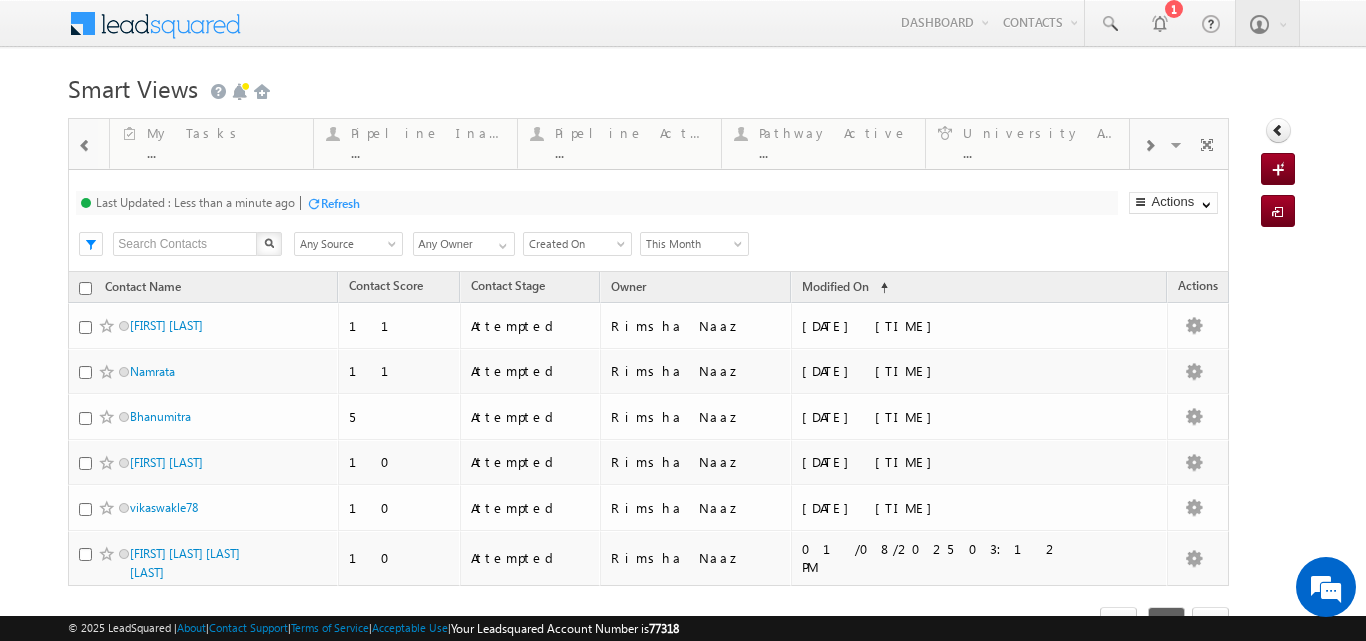 click at bounding box center (1149, 146) 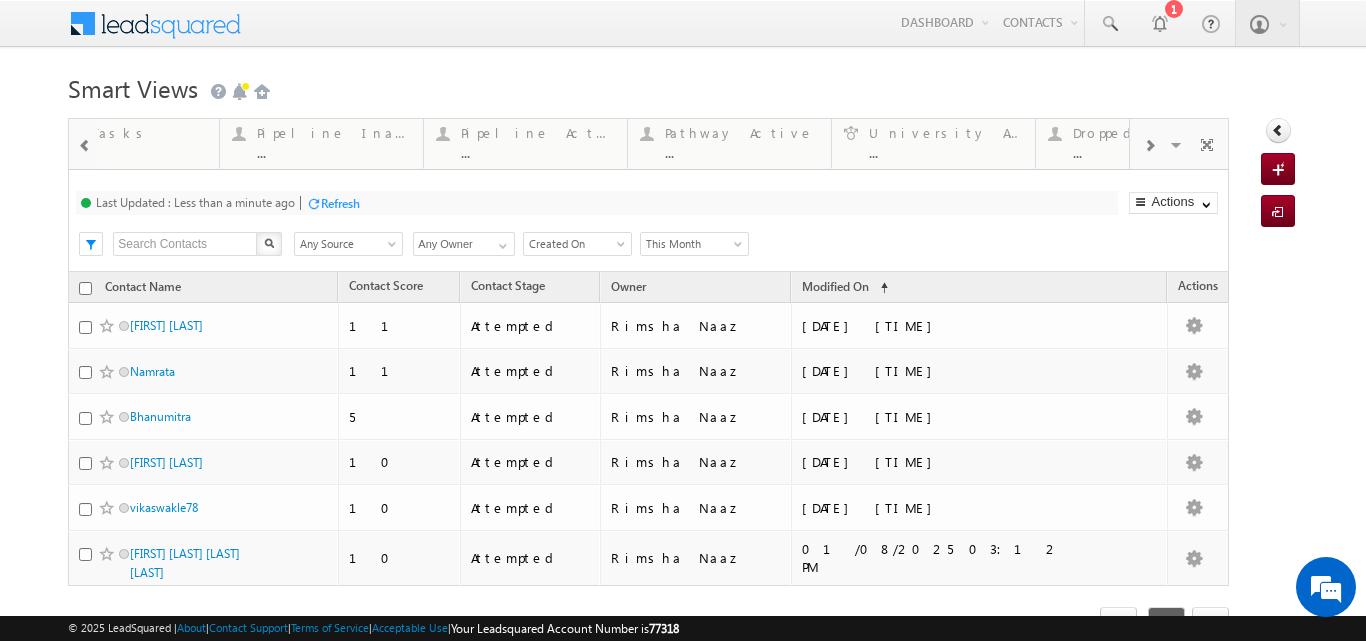 click at bounding box center (1149, 146) 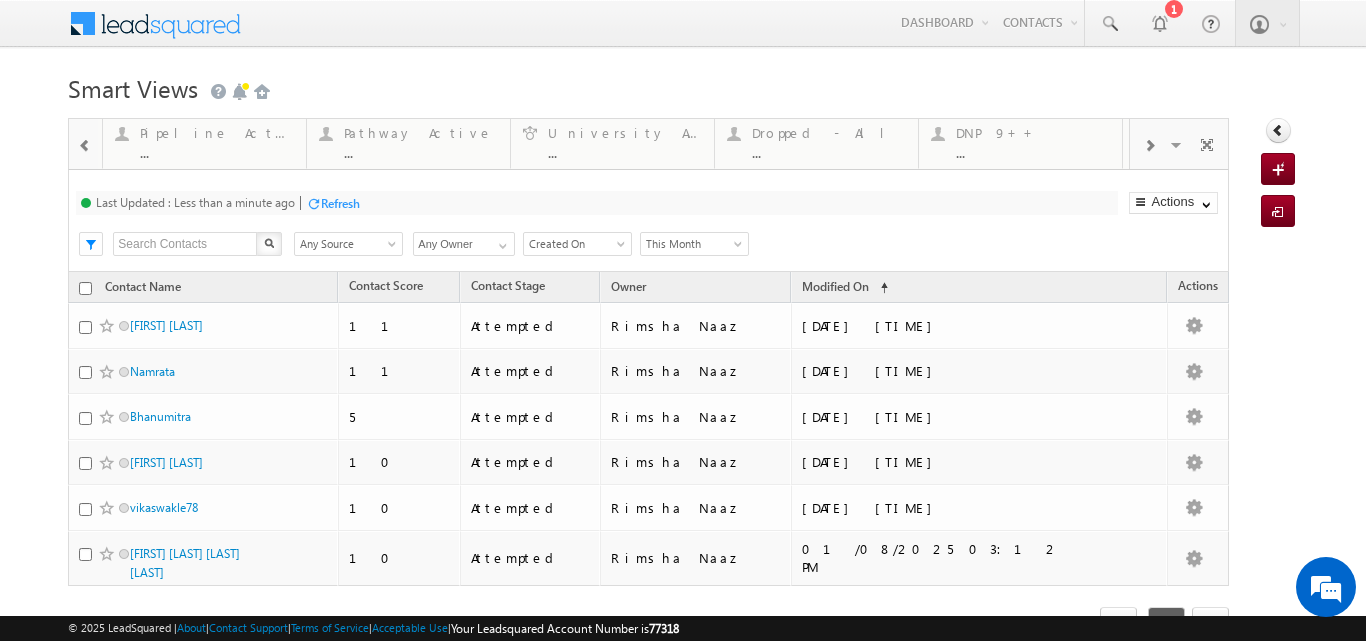 click at bounding box center (1149, 146) 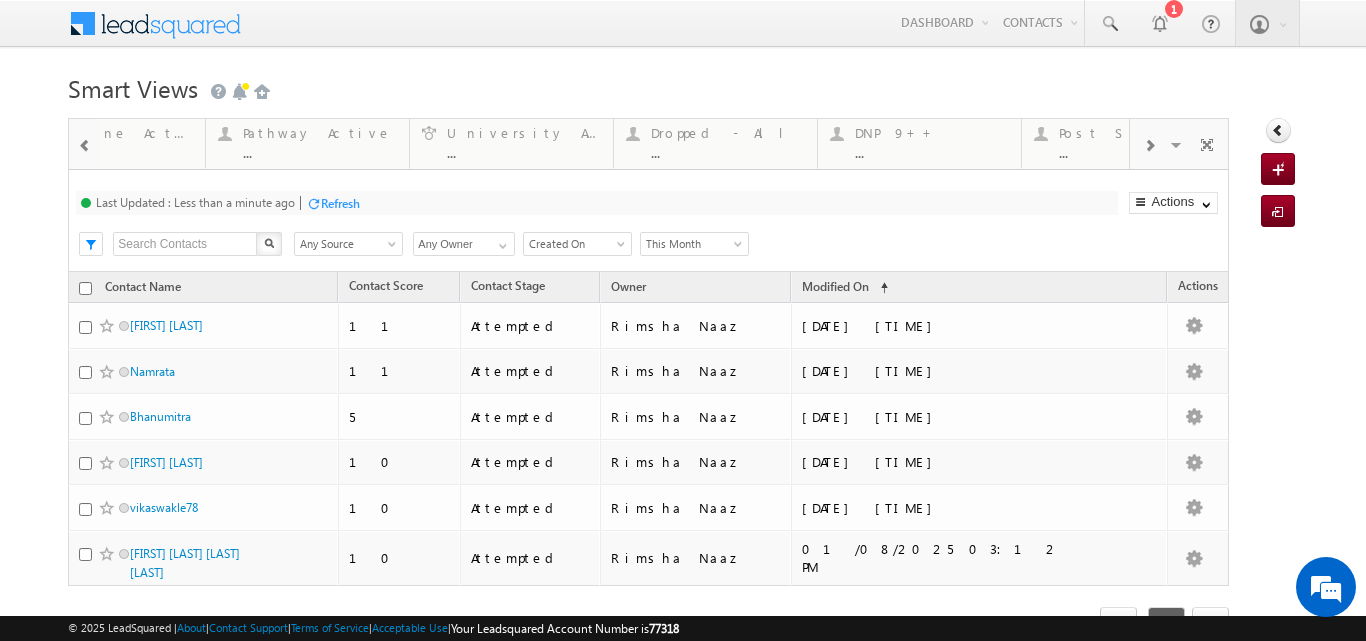click at bounding box center (1149, 146) 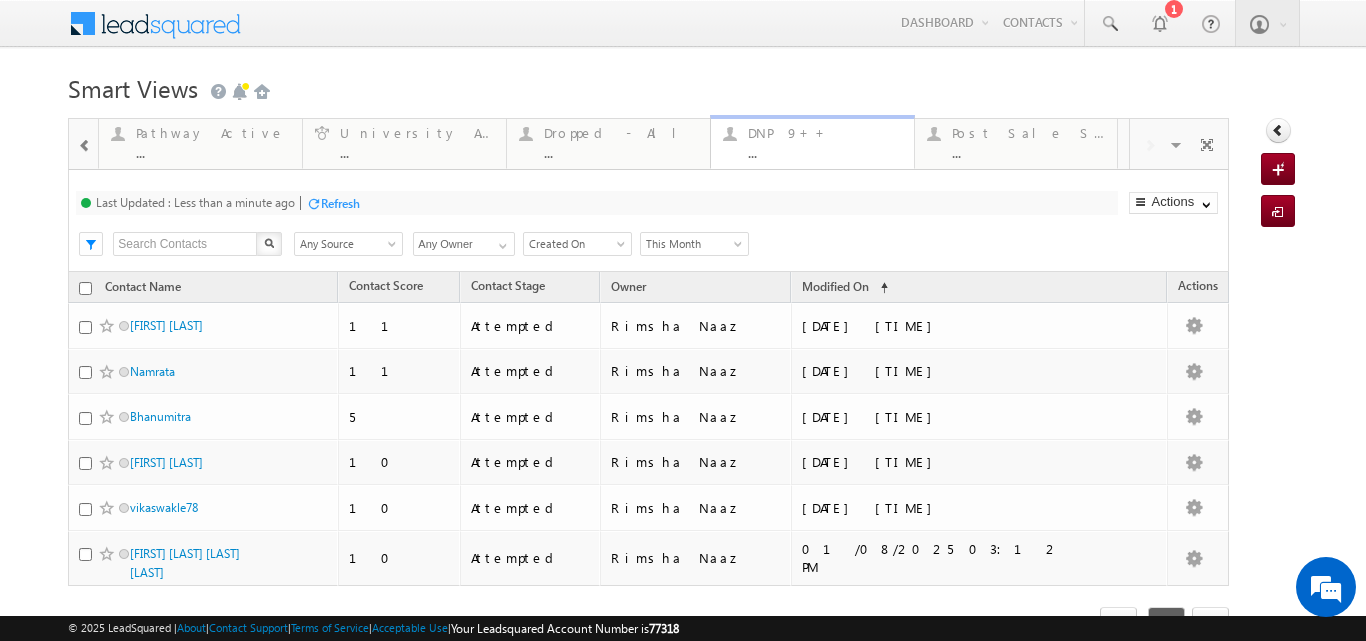 click on "..." at bounding box center (825, 152) 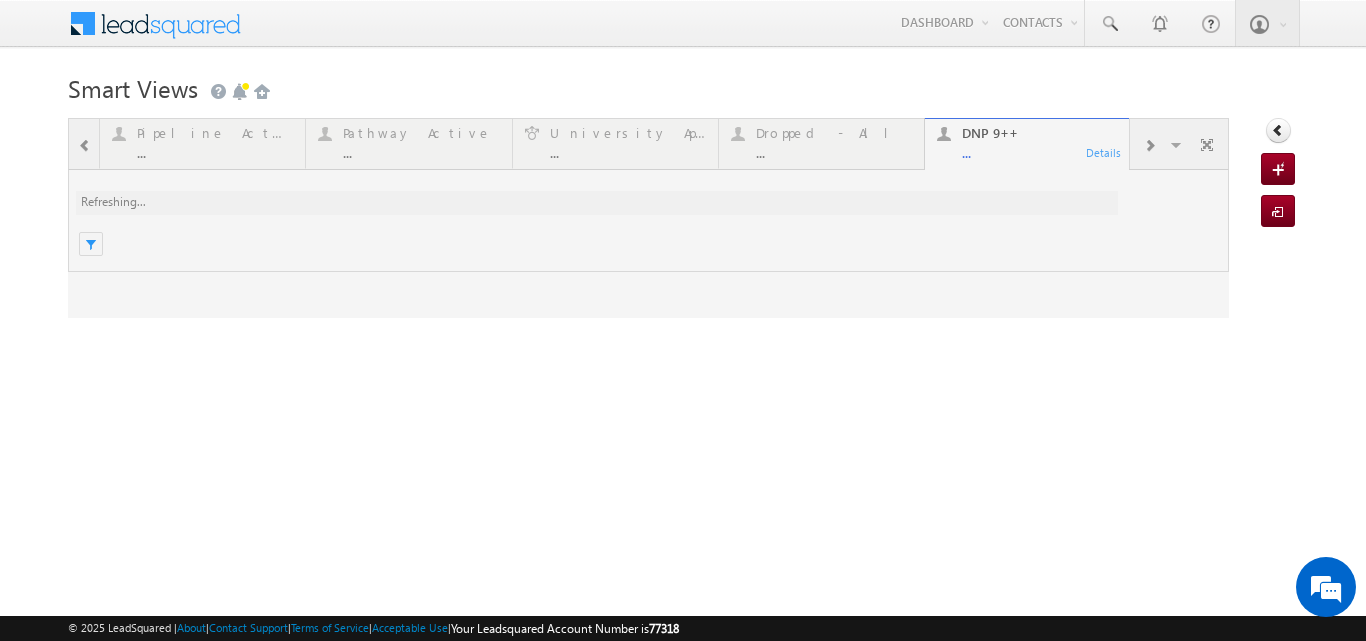 scroll, scrollTop: 0, scrollLeft: 0, axis: both 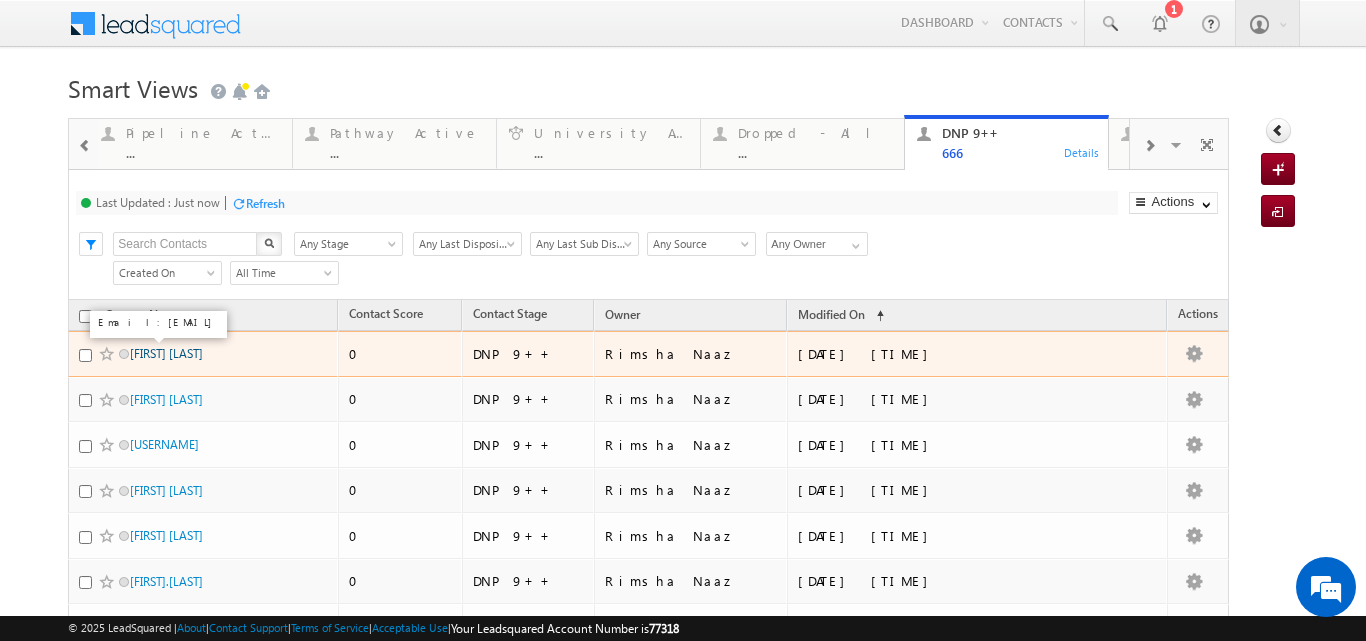 click on "nandan chakravarthi" at bounding box center [166, 353] 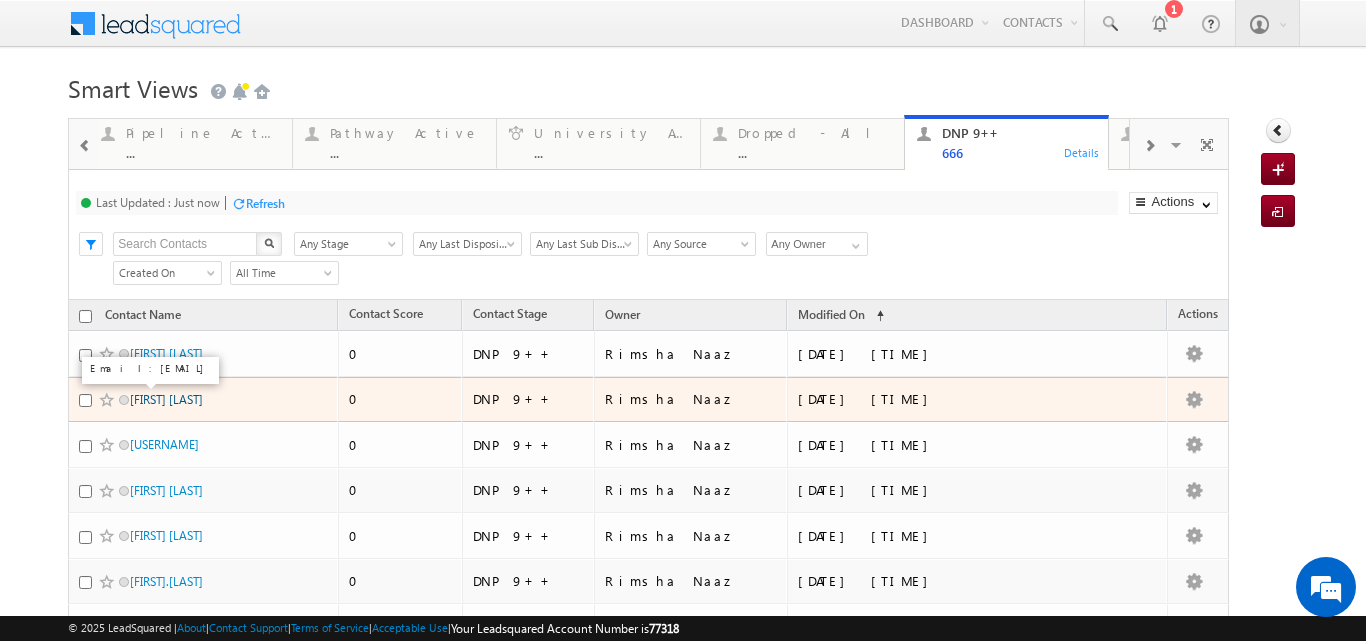 click on "Nagaraj mulgi" at bounding box center [166, 399] 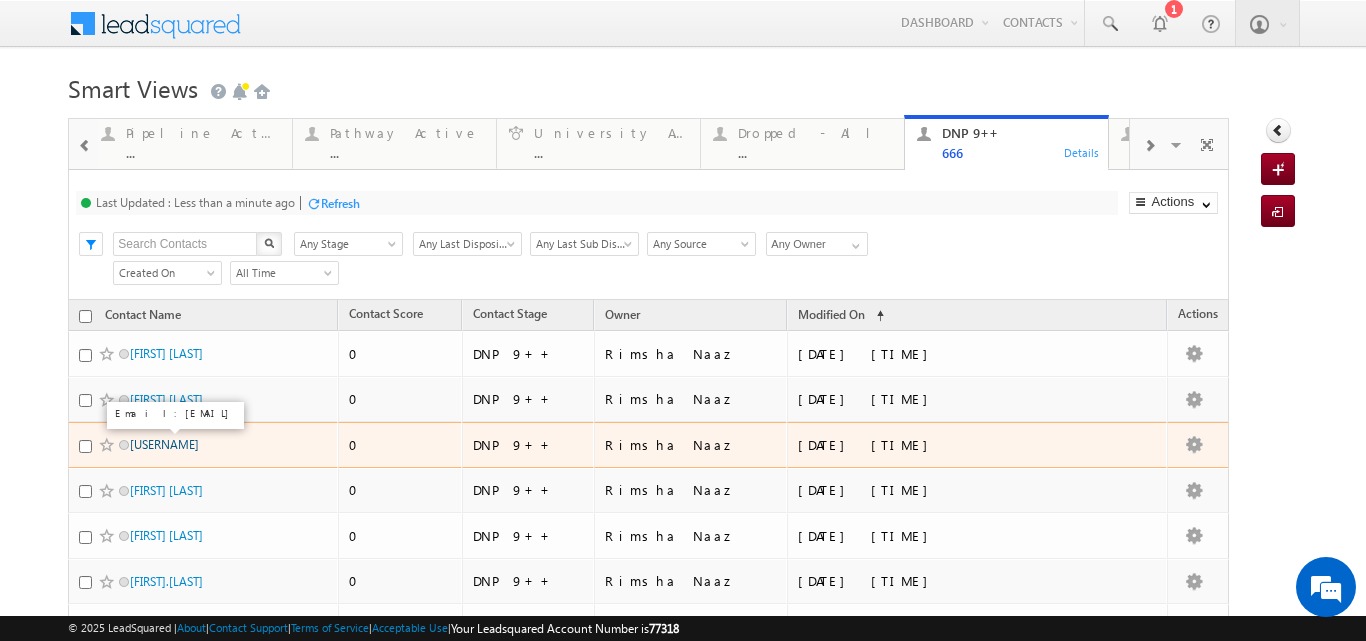 click on "NILESH_RDX_LOVER" at bounding box center [164, 444] 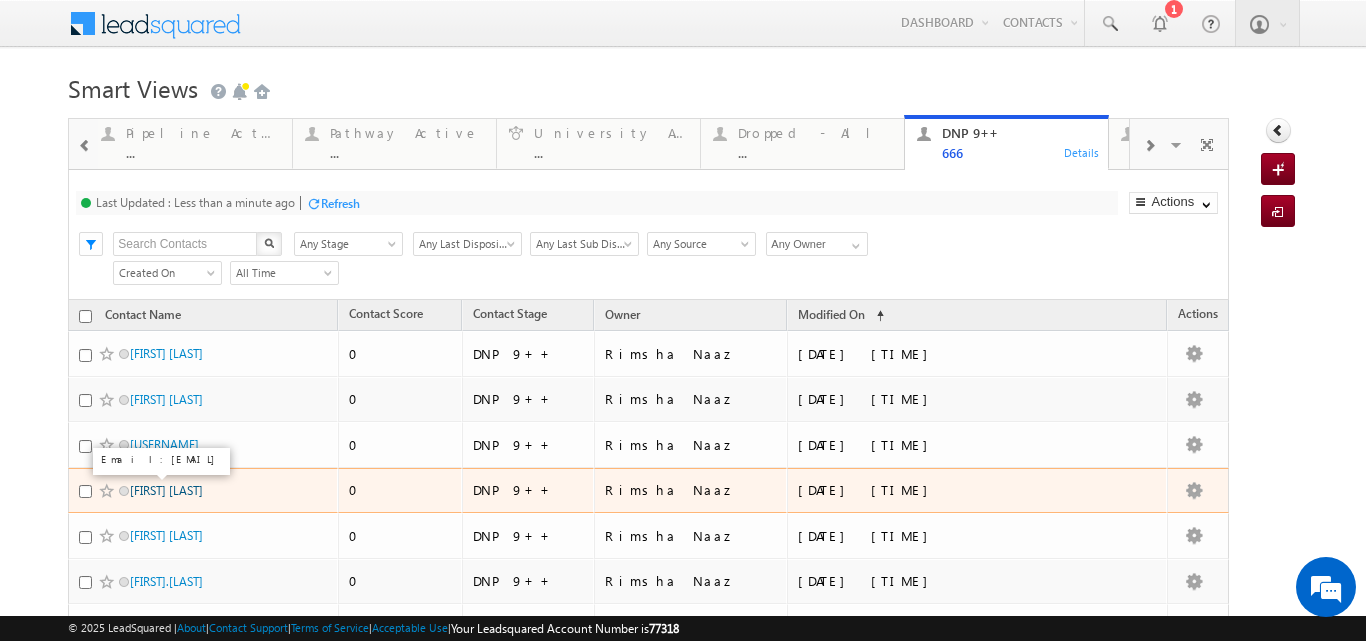 click on "Mustafa Khan" at bounding box center [166, 490] 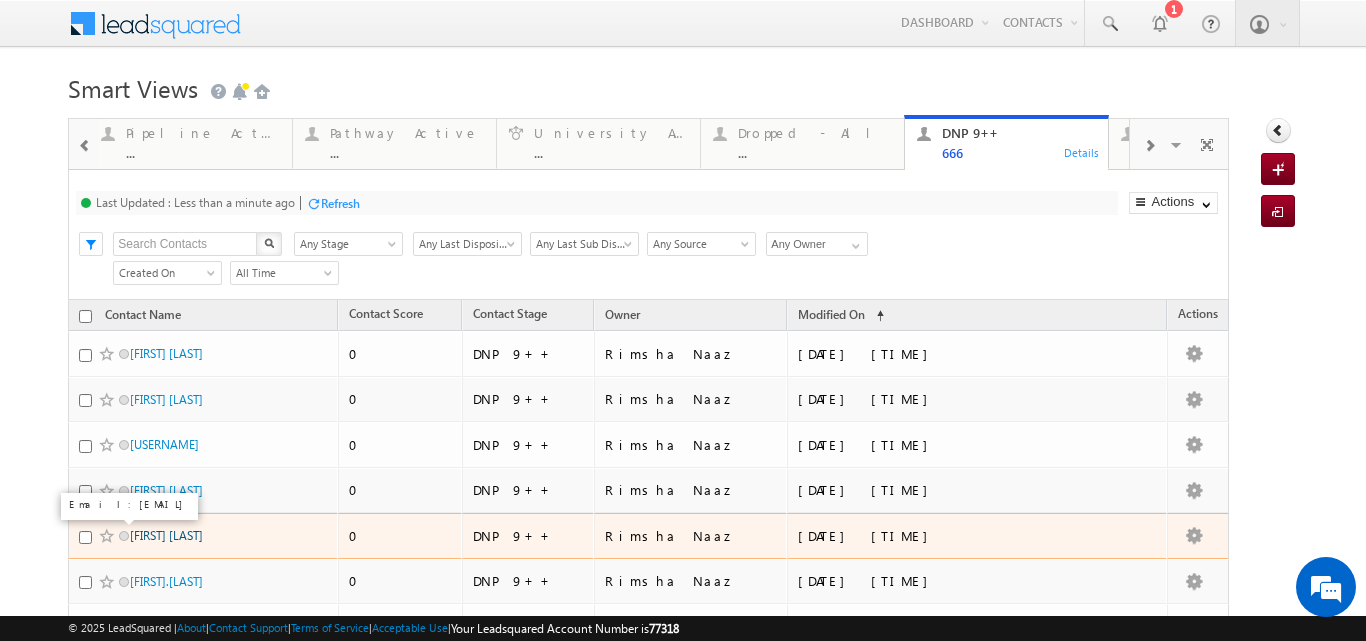 click on "Ranjitha M" at bounding box center [166, 535] 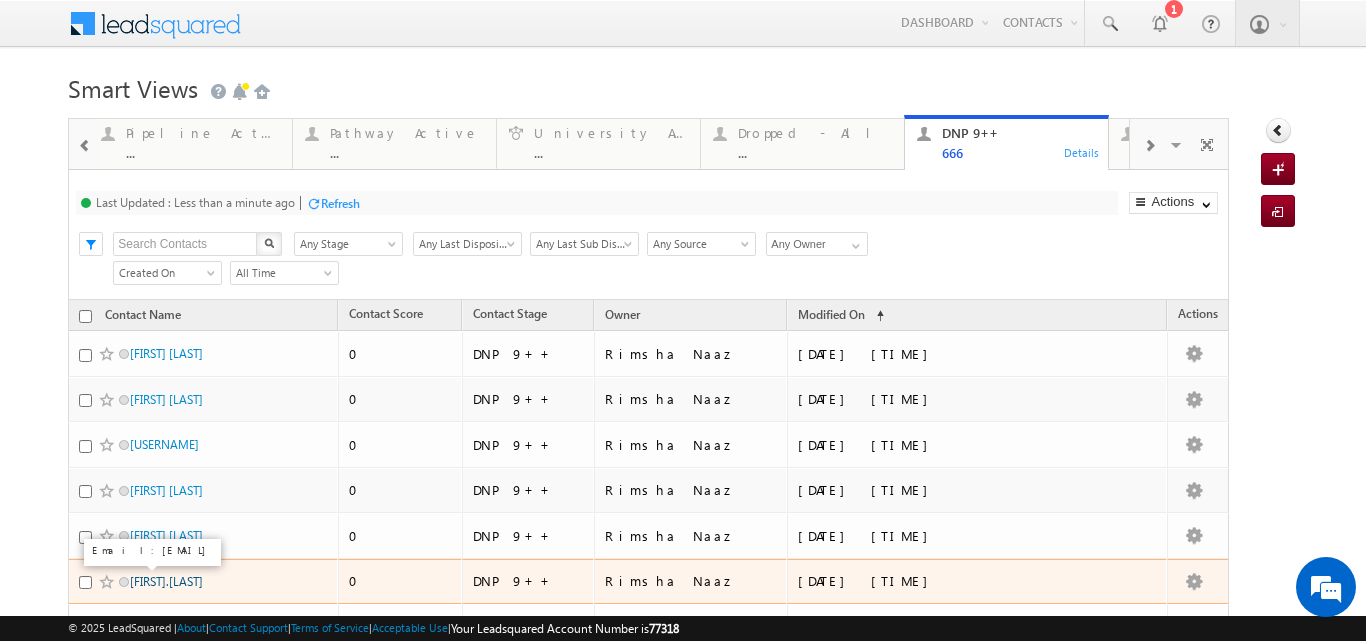 click on "Dineshchandran.R" at bounding box center (166, 581) 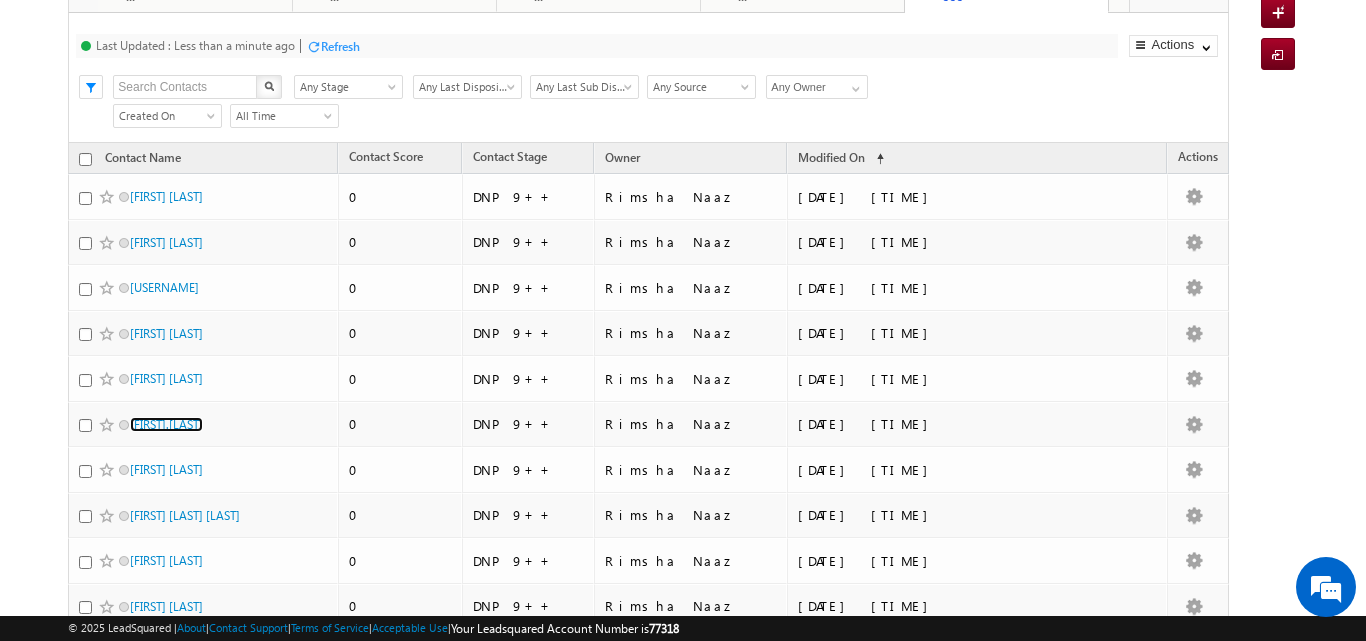 scroll, scrollTop: 211, scrollLeft: 0, axis: vertical 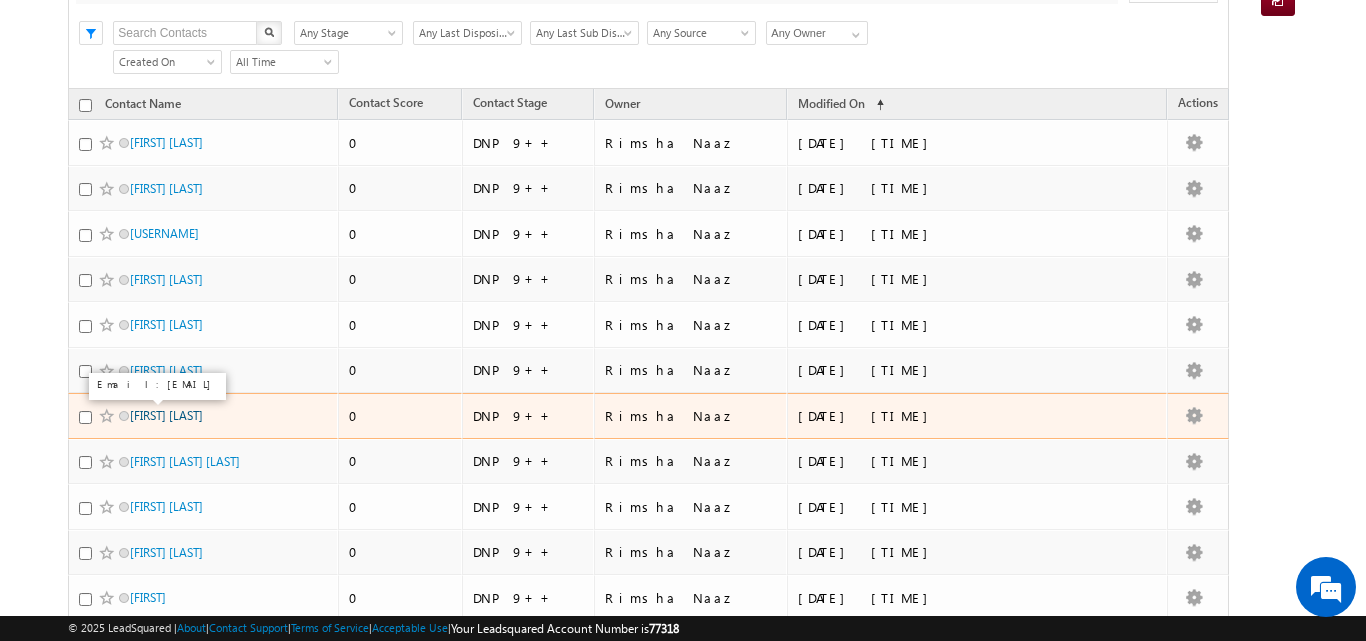 click on "[FIRST] [LAST]" at bounding box center [166, 415] 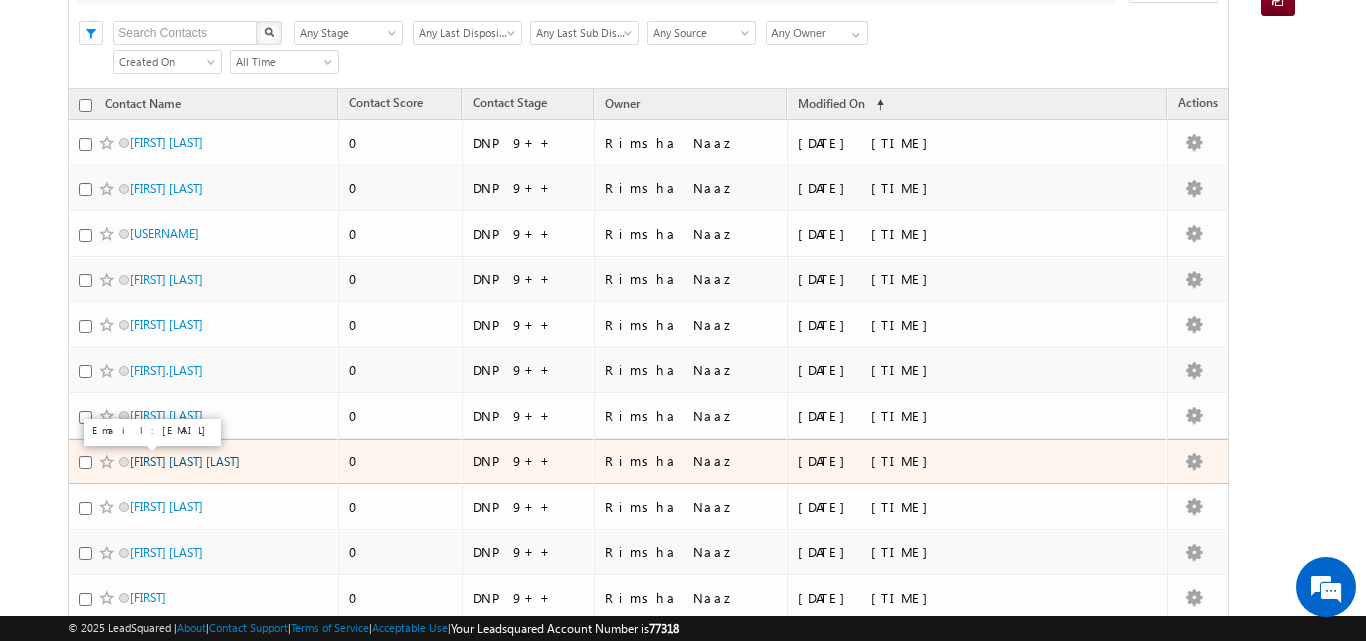 click on "Priyanka yaduwanshi" at bounding box center (185, 461) 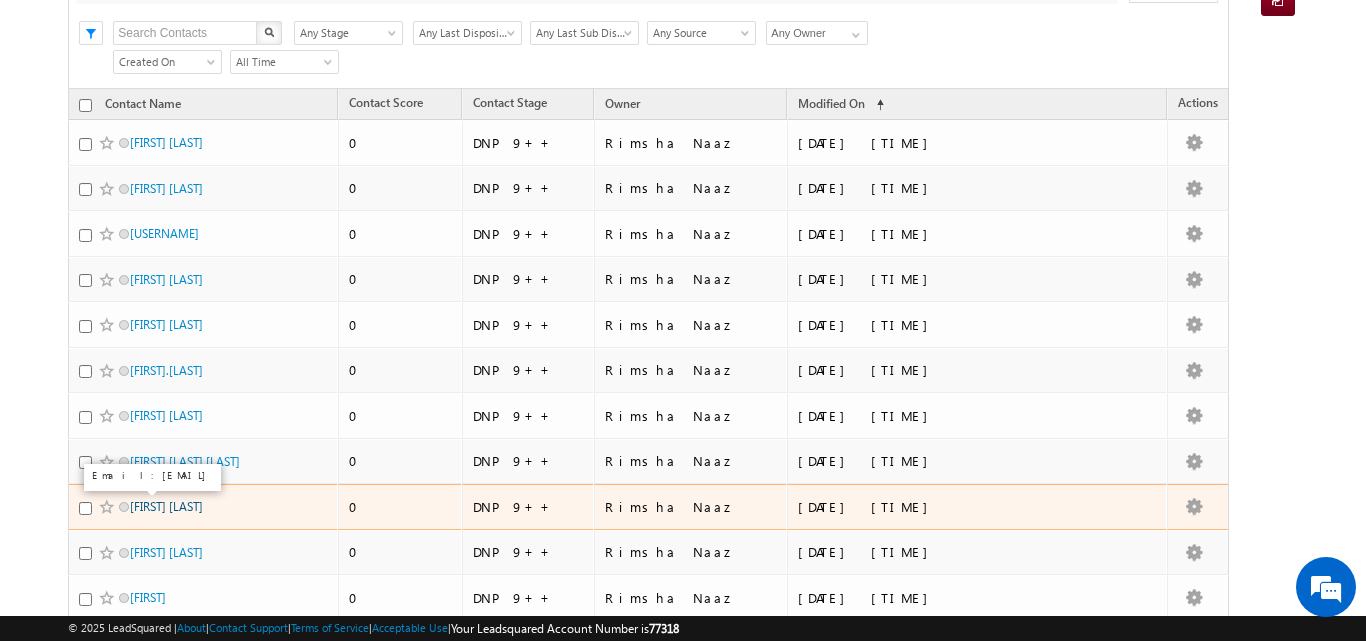 click on "Soham Rasam" at bounding box center (166, 506) 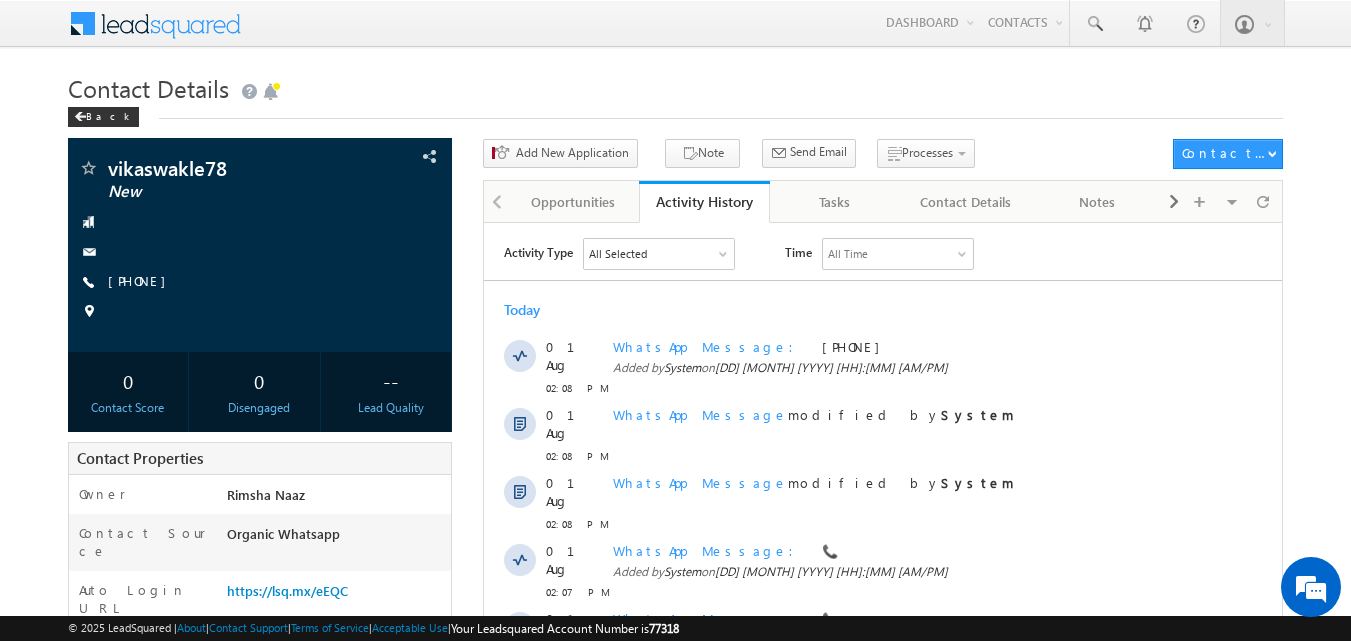 scroll, scrollTop: 0, scrollLeft: 0, axis: both 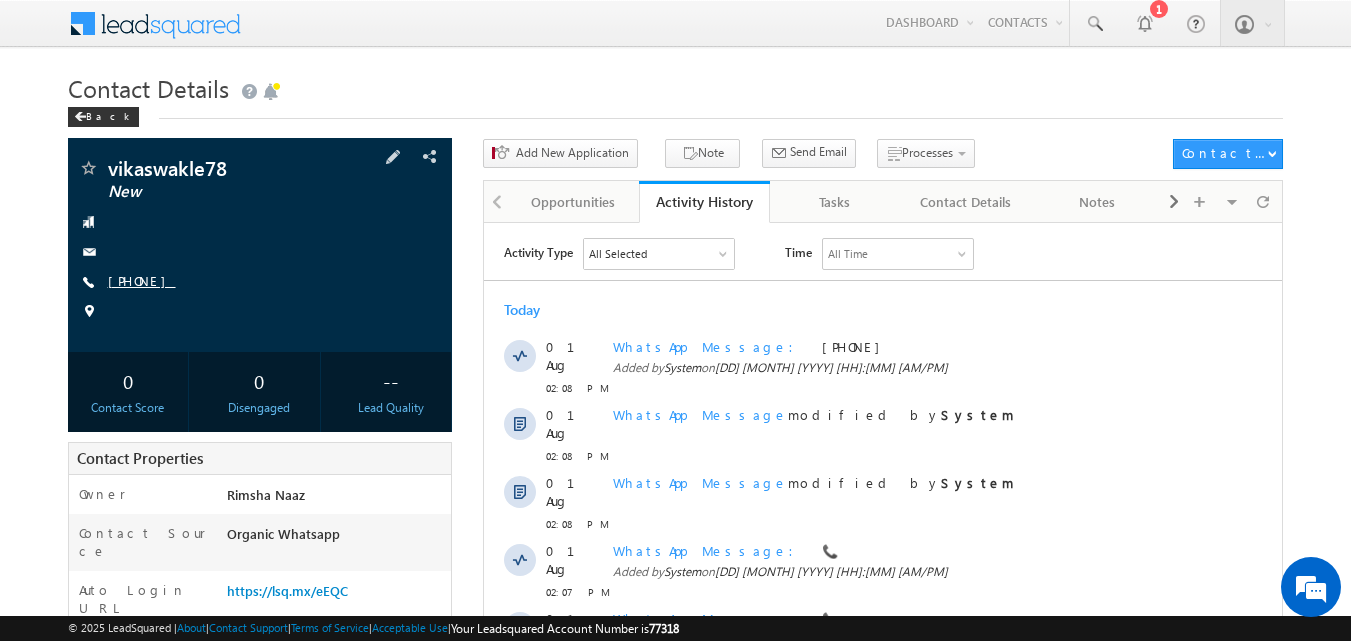 click on "+91-8080470438" at bounding box center [142, 280] 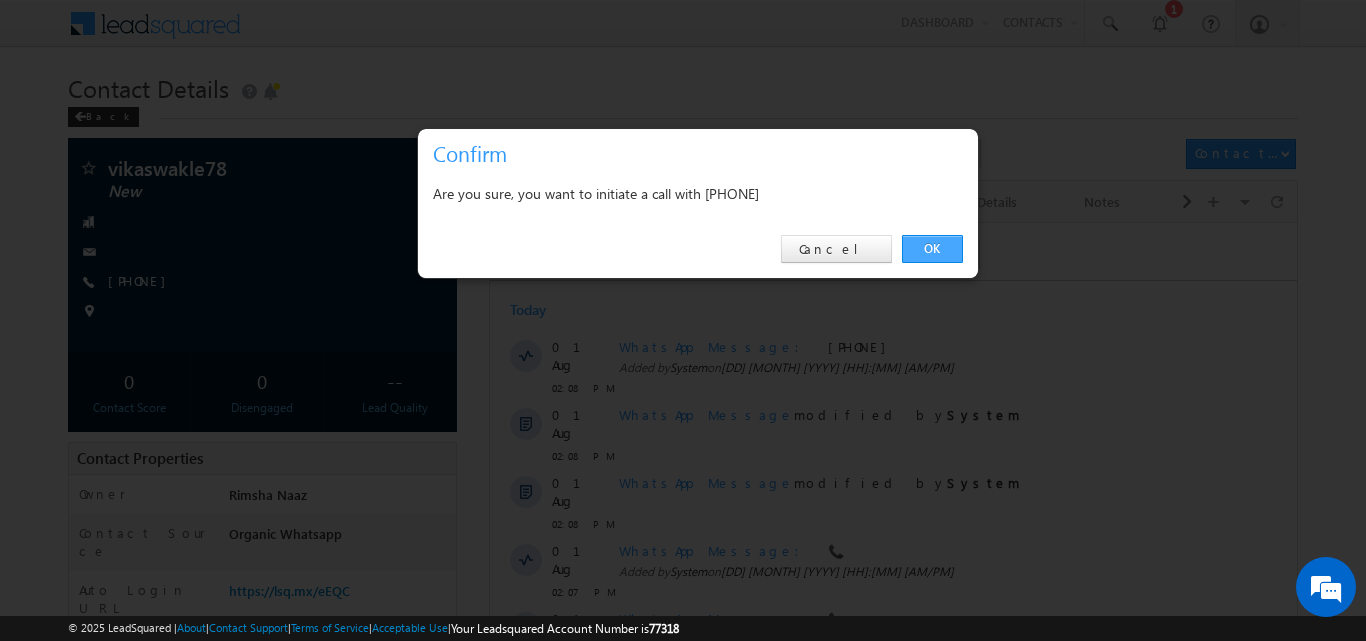click on "OK" at bounding box center (932, 249) 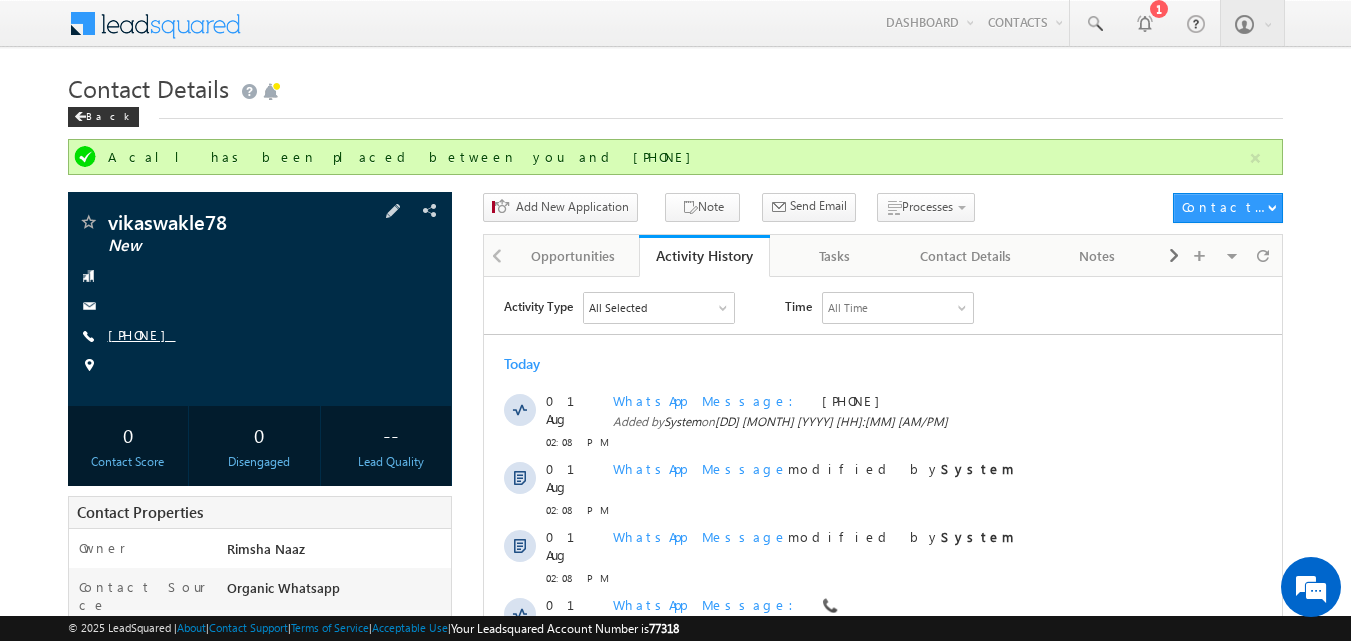 click on "+91-8080470438" at bounding box center [142, 334] 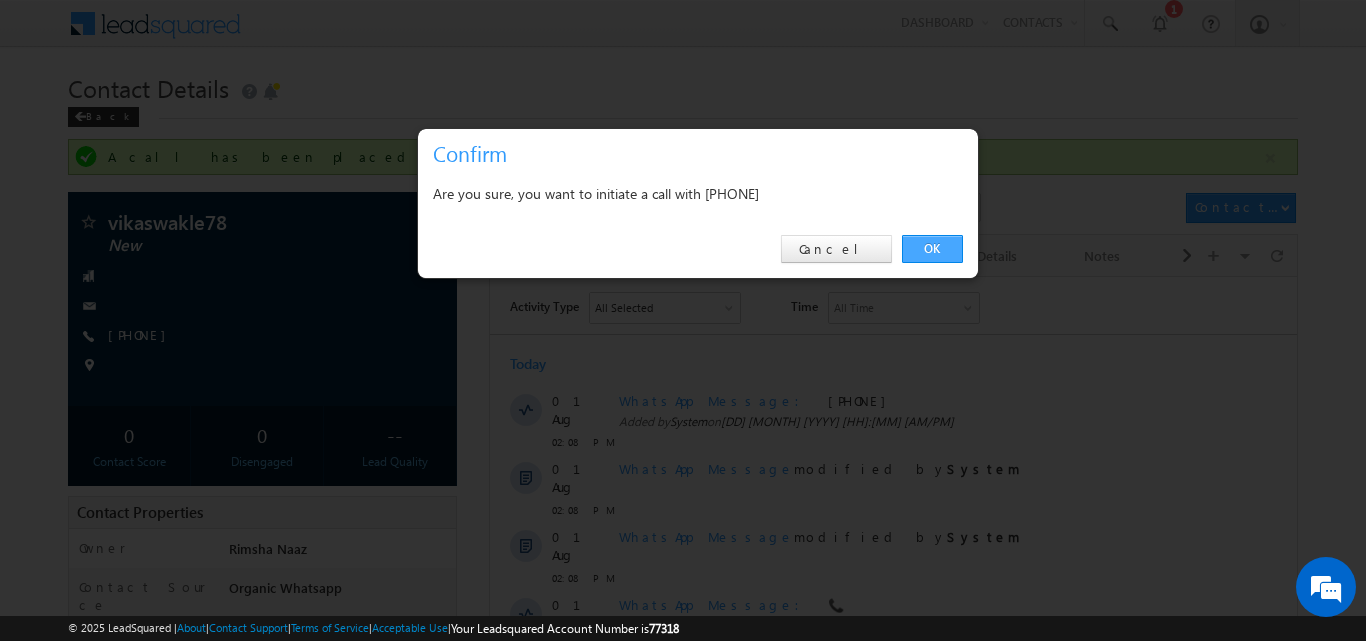 click on "OK" at bounding box center (932, 249) 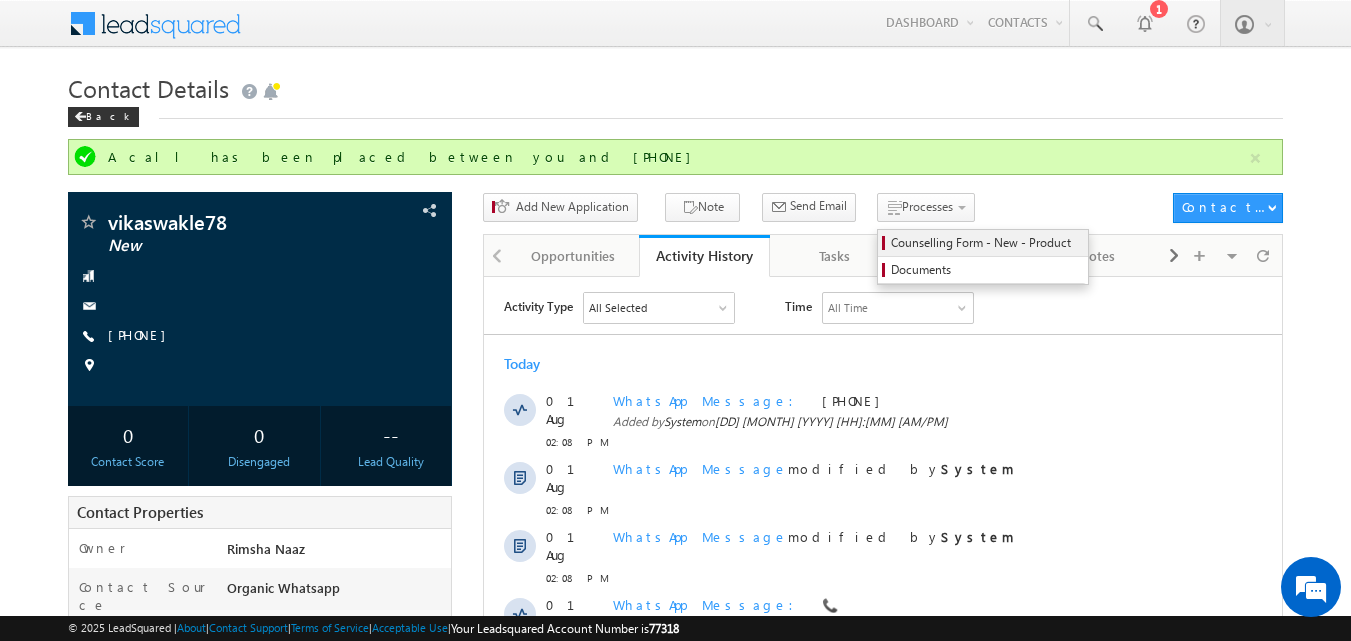 click on "Counselling Form - New - Product" at bounding box center (986, 243) 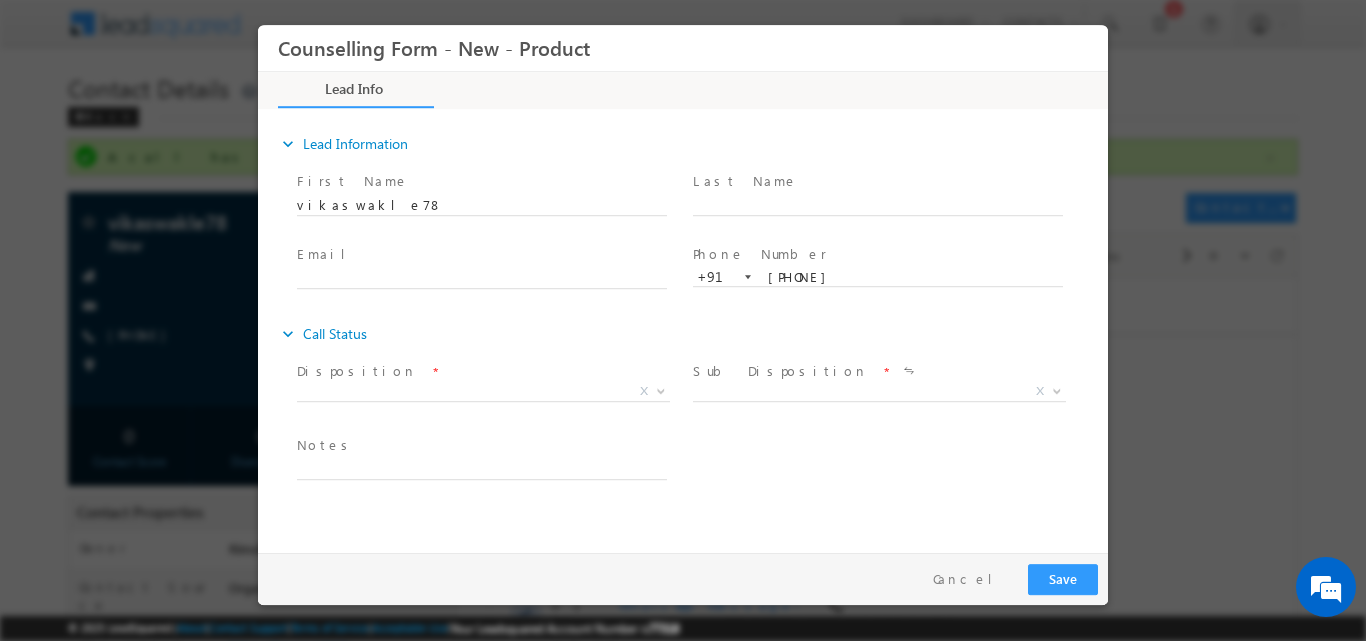 scroll, scrollTop: 0, scrollLeft: 0, axis: both 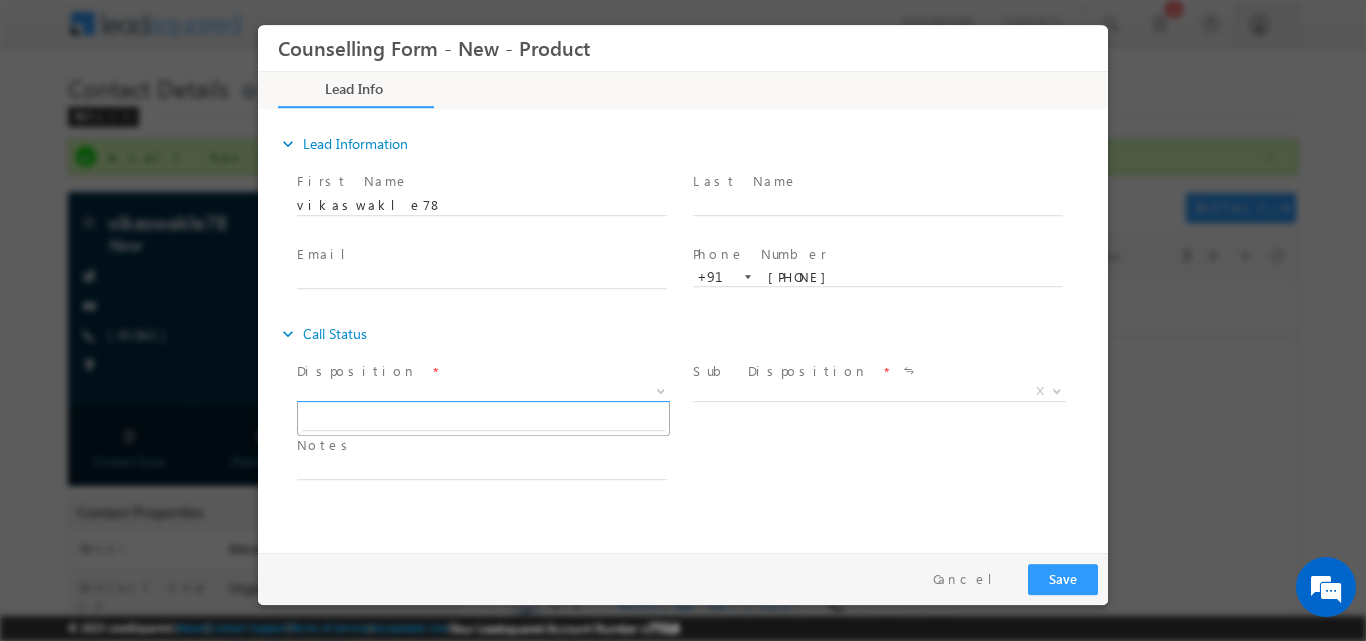click at bounding box center [661, 389] 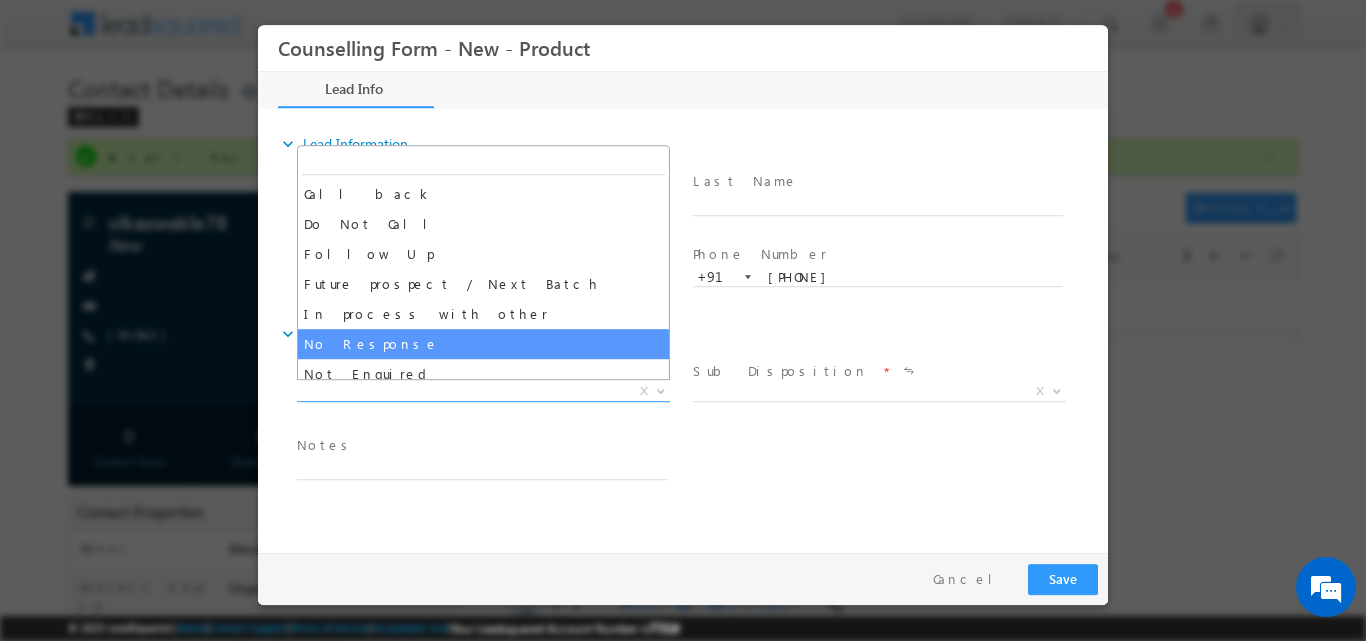 select on "No Response" 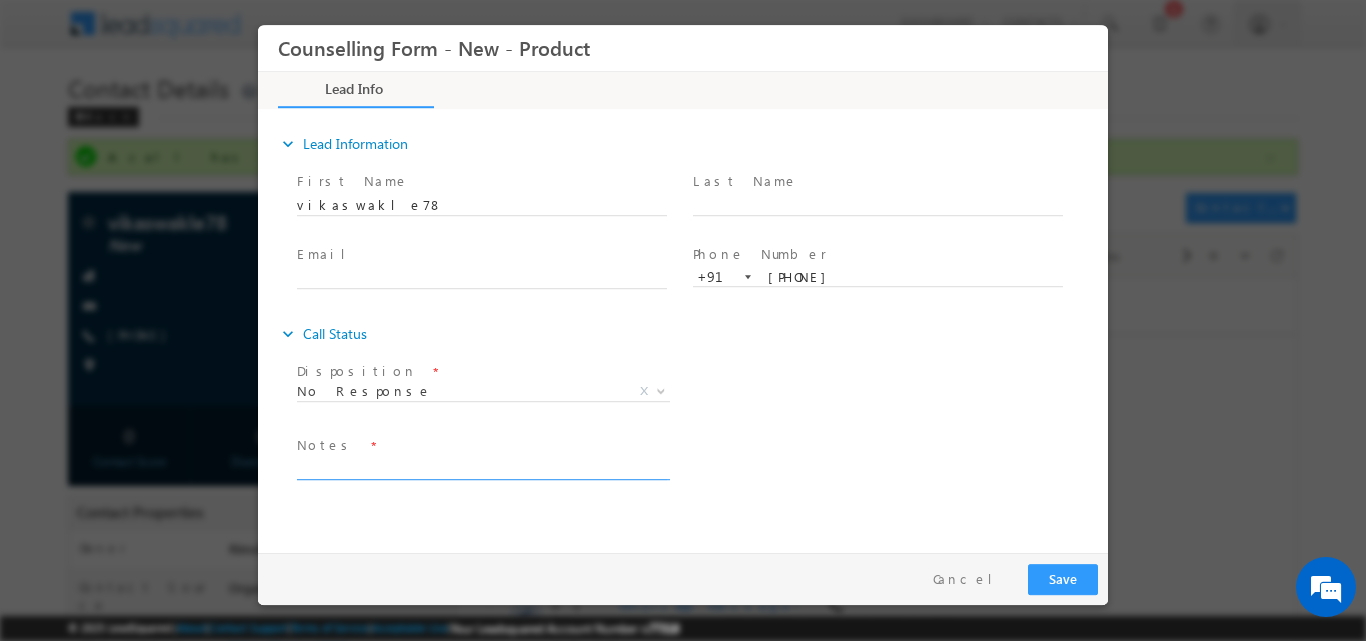 click at bounding box center (482, 467) 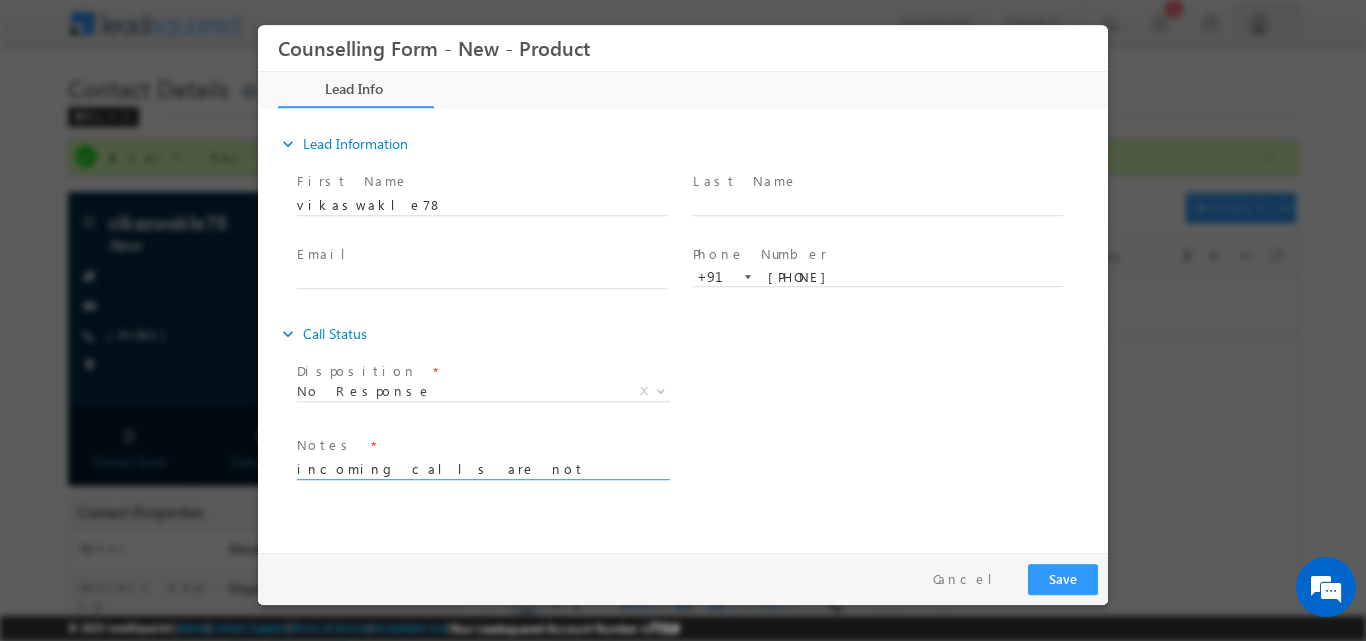 drag, startPoint x: 615, startPoint y: 469, endPoint x: 468, endPoint y: 510, distance: 152.61061 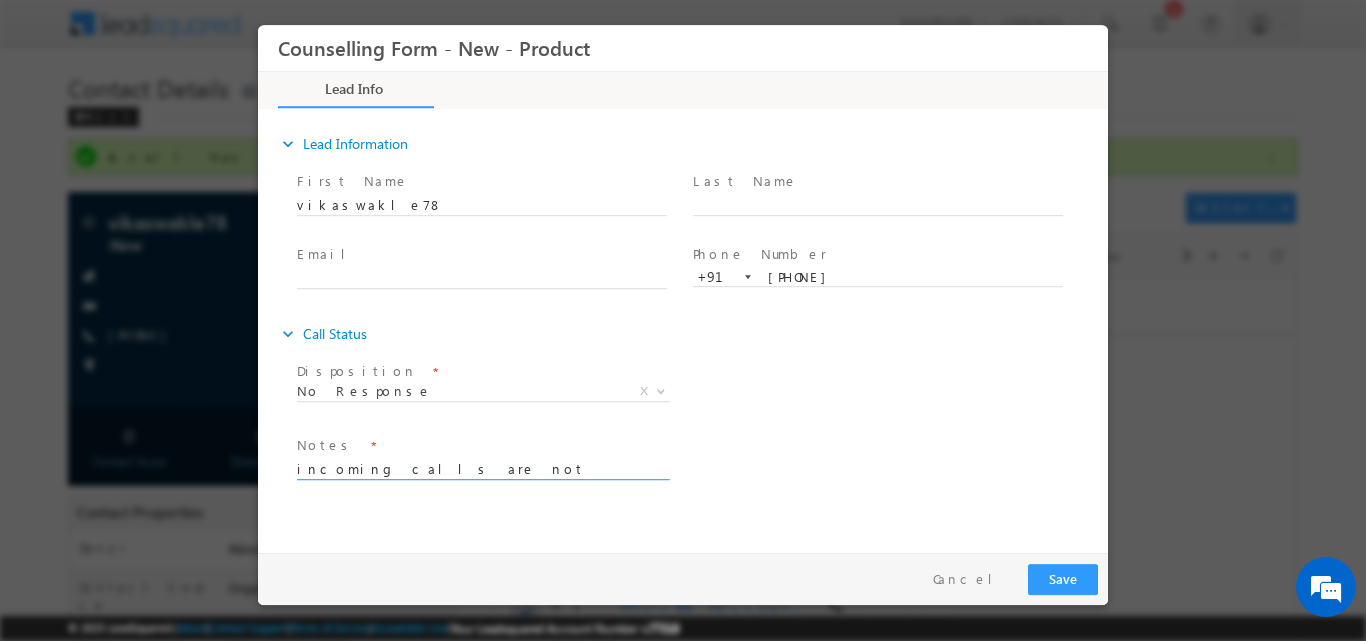 click on "Counselling Form - New - Product
Lead Info Documents" at bounding box center [683, 283] 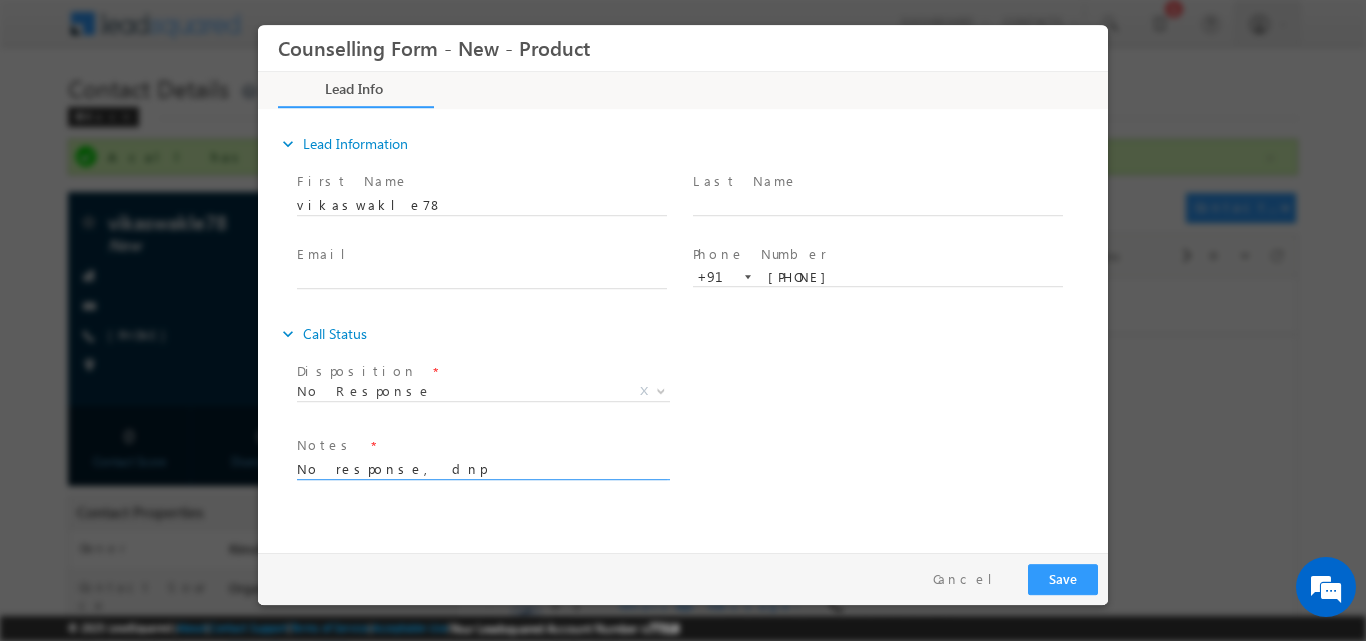 type on "No response, dnp" 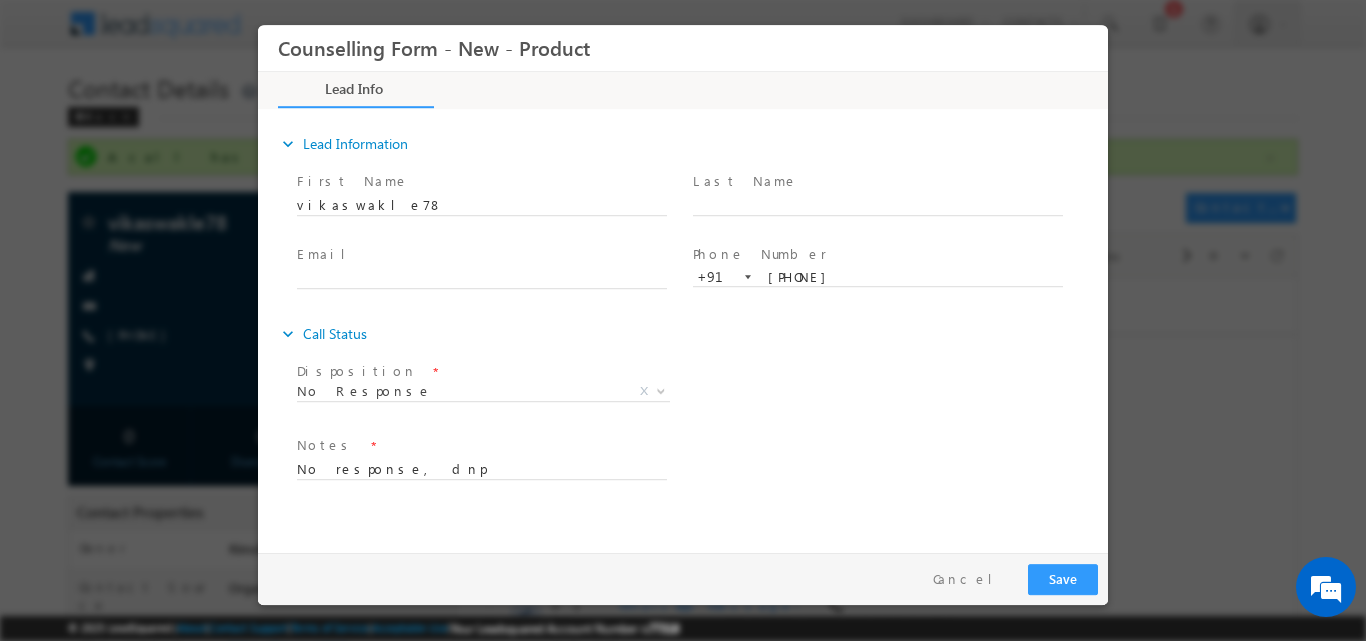 drag, startPoint x: 485, startPoint y: 515, endPoint x: 349, endPoint y: 500, distance: 136.8247 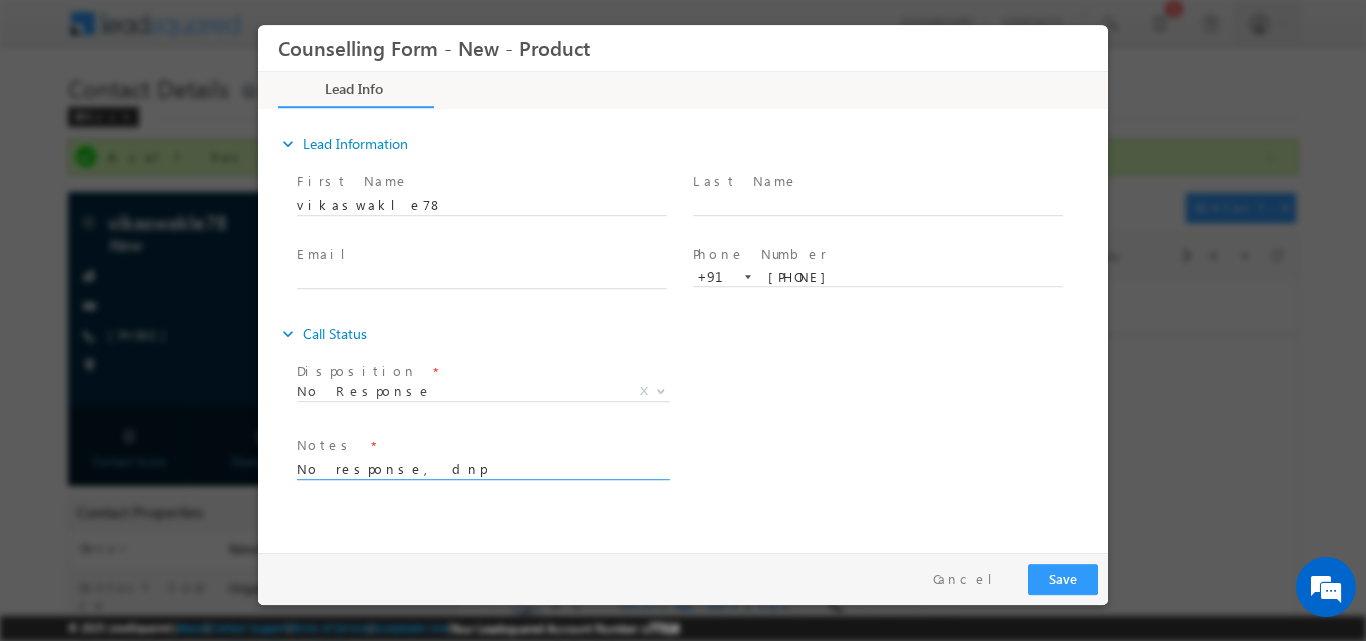drag, startPoint x: 455, startPoint y: 473, endPoint x: 490, endPoint y: 508, distance: 49.497475 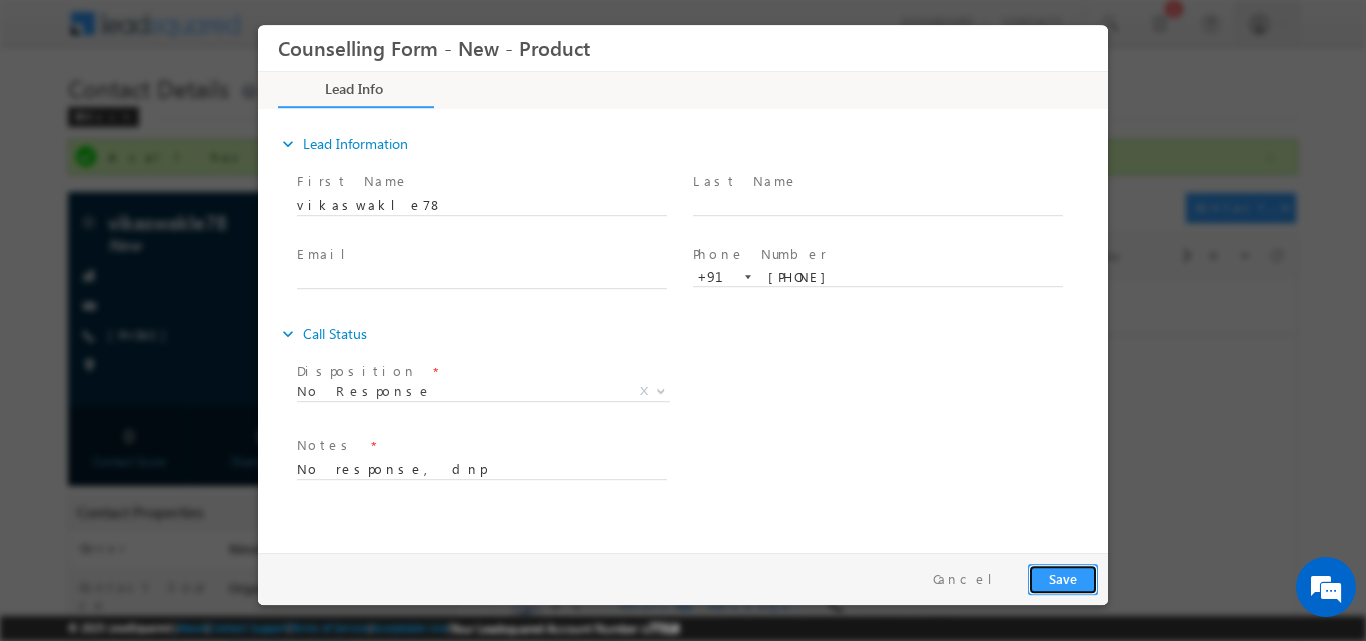 click on "Save" at bounding box center (1063, 578) 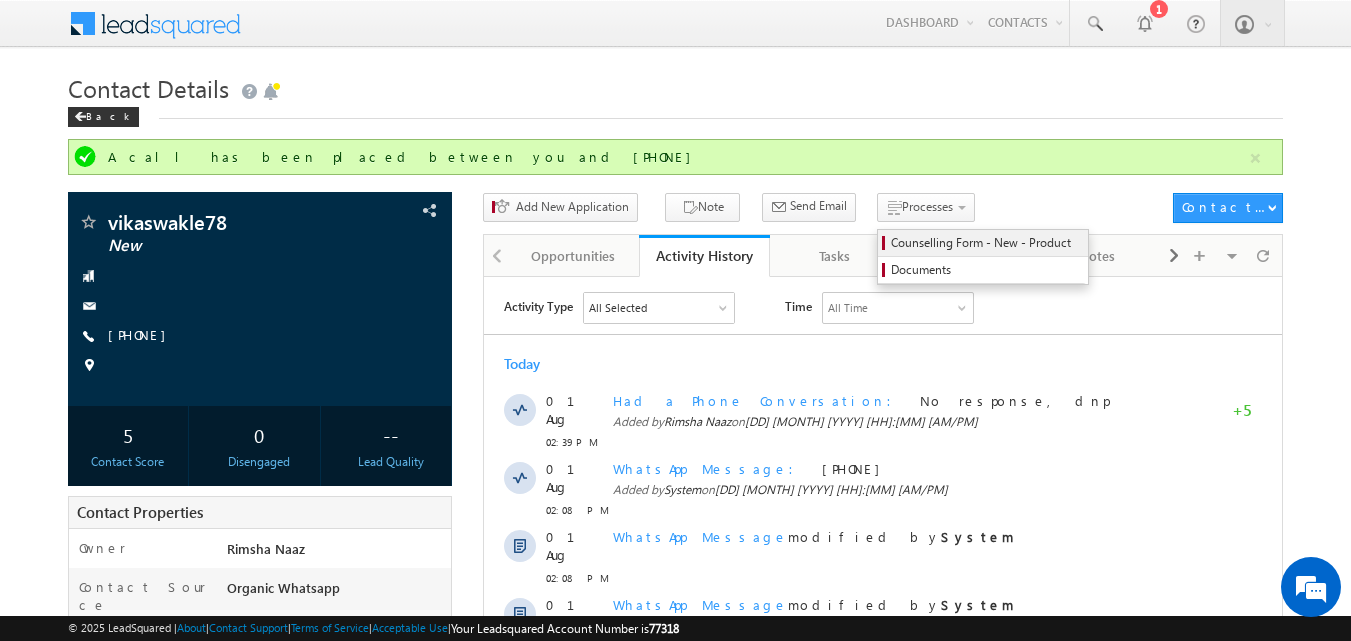 click on "Counselling Form - New - Product" at bounding box center [986, 243] 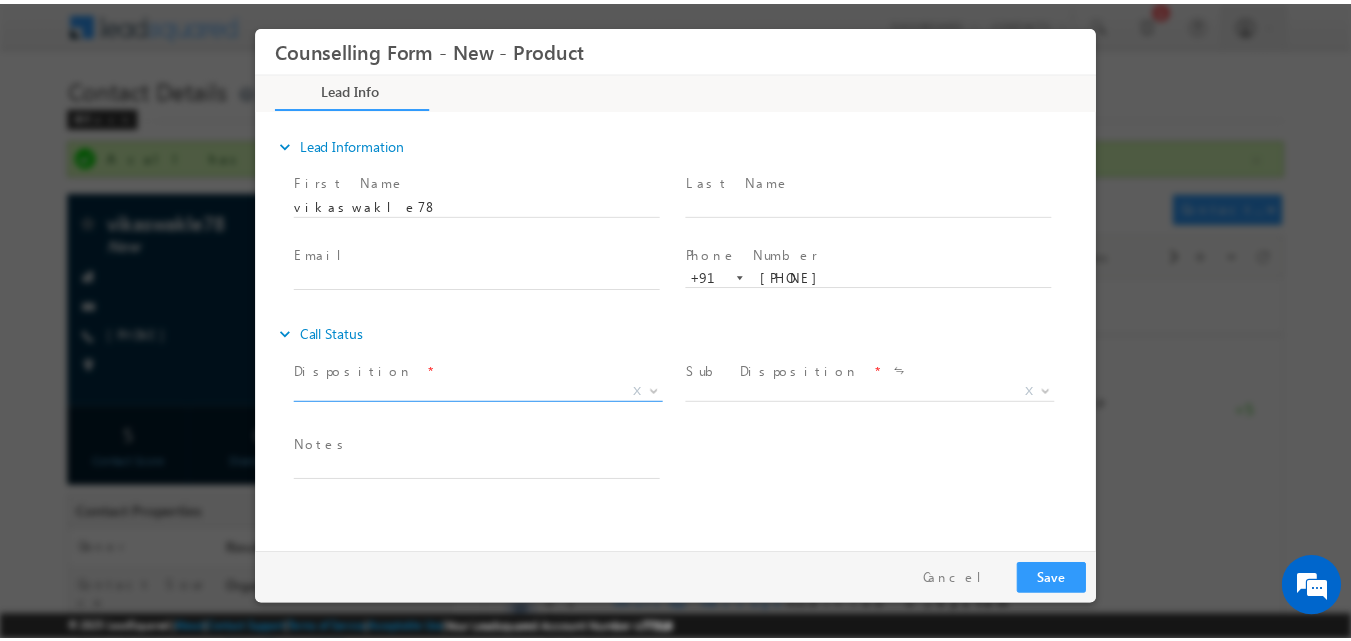 scroll, scrollTop: 0, scrollLeft: 0, axis: both 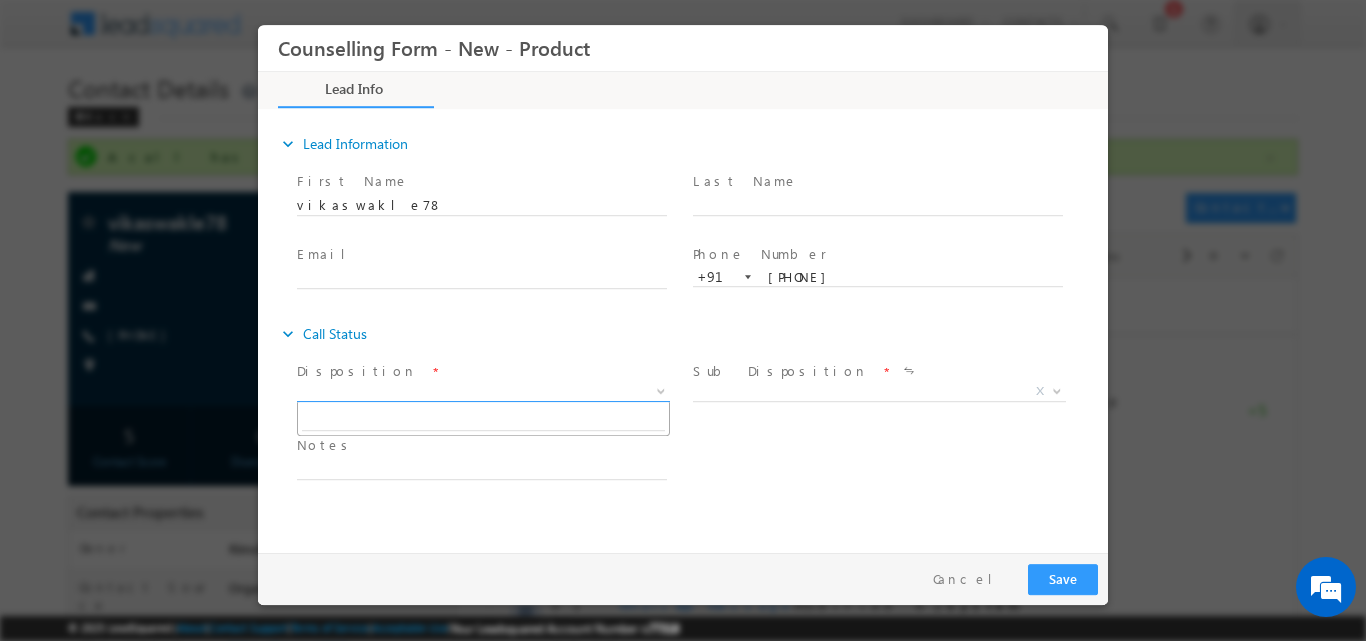 click at bounding box center (661, 389) 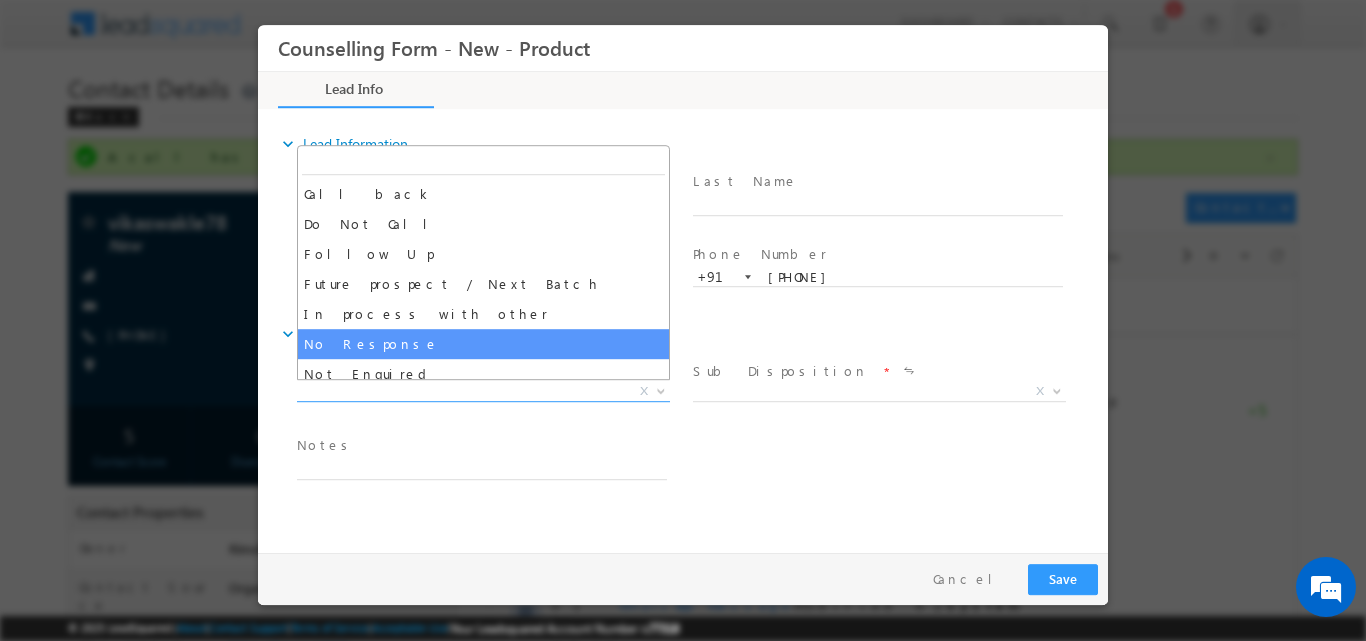 select on "No Response" 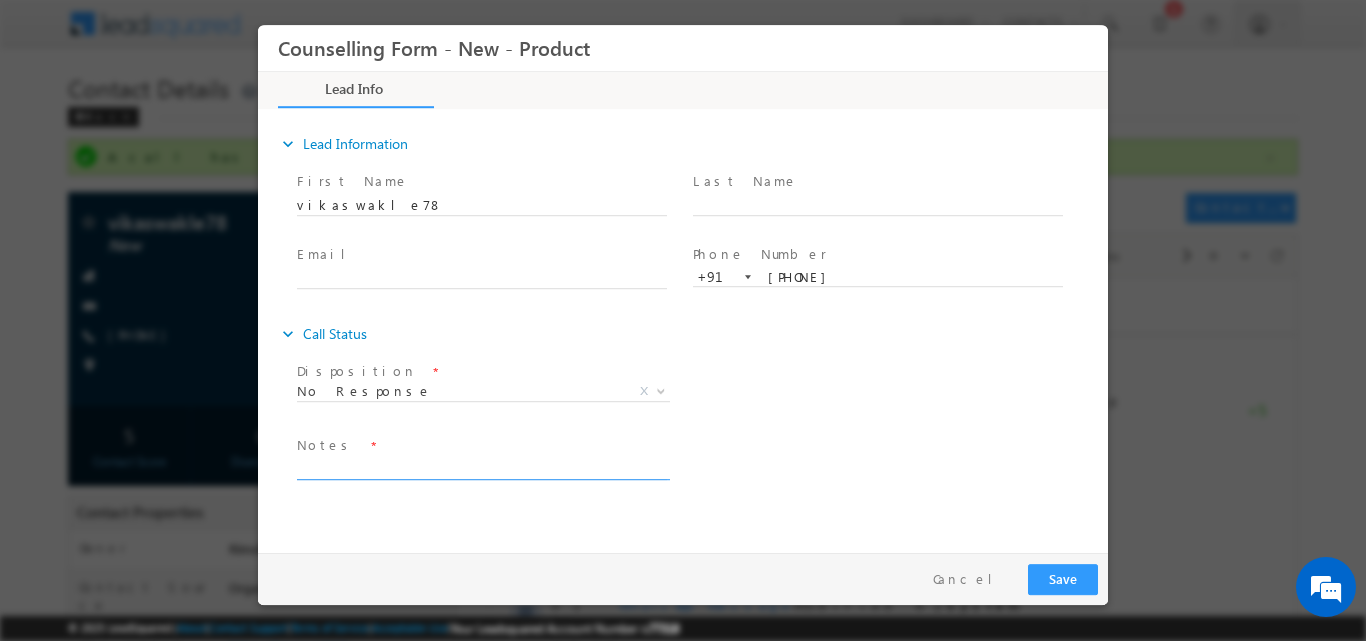 click at bounding box center [482, 467] 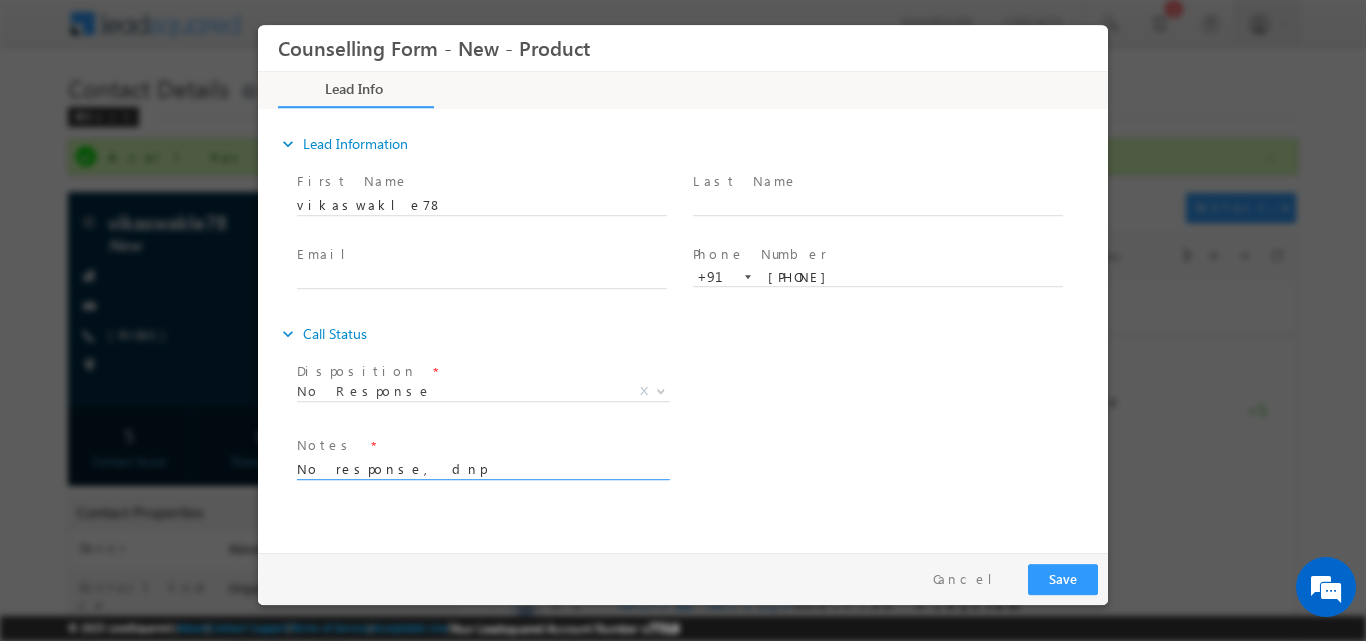 type on "No response, dnp" 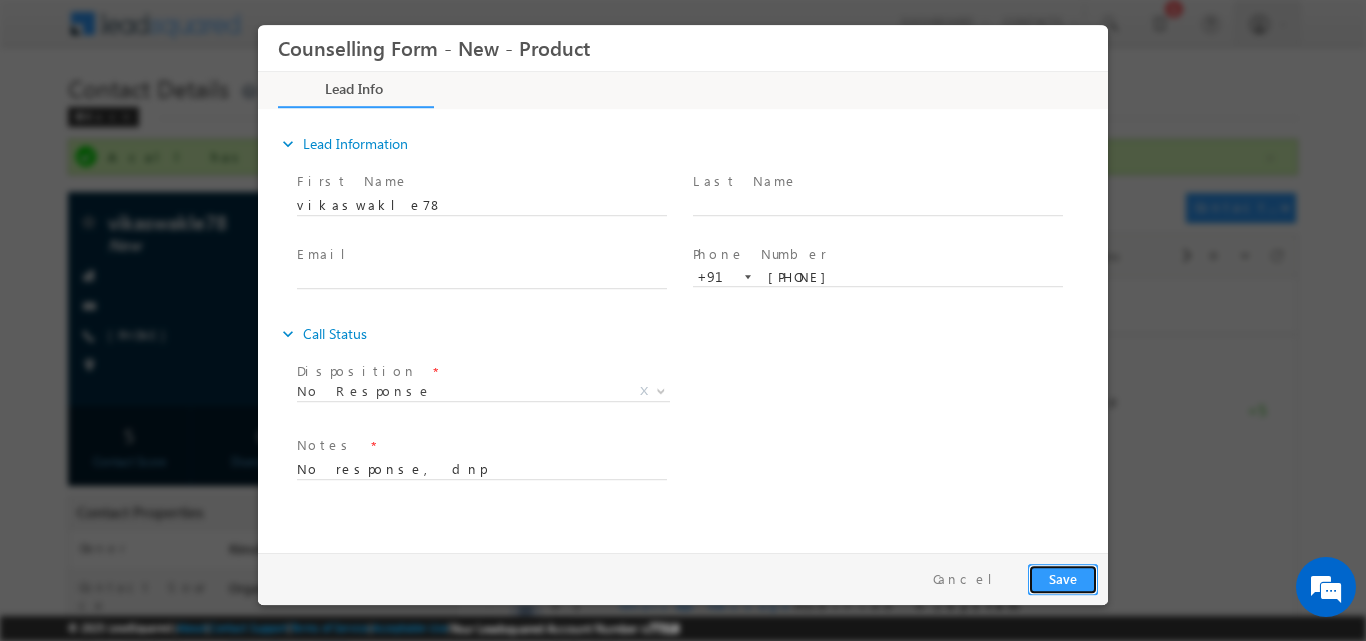 click on "Save" at bounding box center (1063, 578) 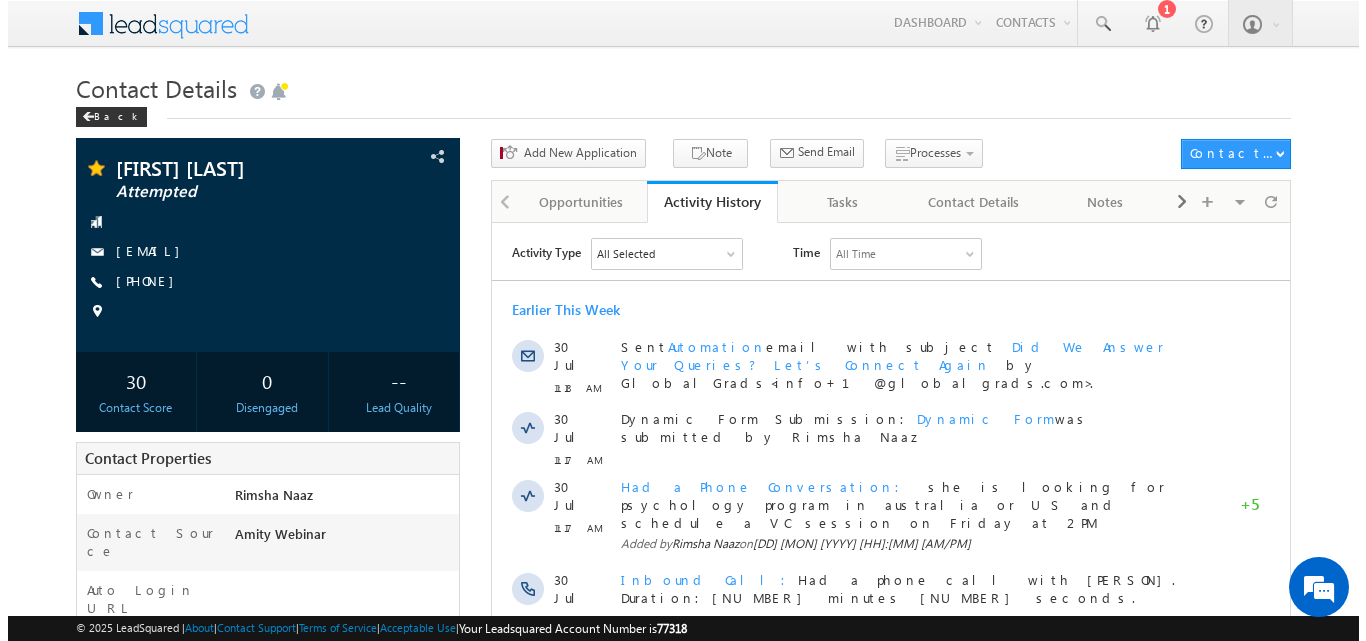 scroll, scrollTop: 0, scrollLeft: 0, axis: both 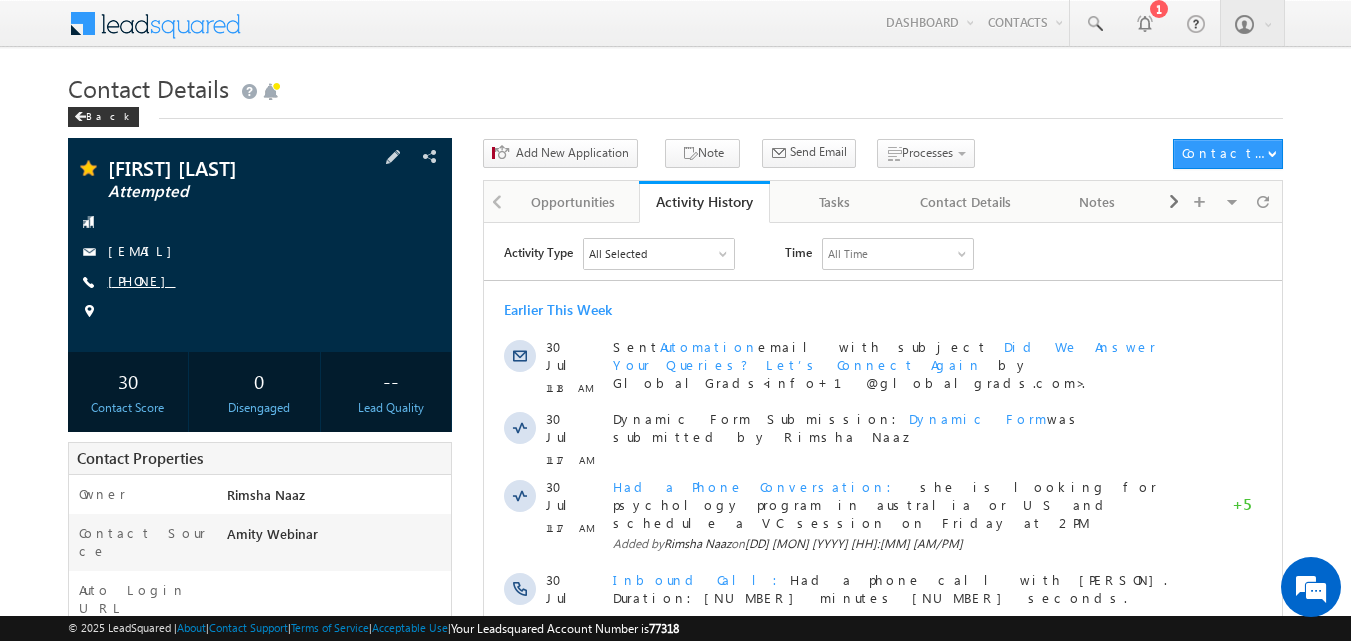click on "[PHONE]" at bounding box center [142, 280] 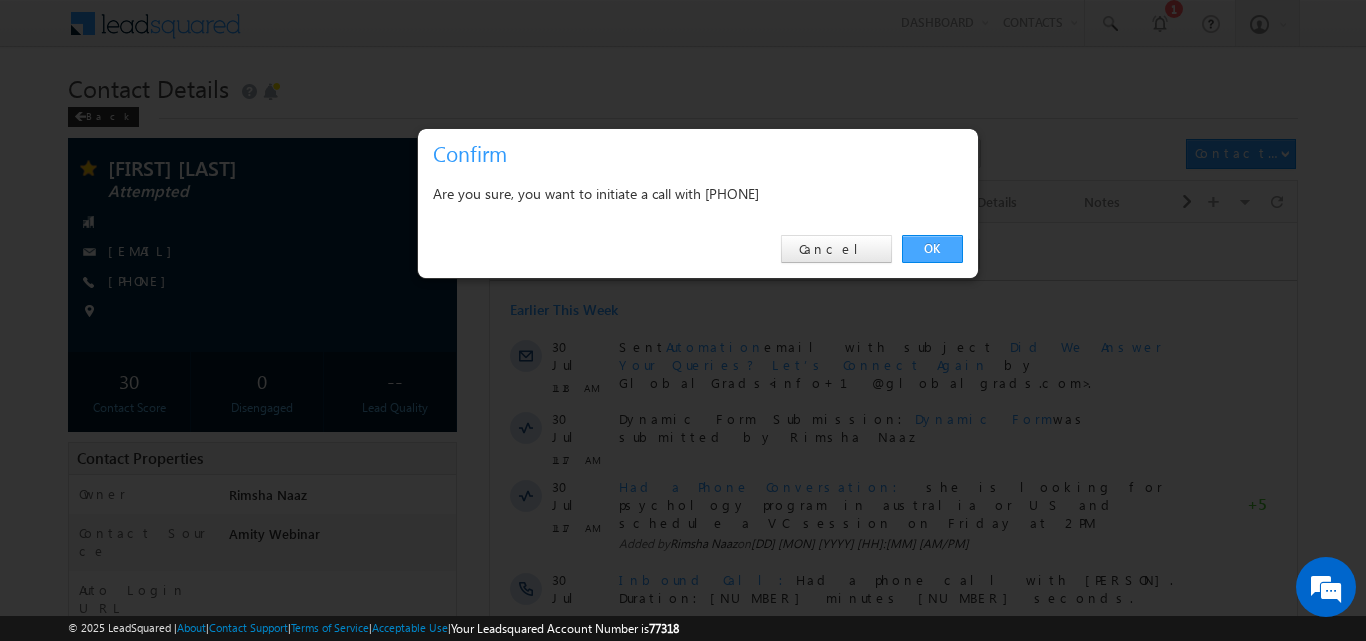 scroll, scrollTop: 0, scrollLeft: 0, axis: both 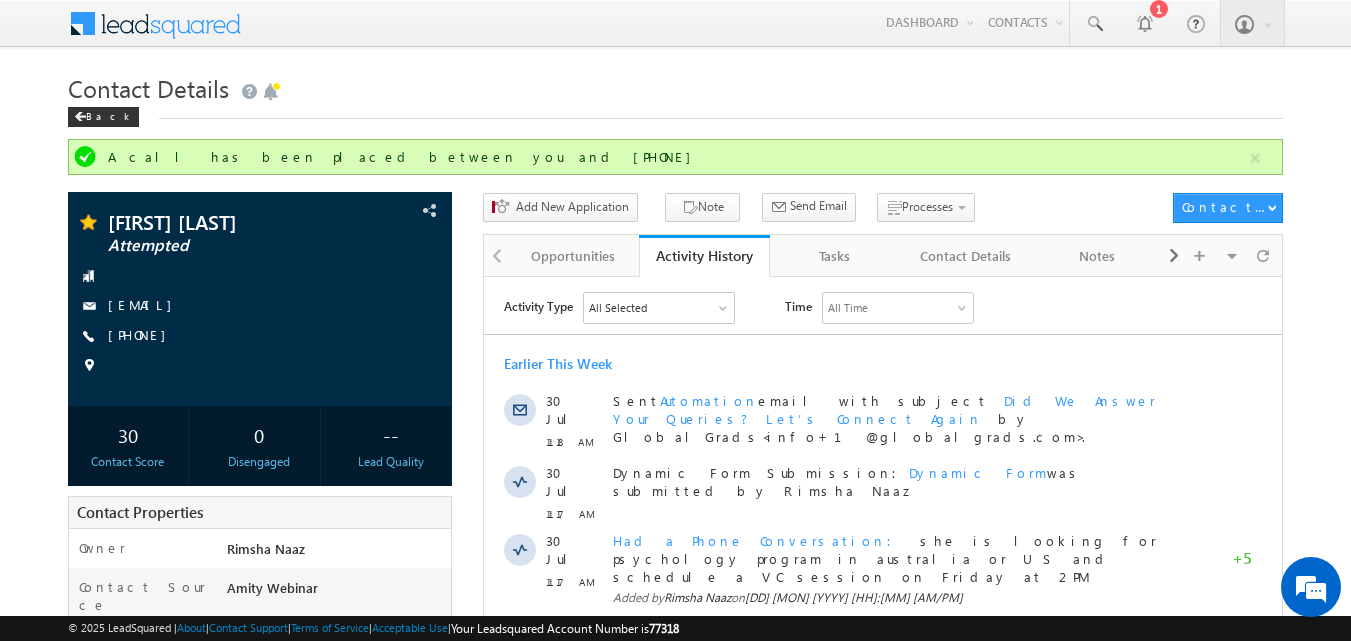 click on "Contact Details" at bounding box center (676, 86) 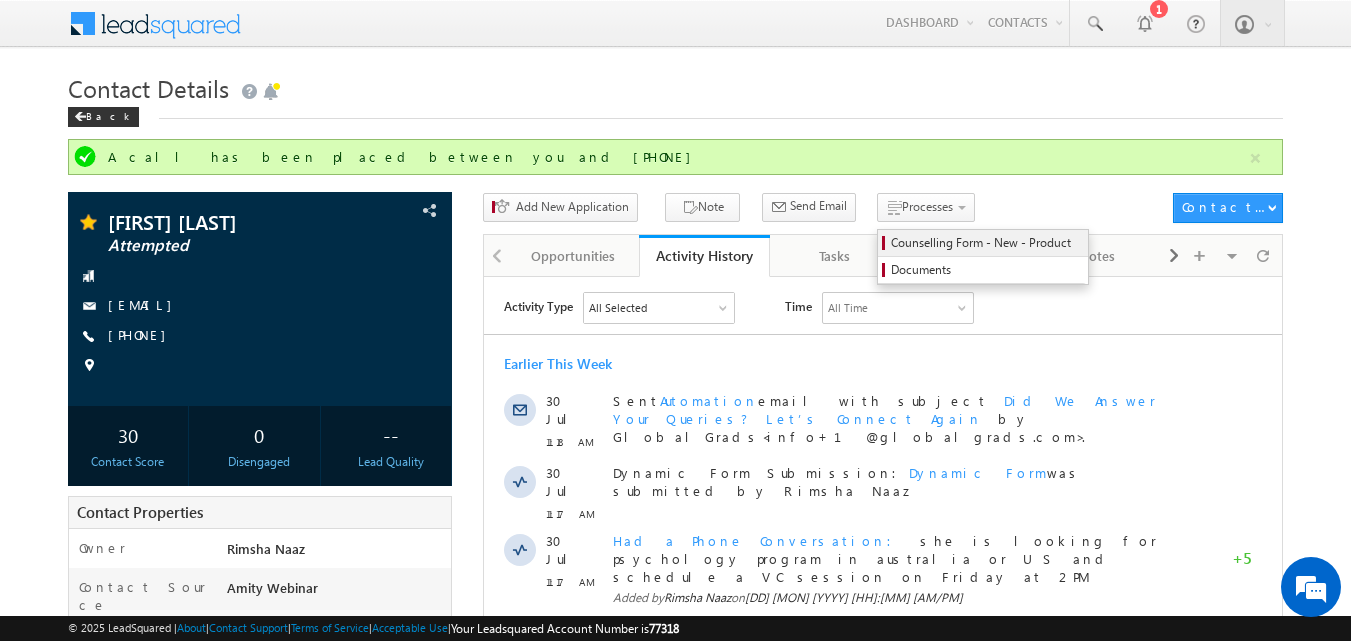 click on "Counselling Form - New - Product" at bounding box center (986, 243) 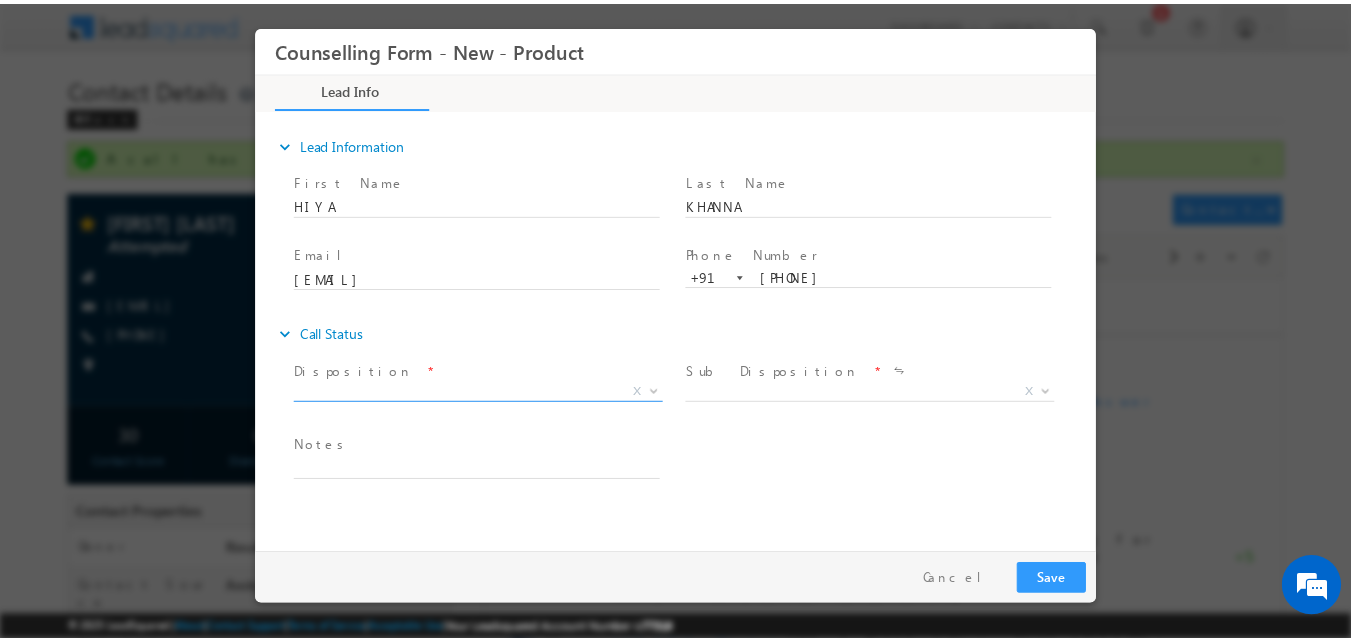 scroll, scrollTop: 0, scrollLeft: 0, axis: both 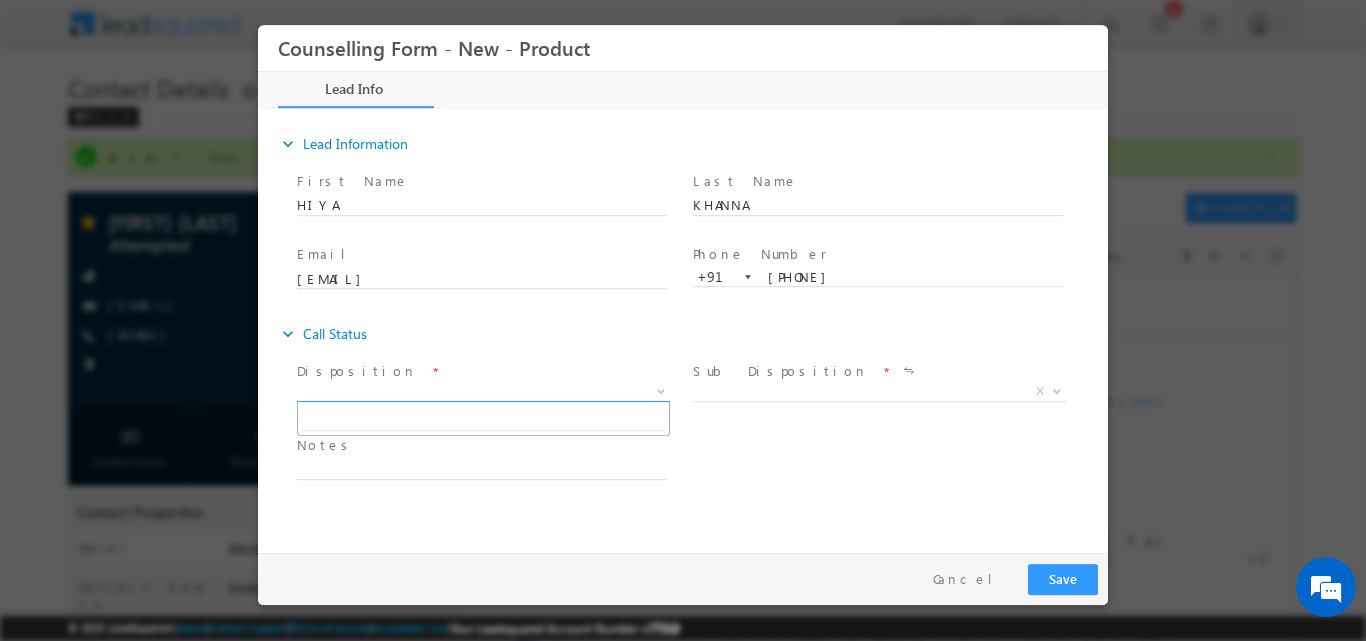 click at bounding box center [661, 389] 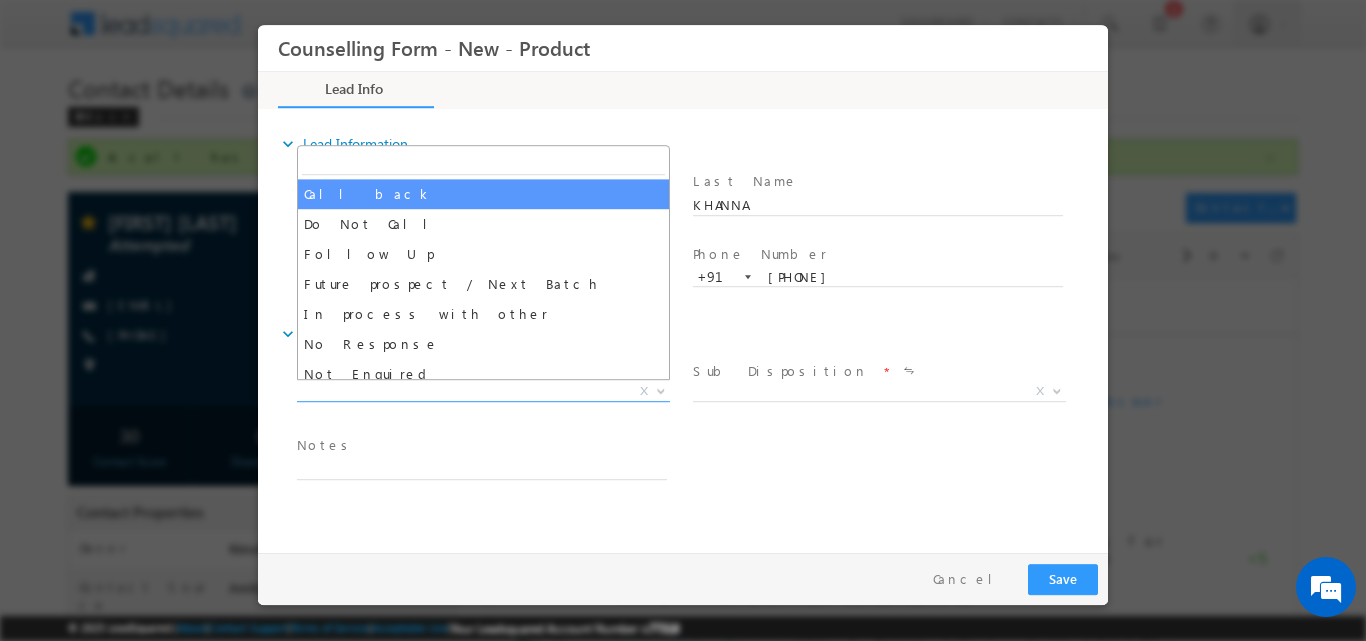 select on "Call back" 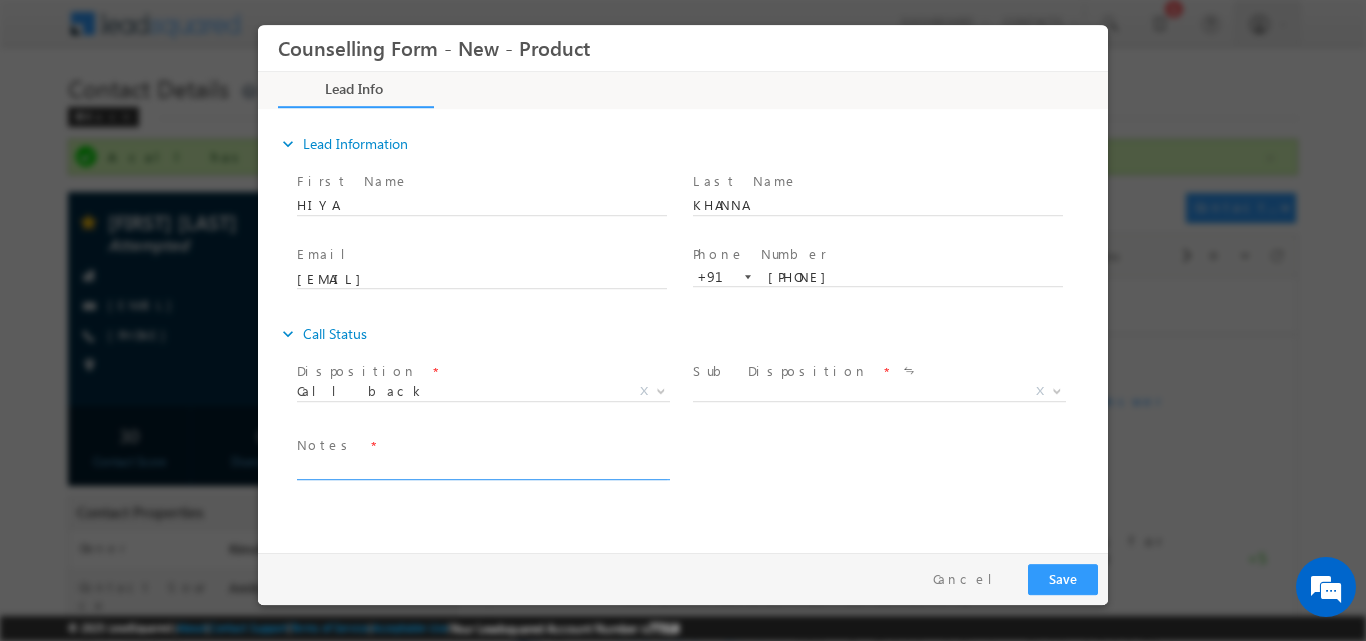 drag, startPoint x: 554, startPoint y: 471, endPoint x: 974, endPoint y: 355, distance: 435.72467 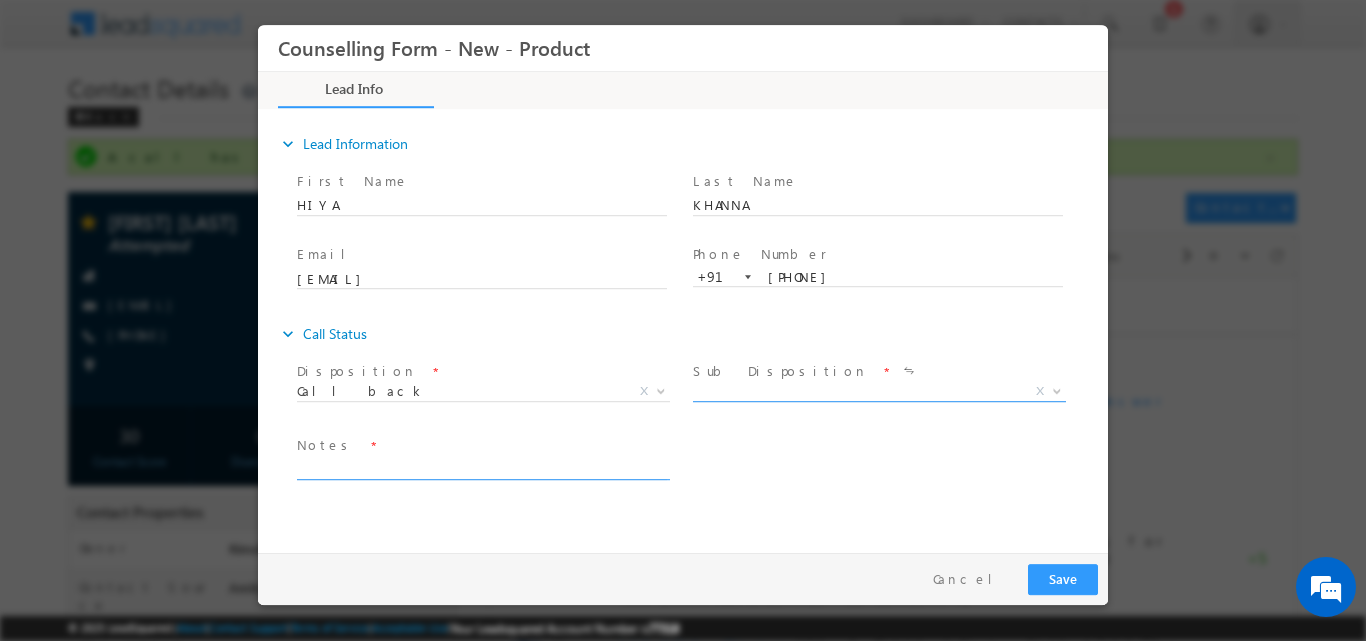 click at bounding box center [1055, 390] 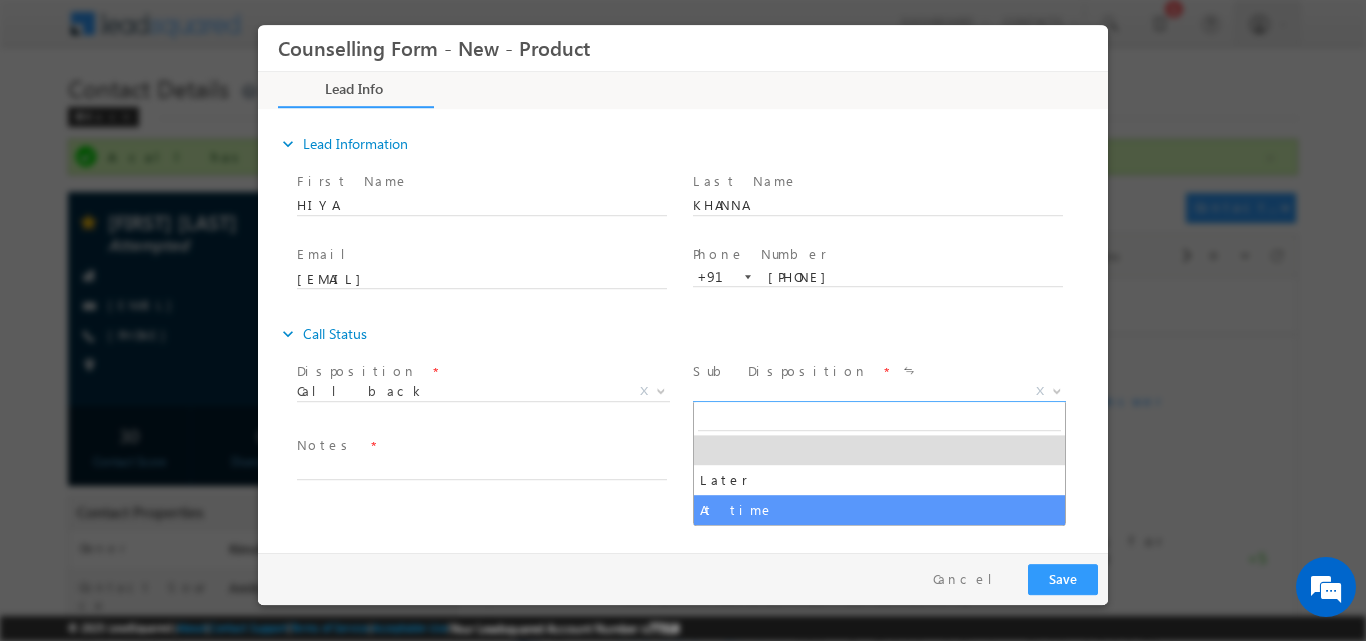 select on "At time" 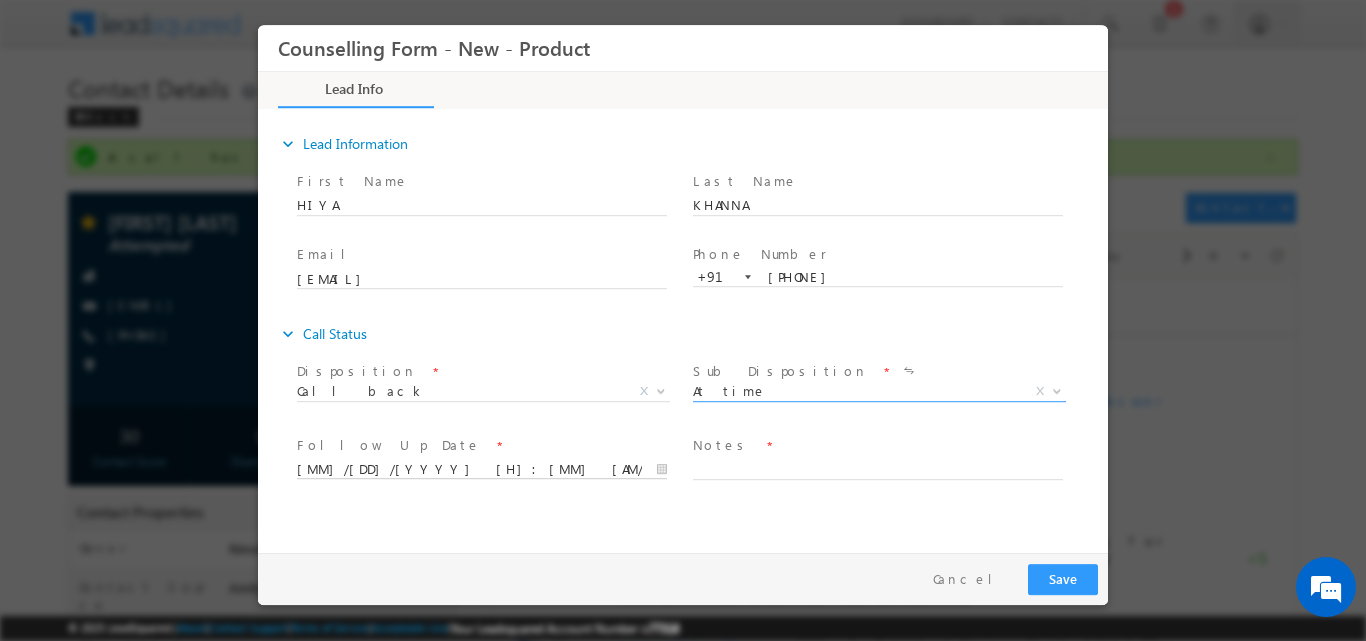 click on "01/08/2025 2:47 PM" at bounding box center (482, 469) 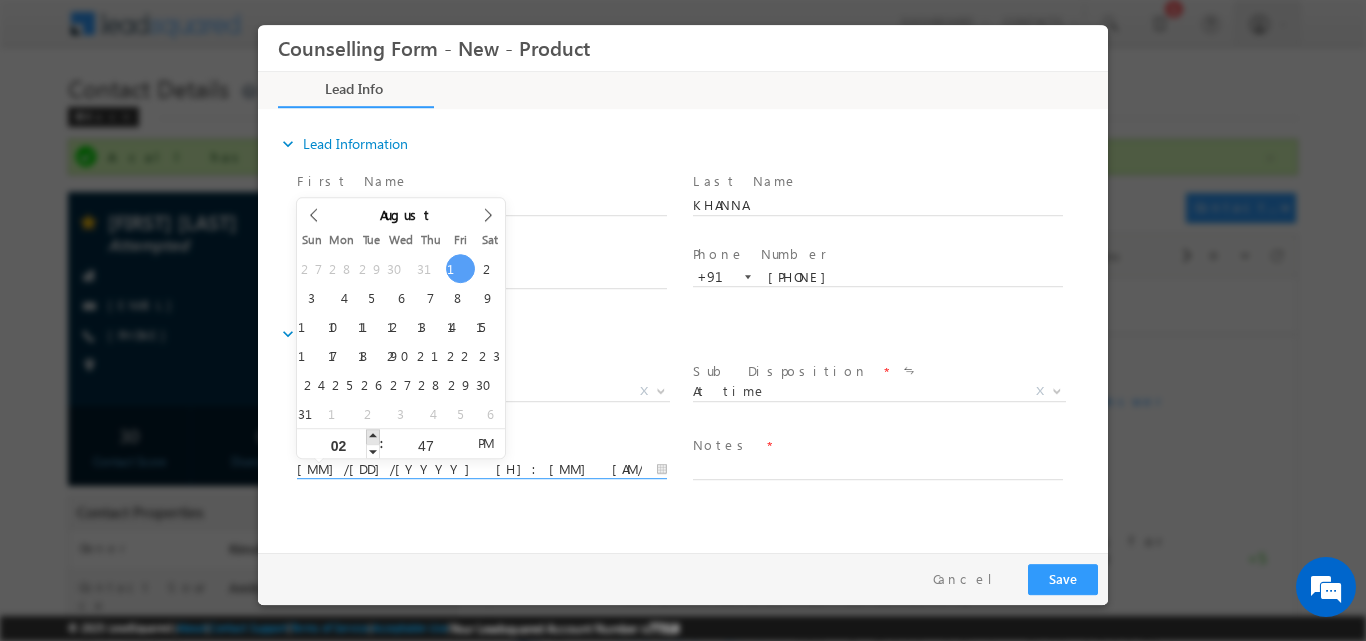 type on "01/08/2025 3:47 PM" 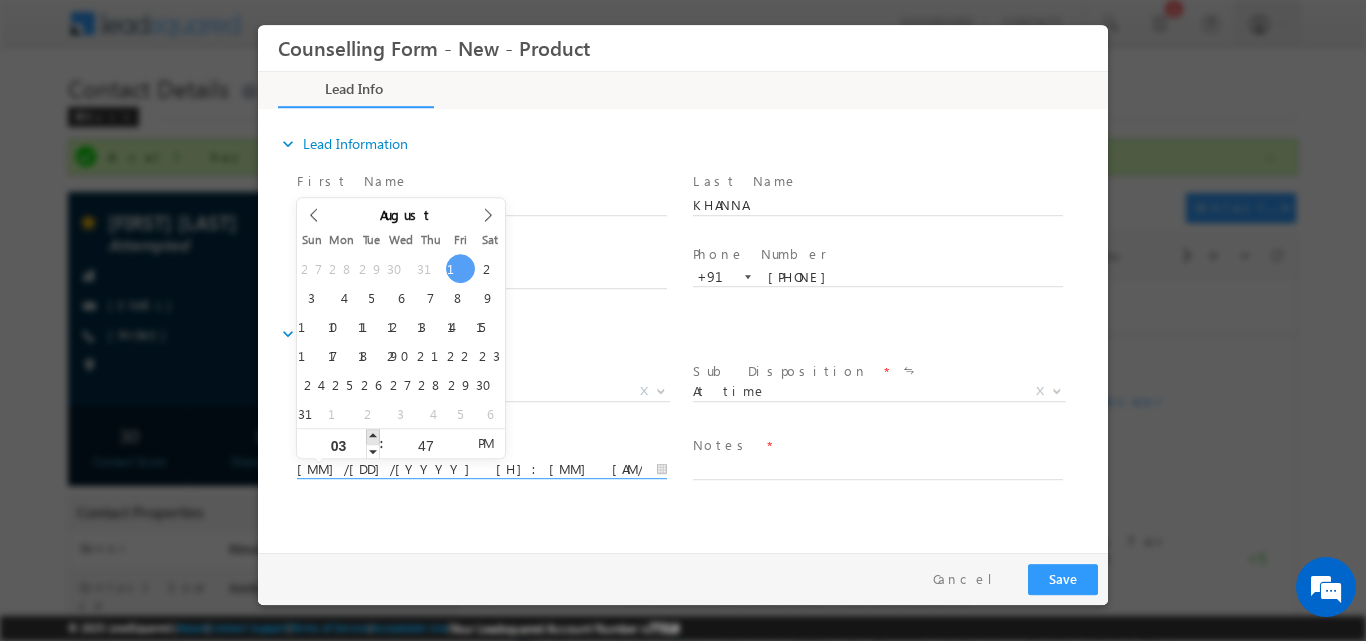 click at bounding box center [373, 435] 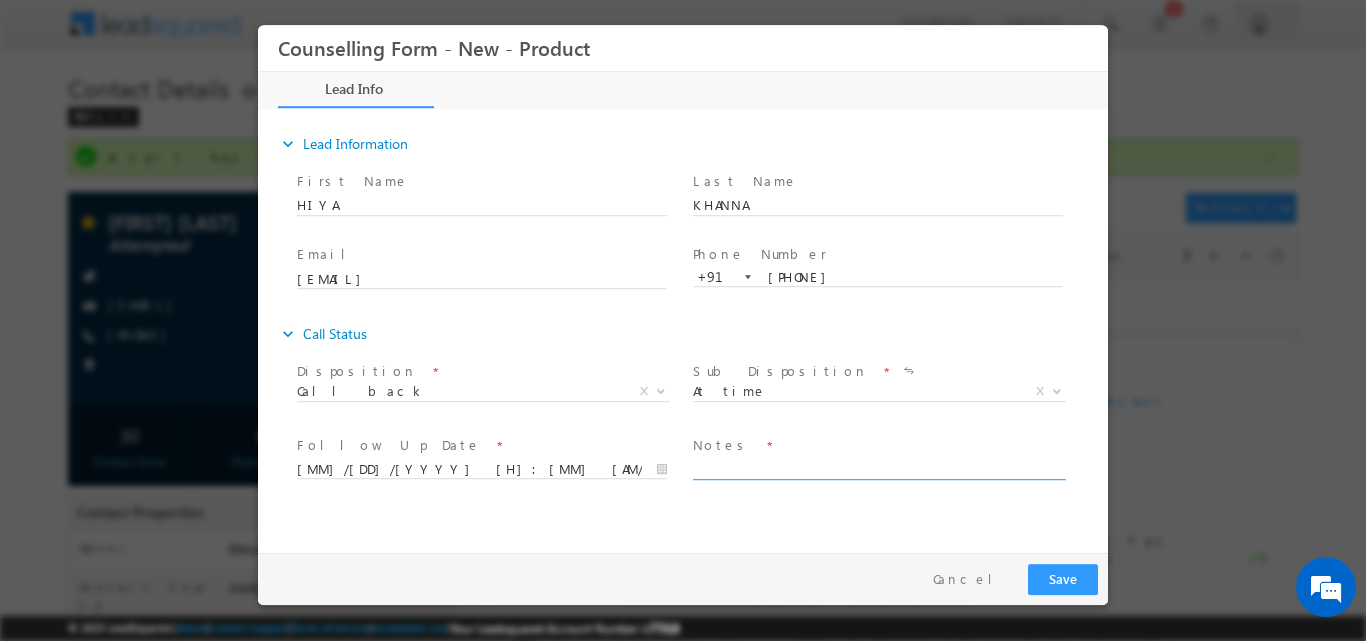 click at bounding box center (878, 467) 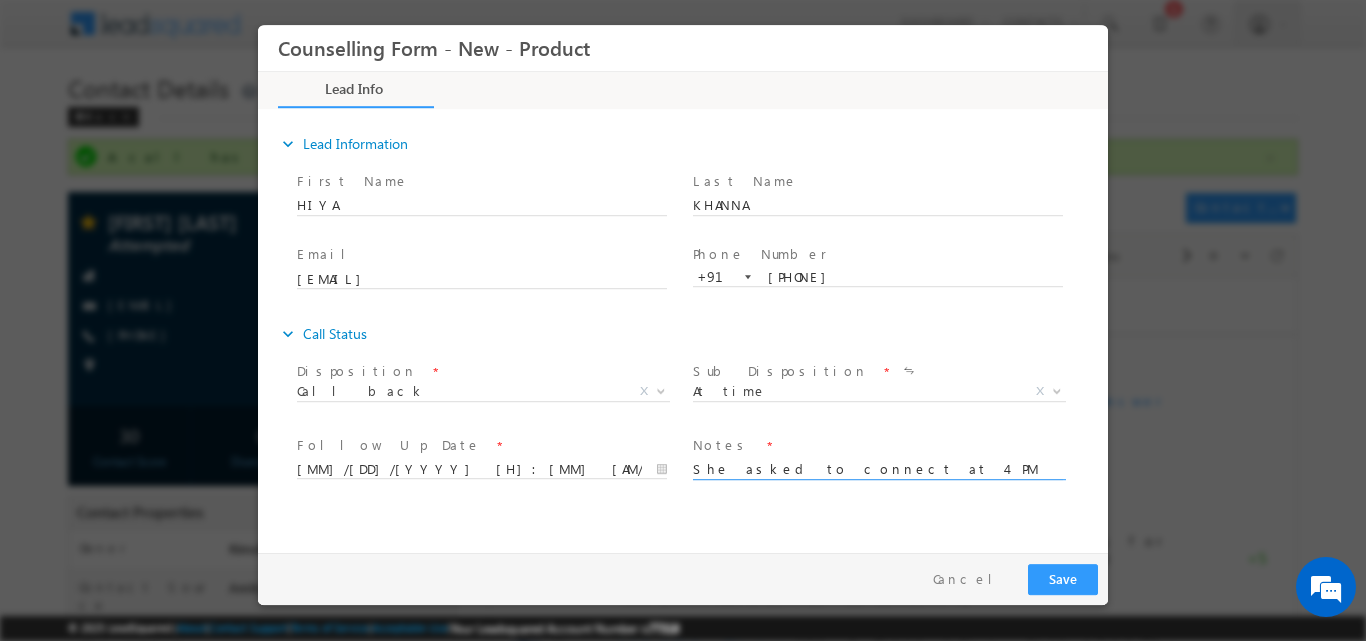 type on "She asked to connect at 4 PM for VC session" 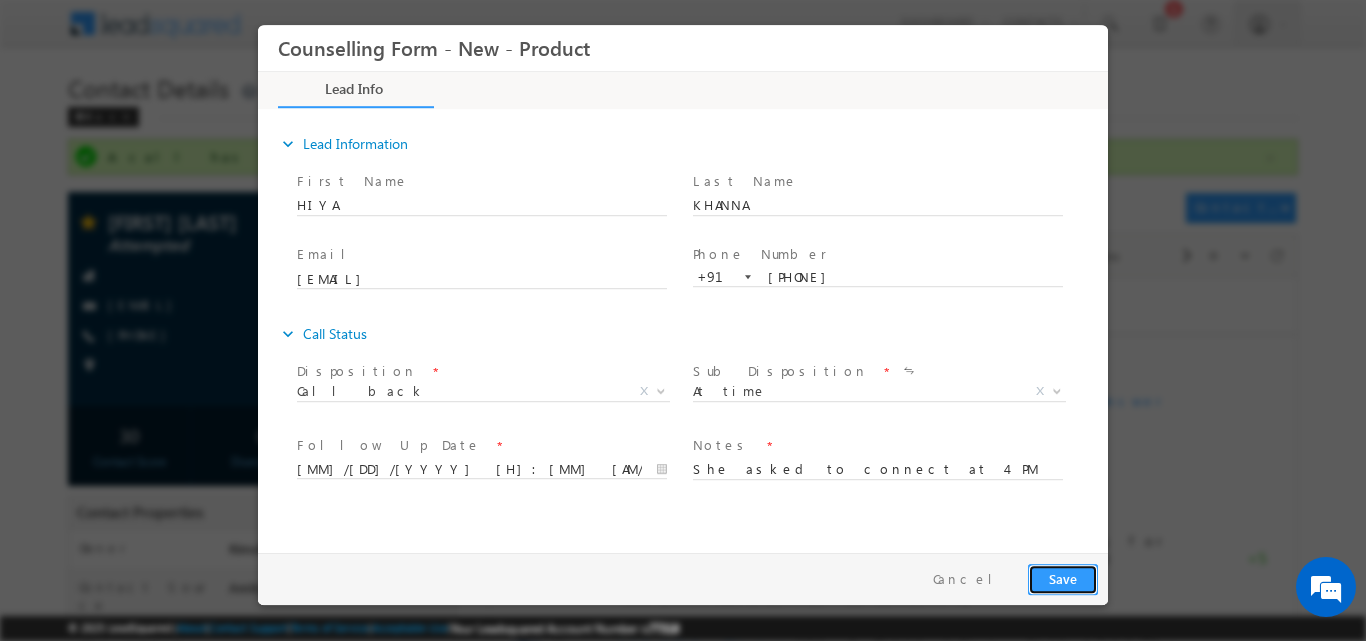 click on "Save" at bounding box center [1063, 578] 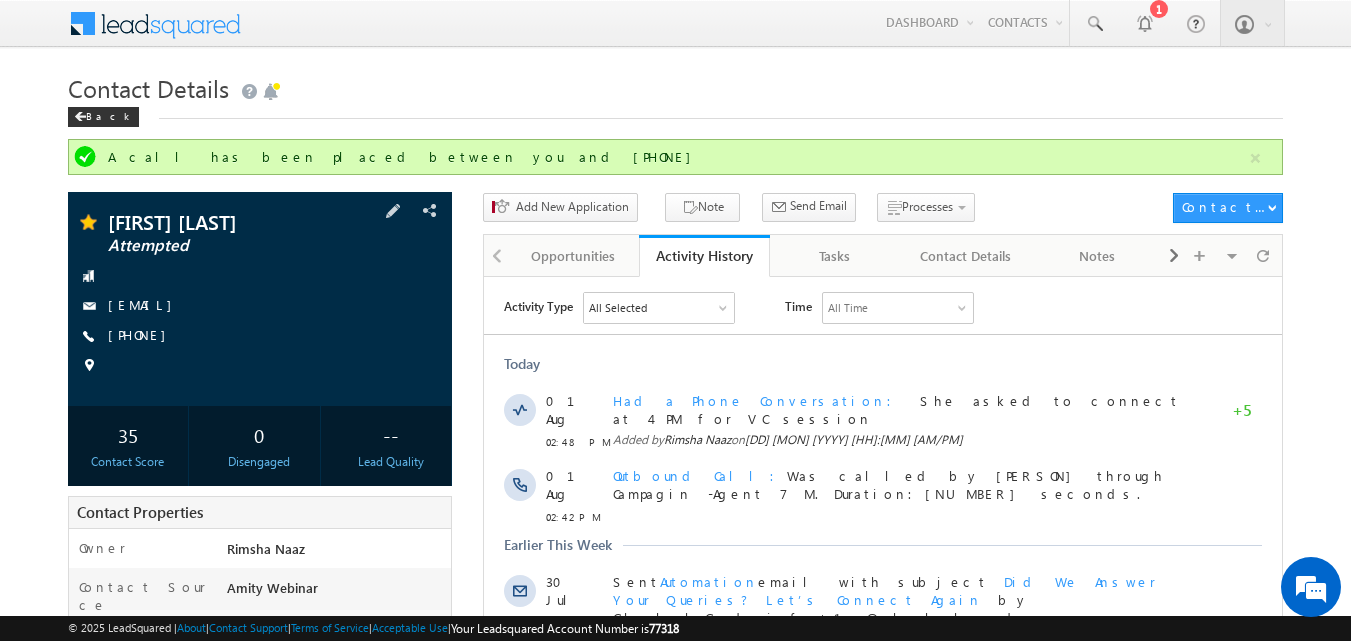 copy on "hiyakhanna99107@gmail.com" 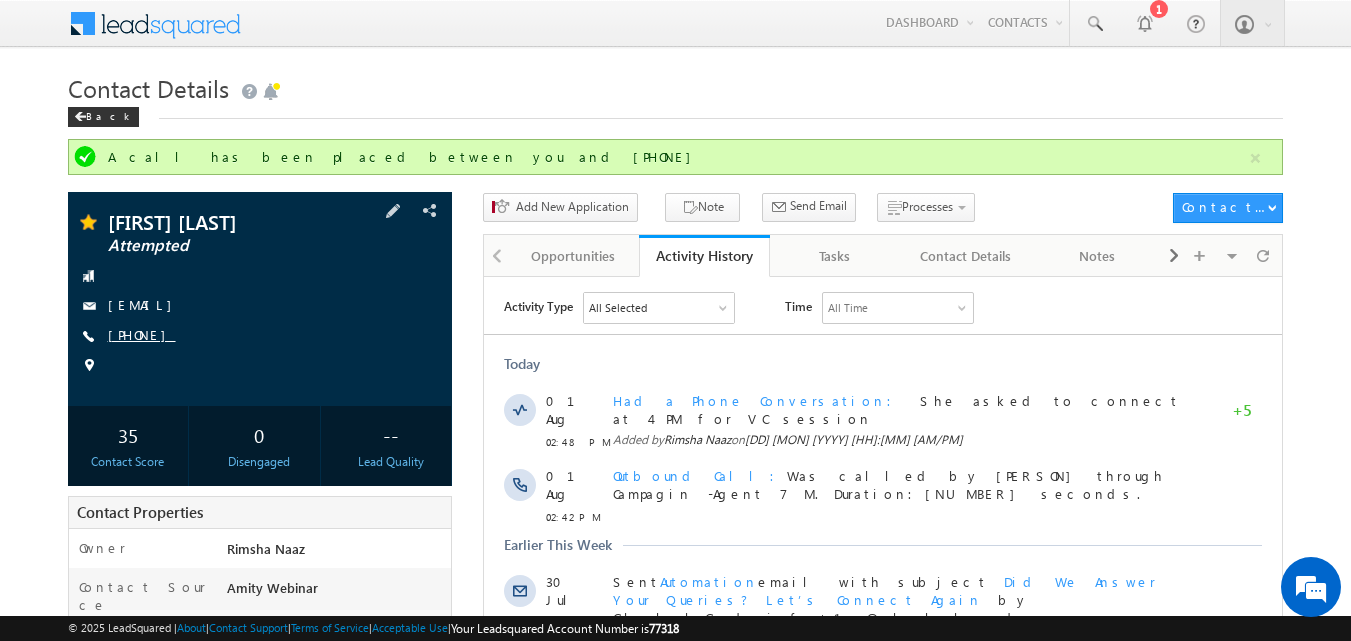 copy on "9560523354" 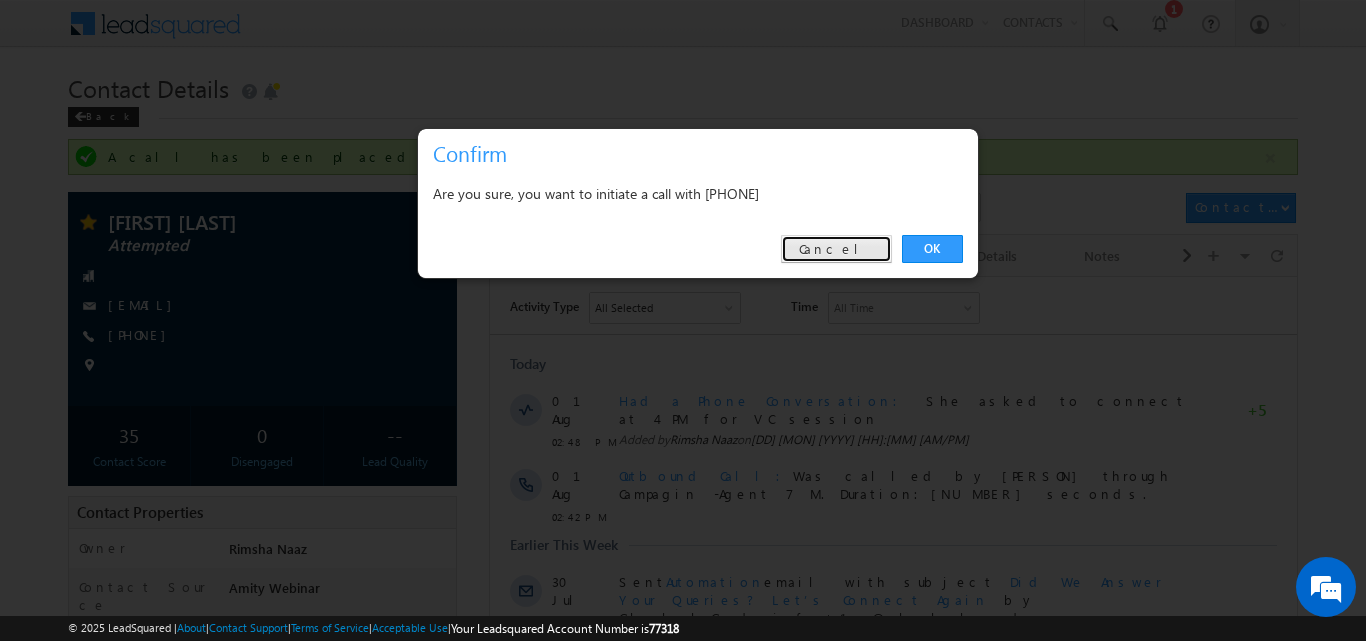 click on "Cancel" at bounding box center (836, 249) 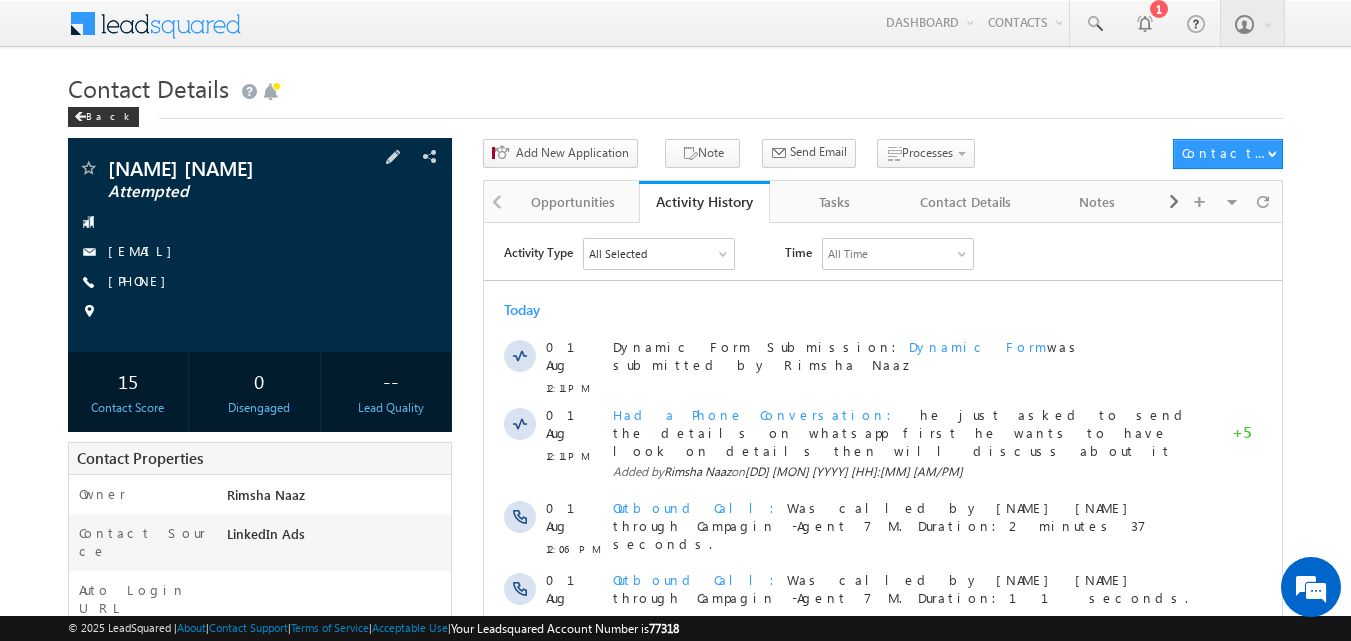 scroll, scrollTop: 0, scrollLeft: 0, axis: both 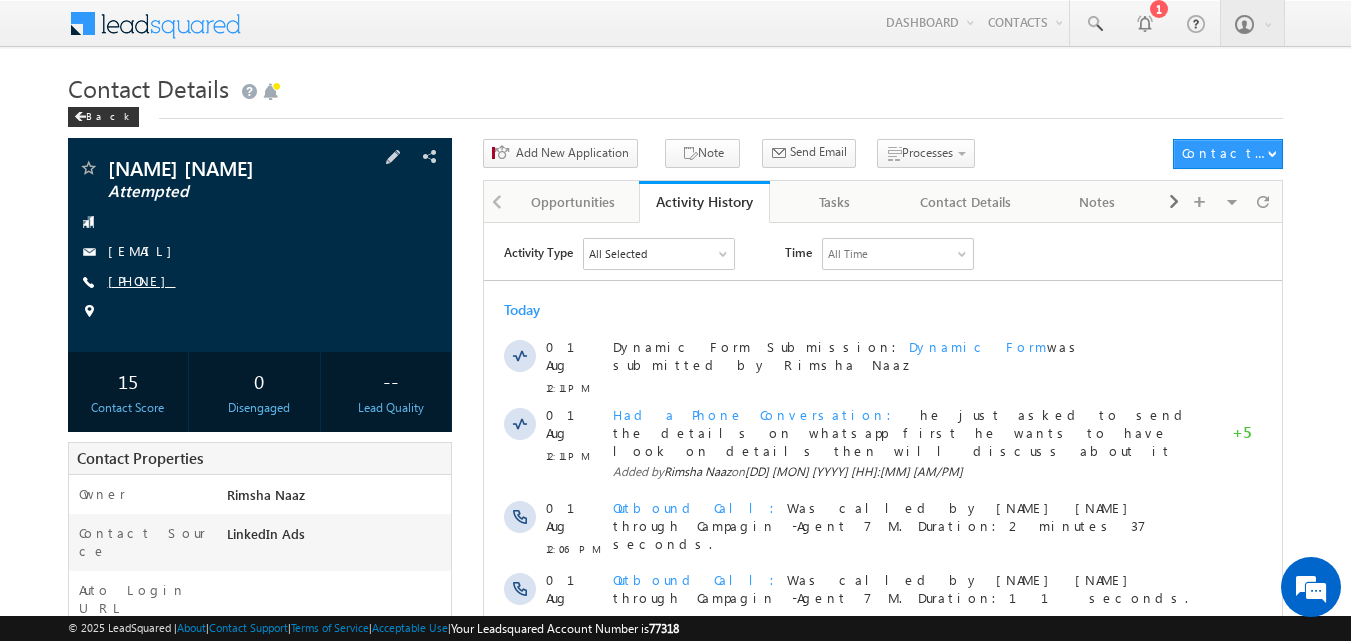 click on "[PHONE]" at bounding box center [142, 280] 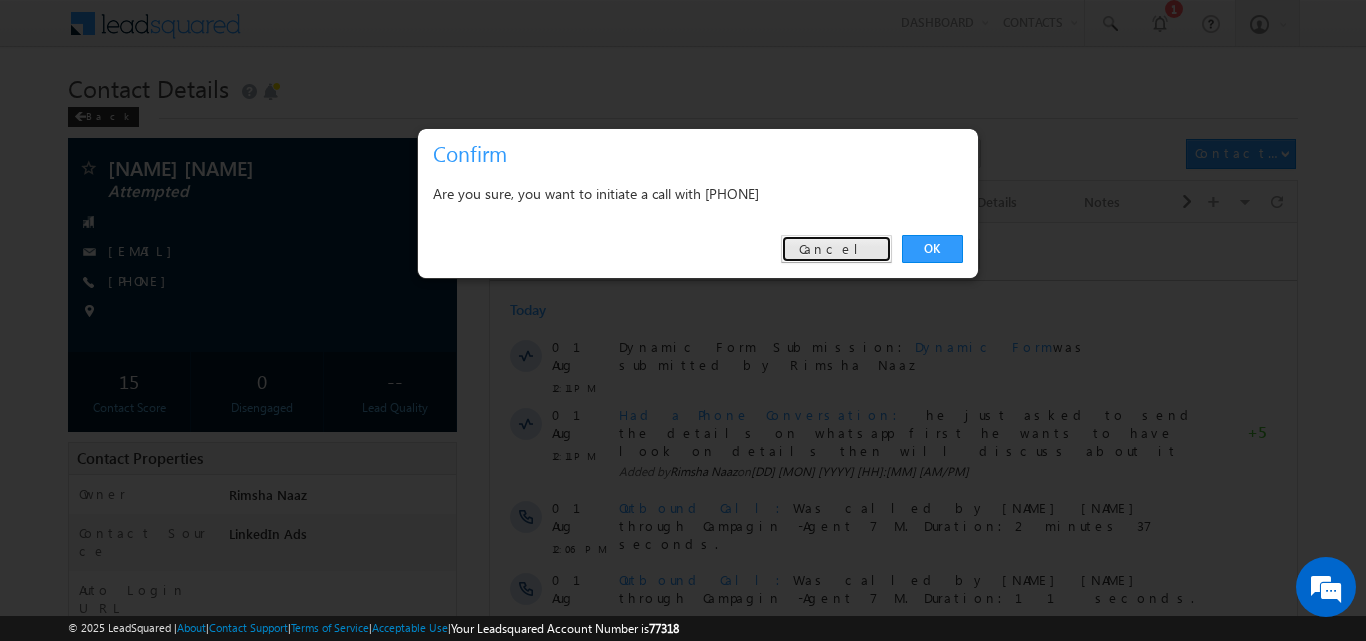 click on "Cancel" at bounding box center [836, 249] 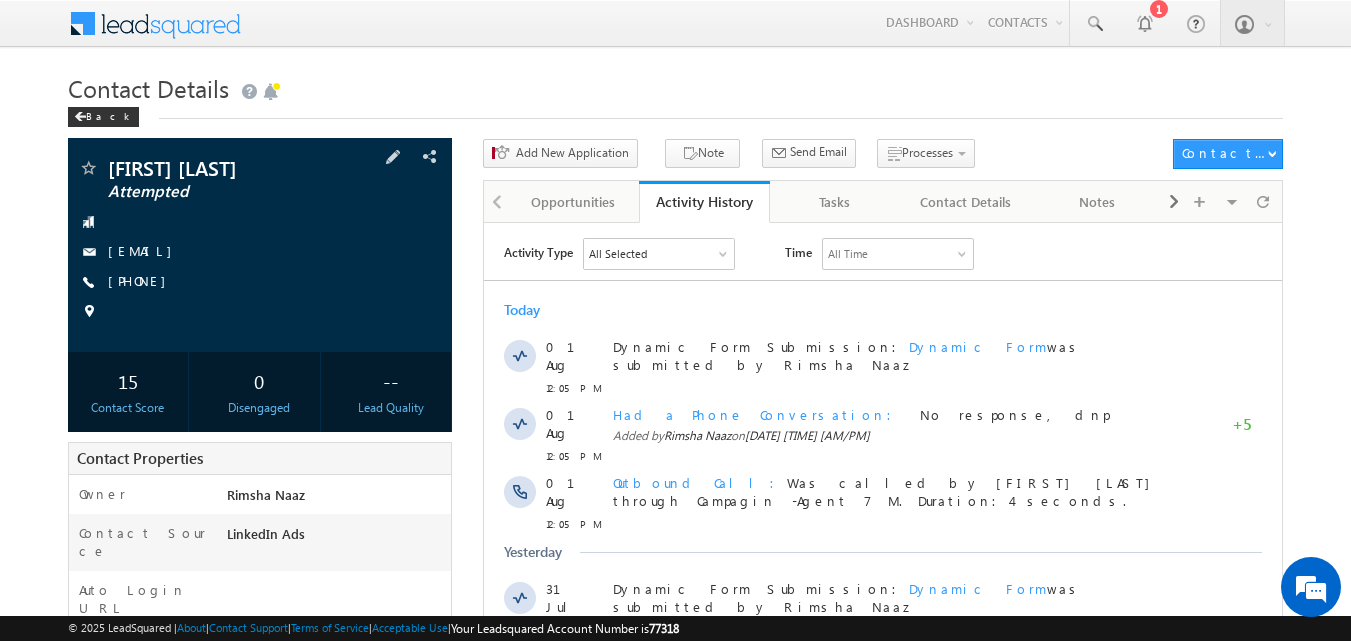 scroll, scrollTop: 0, scrollLeft: 0, axis: both 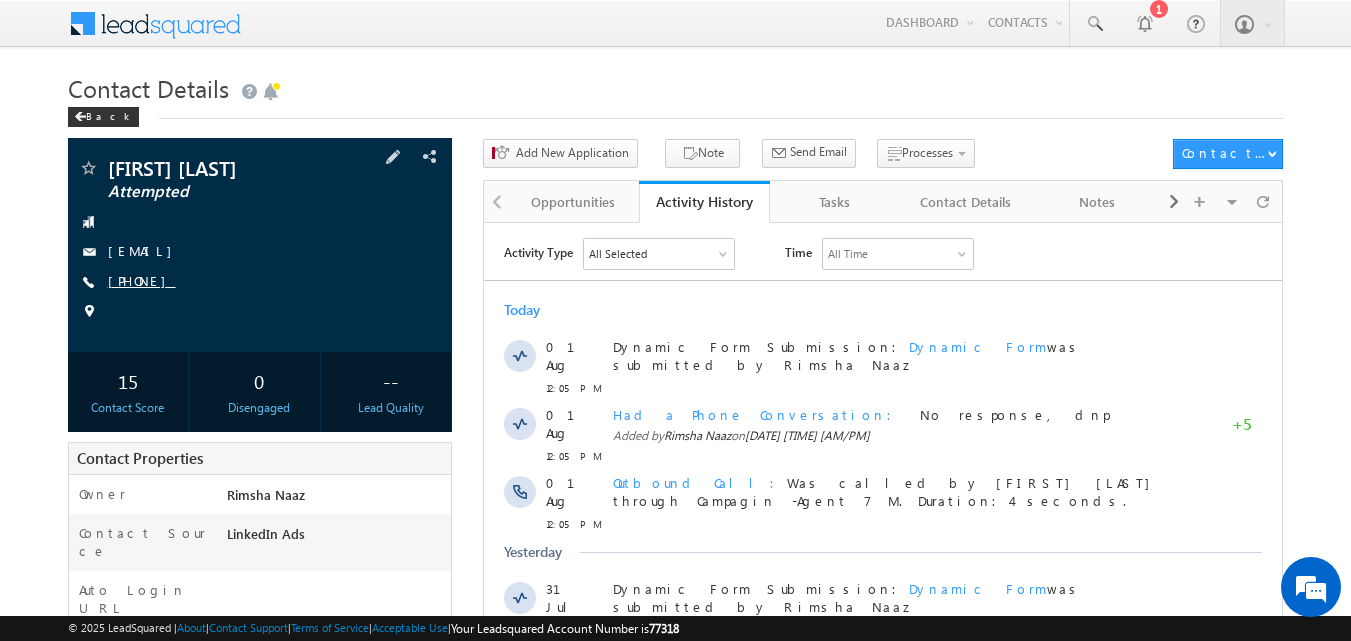 click on "[PHONE]" at bounding box center [142, 280] 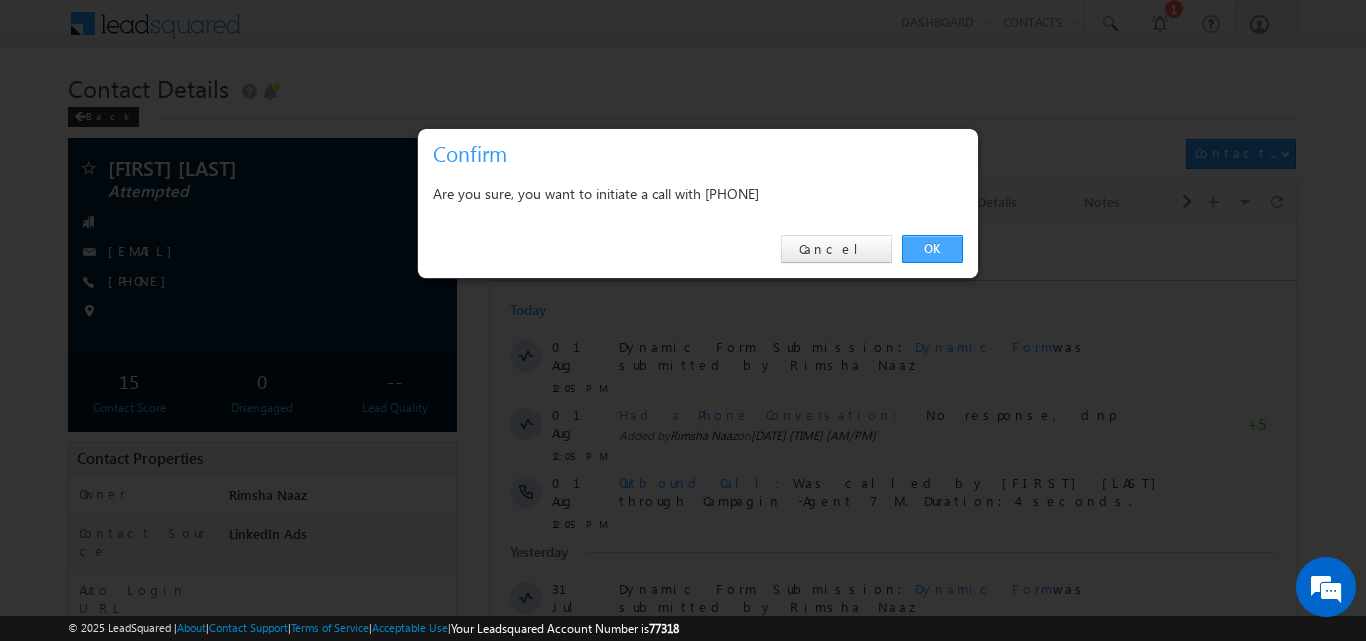 click on "OK" at bounding box center [932, 249] 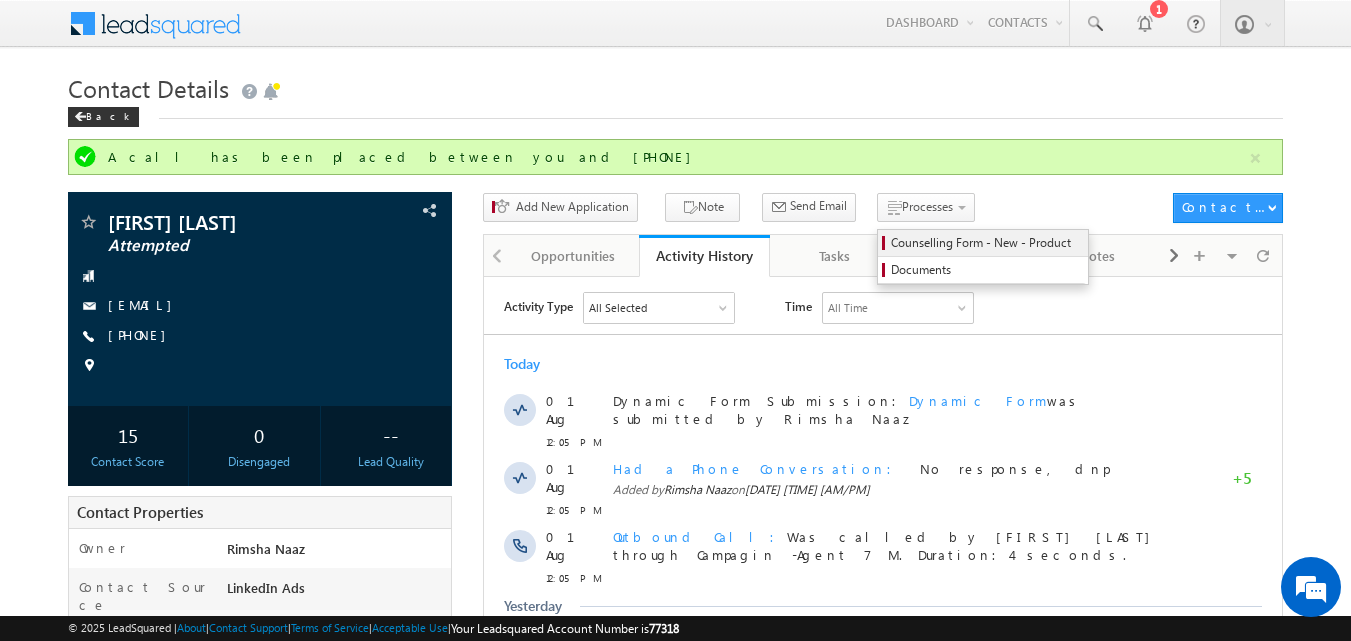 click on "Counselling Form - New - Product" at bounding box center (986, 243) 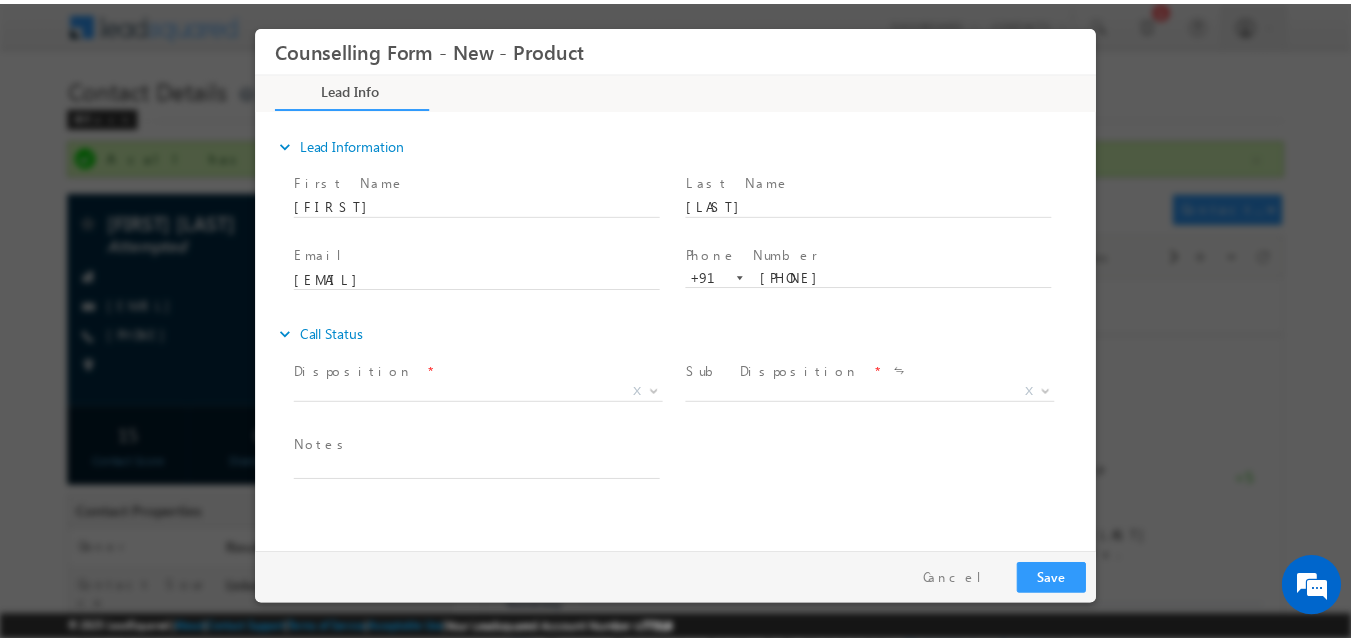scroll, scrollTop: 0, scrollLeft: 0, axis: both 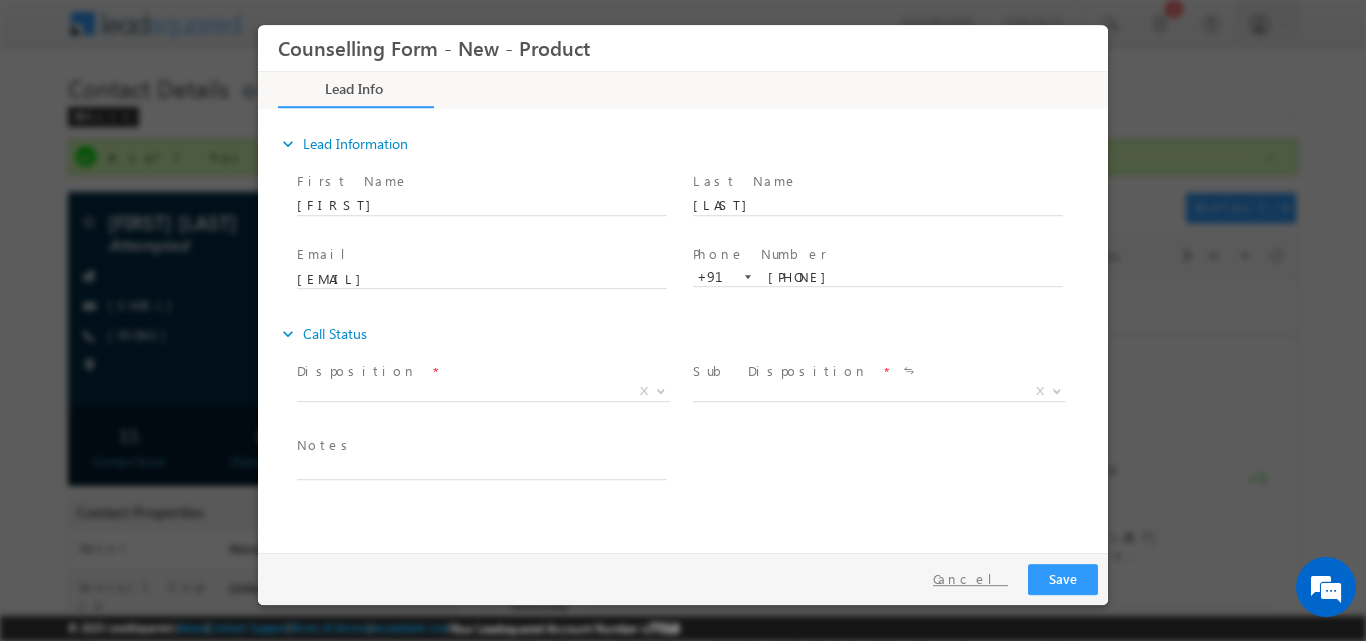 click on "Cancel" at bounding box center (970, 578) 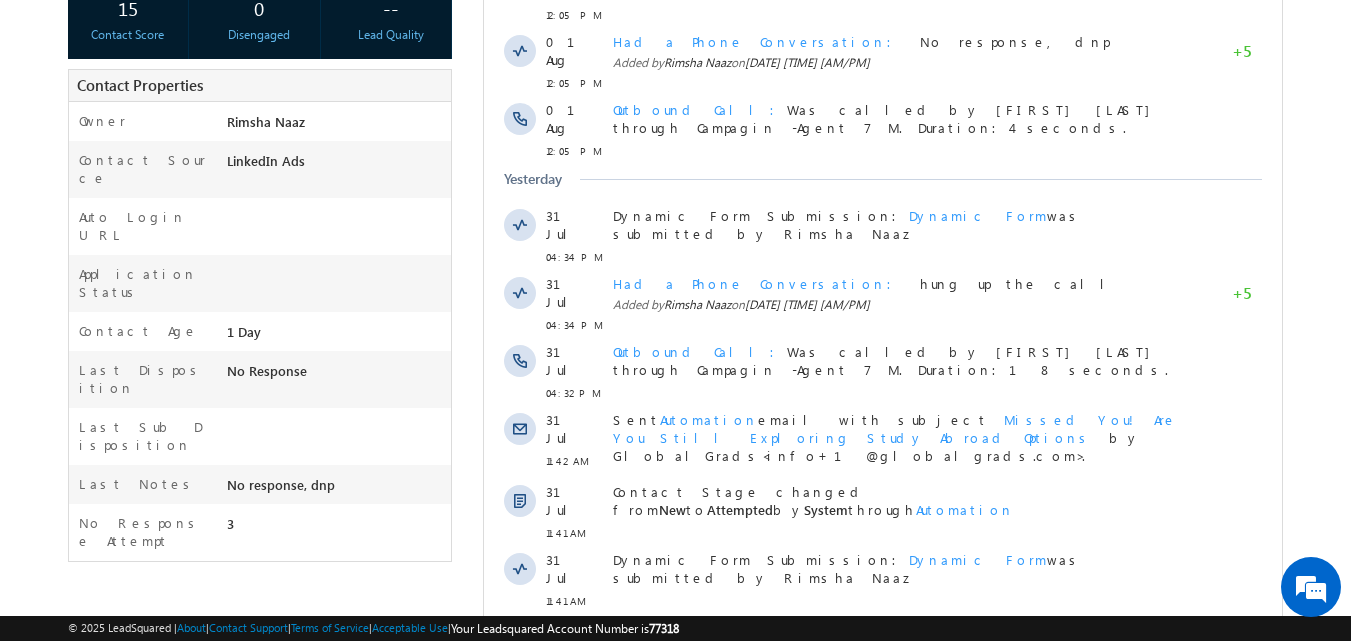 scroll, scrollTop: 592, scrollLeft: 0, axis: vertical 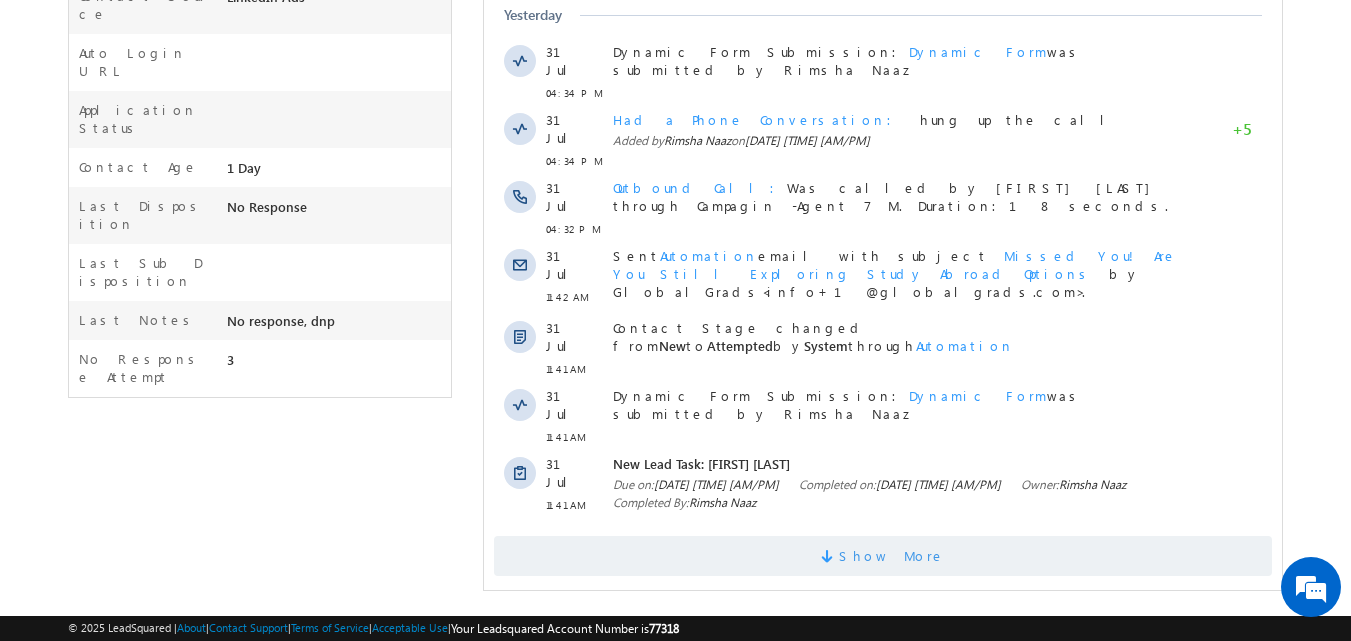 click on "Show More" at bounding box center (892, 556) 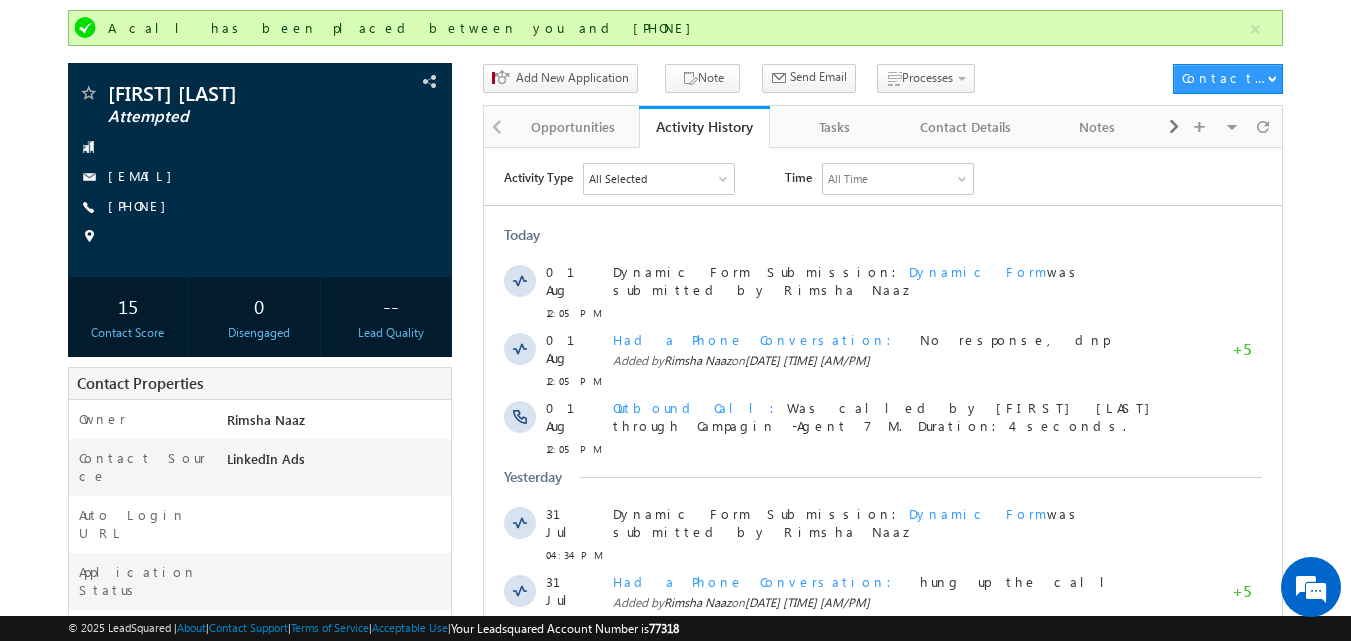 scroll, scrollTop: 0, scrollLeft: 0, axis: both 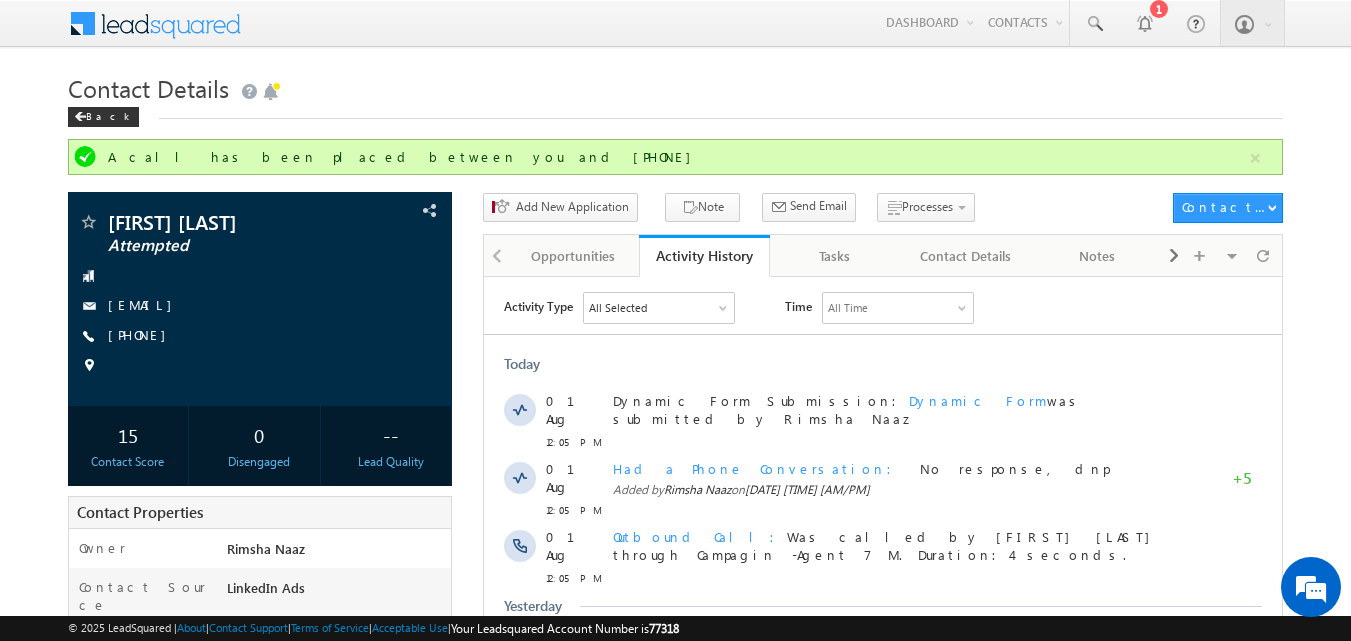 click on "Contact Details" at bounding box center (676, 86) 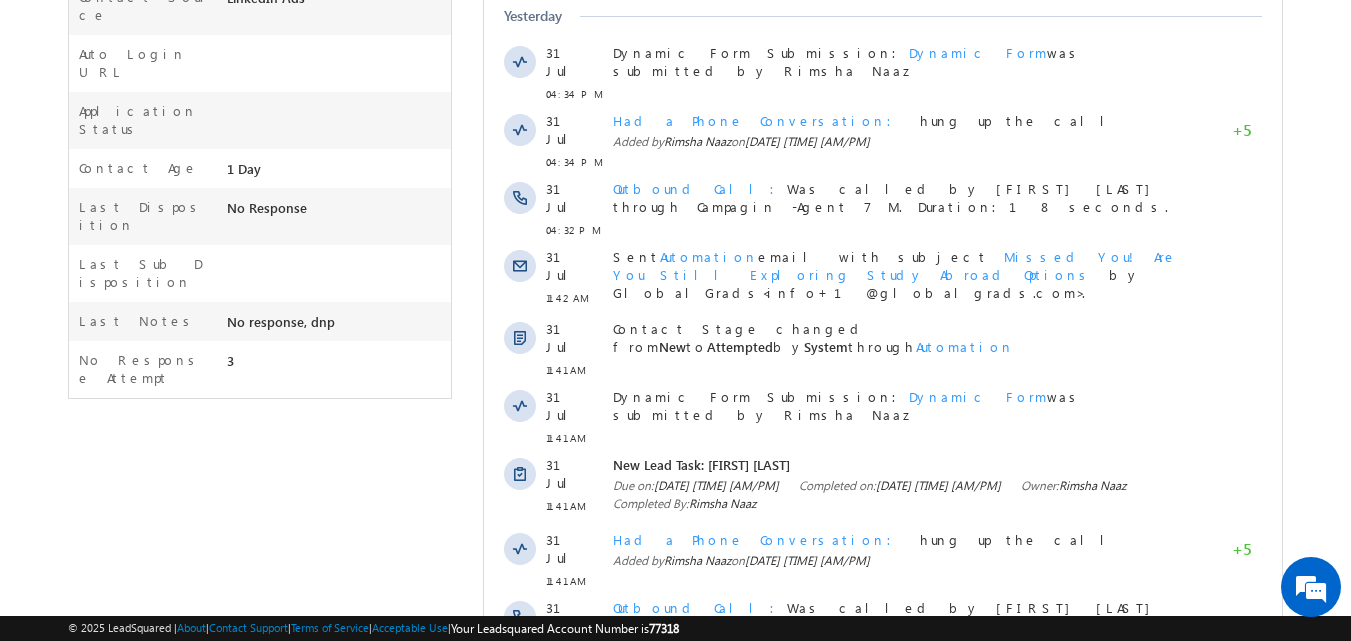 scroll, scrollTop: 713, scrollLeft: 0, axis: vertical 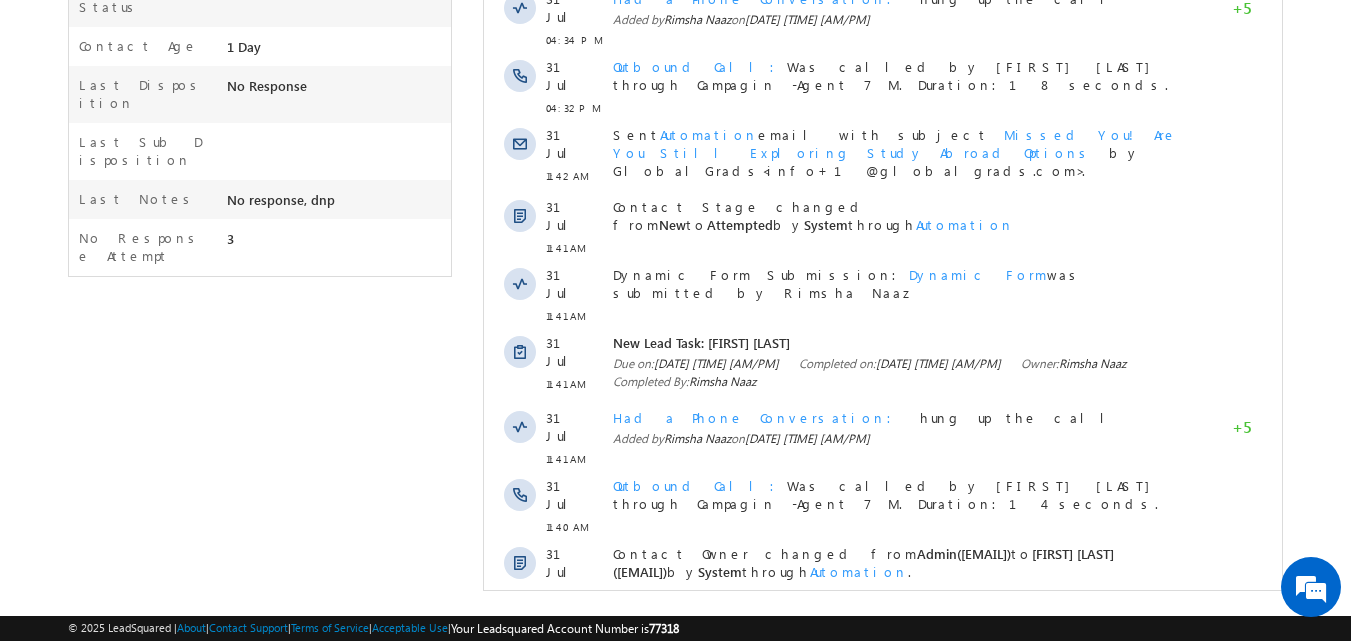 click on "Menu
[FIRST] [LAST]
[EMAIL]" at bounding box center (675, -61) 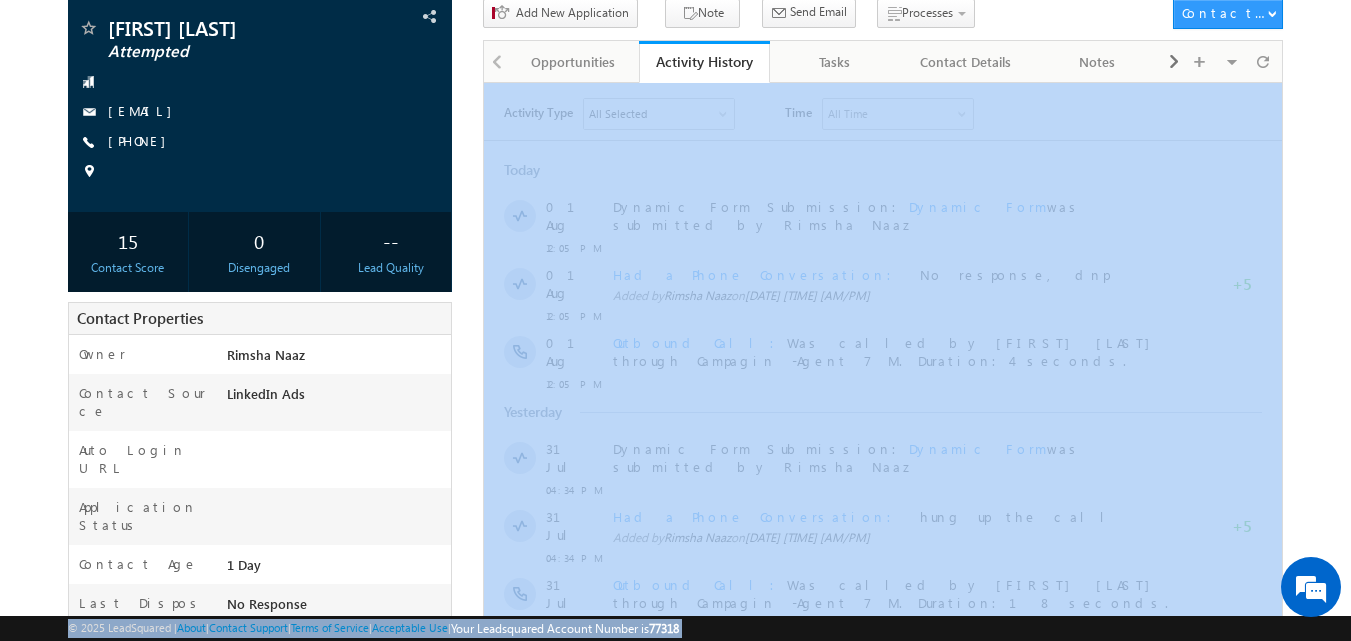 scroll, scrollTop: 0, scrollLeft: 0, axis: both 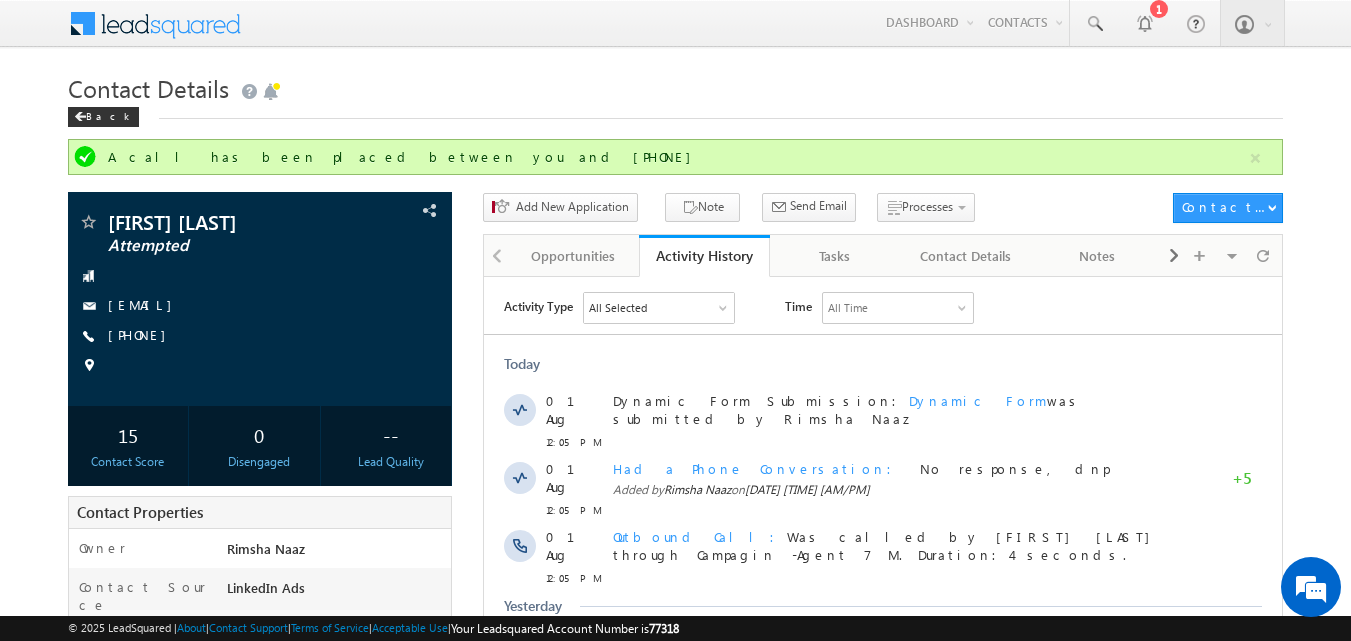click on "Back" at bounding box center [676, 112] 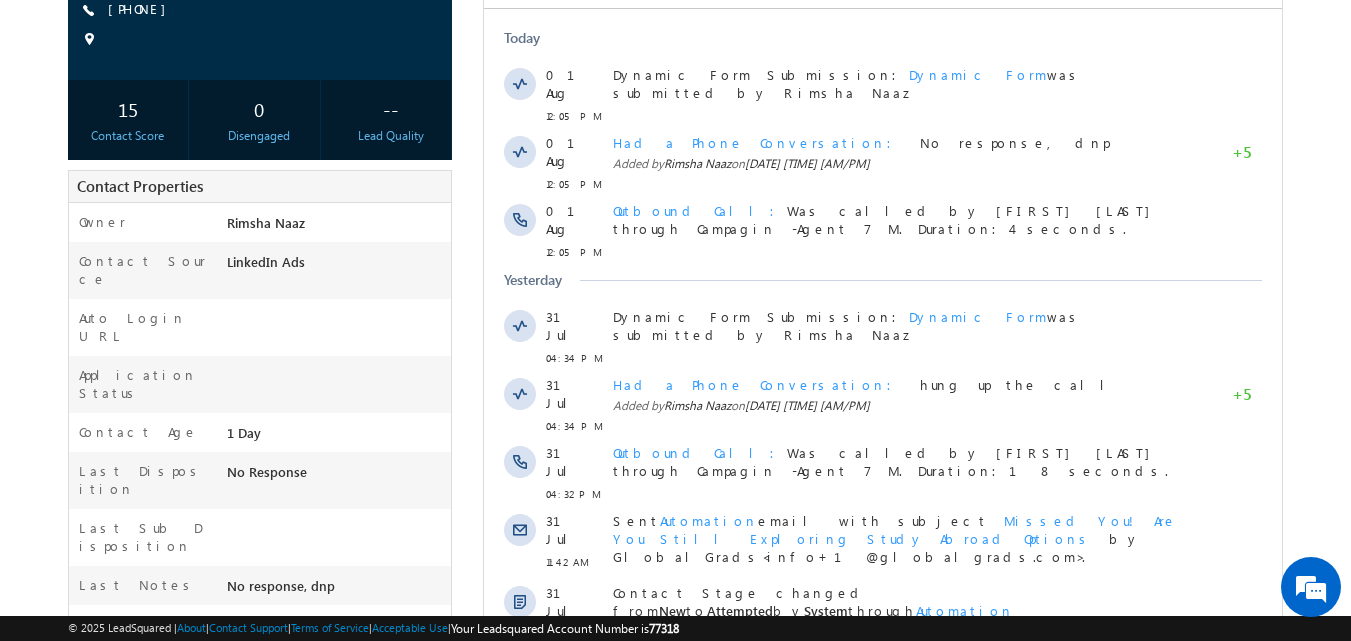 scroll, scrollTop: 333, scrollLeft: 0, axis: vertical 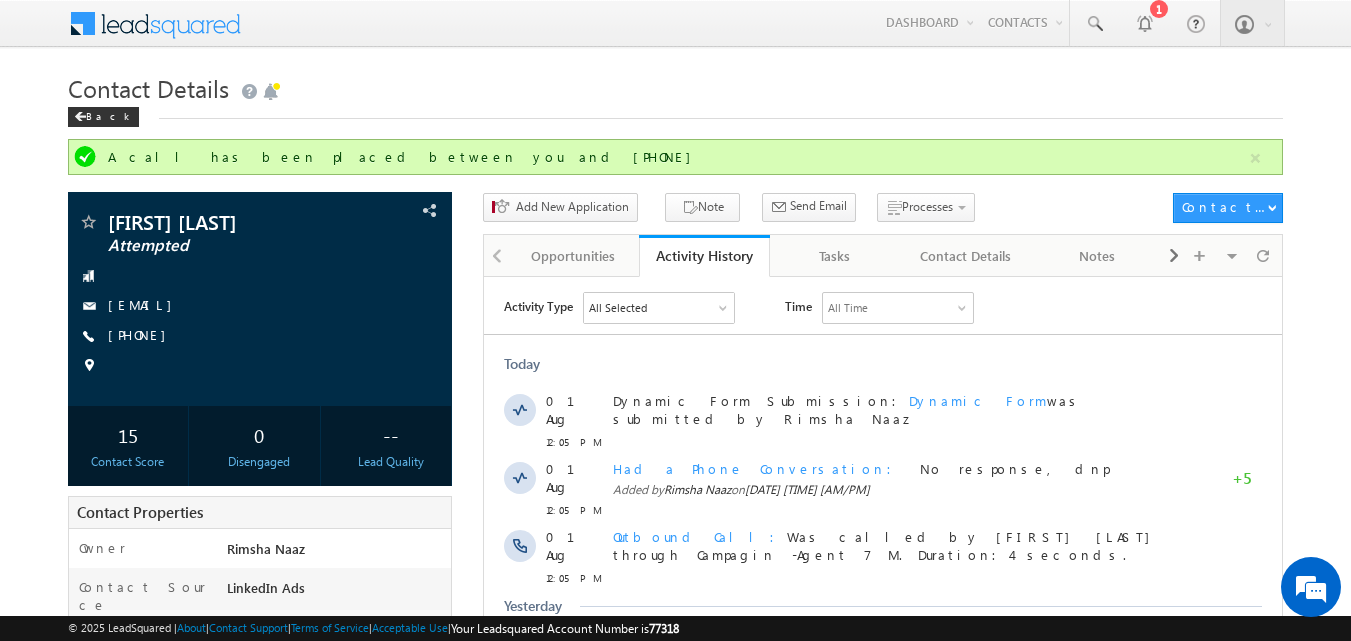 click on "A call has been placed between you and [PHONE]" at bounding box center [678, 157] 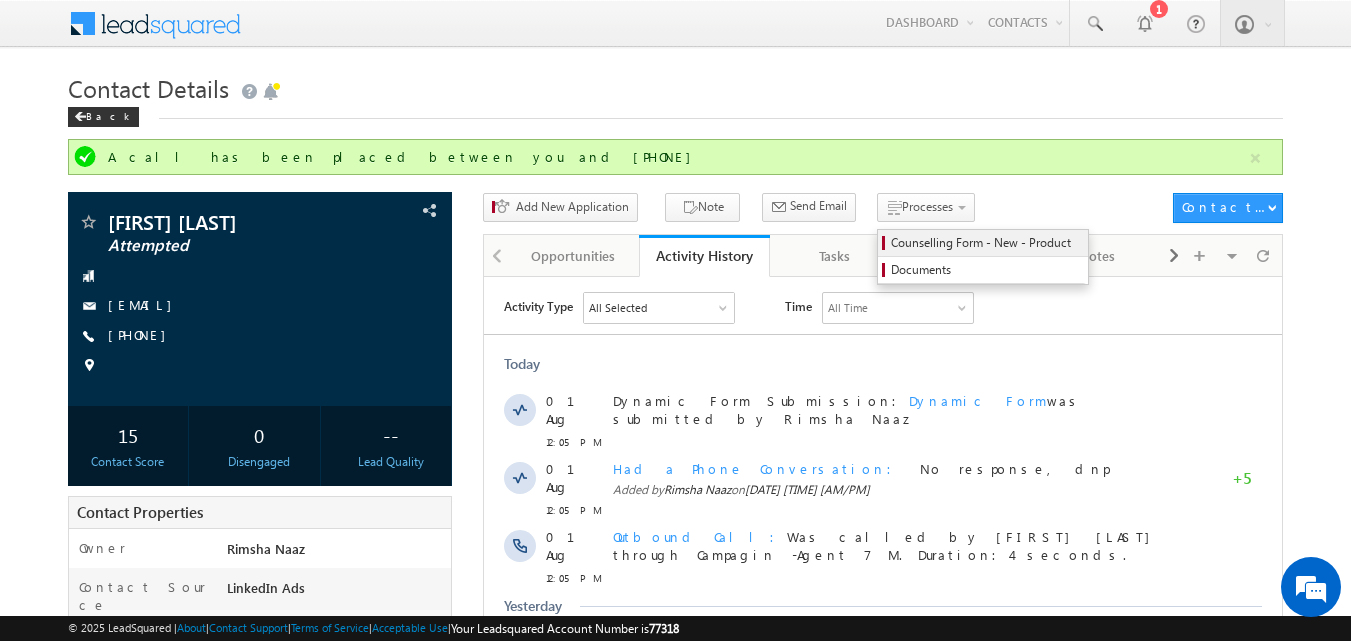 click on "Counselling Form - New - Product" at bounding box center (986, 243) 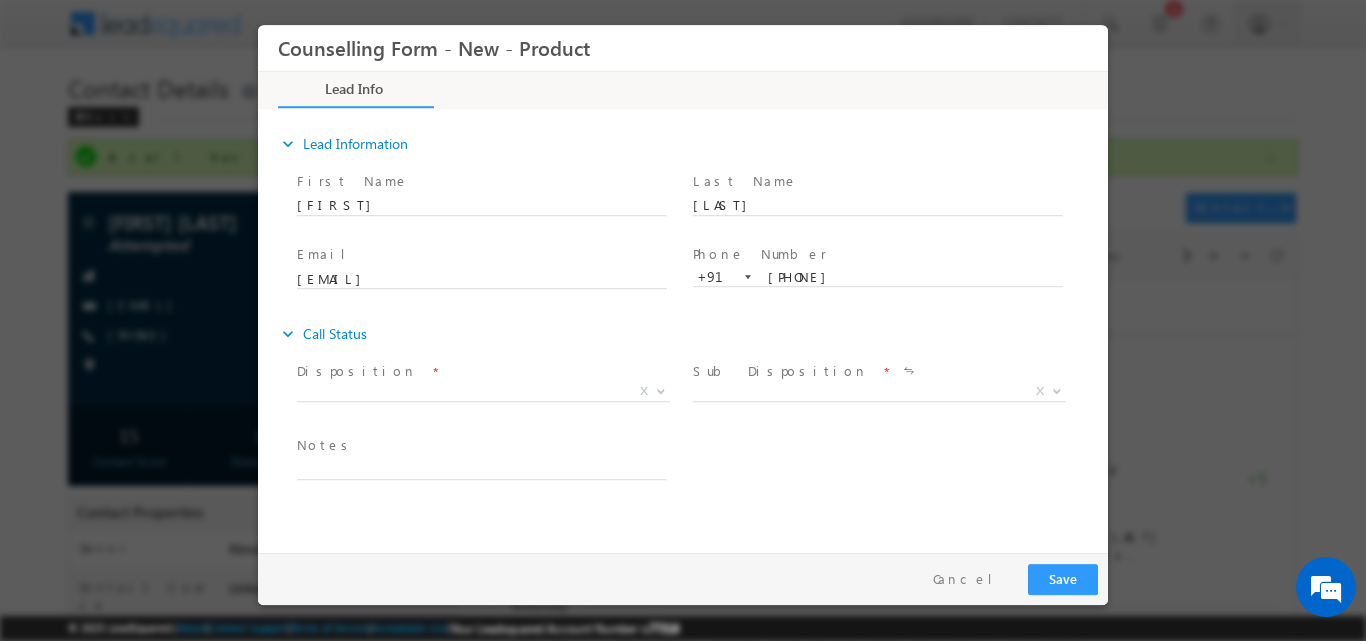 scroll, scrollTop: 0, scrollLeft: 0, axis: both 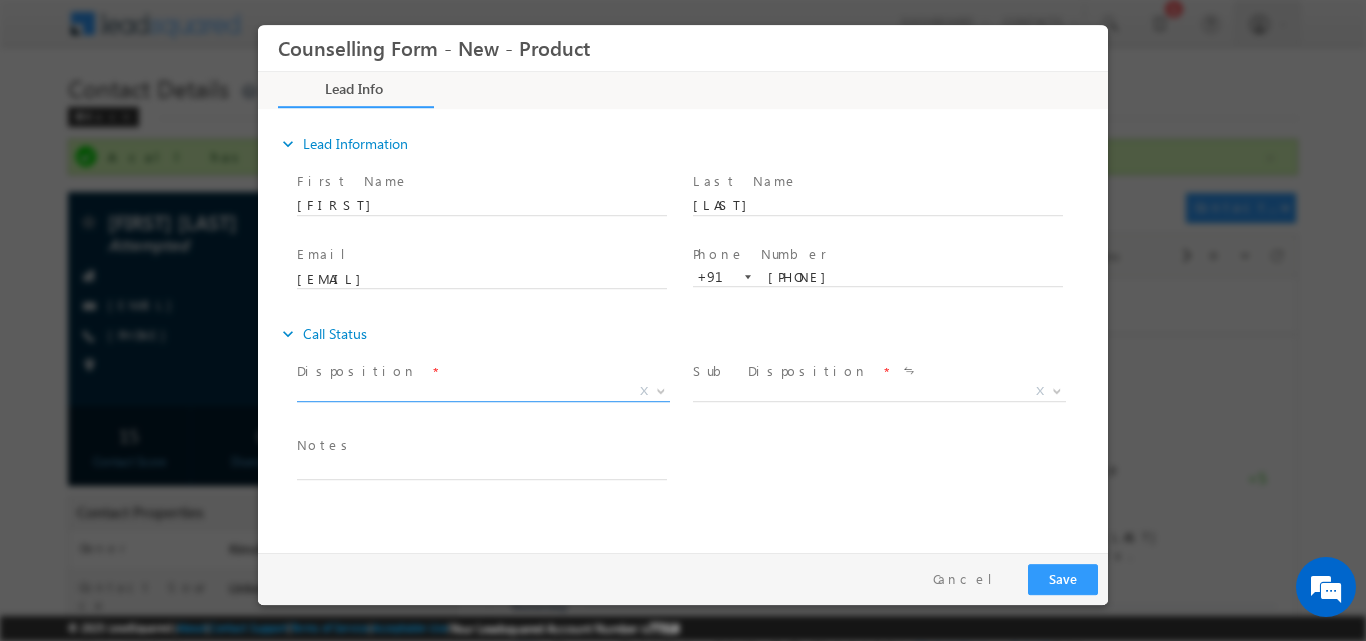 click at bounding box center (661, 389) 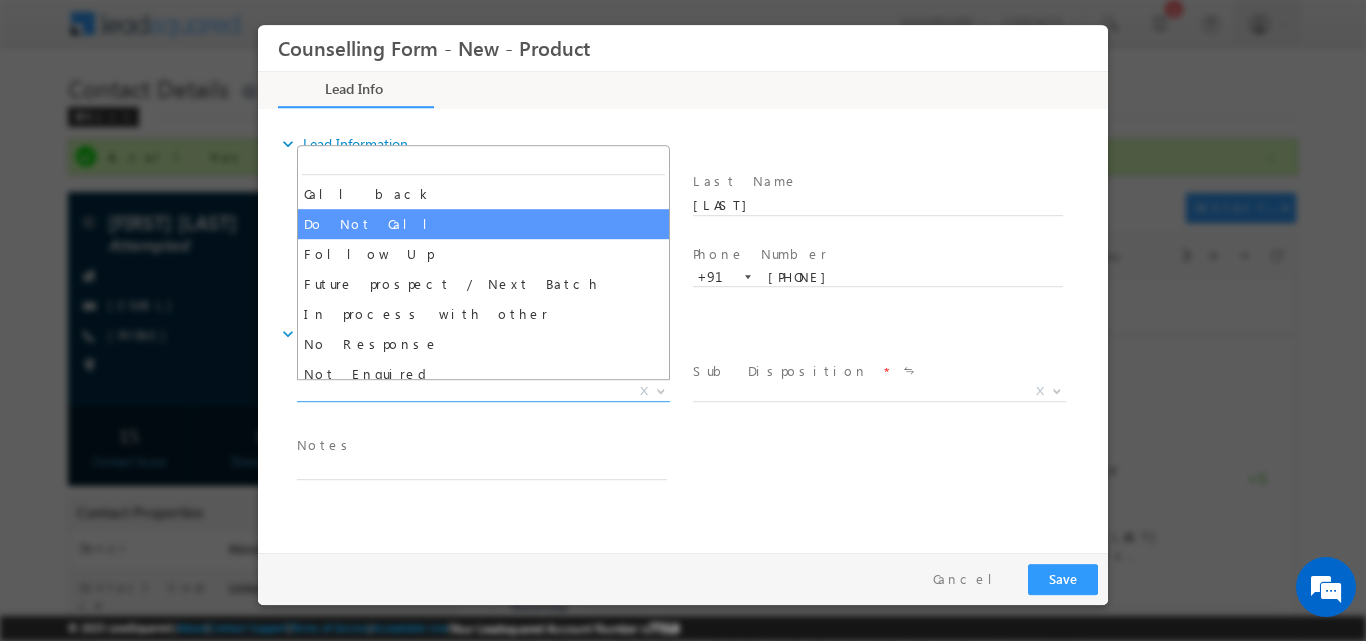select on "Do Not Call" 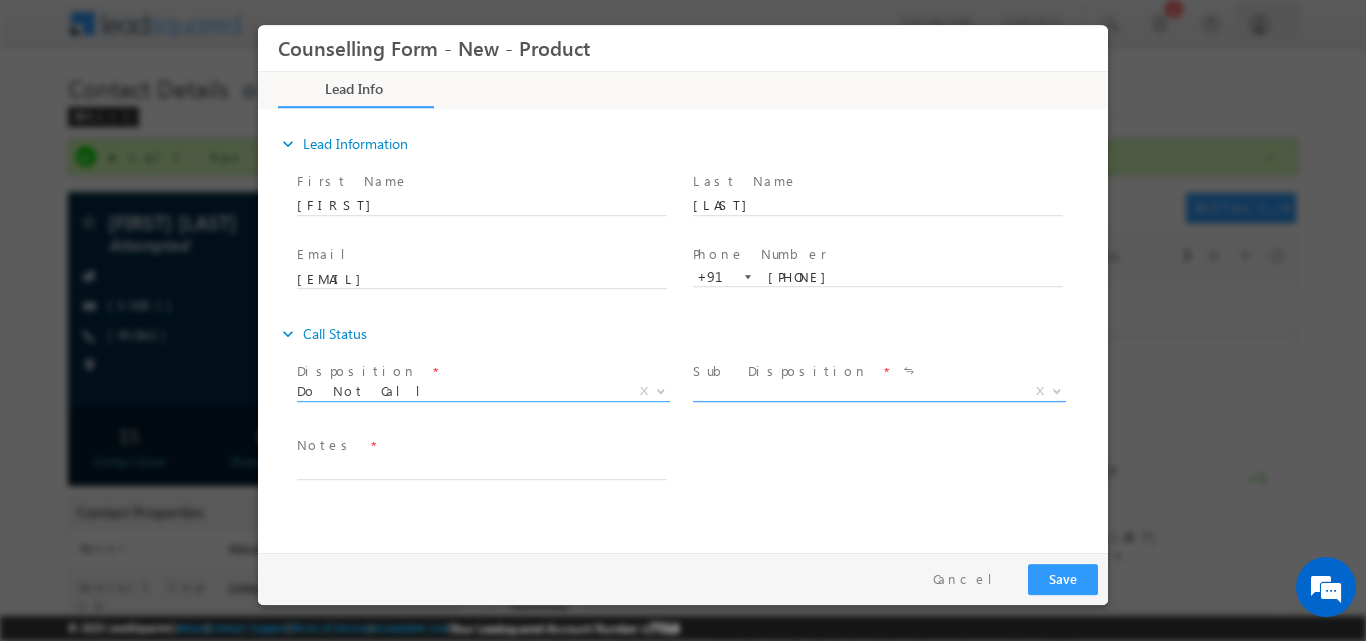 click at bounding box center (1057, 389) 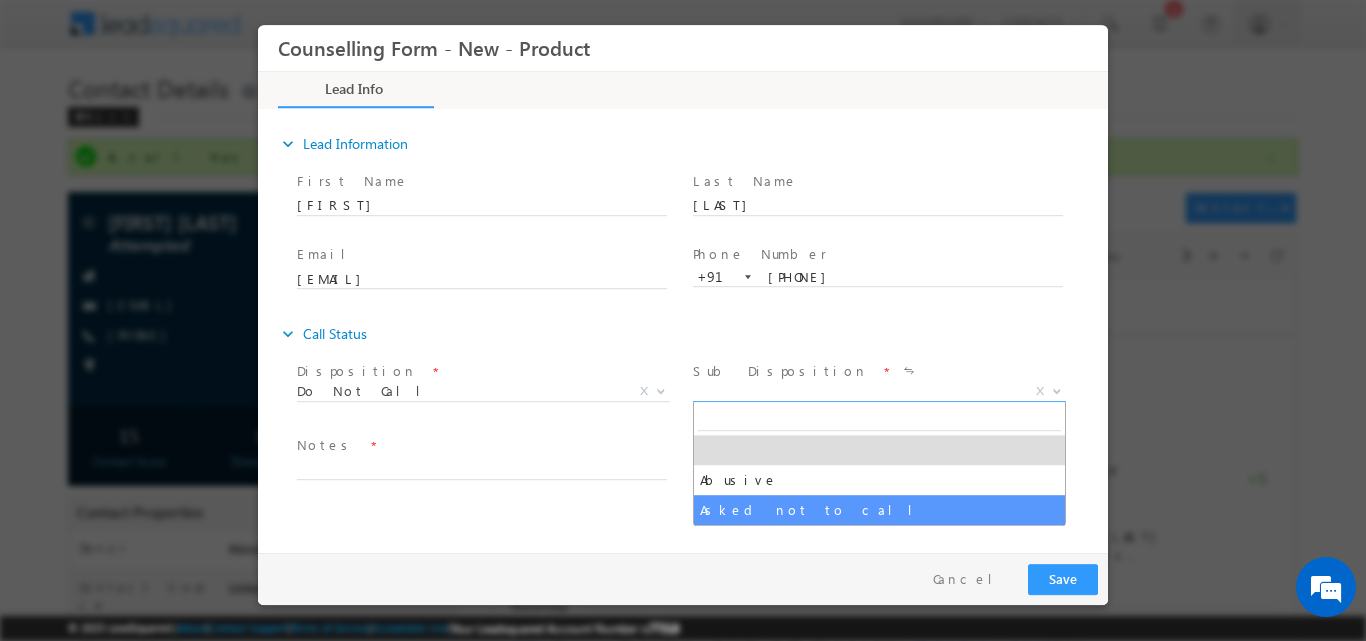 select on "Asked not to call" 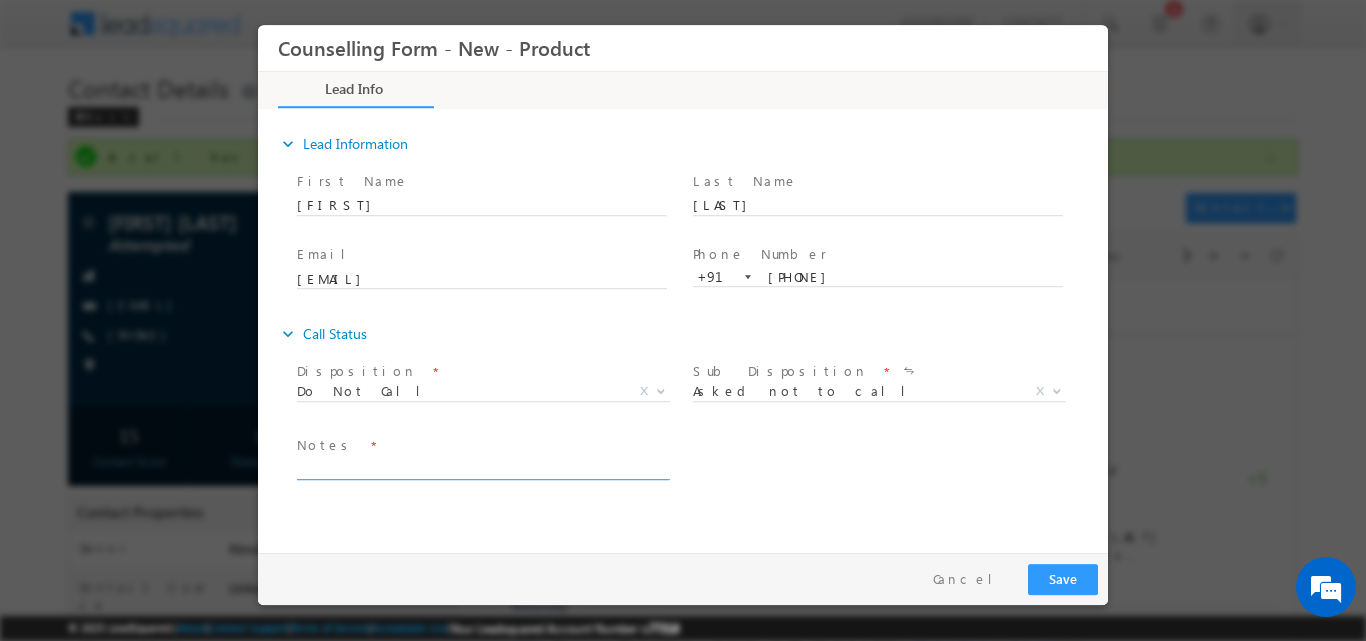 click at bounding box center [482, 467] 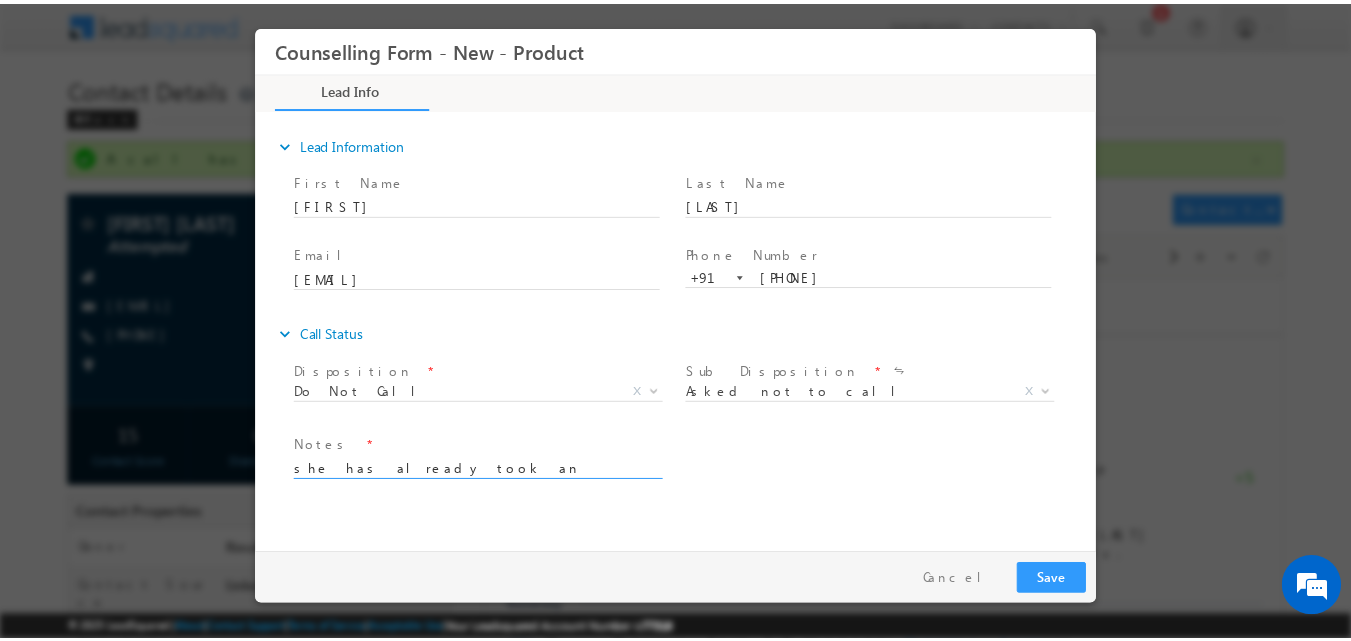 scroll, scrollTop: 4, scrollLeft: 0, axis: vertical 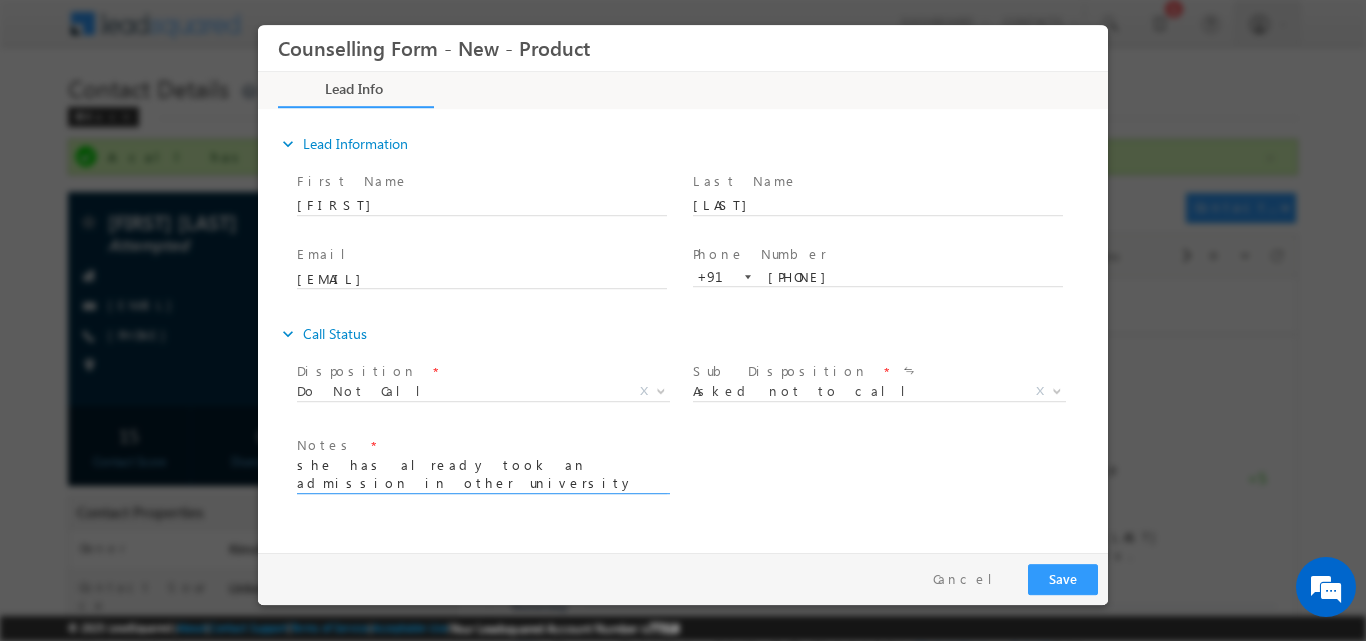 type on "she has already took an admission in other university so asked not to call again" 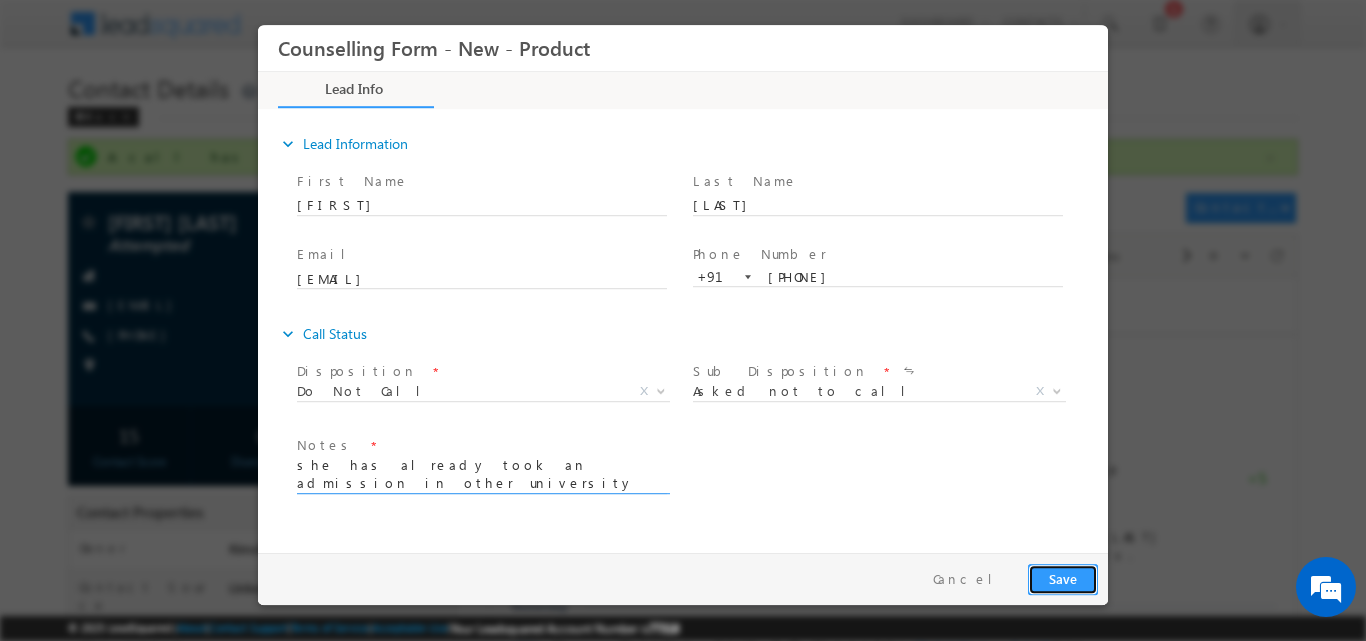 click on "Save" at bounding box center (1063, 578) 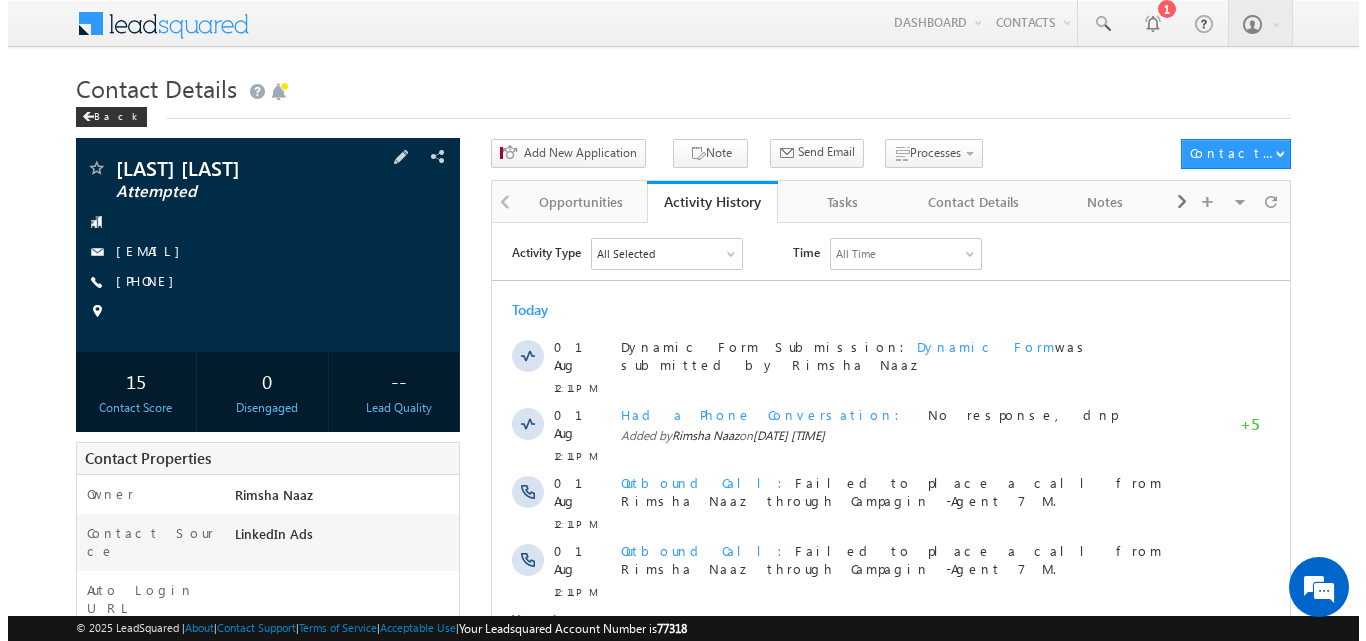scroll, scrollTop: 0, scrollLeft: 0, axis: both 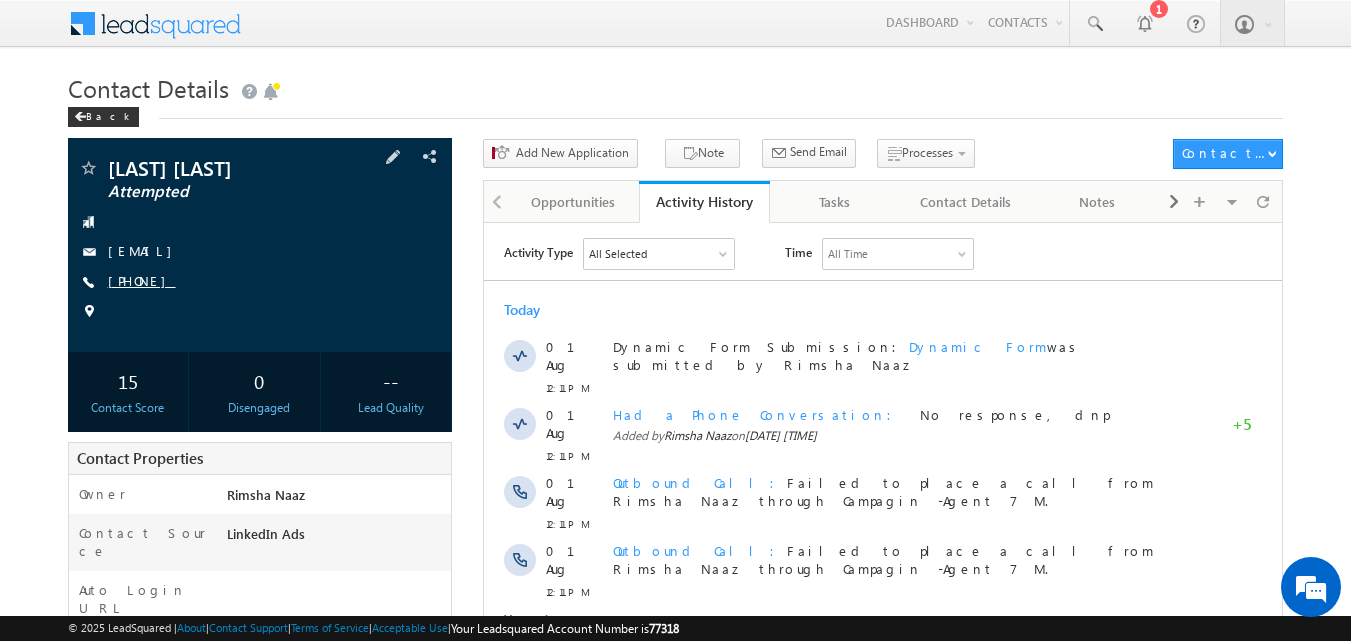 click on "[PHONE]" at bounding box center [142, 280] 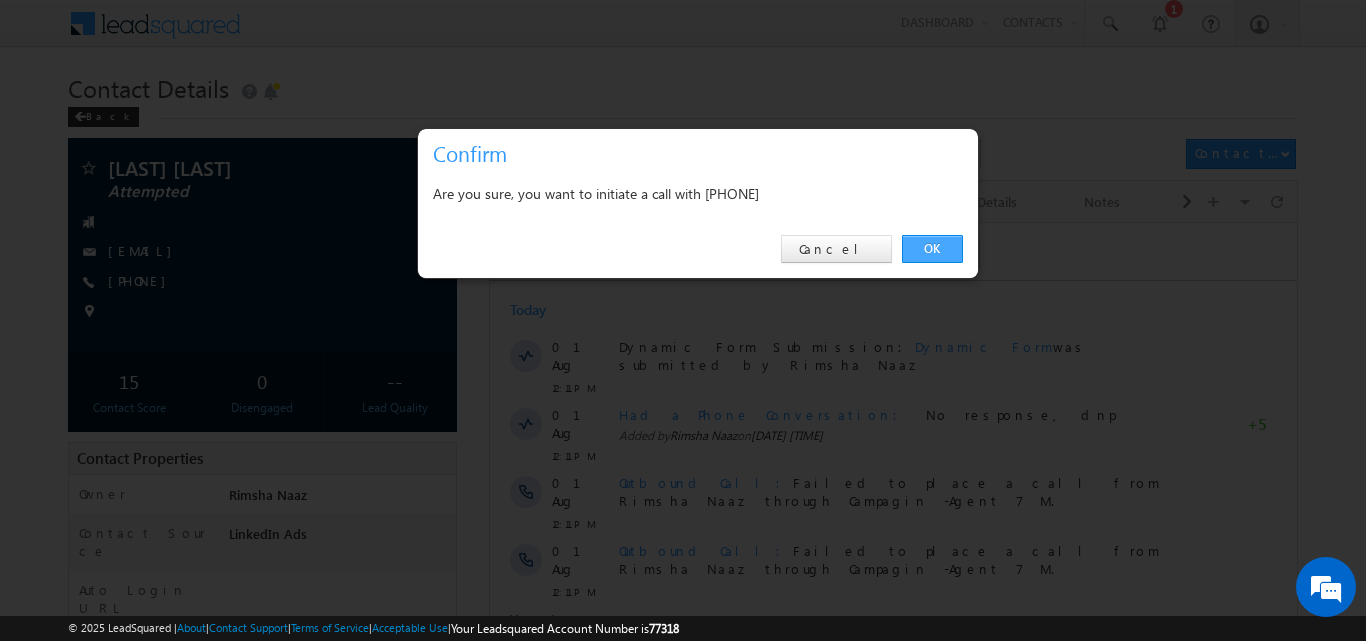 scroll, scrollTop: 0, scrollLeft: 0, axis: both 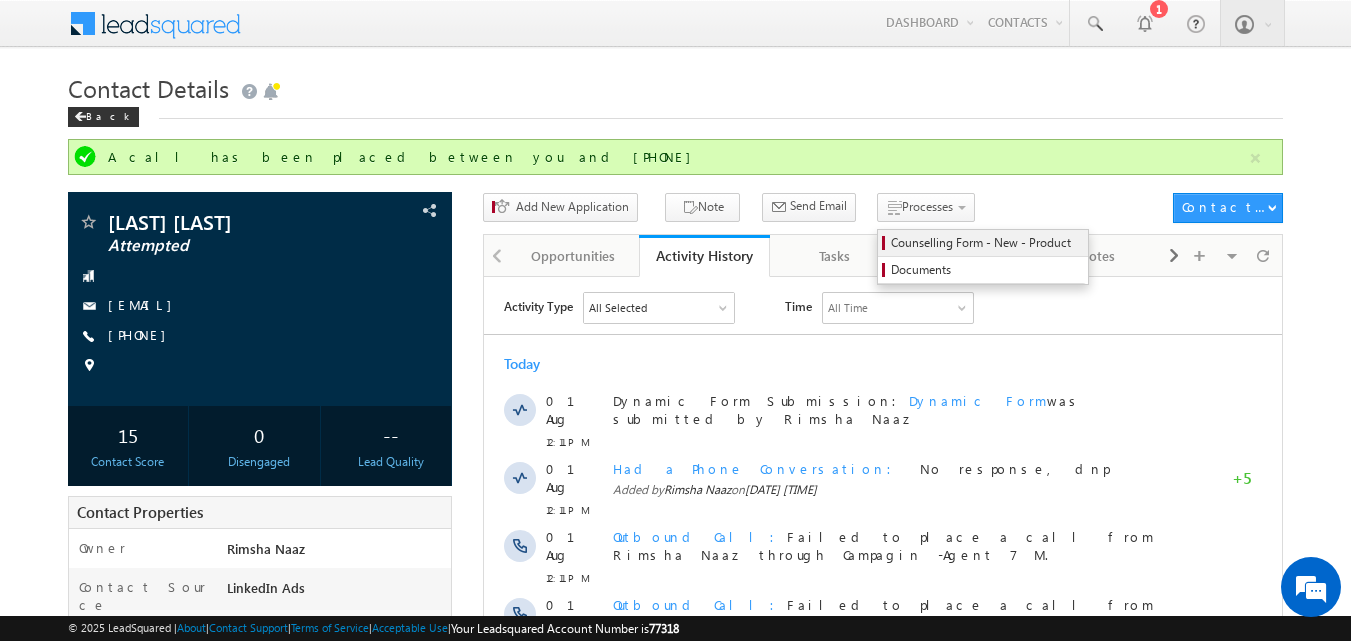 click on "Counselling Form - New - Product" at bounding box center (986, 243) 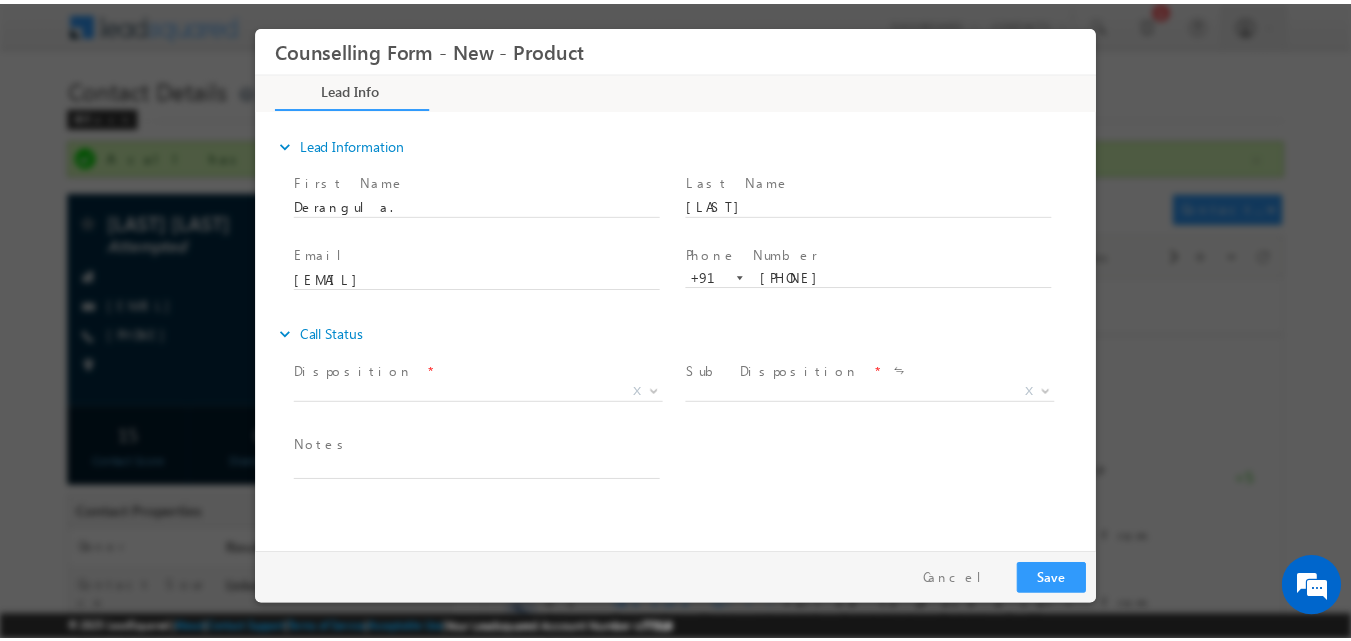 scroll, scrollTop: 0, scrollLeft: 0, axis: both 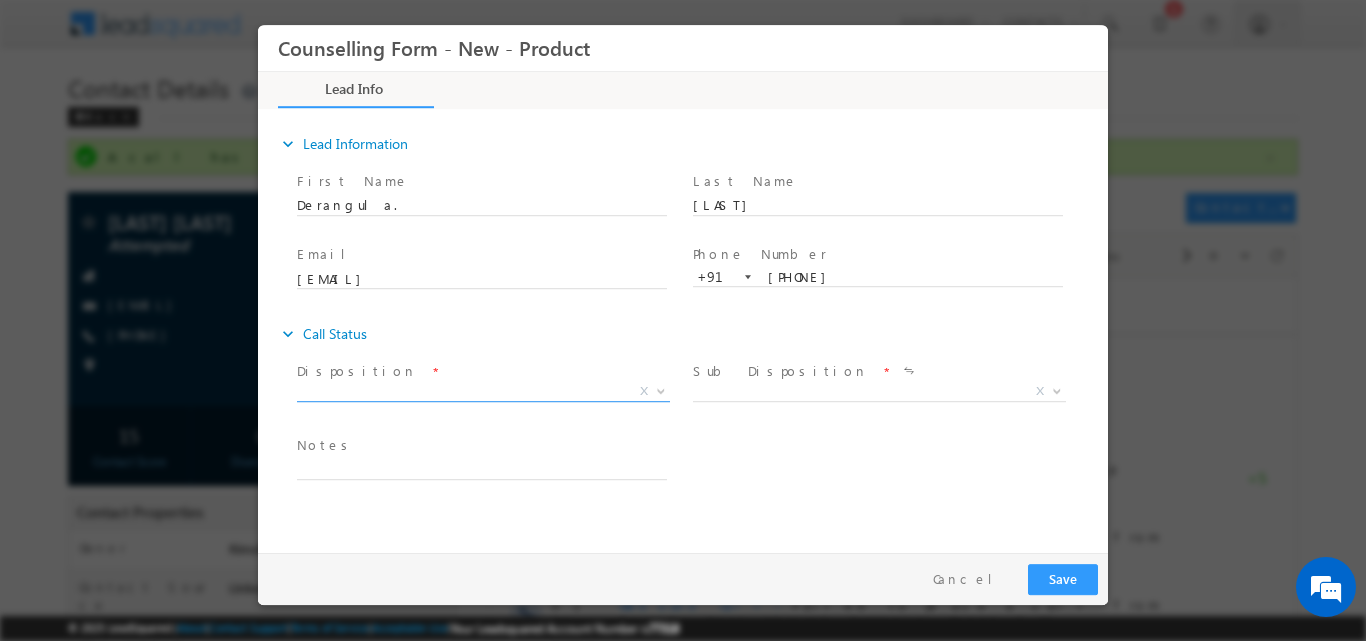 click at bounding box center [661, 389] 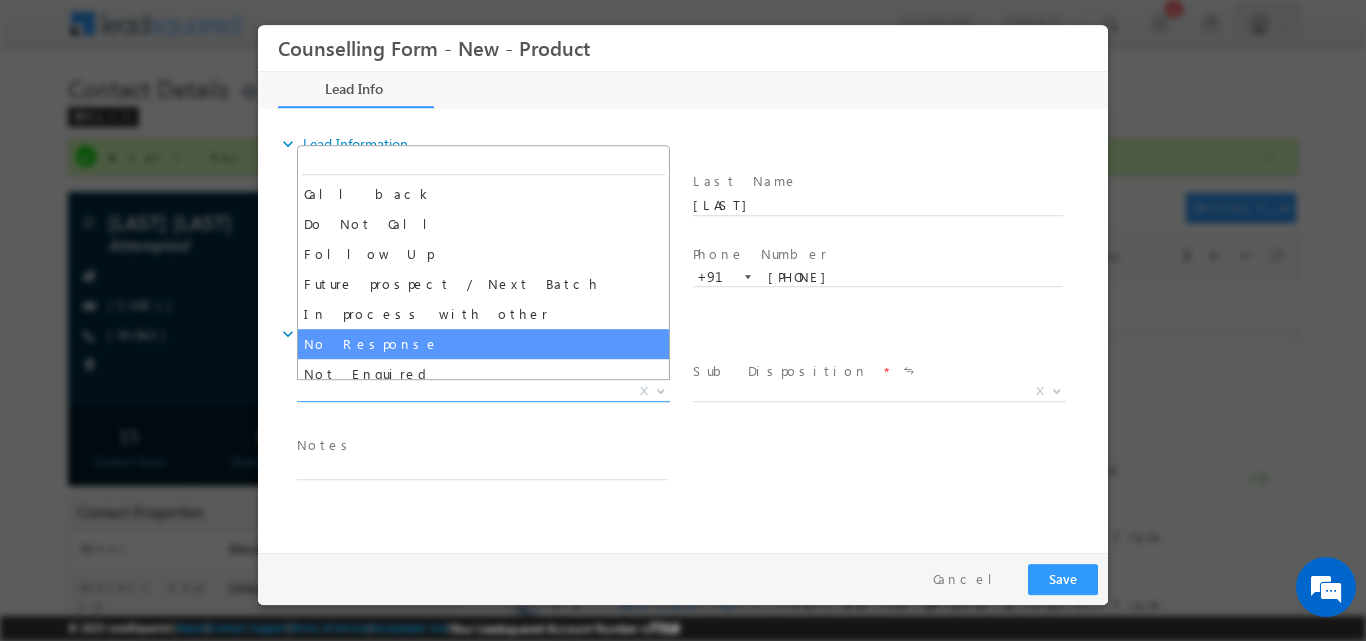 select on "No Response" 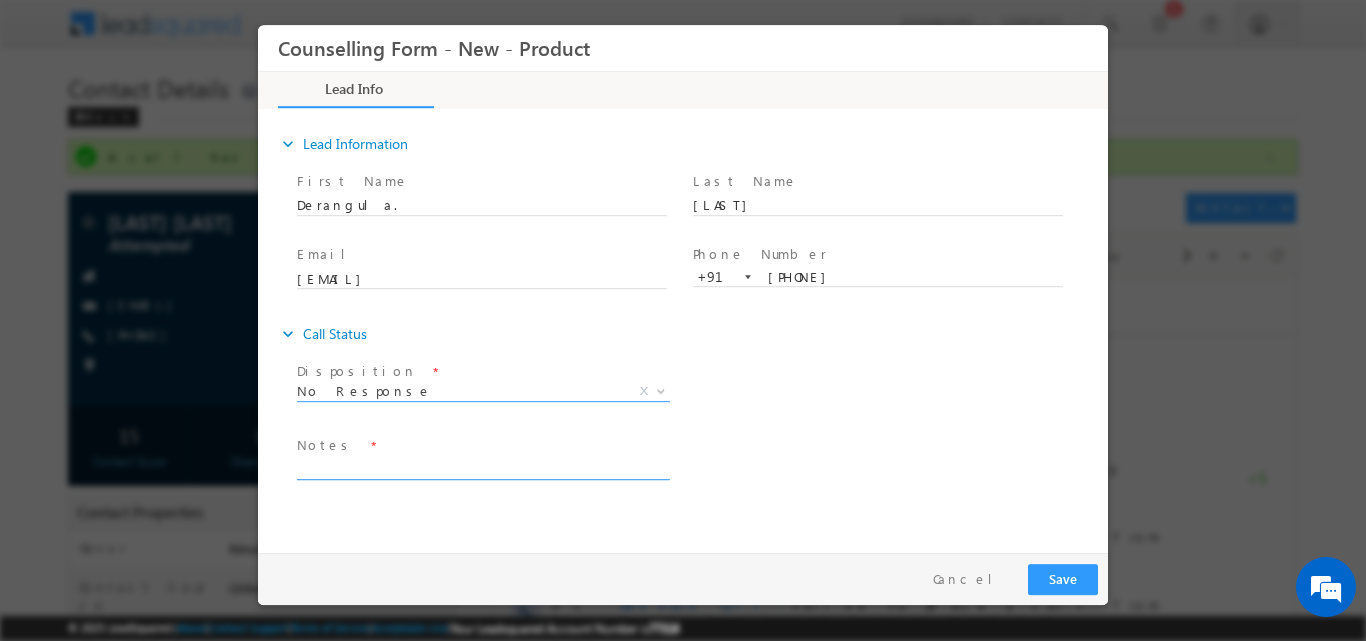 click at bounding box center [482, 467] 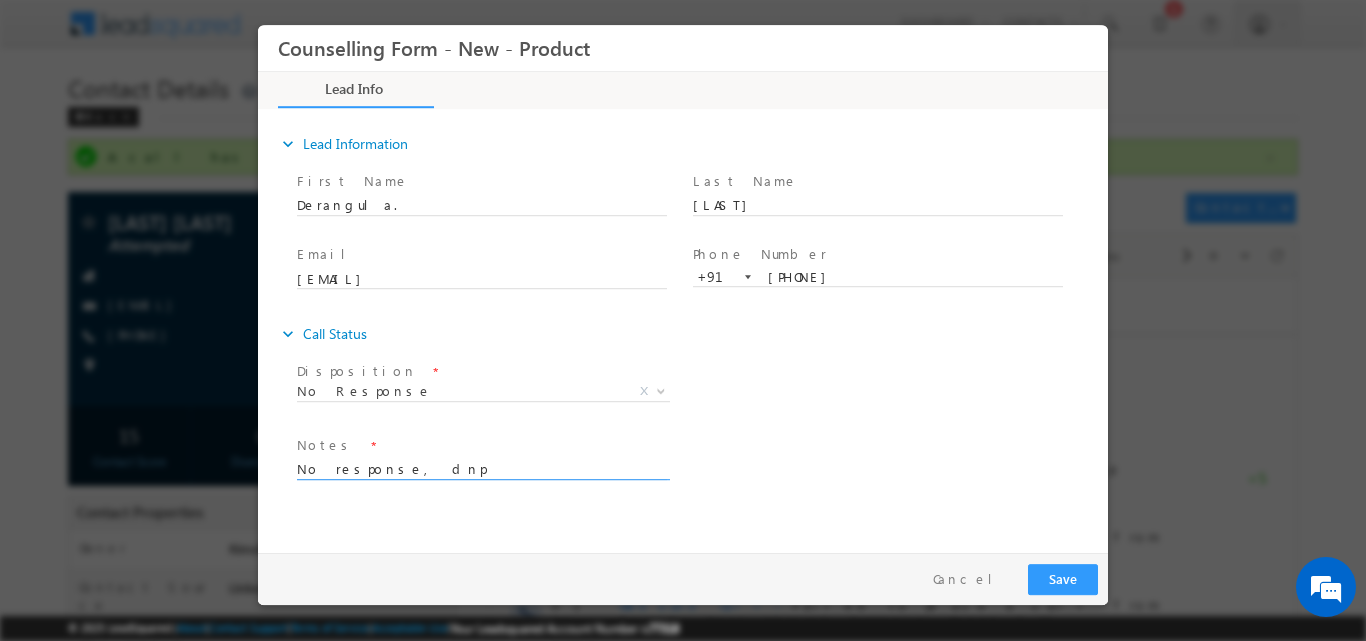 type on "No response, dnp" 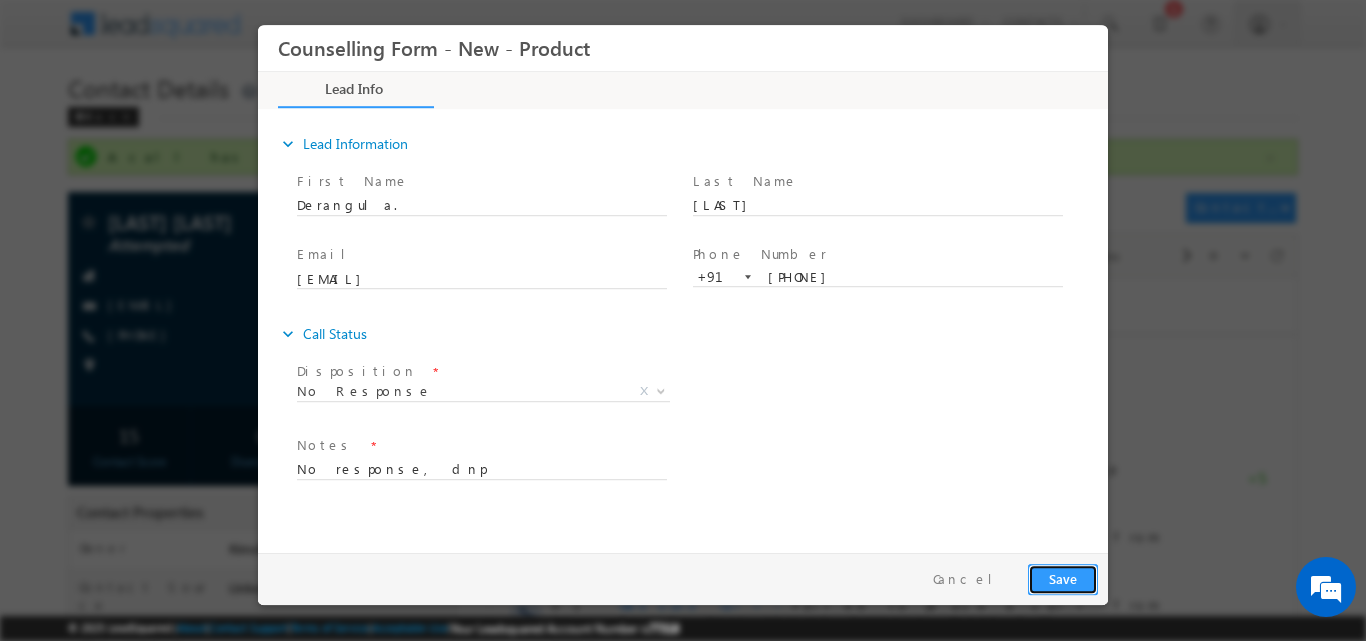 click on "Save" at bounding box center [1063, 578] 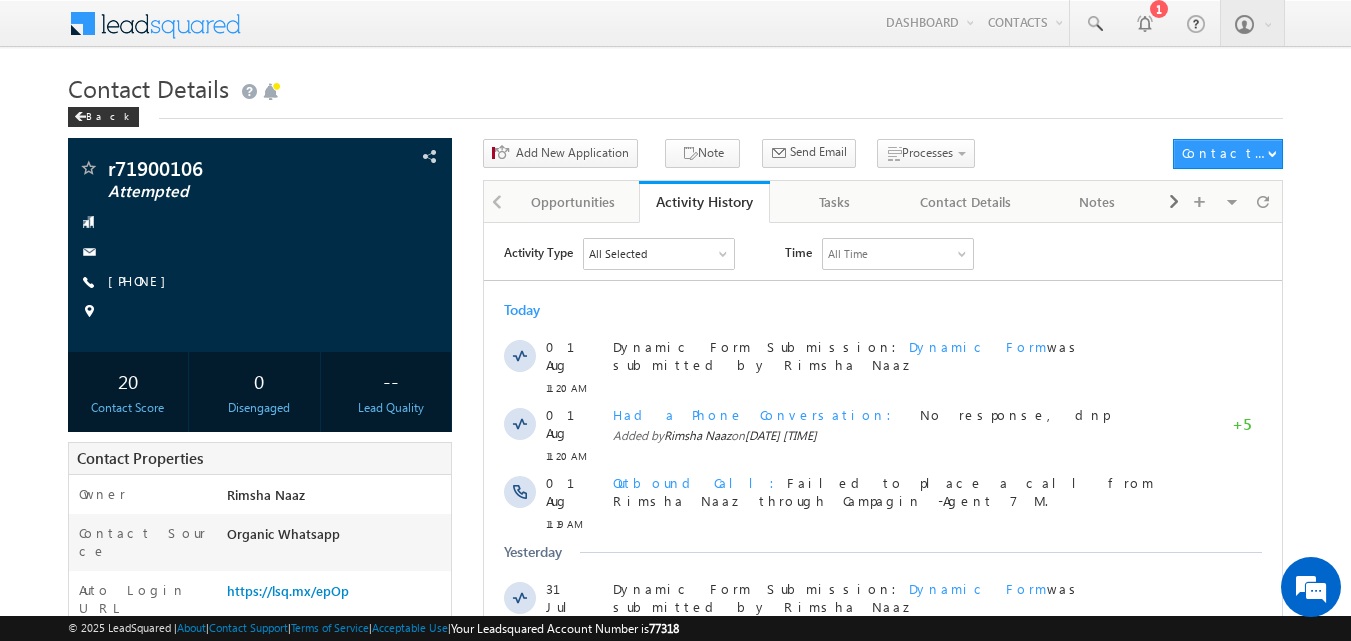 scroll, scrollTop: 0, scrollLeft: 0, axis: both 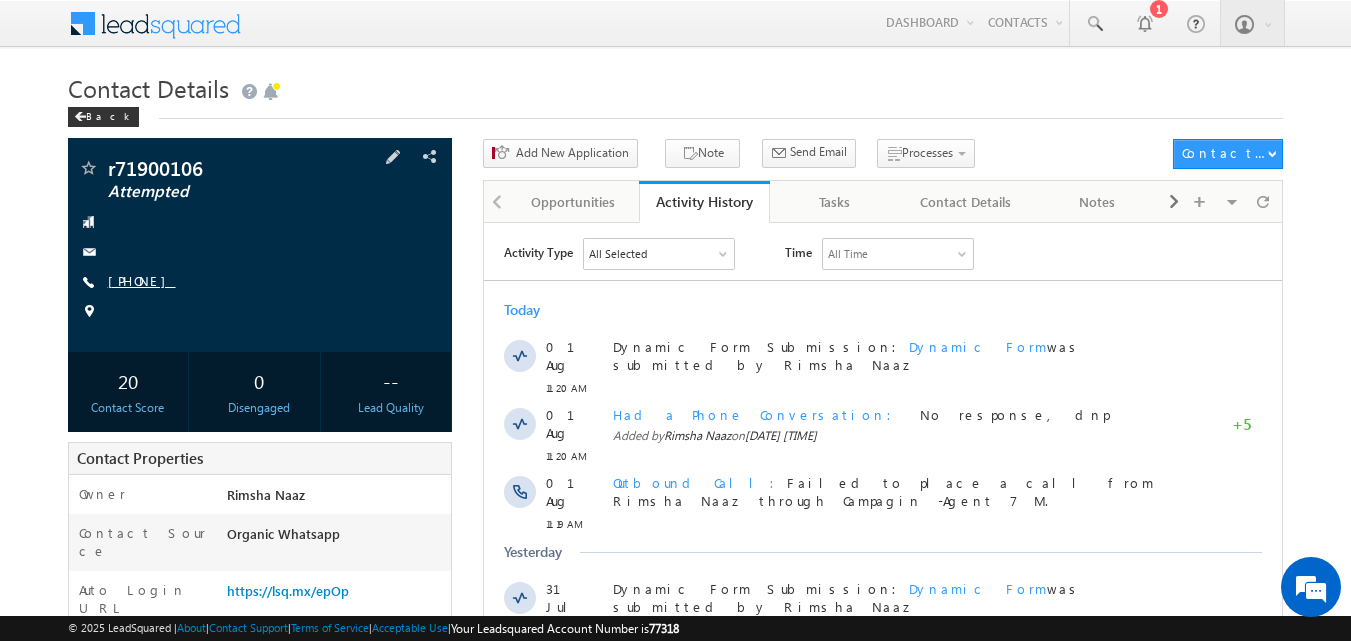click on "[PHONE]" at bounding box center [142, 280] 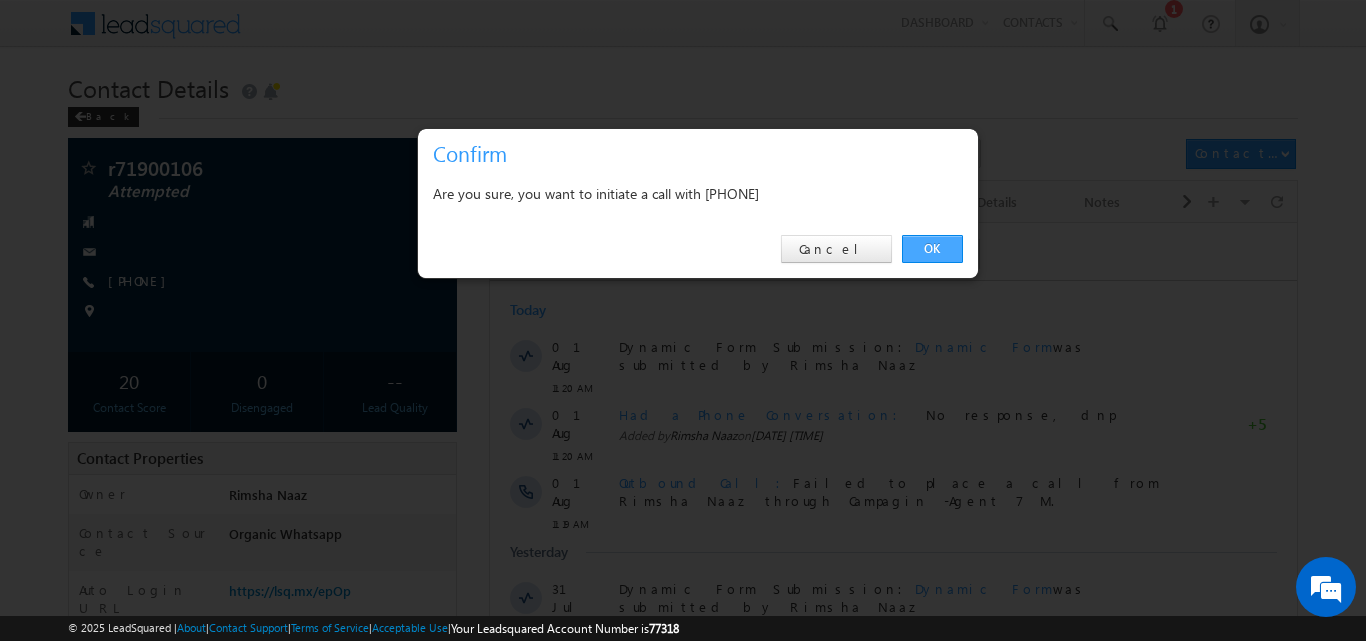 drag, startPoint x: 924, startPoint y: 245, endPoint x: 439, endPoint y: 20, distance: 534.6494 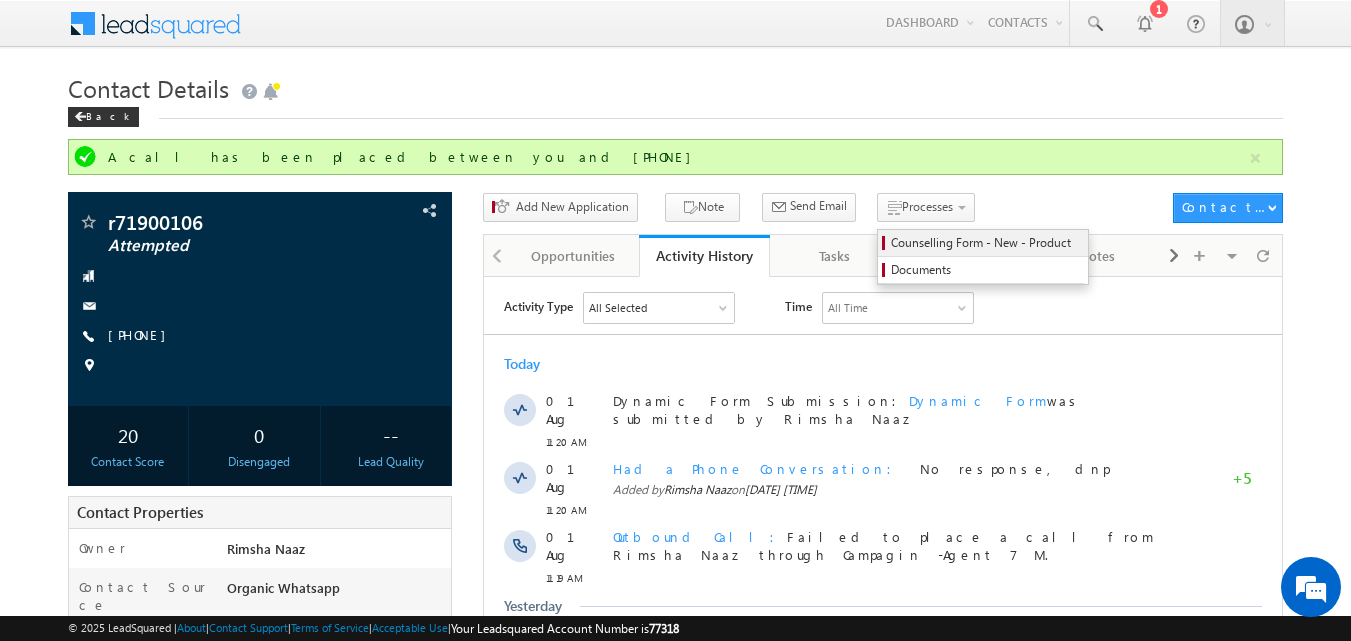 click on "Counselling Form - New - Product" at bounding box center [986, 243] 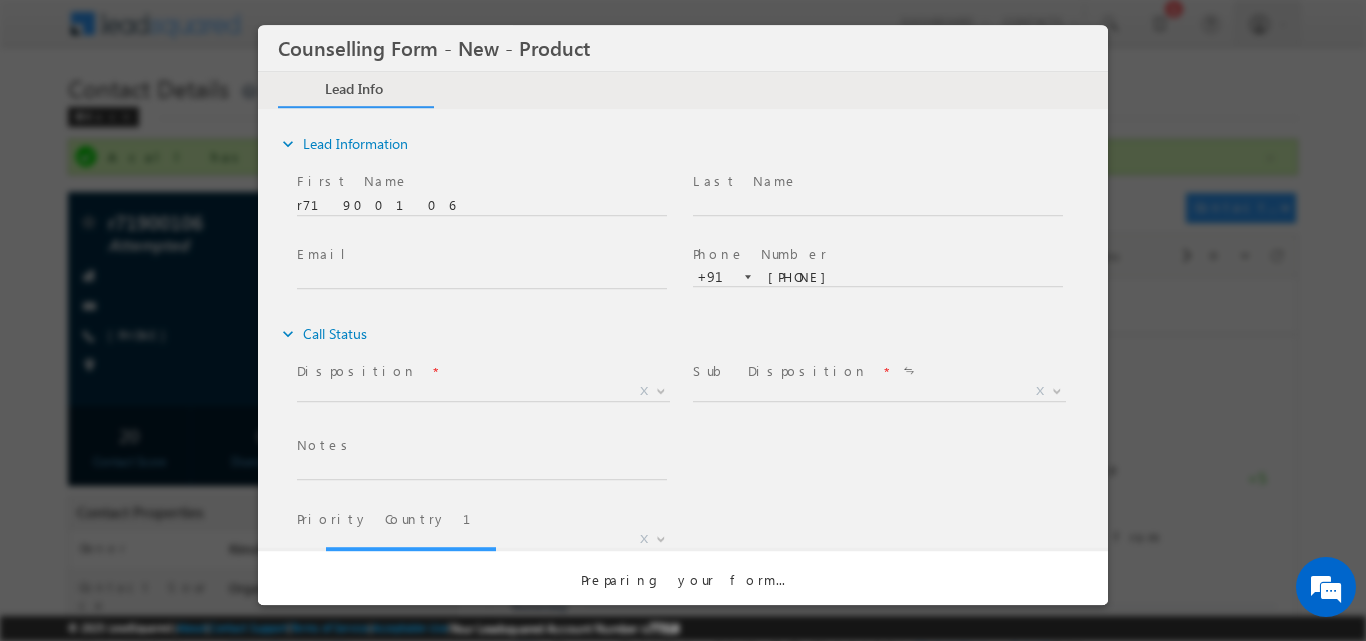 scroll, scrollTop: 0, scrollLeft: 0, axis: both 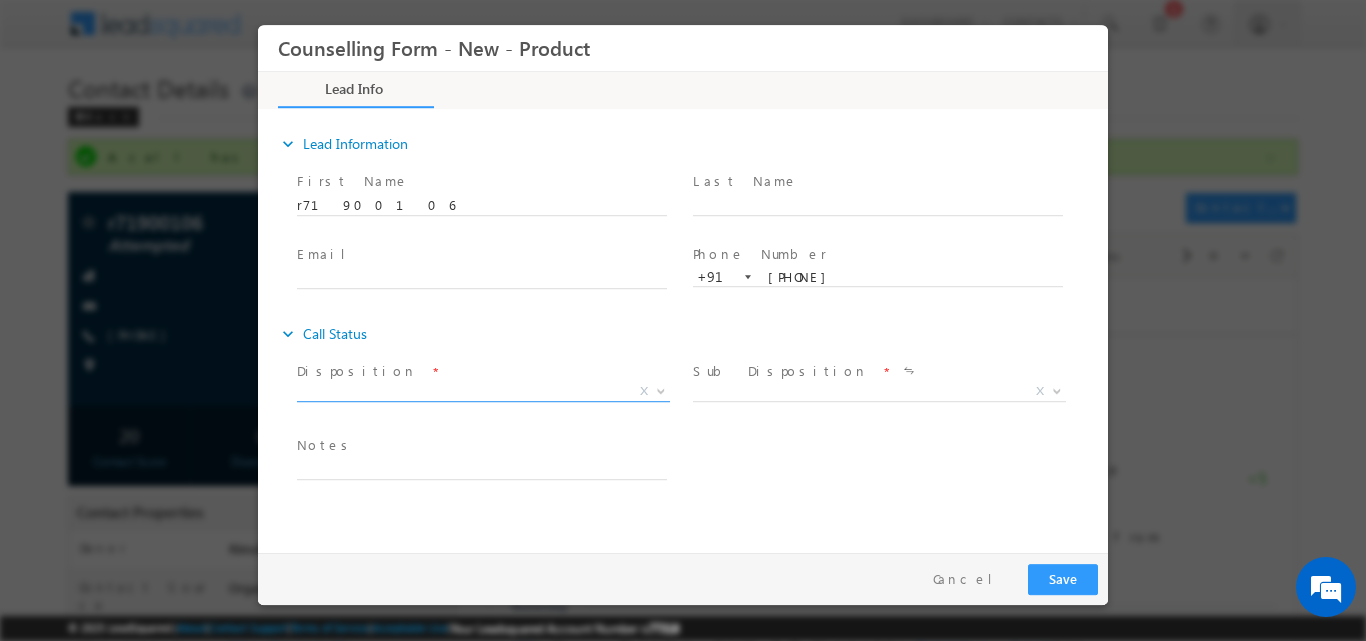 click on "X" at bounding box center (644, 390) 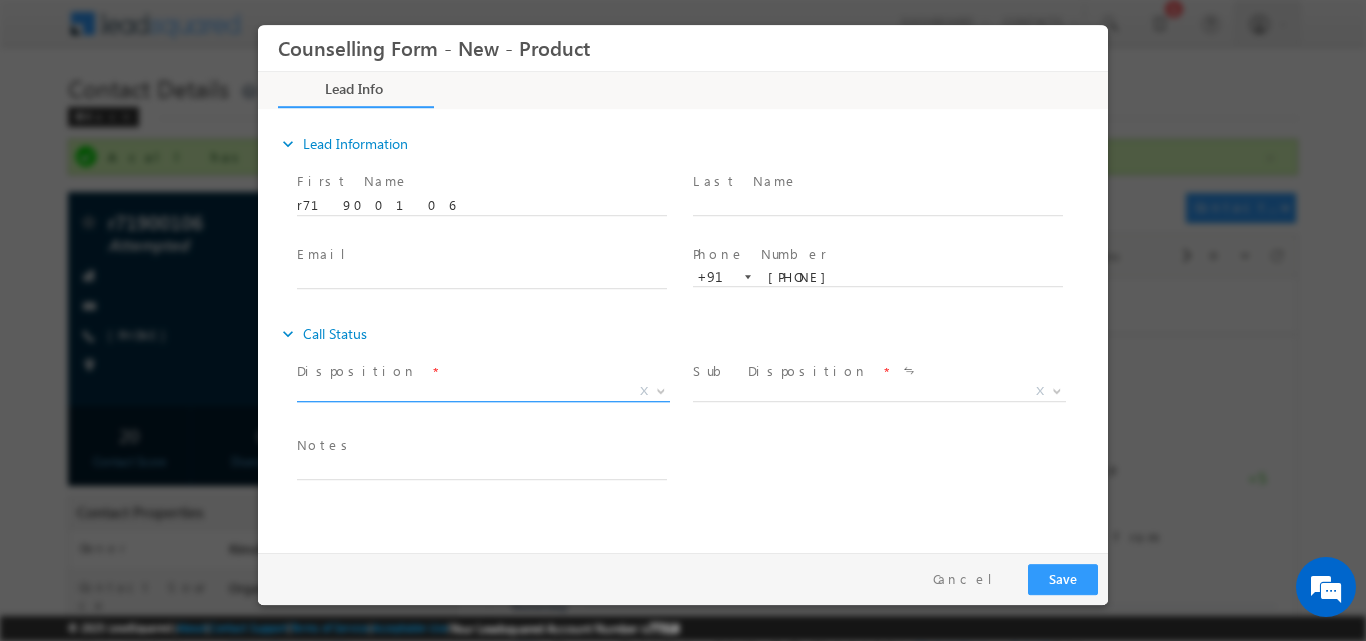 click at bounding box center (661, 389) 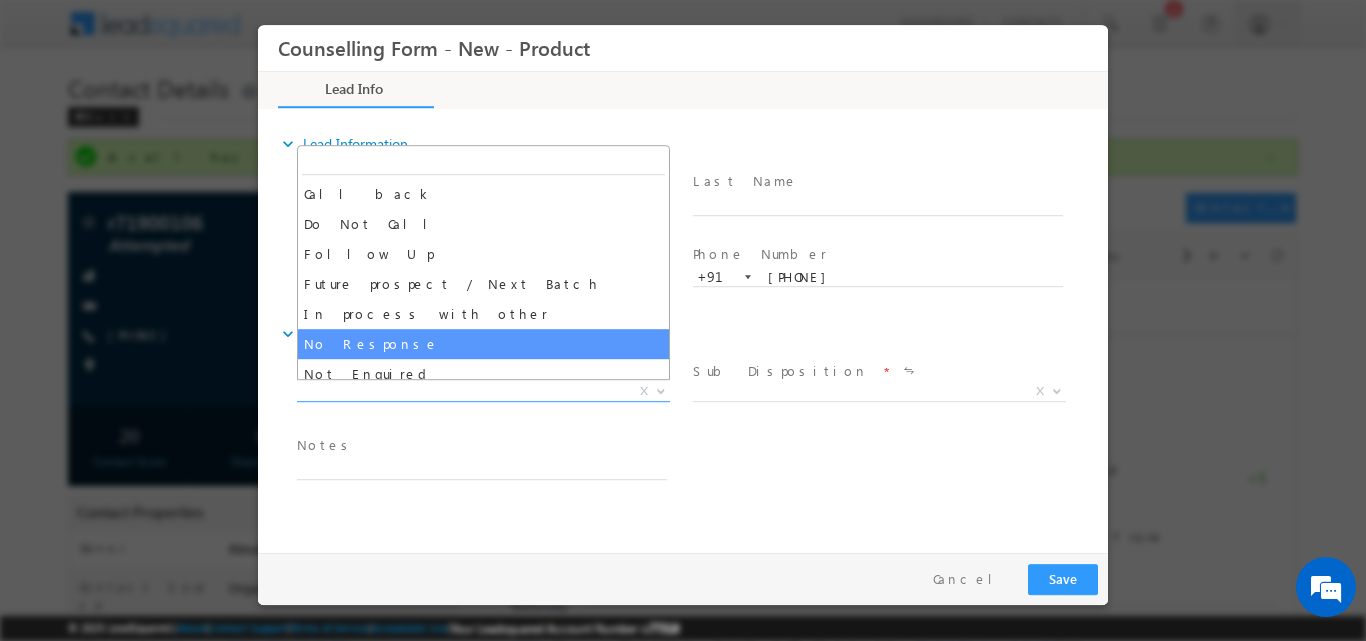 click on "Lead Info 29% Completed Documents" at bounding box center [2258, 89] 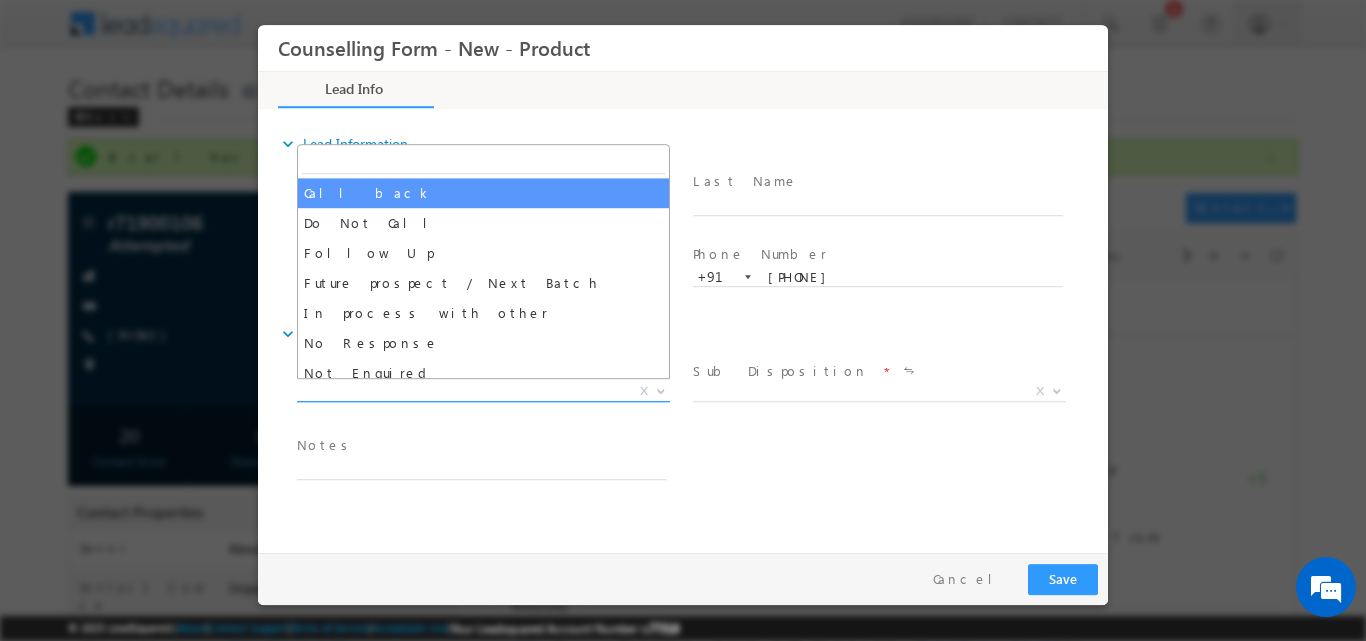 click at bounding box center [659, 390] 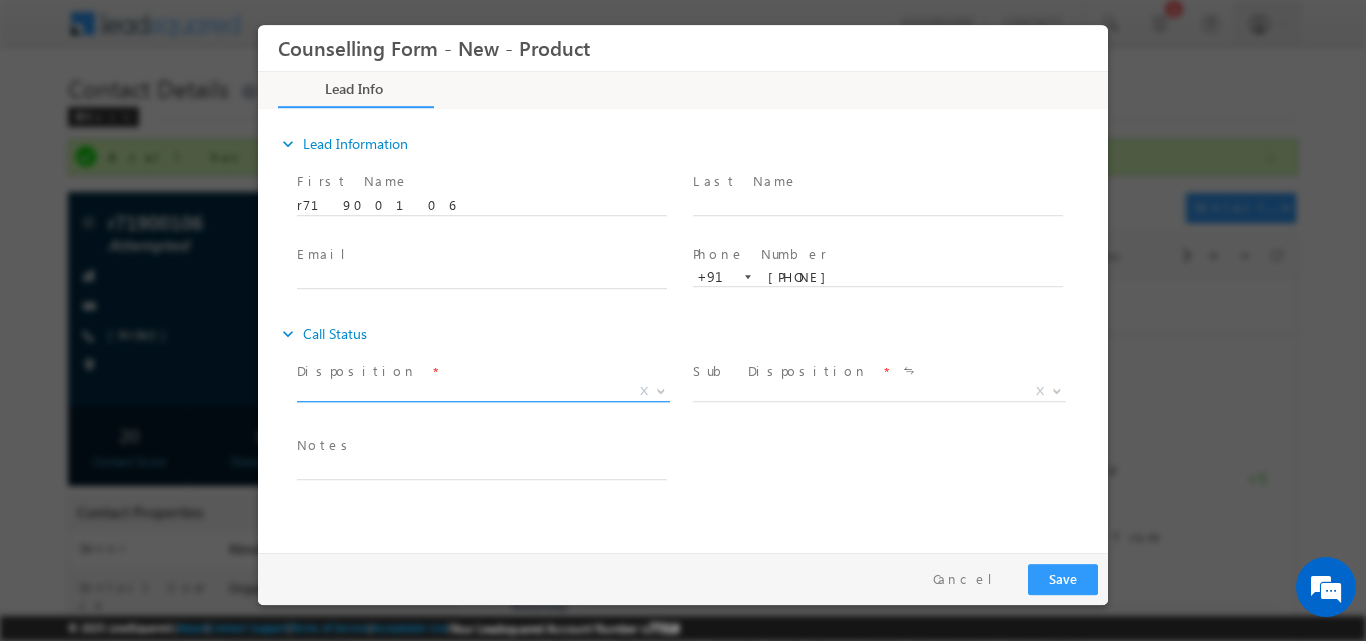 click at bounding box center [661, 389] 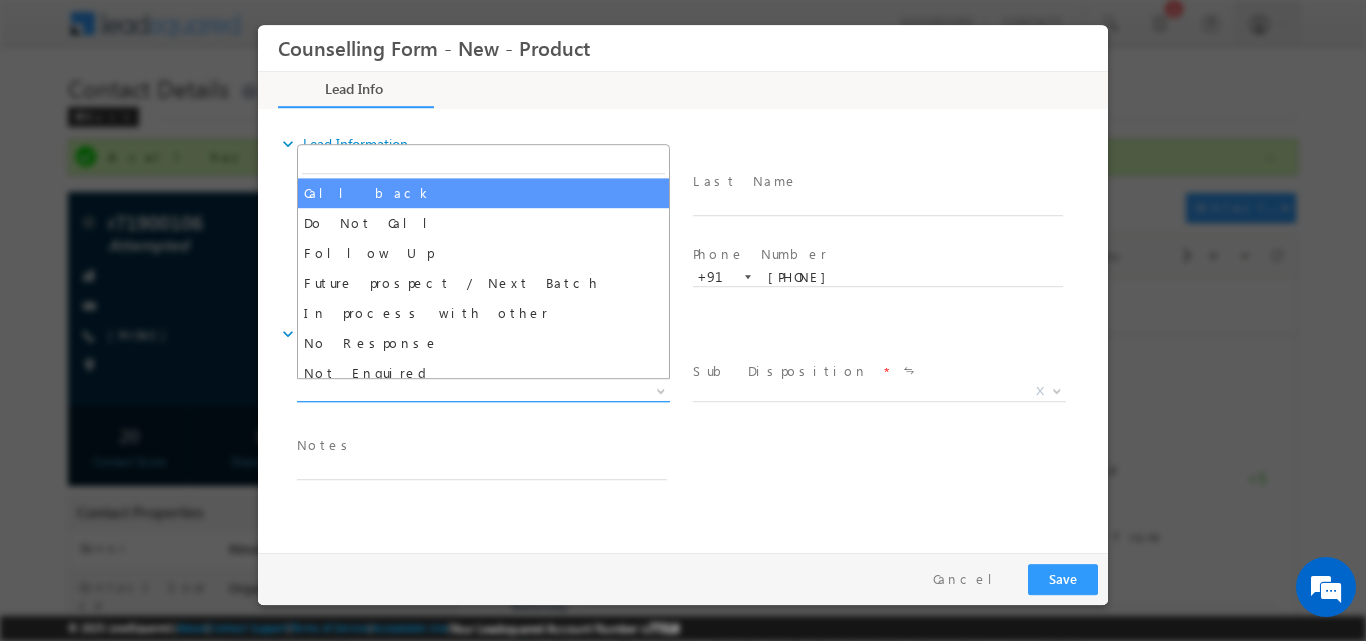 click at bounding box center [661, 389] 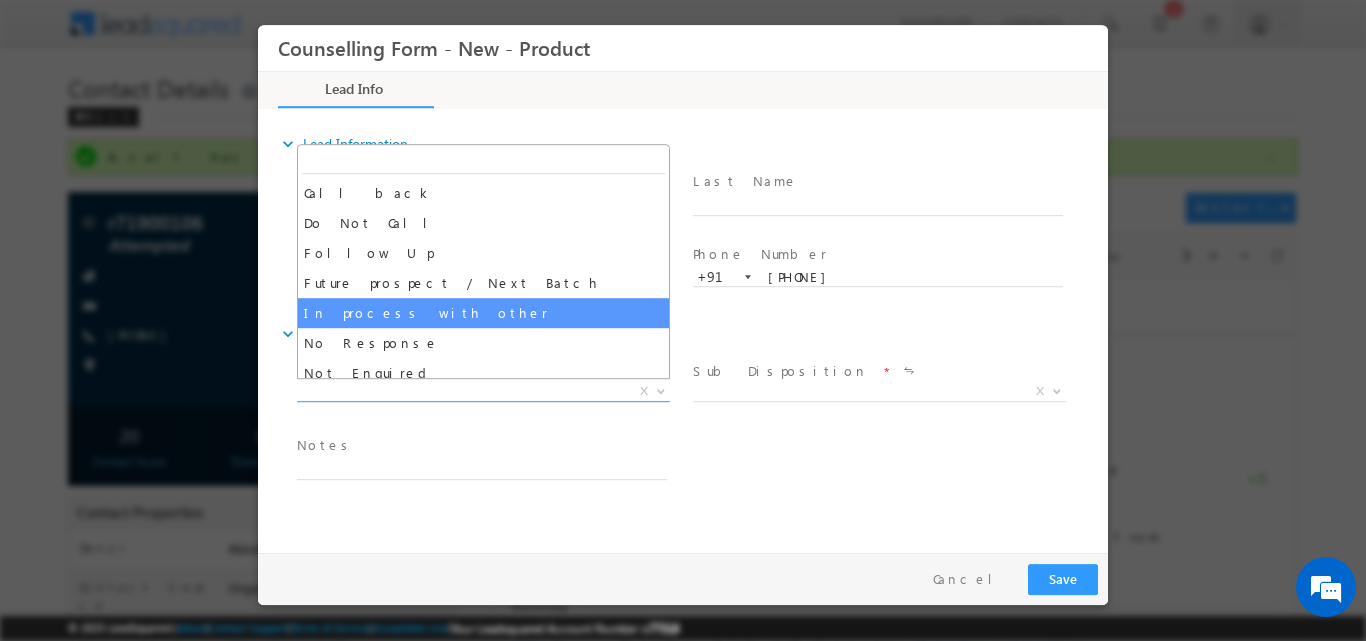 drag, startPoint x: 657, startPoint y: 254, endPoint x: 658, endPoint y: 297, distance: 43.011627 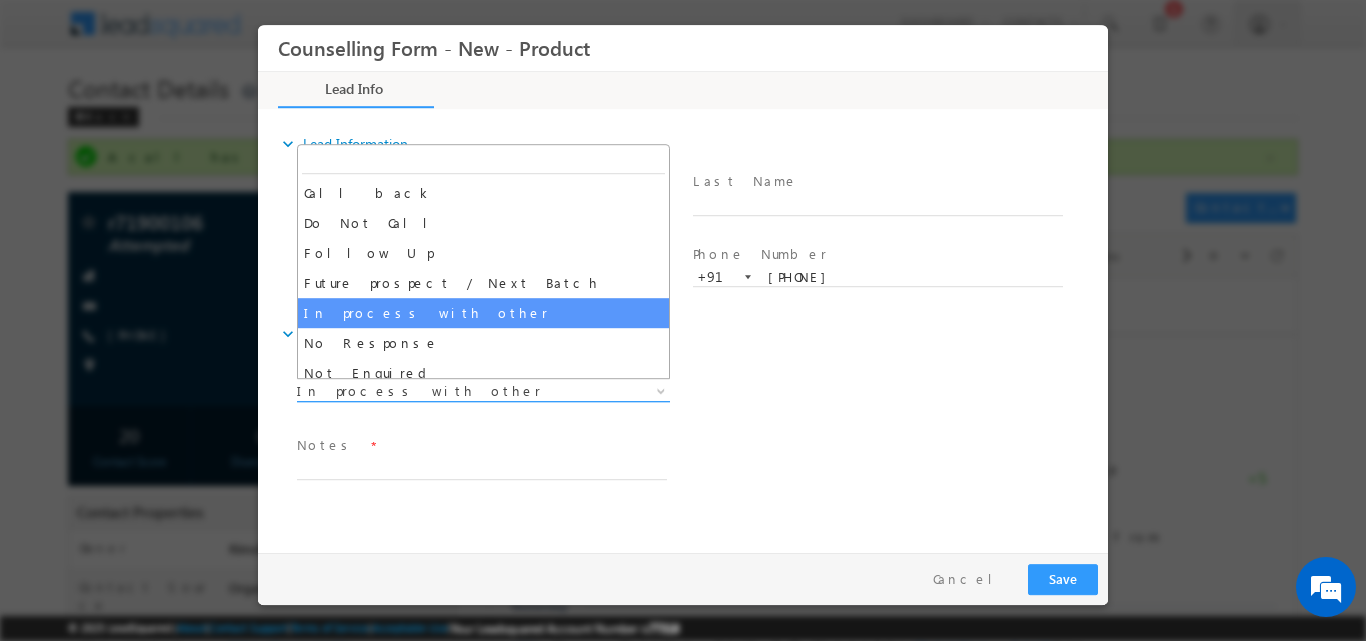 click at bounding box center [661, 389] 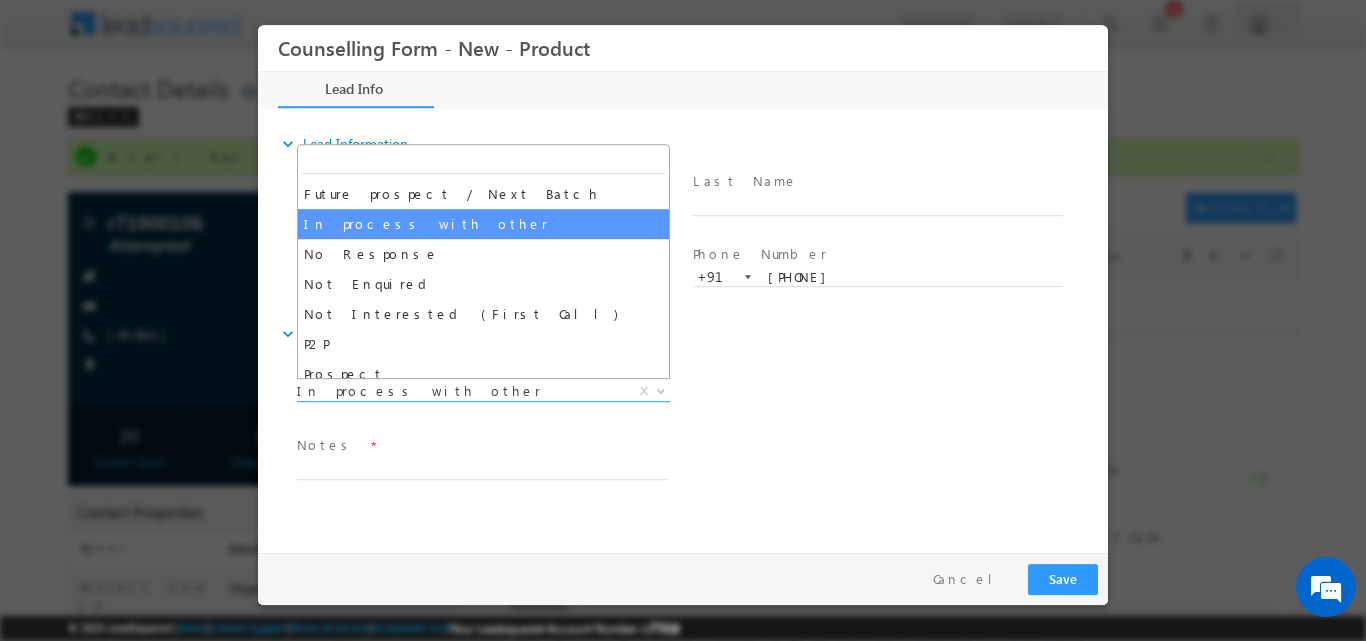 scroll, scrollTop: 91, scrollLeft: 0, axis: vertical 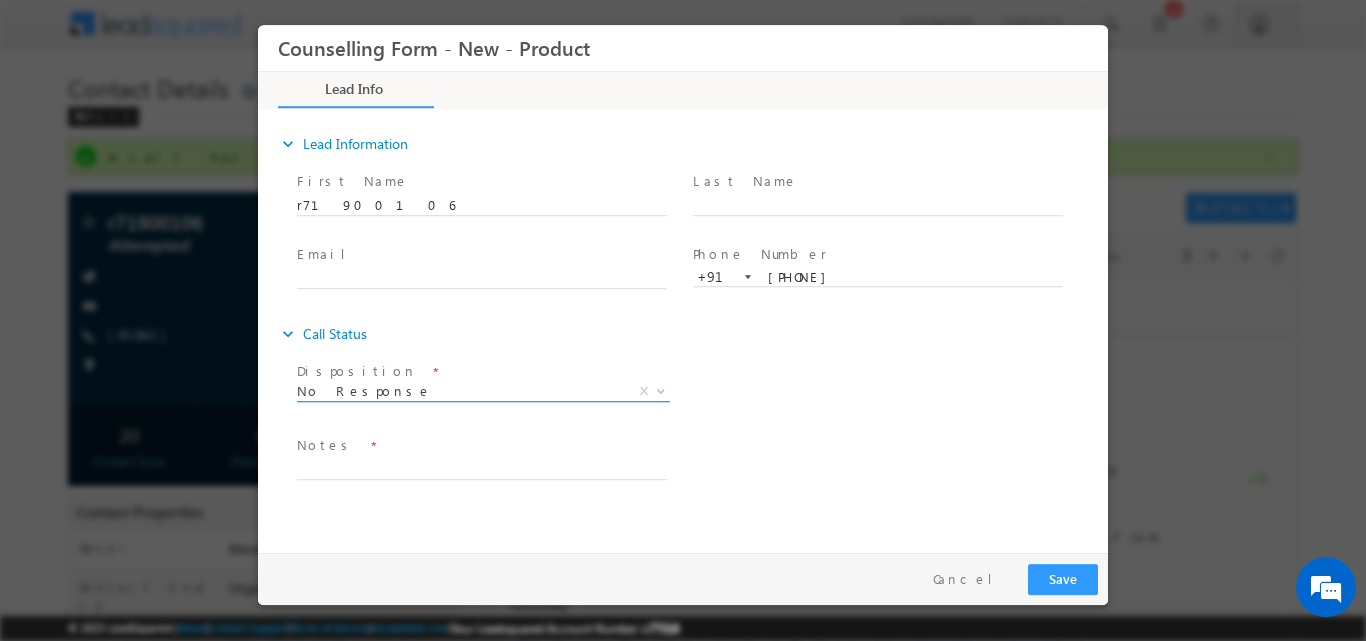 click at bounding box center (661, 389) 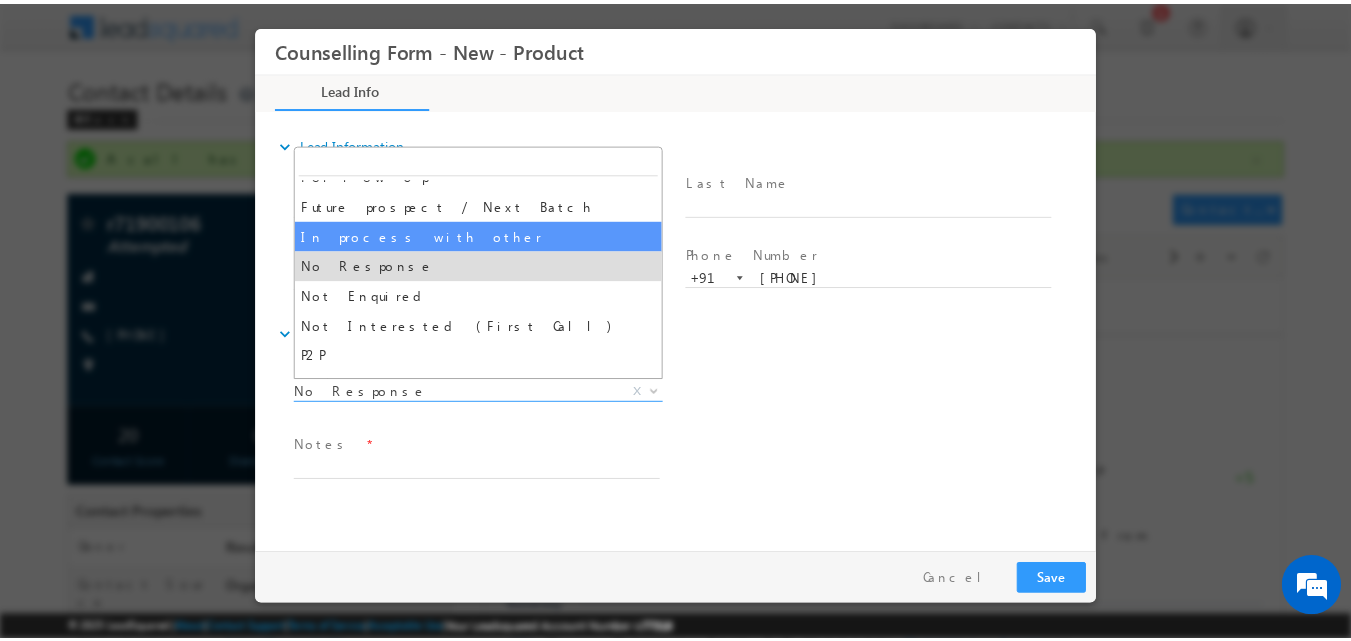 scroll, scrollTop: 130, scrollLeft: 0, axis: vertical 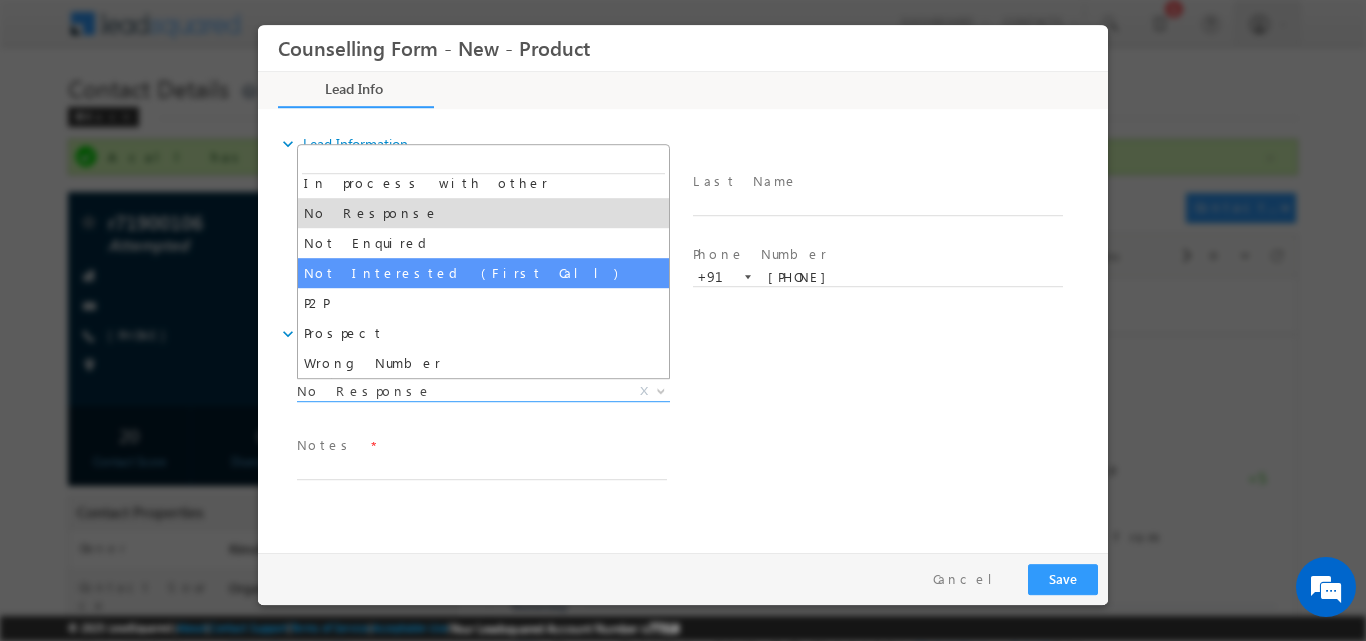 select on "Not Interested (First Call)" 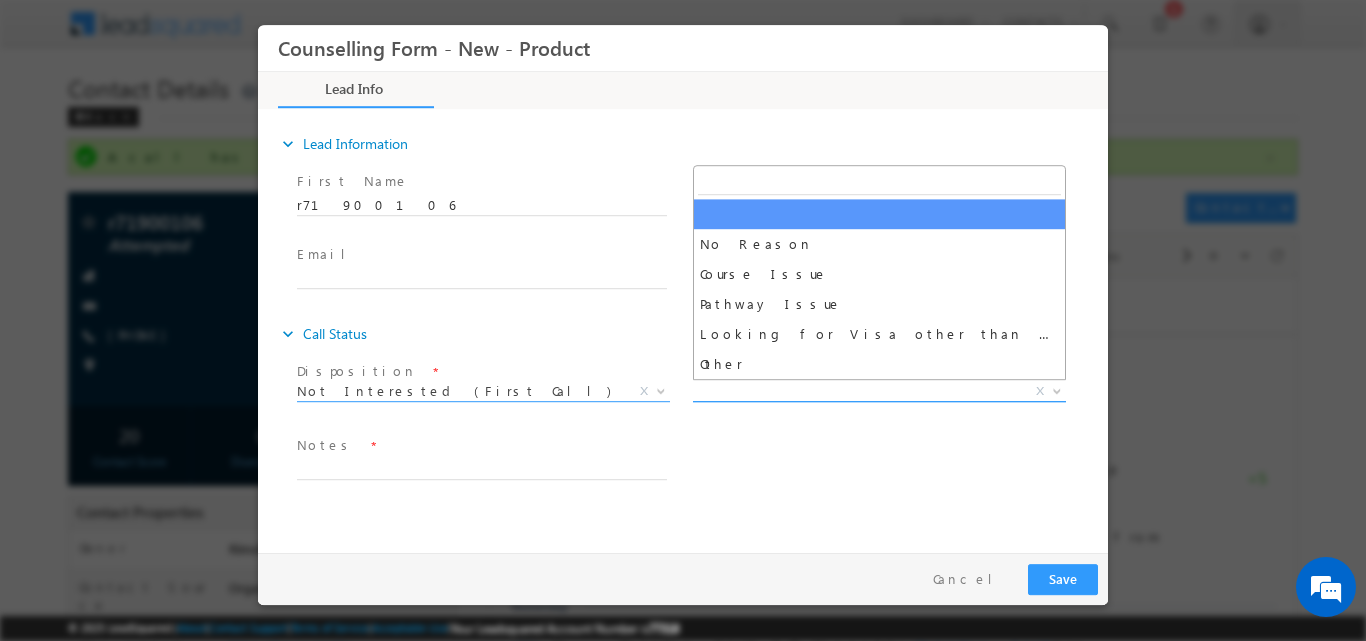click at bounding box center (1055, 390) 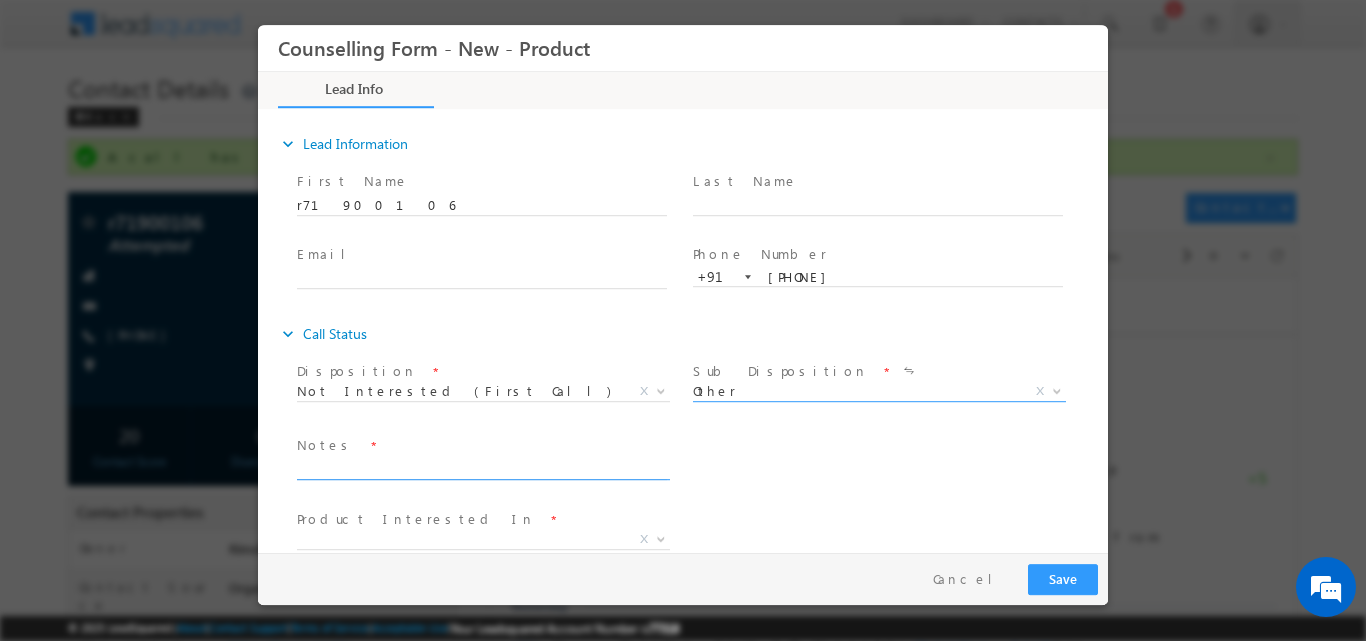 click at bounding box center (482, 467) 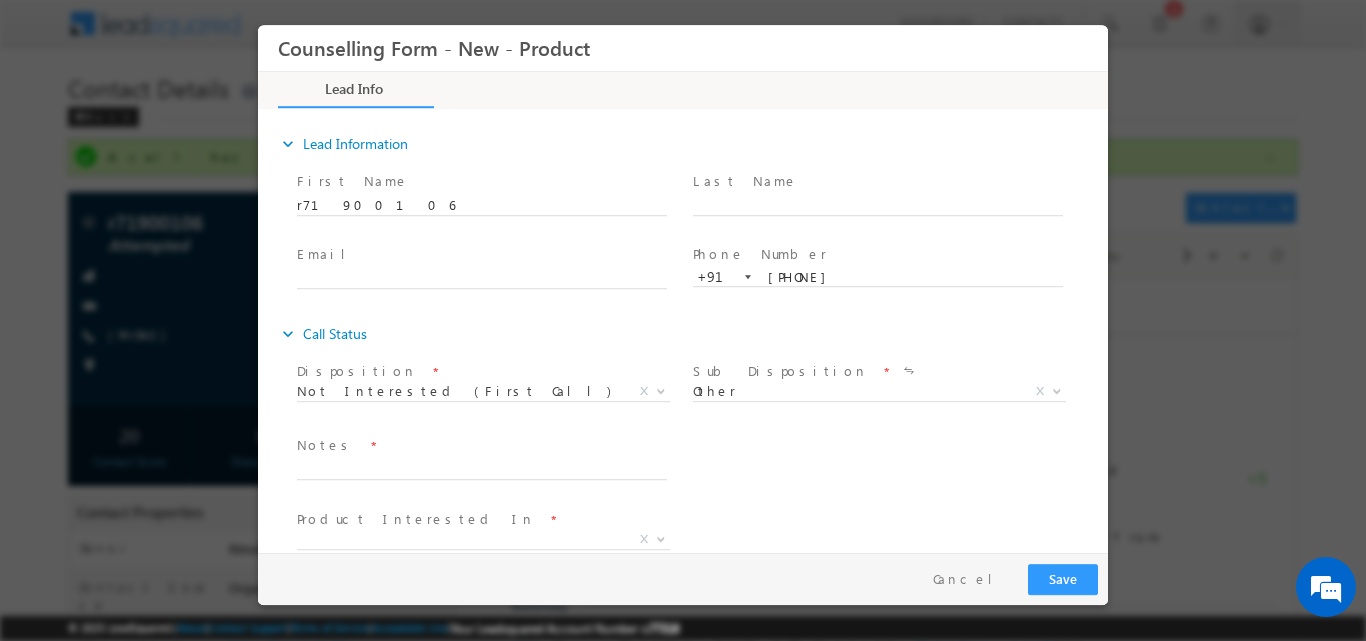 click on "Sub Disposition
*" at bounding box center (877, 371) 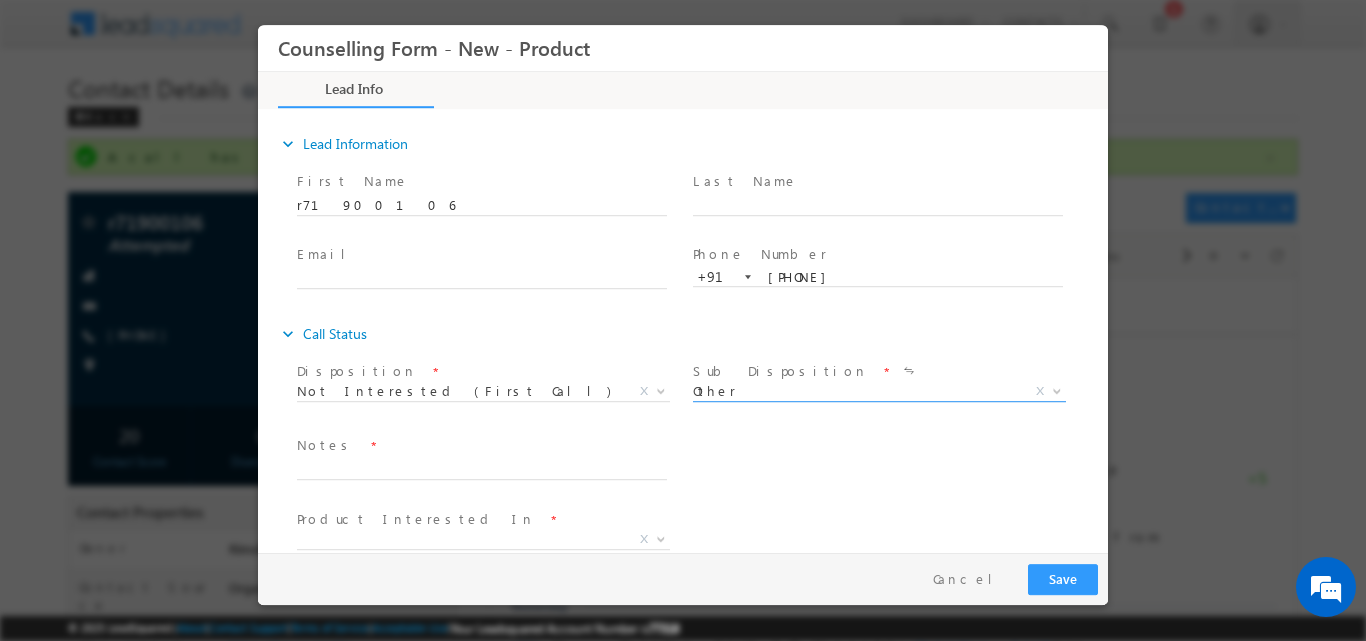 click at bounding box center [1057, 389] 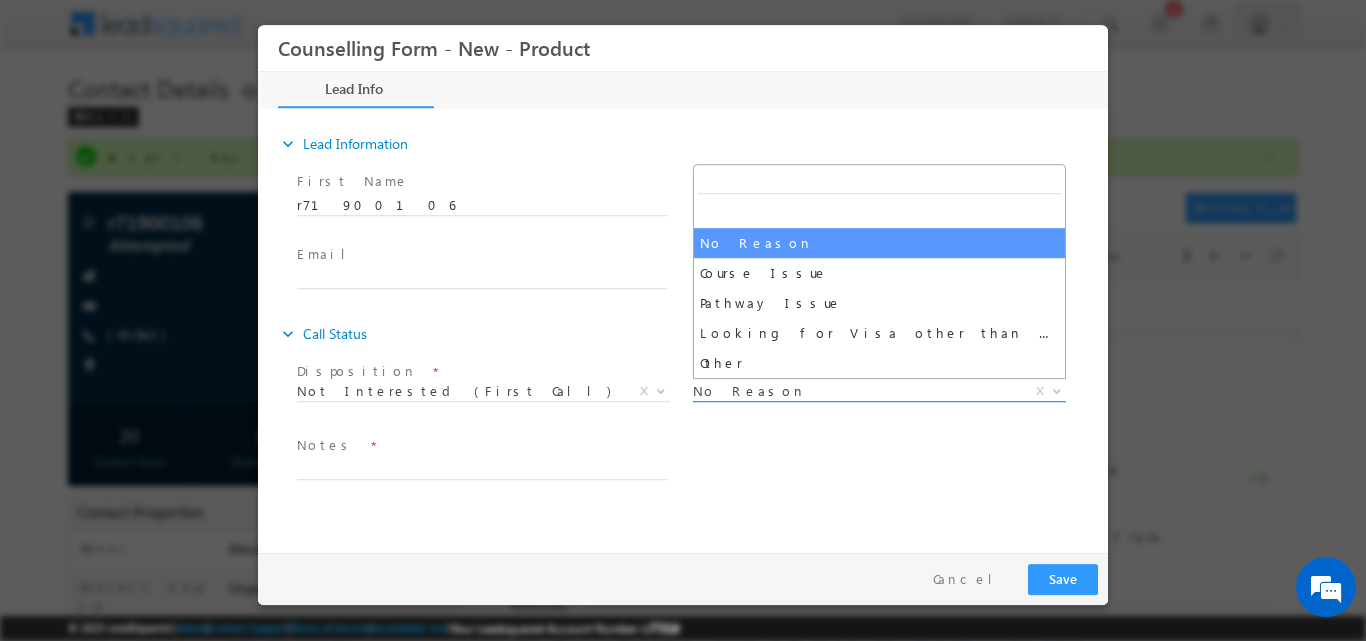 click at bounding box center [1055, 390] 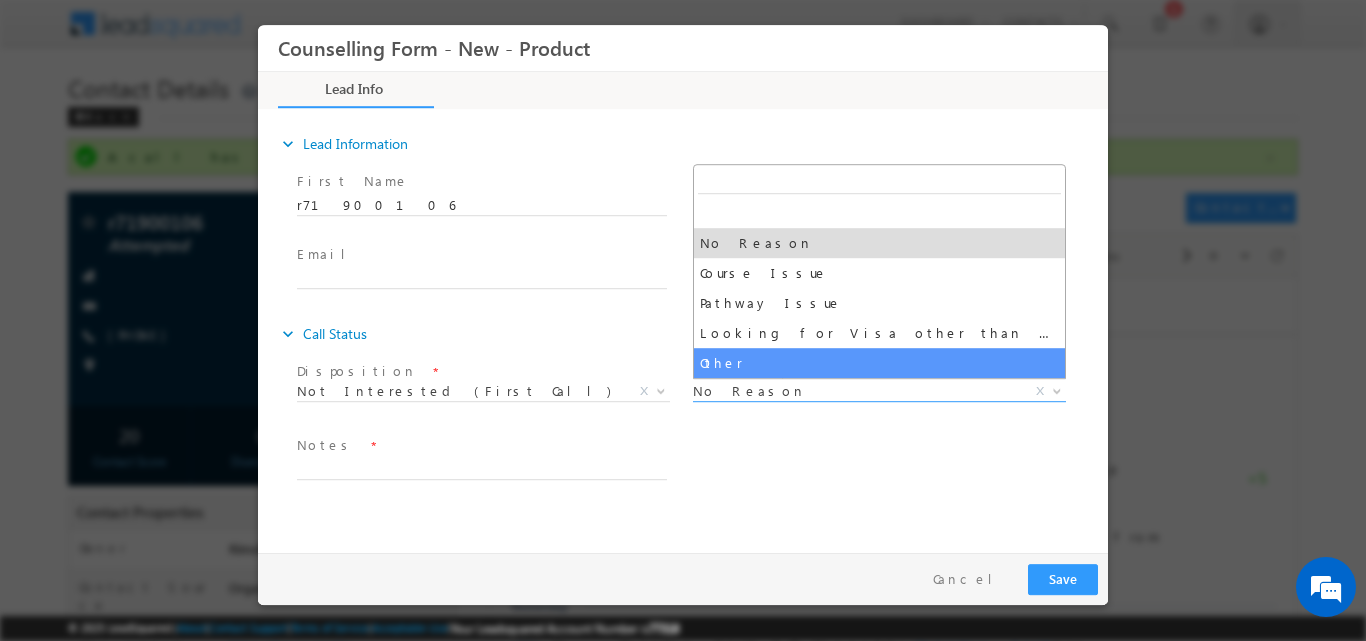 select on "Other" 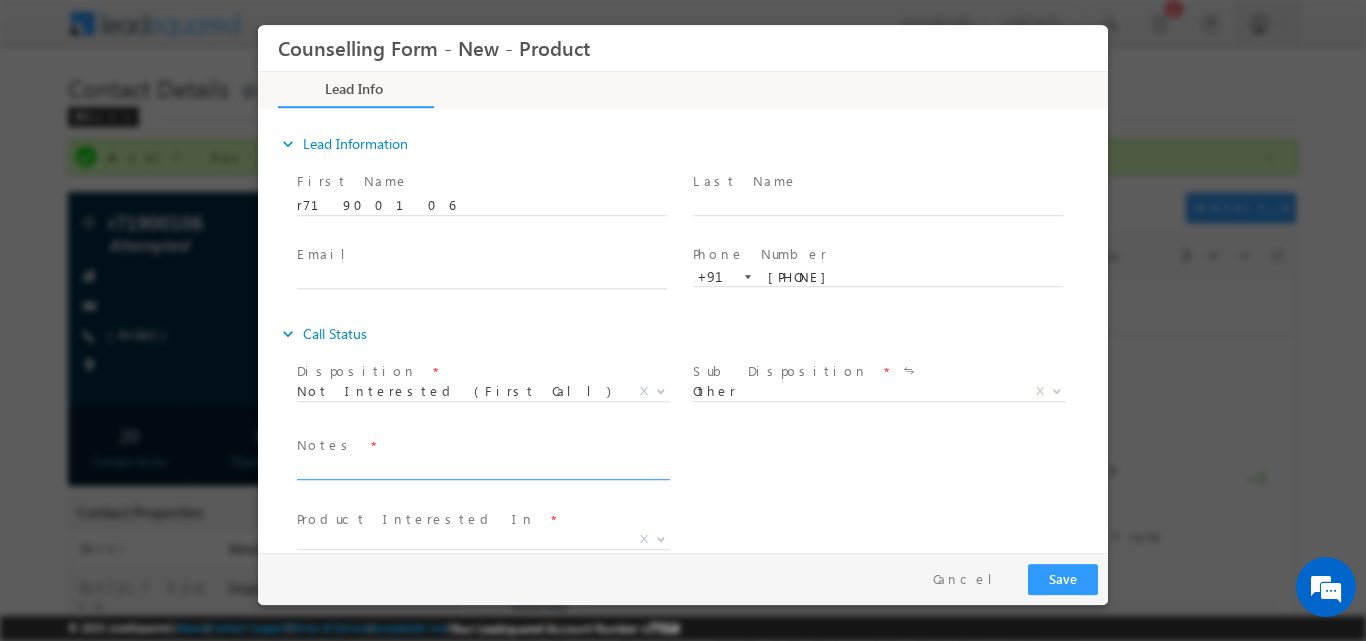 click at bounding box center [482, 467] 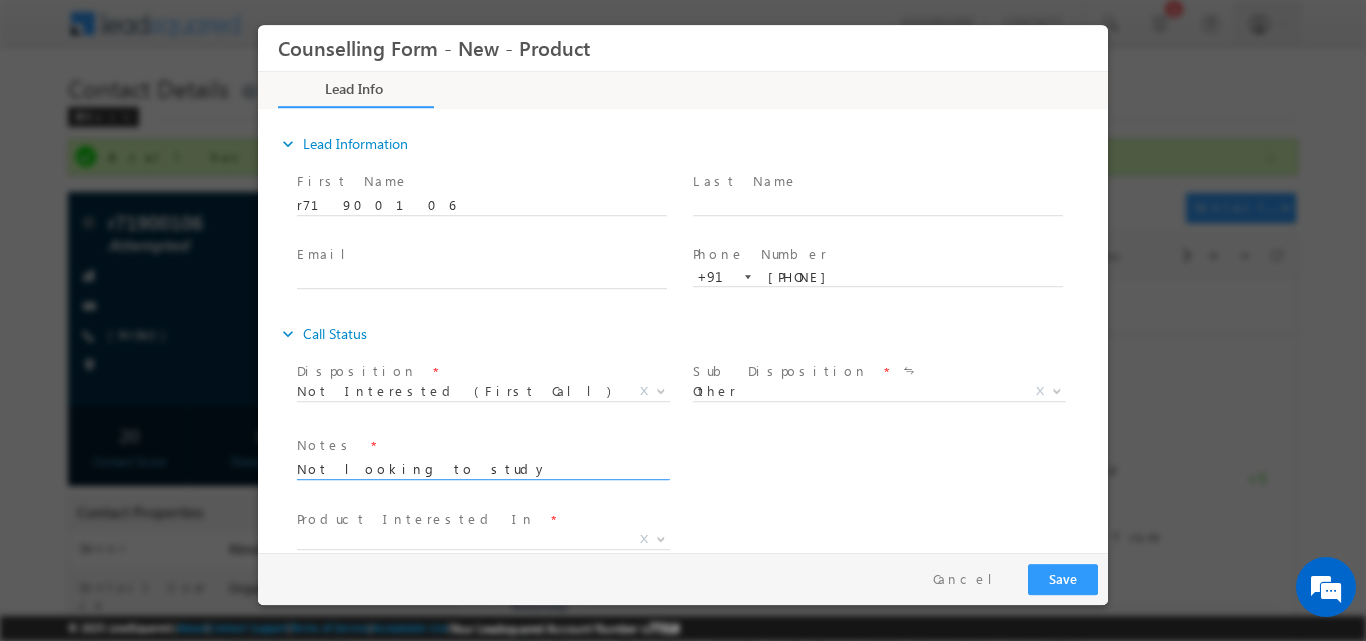 click on "Not looking to study abroad(uneducated lead)" at bounding box center [482, 467] 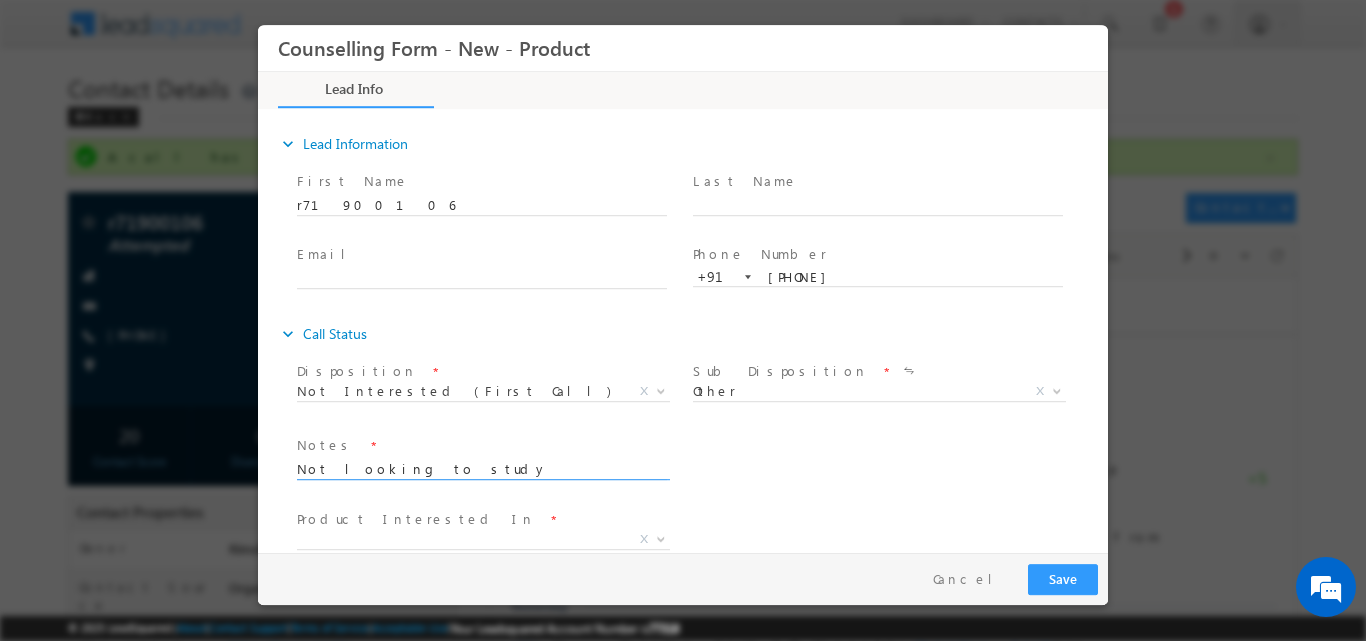 click on "Not looking to study abroad(uneducated lead)" at bounding box center [482, 467] 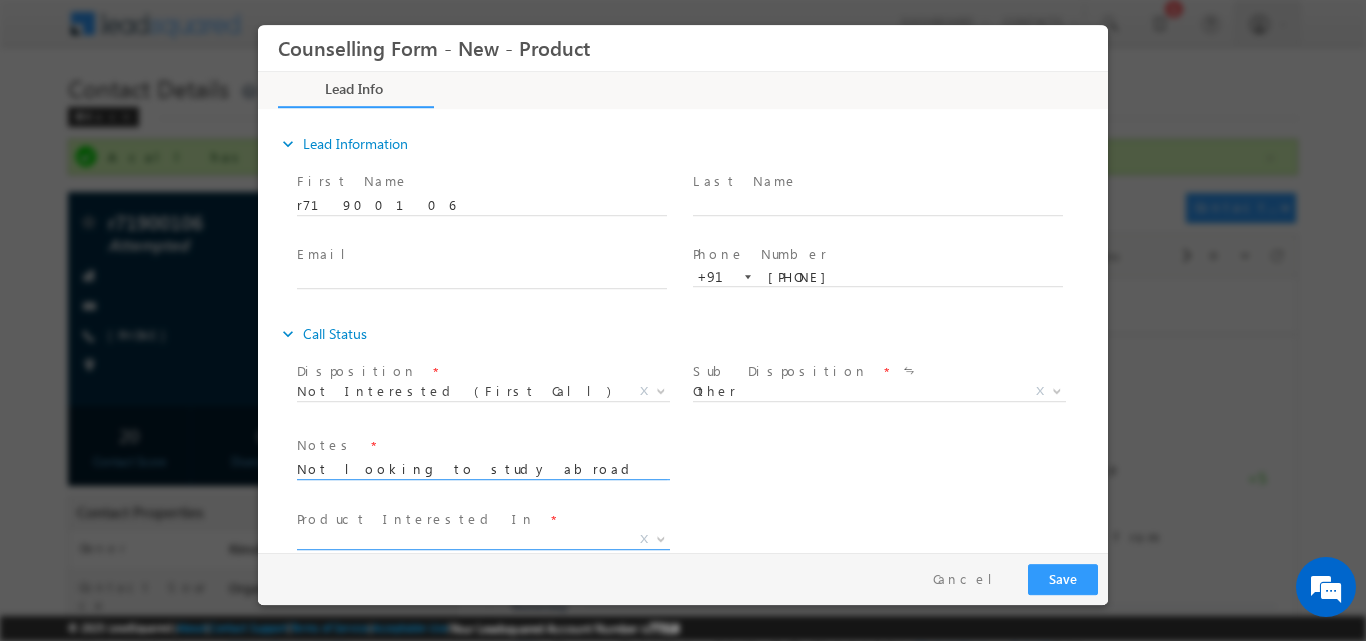 type on "Not looking to study abroad (uneducated lead)" 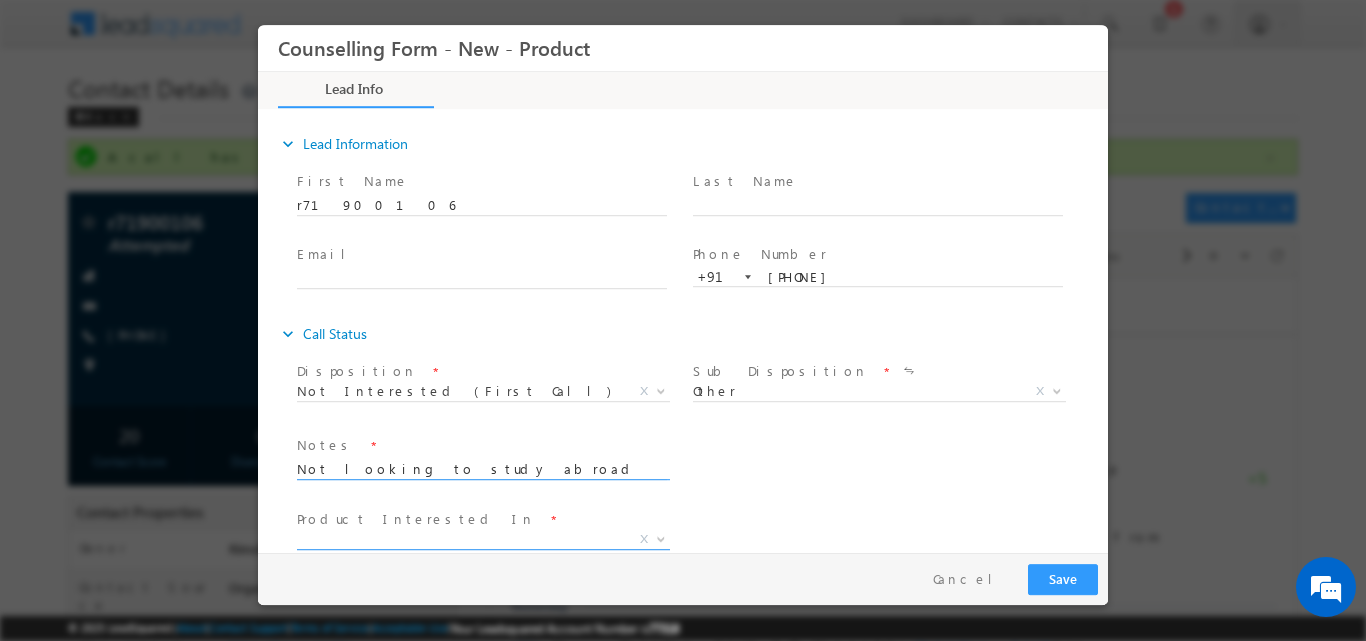 click at bounding box center (659, 538) 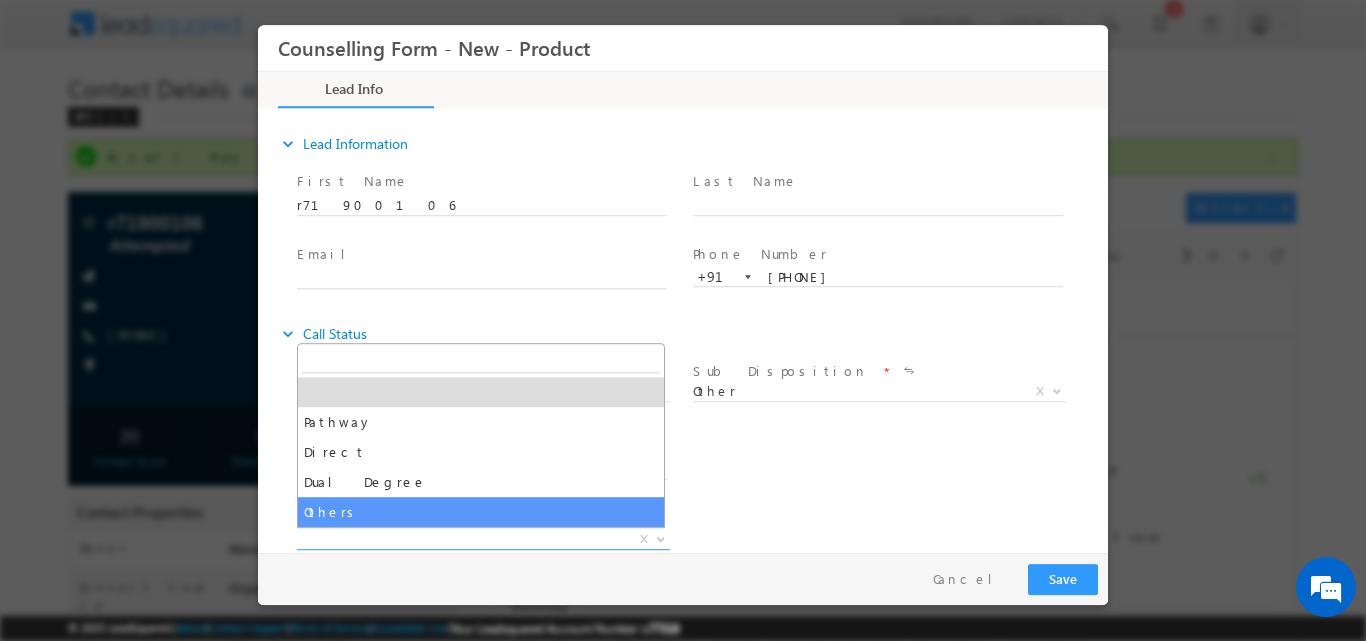 select on "Others" 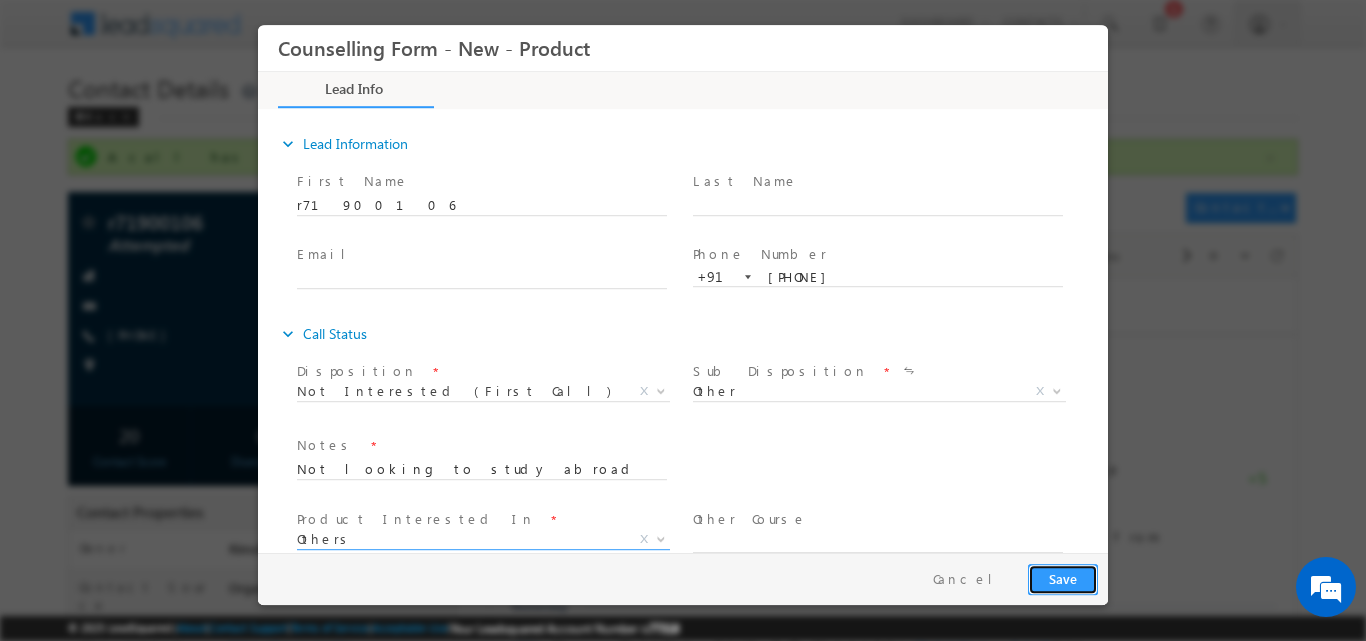 click on "Save" at bounding box center (1063, 578) 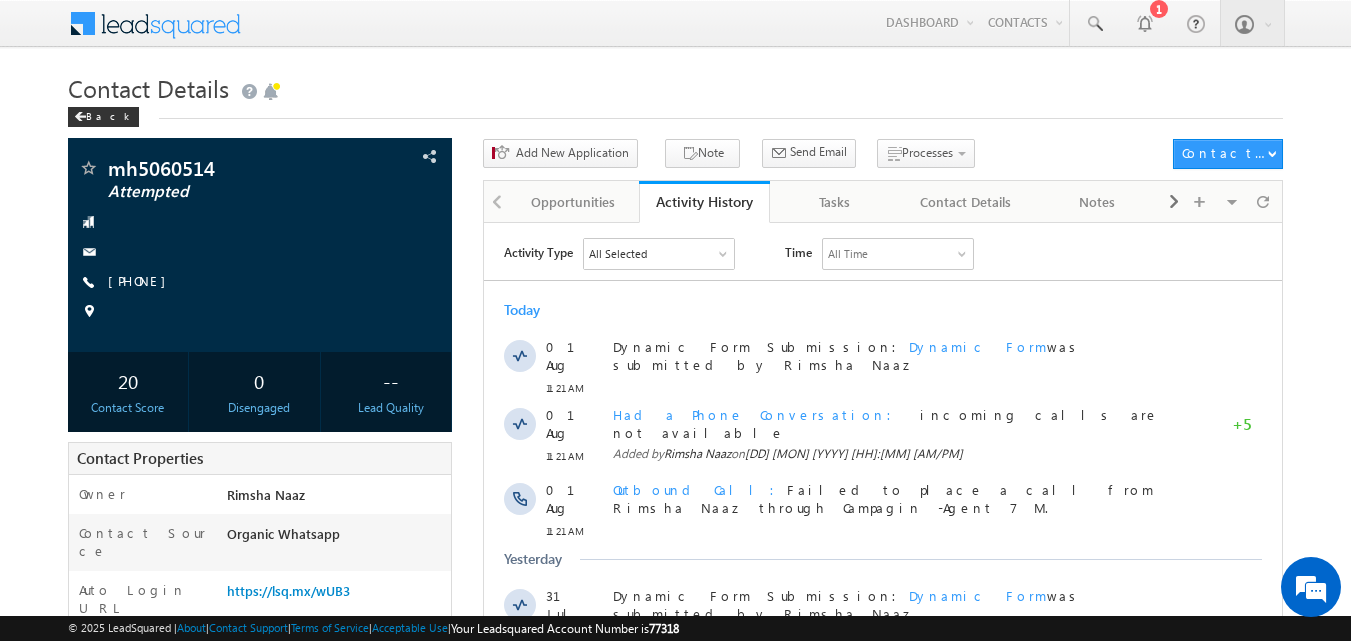 scroll, scrollTop: 0, scrollLeft: 0, axis: both 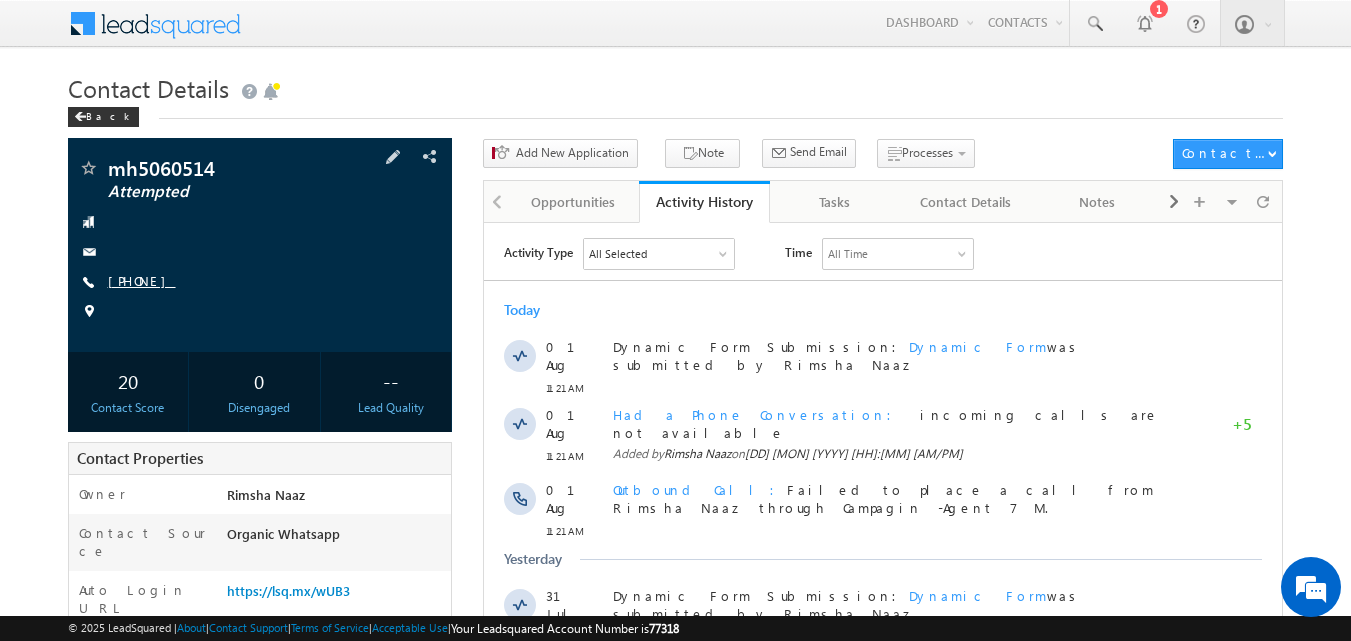 click on "[PHONE]" at bounding box center (142, 280) 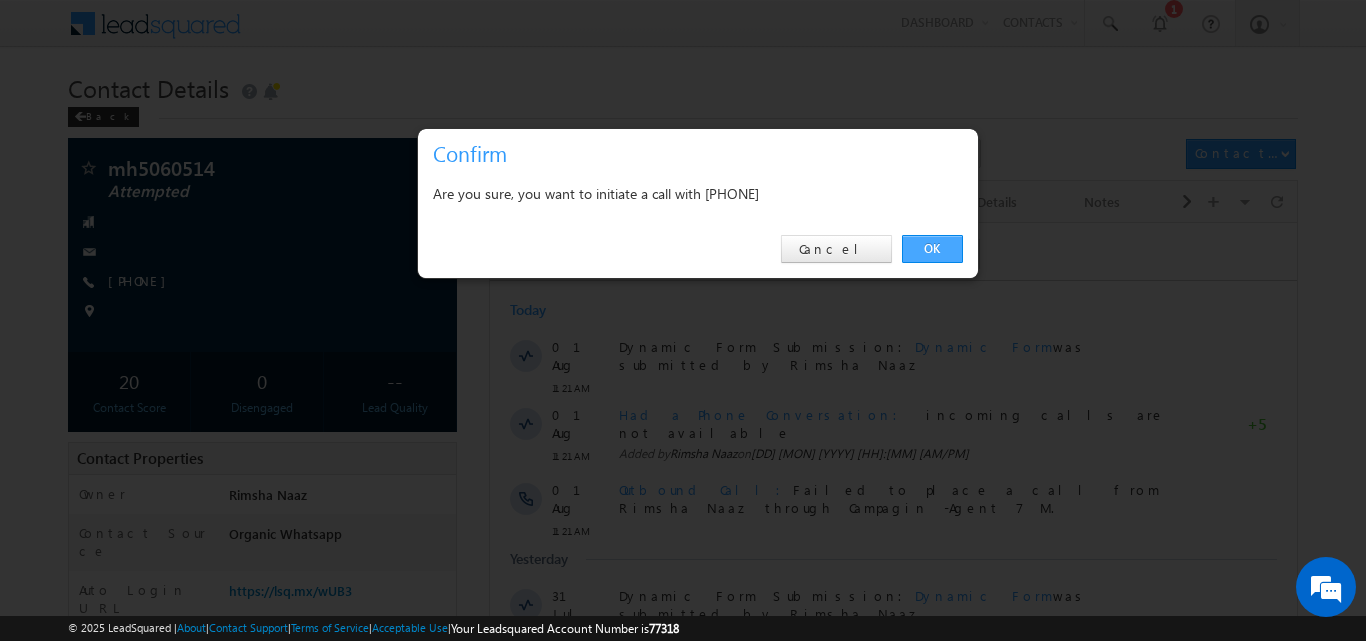 drag, startPoint x: 944, startPoint y: 239, endPoint x: 461, endPoint y: 8, distance: 535.39703 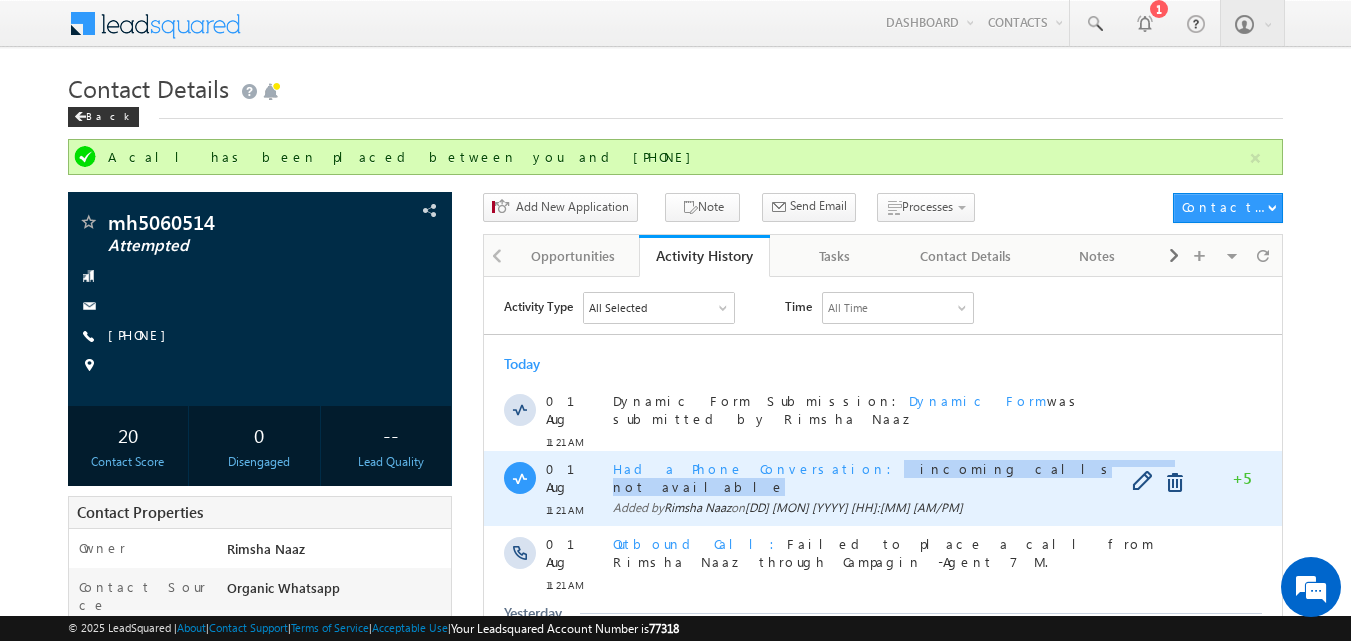 drag, startPoint x: 773, startPoint y: 459, endPoint x: 971, endPoint y: 461, distance: 198.0101 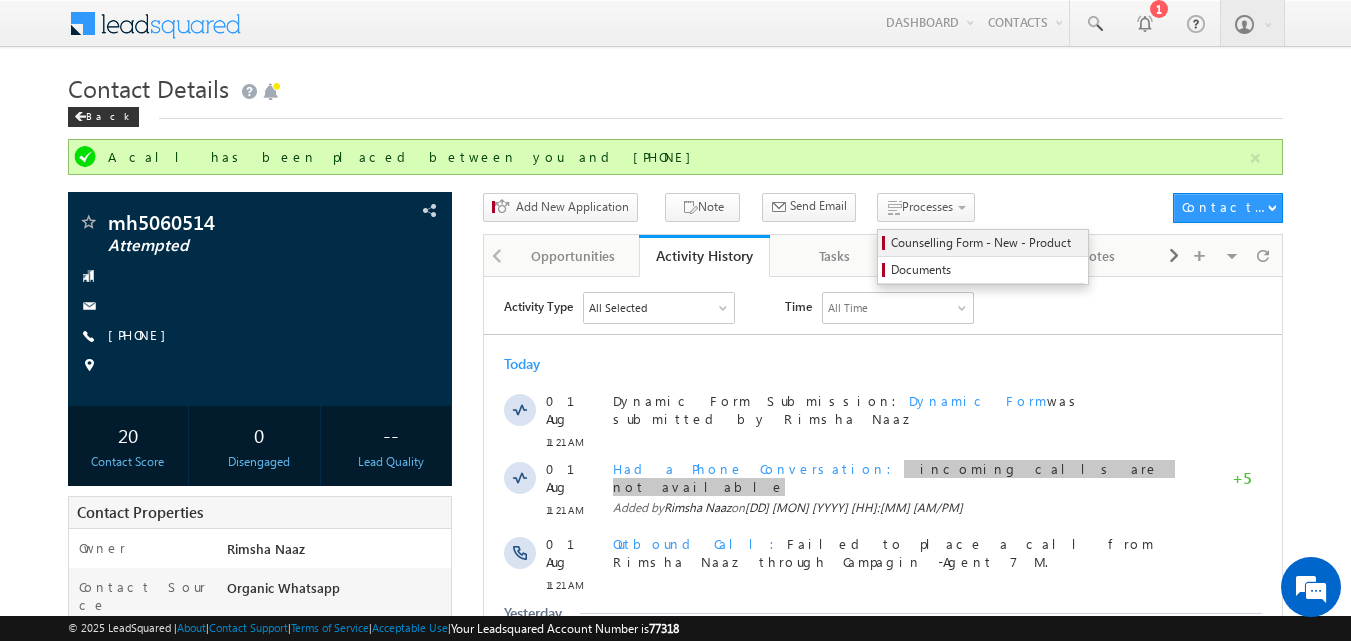 click on "Counselling Form - New - Product" at bounding box center [983, 243] 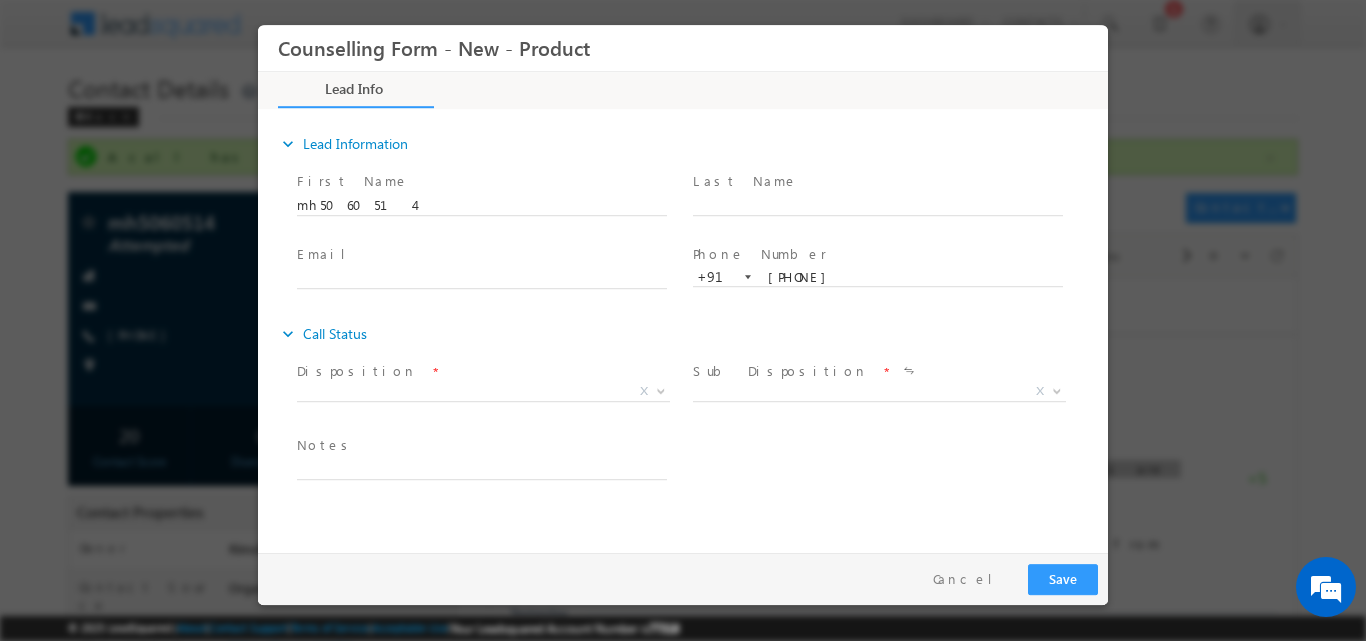 scroll, scrollTop: 0, scrollLeft: 0, axis: both 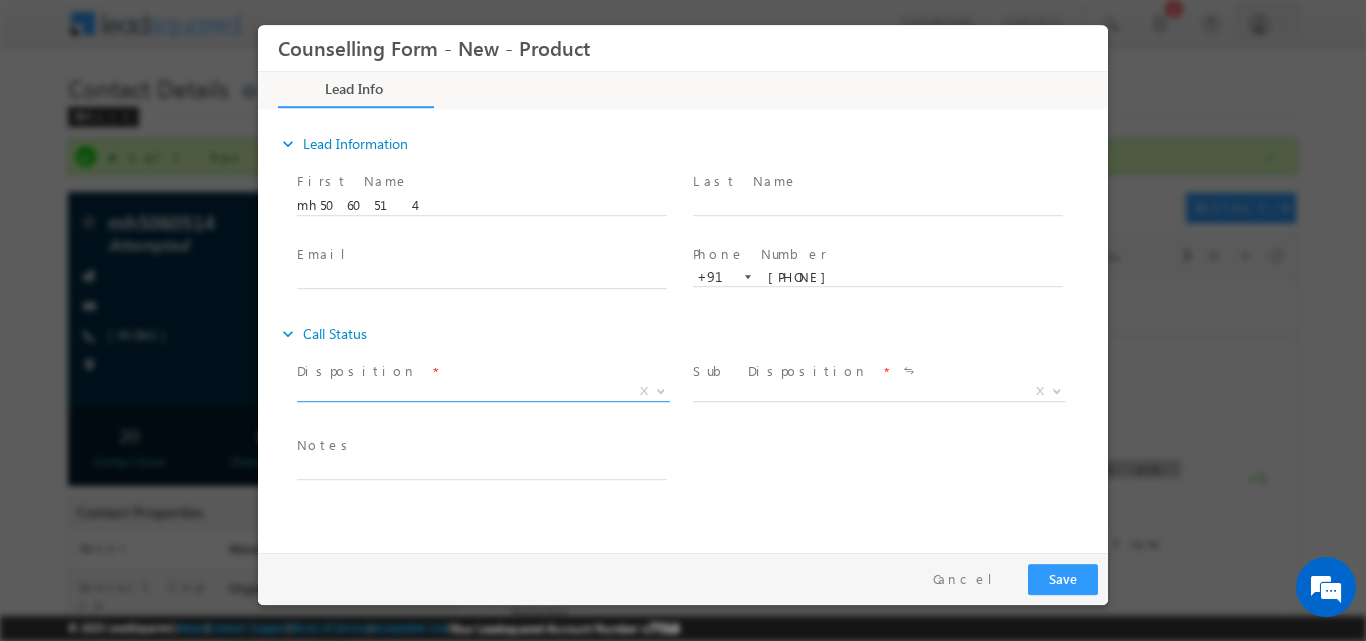 click at bounding box center (659, 390) 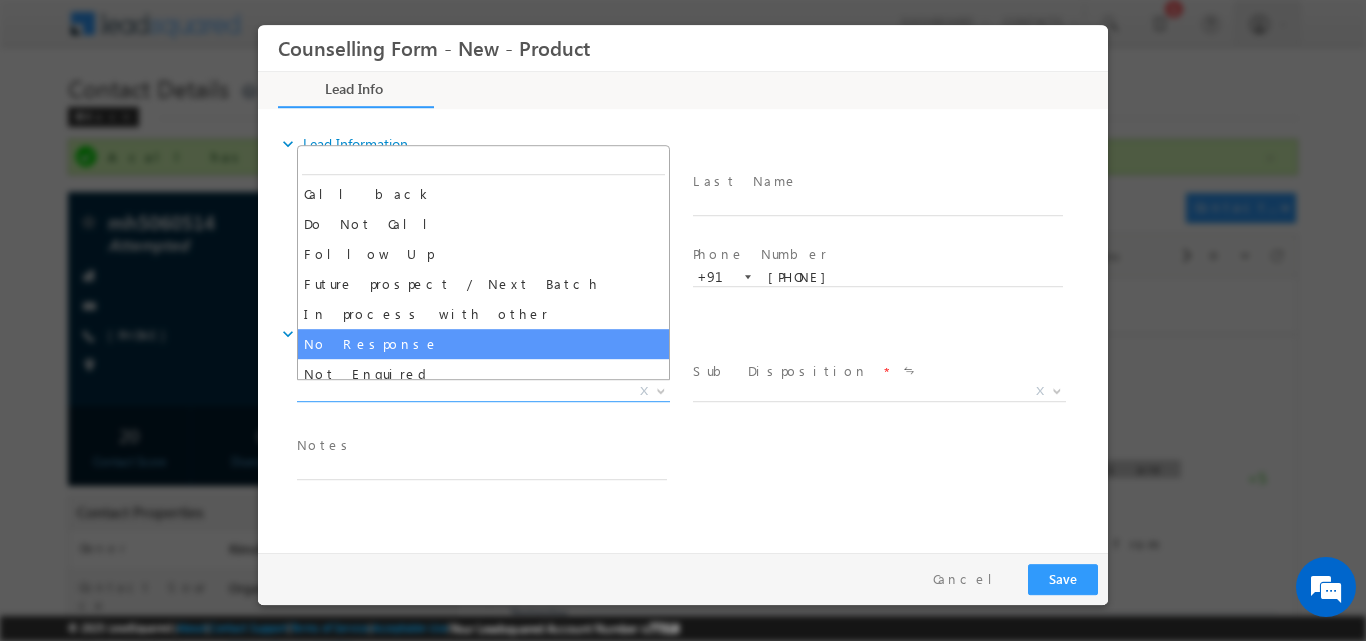 select on "No Response" 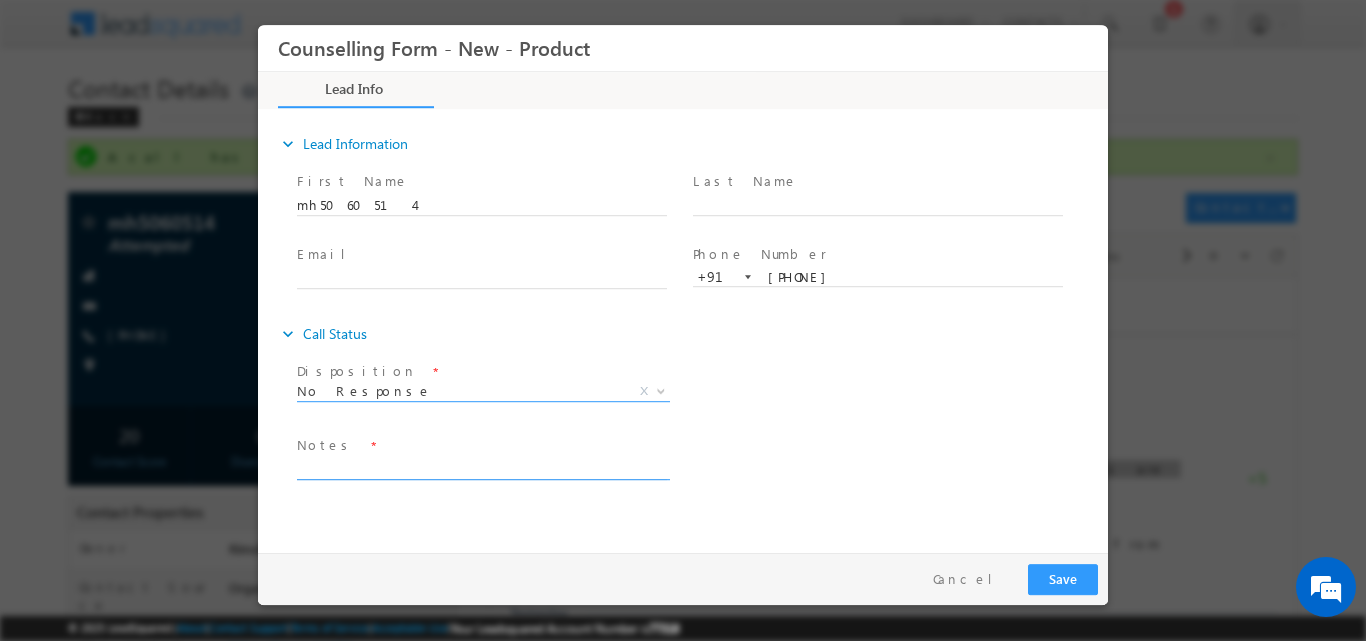 click at bounding box center (482, 467) 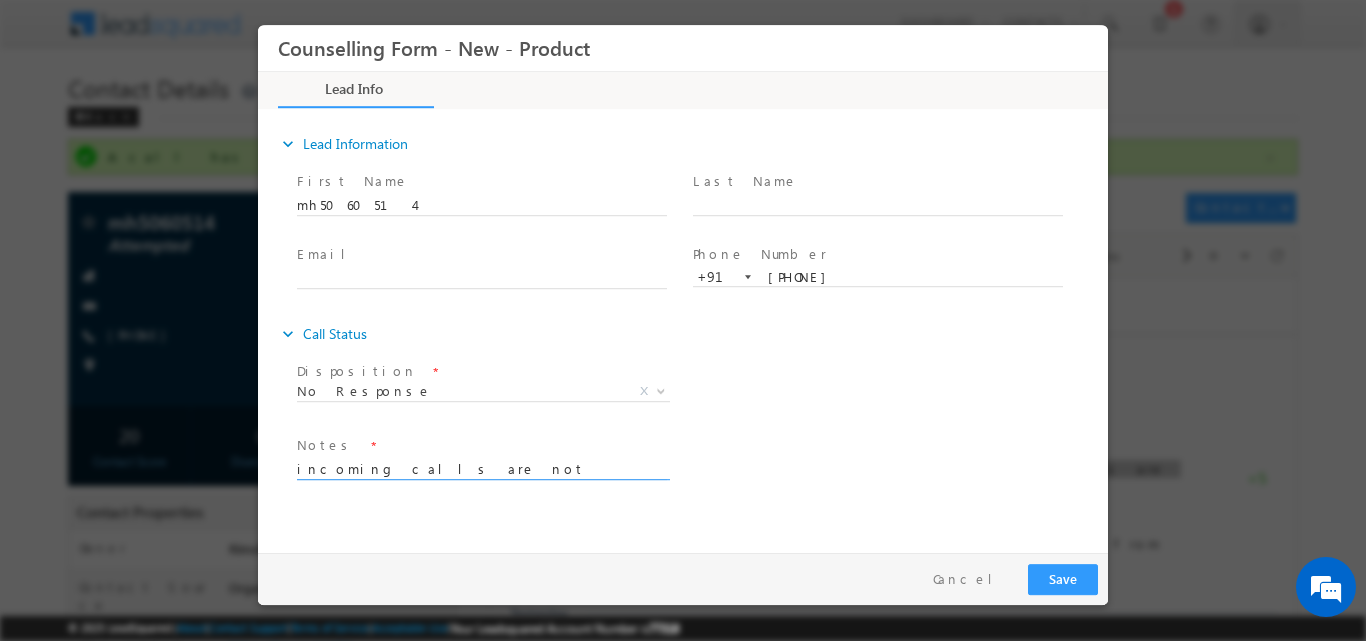 type on "incoming calls are not available" 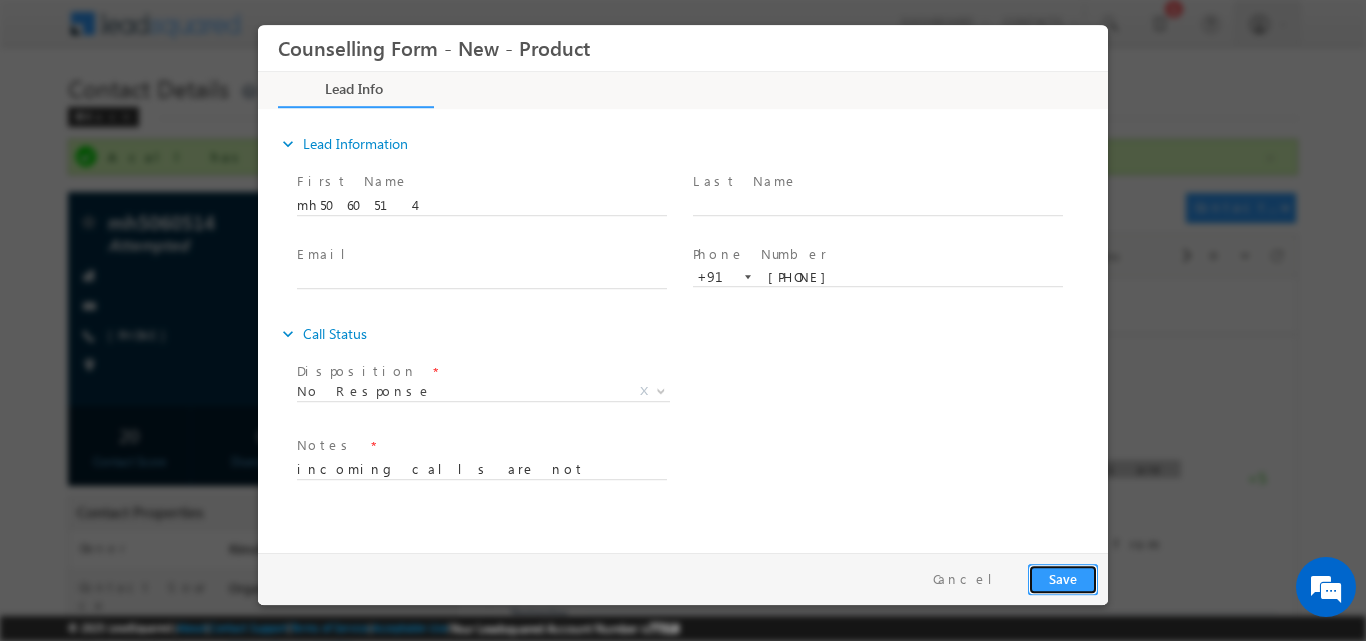 drag, startPoint x: 1036, startPoint y: 567, endPoint x: 1322, endPoint y: 29, distance: 609.2947 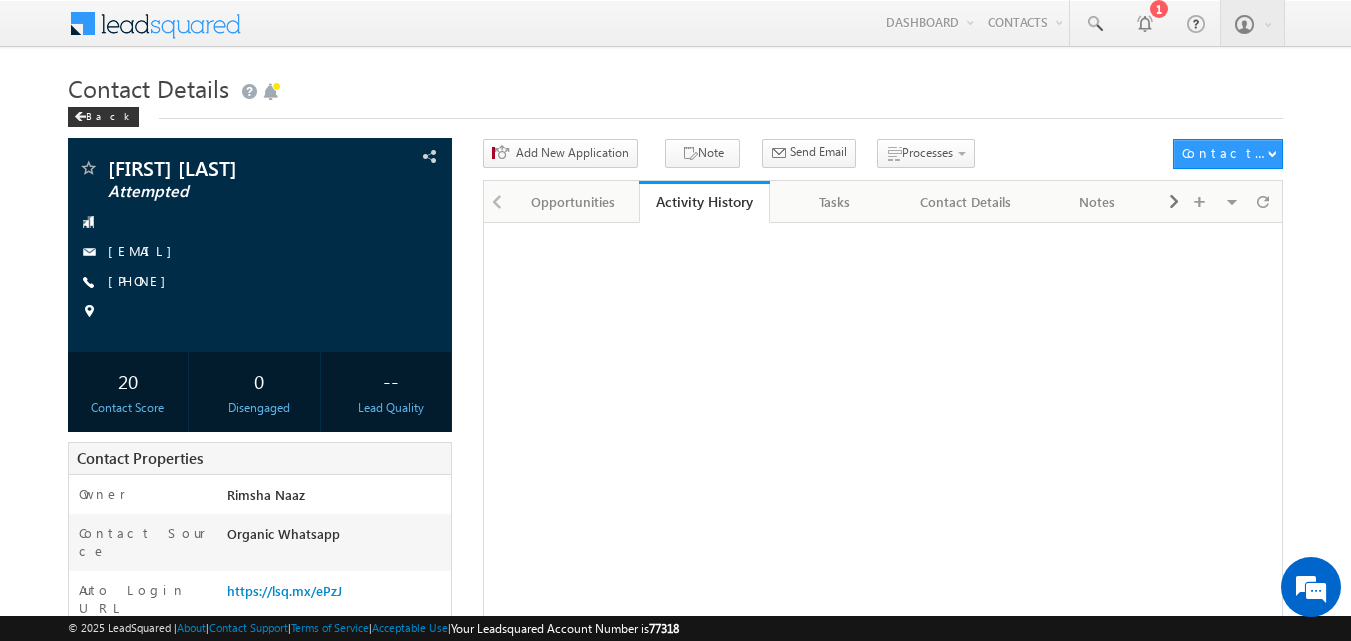 scroll, scrollTop: 0, scrollLeft: 0, axis: both 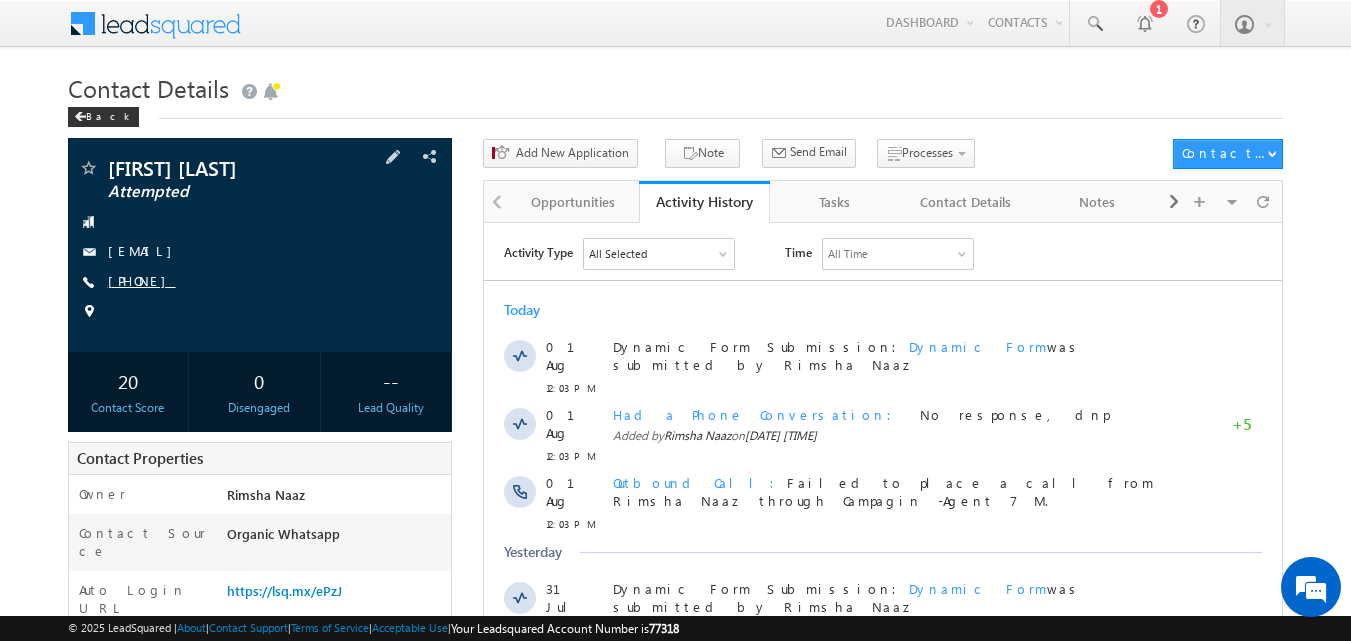 click on "[PHONE]" at bounding box center (142, 280) 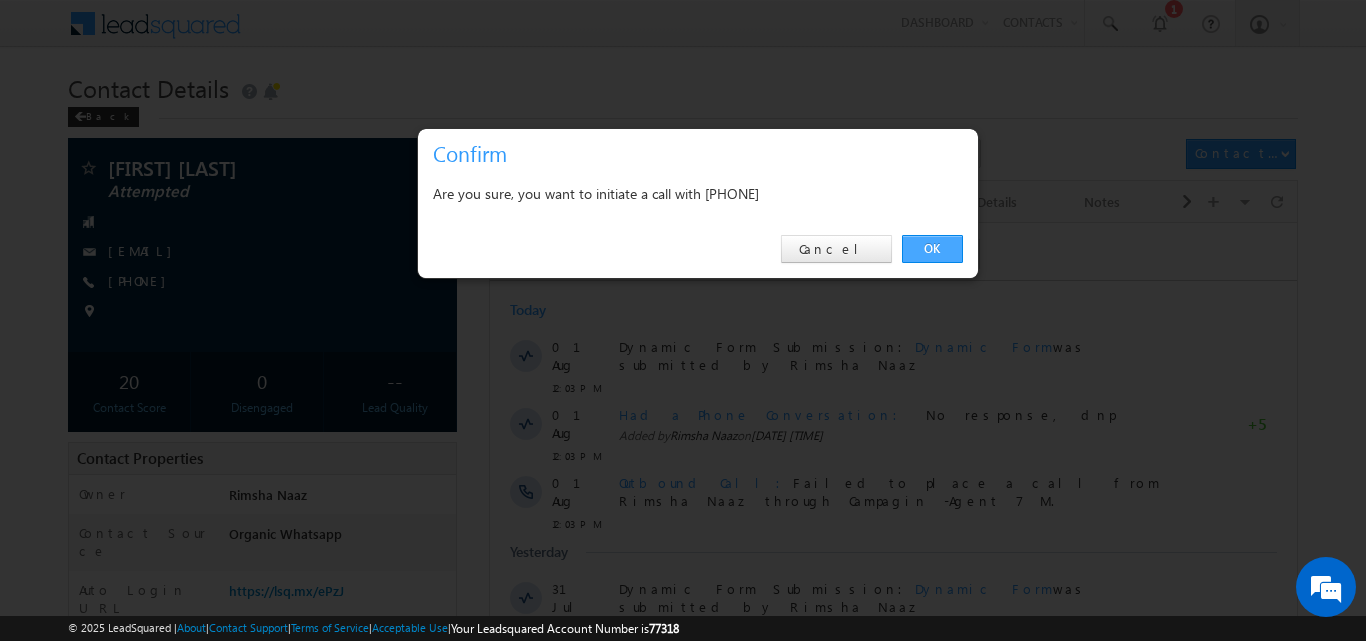 click on "OK" at bounding box center (932, 249) 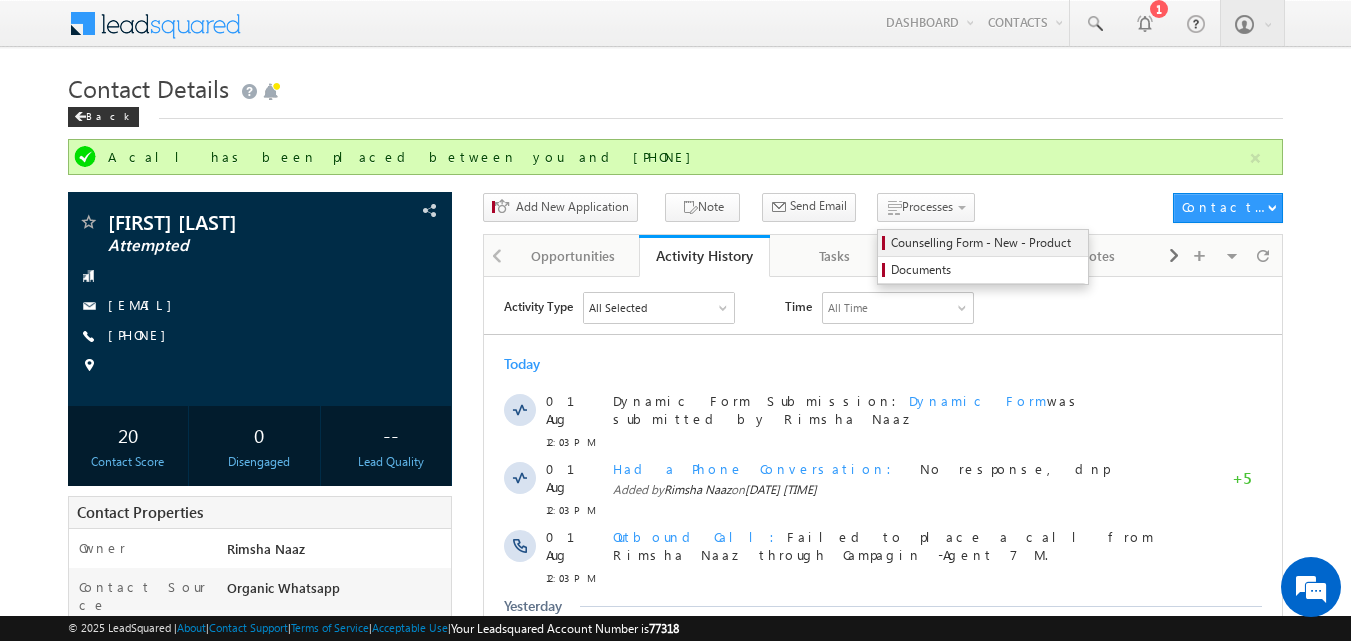 click on "Counselling Form - New - Product" at bounding box center [986, 243] 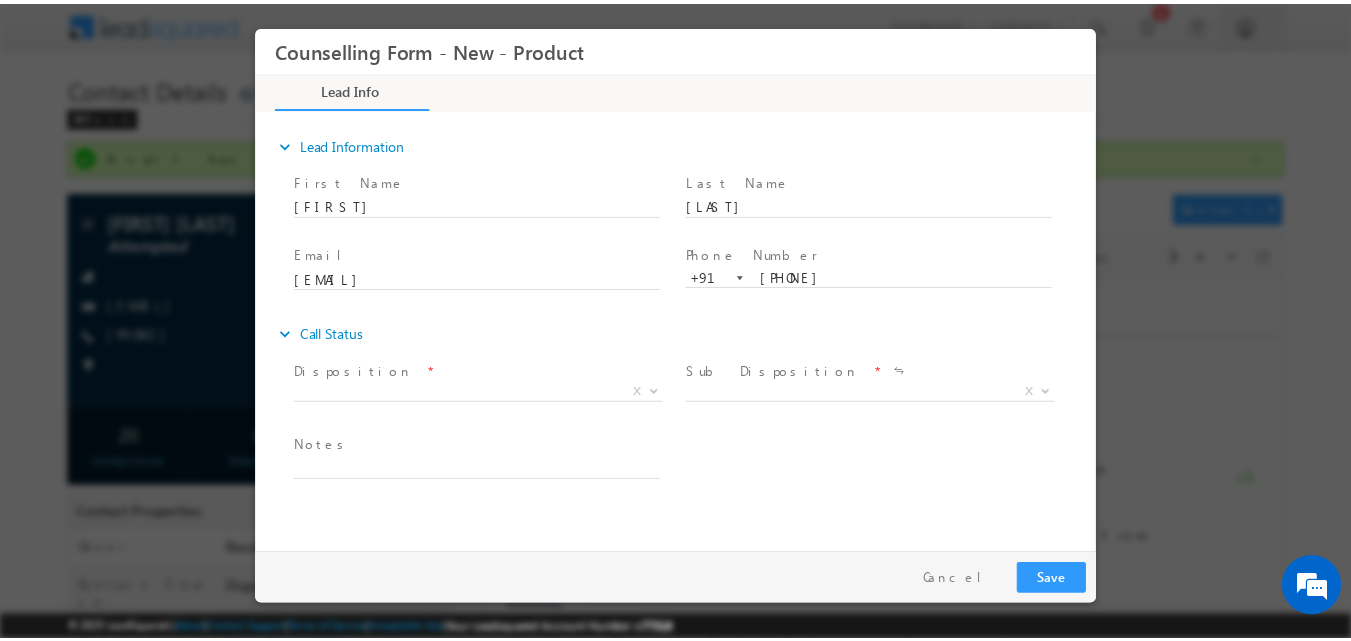 scroll, scrollTop: 0, scrollLeft: 0, axis: both 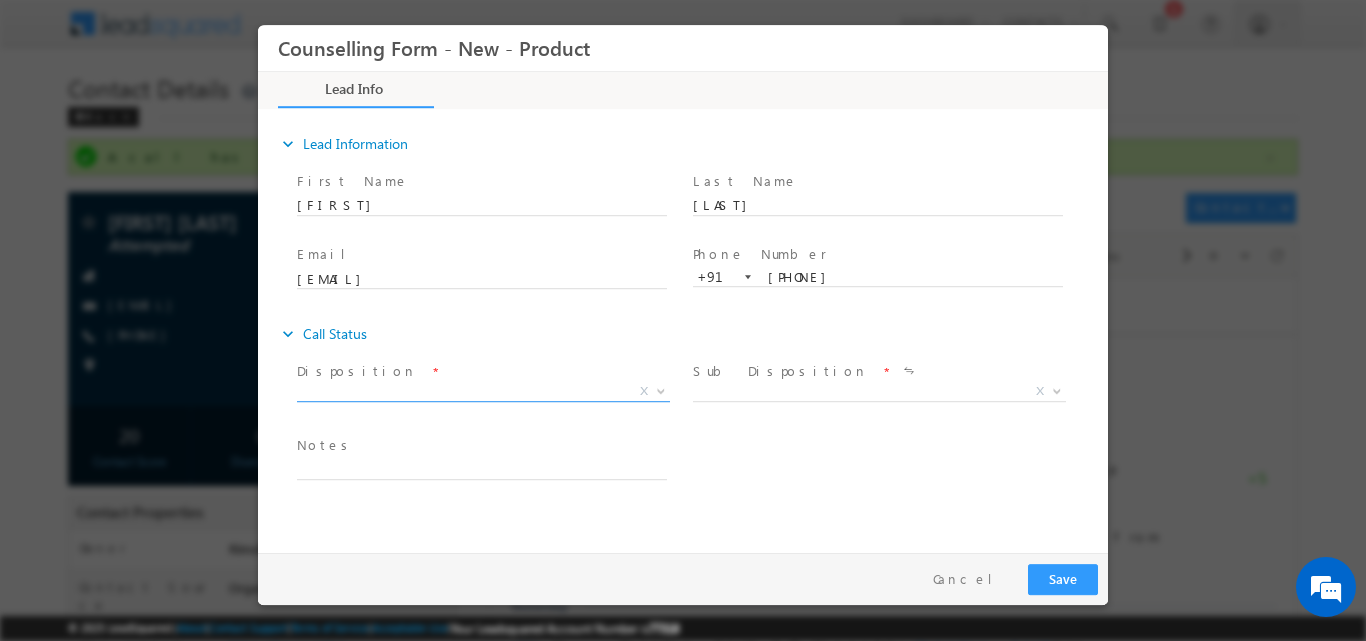 click at bounding box center [661, 389] 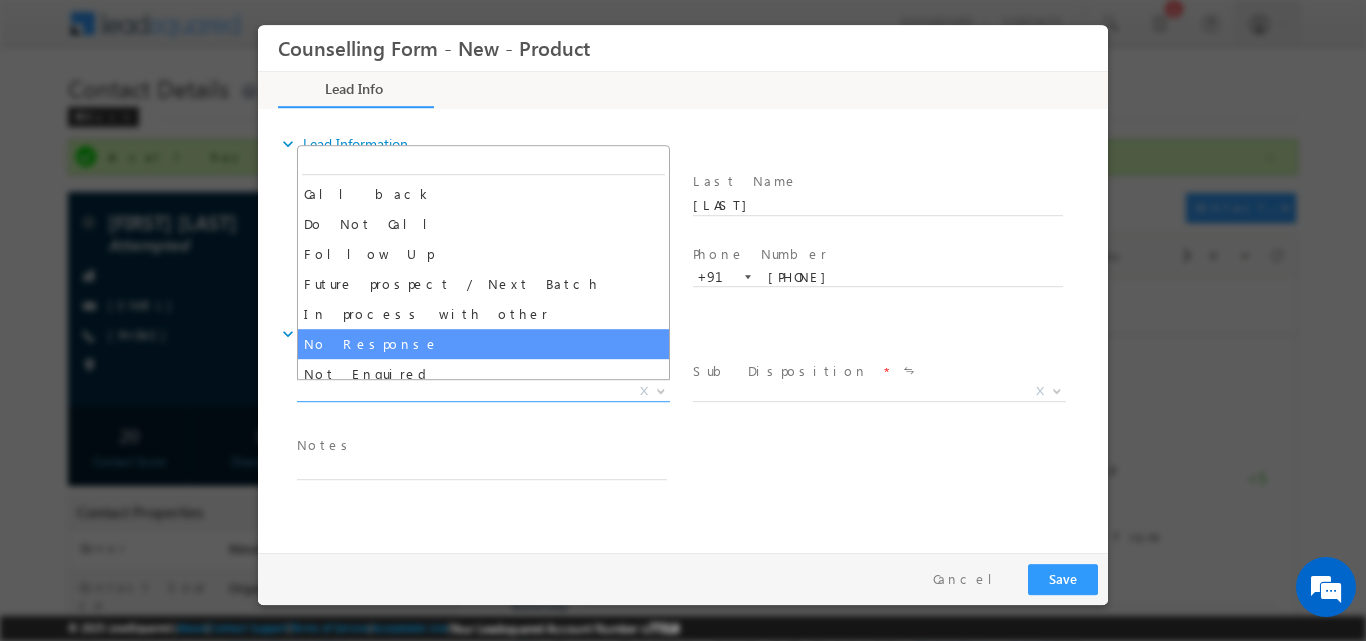drag, startPoint x: 508, startPoint y: 326, endPoint x: 509, endPoint y: 342, distance: 16.03122 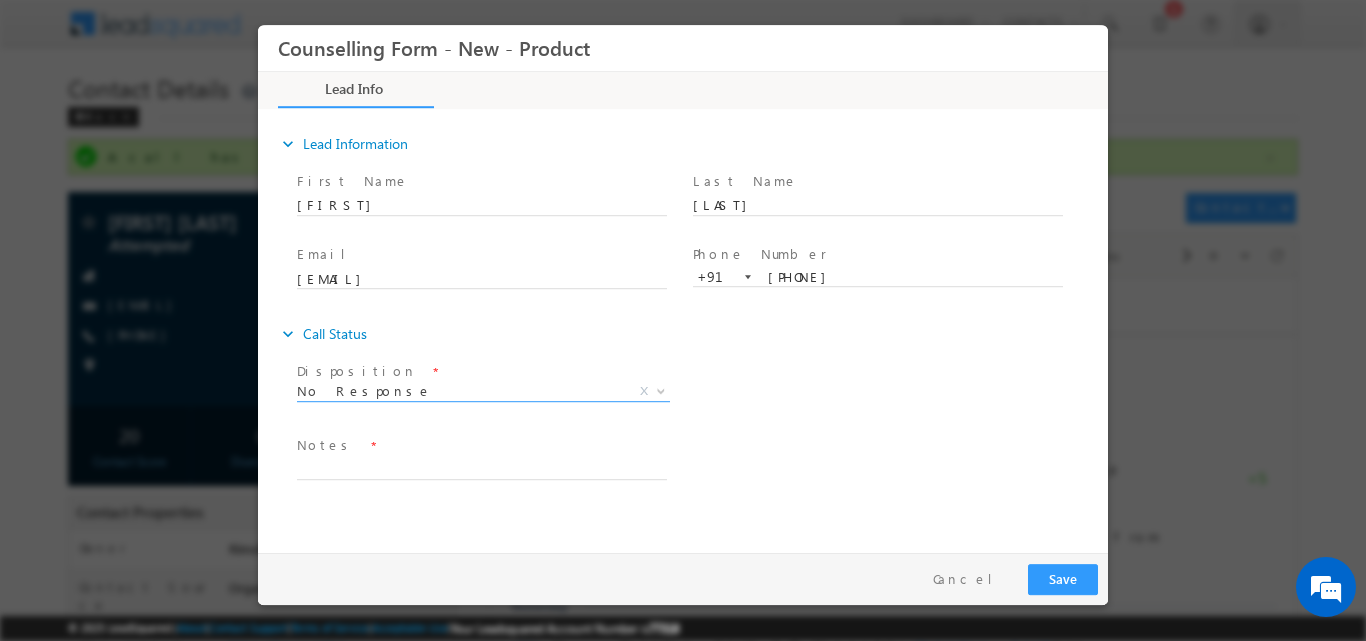 click on "expand_more Call Status" at bounding box center [693, 333] 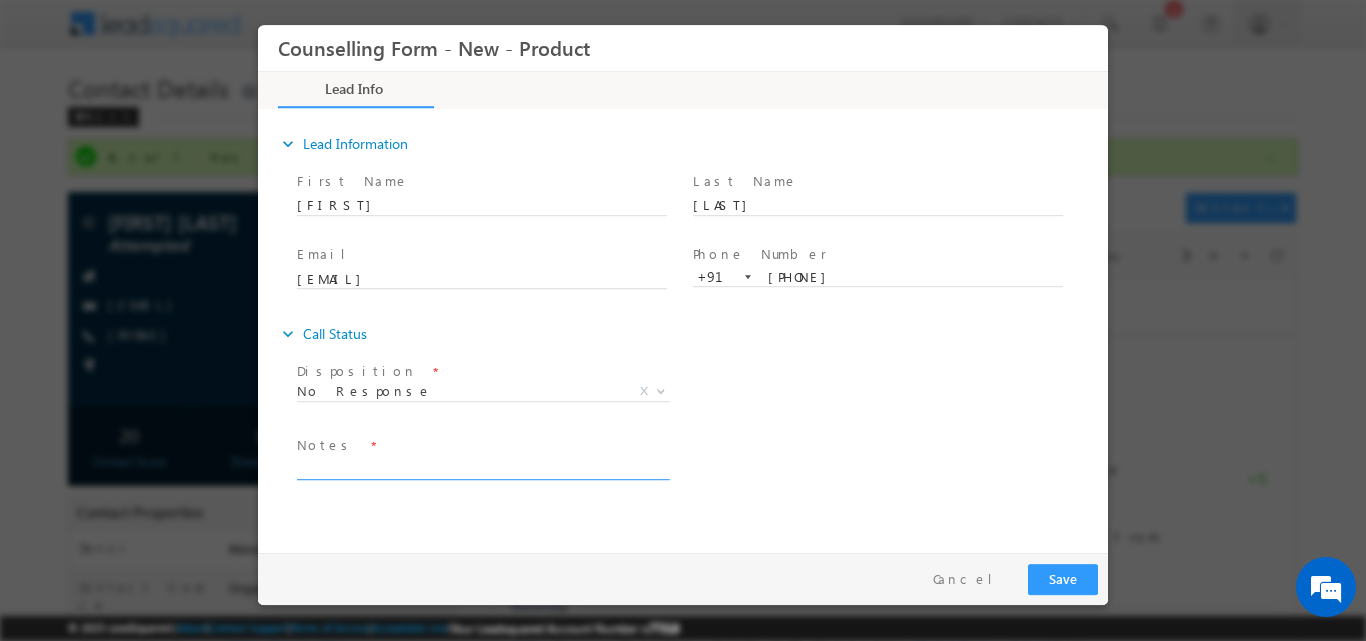 click at bounding box center (482, 467) 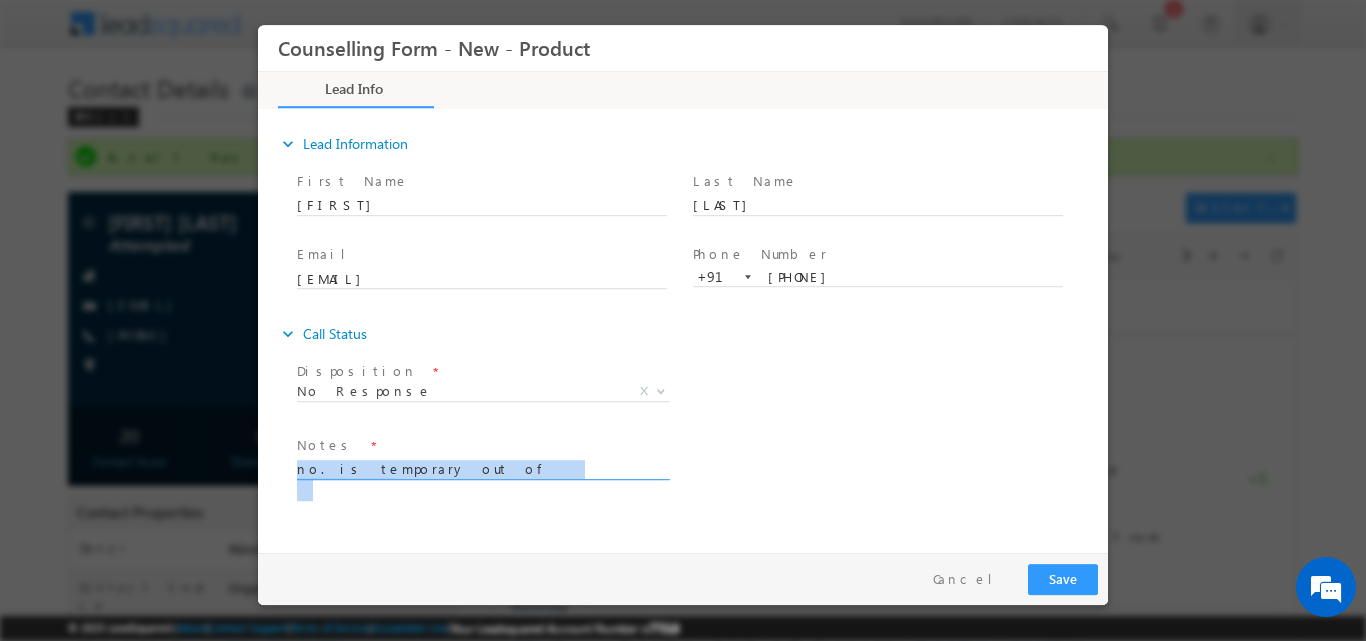 drag, startPoint x: 500, startPoint y: 482, endPoint x: 252, endPoint y: 463, distance: 248.72676 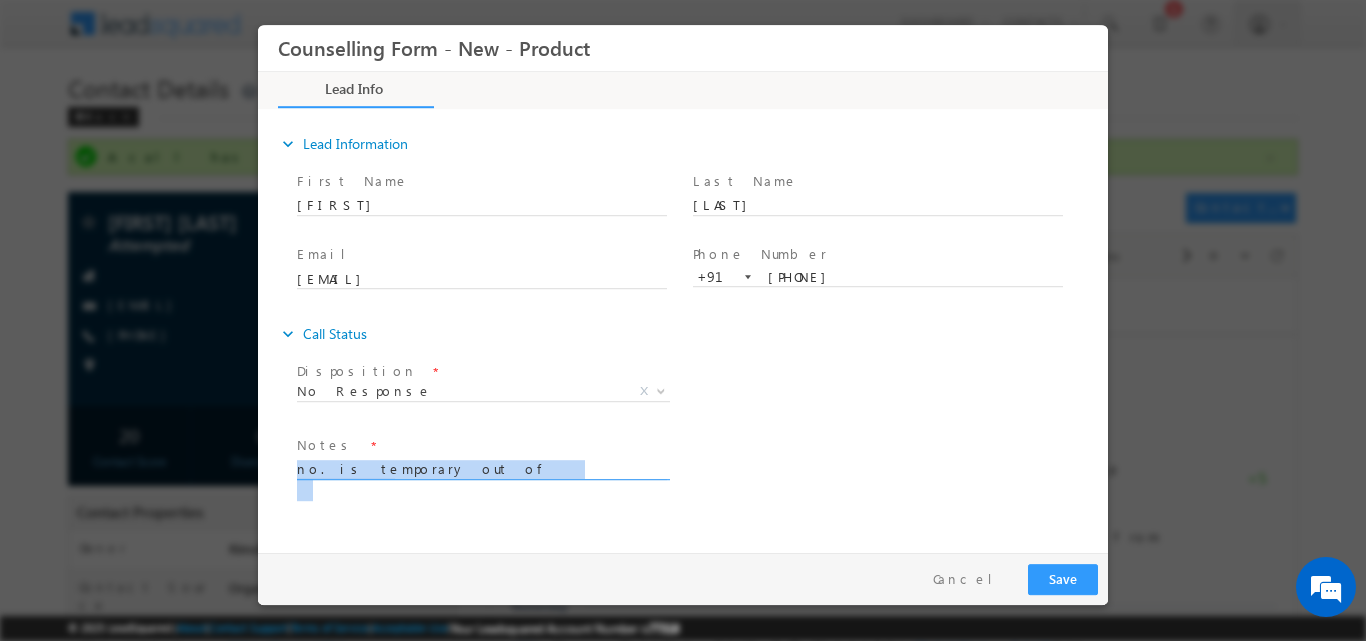 click on "no. is temporary out of service" at bounding box center [482, 467] 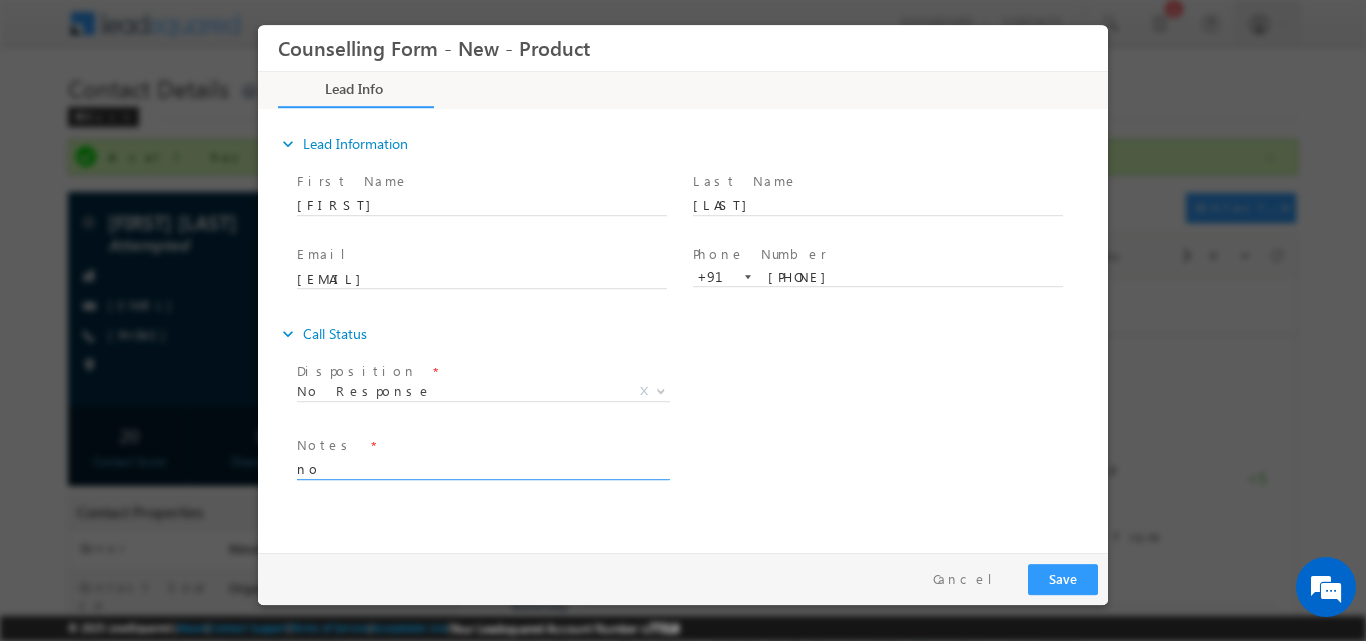 type on "n" 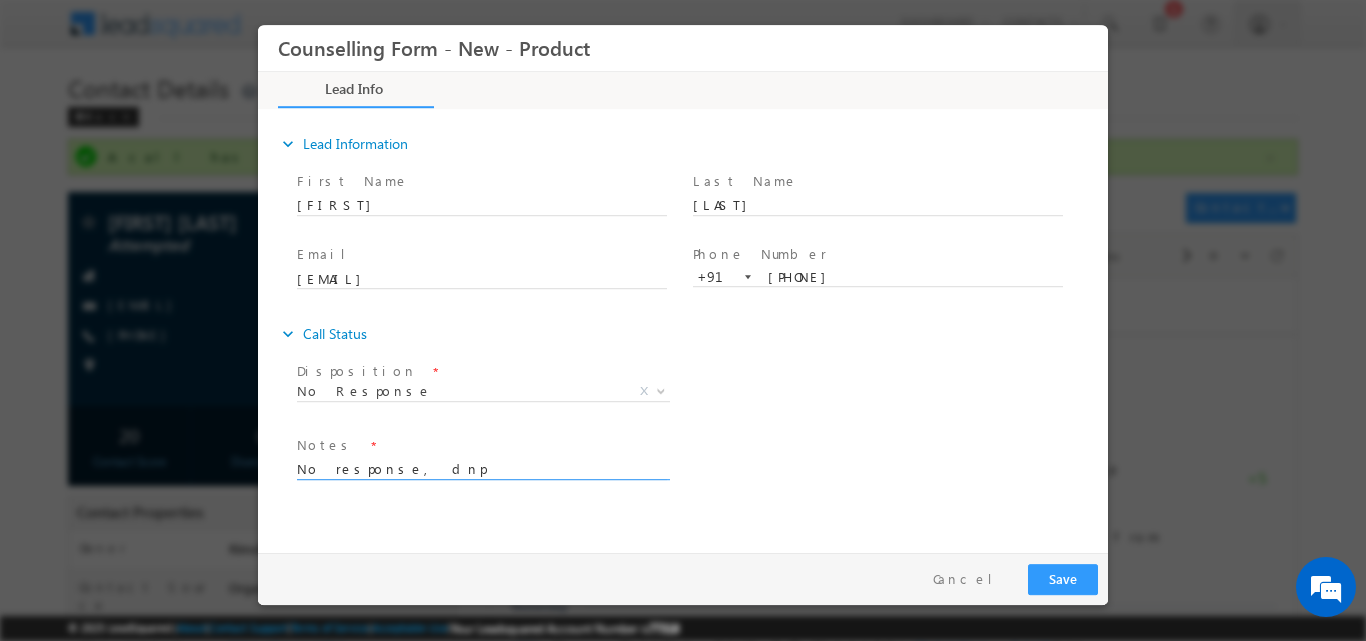drag, startPoint x: 448, startPoint y: 474, endPoint x: 183, endPoint y: 484, distance: 265.1886 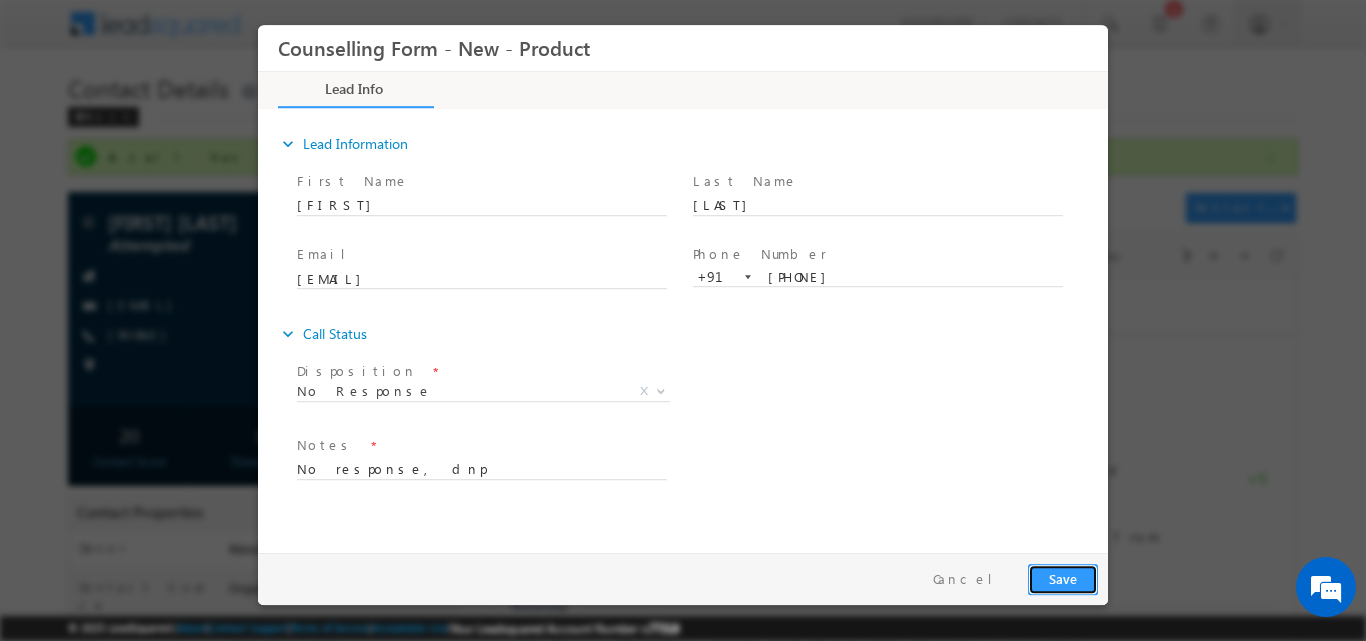 click on "Save" at bounding box center [1063, 578] 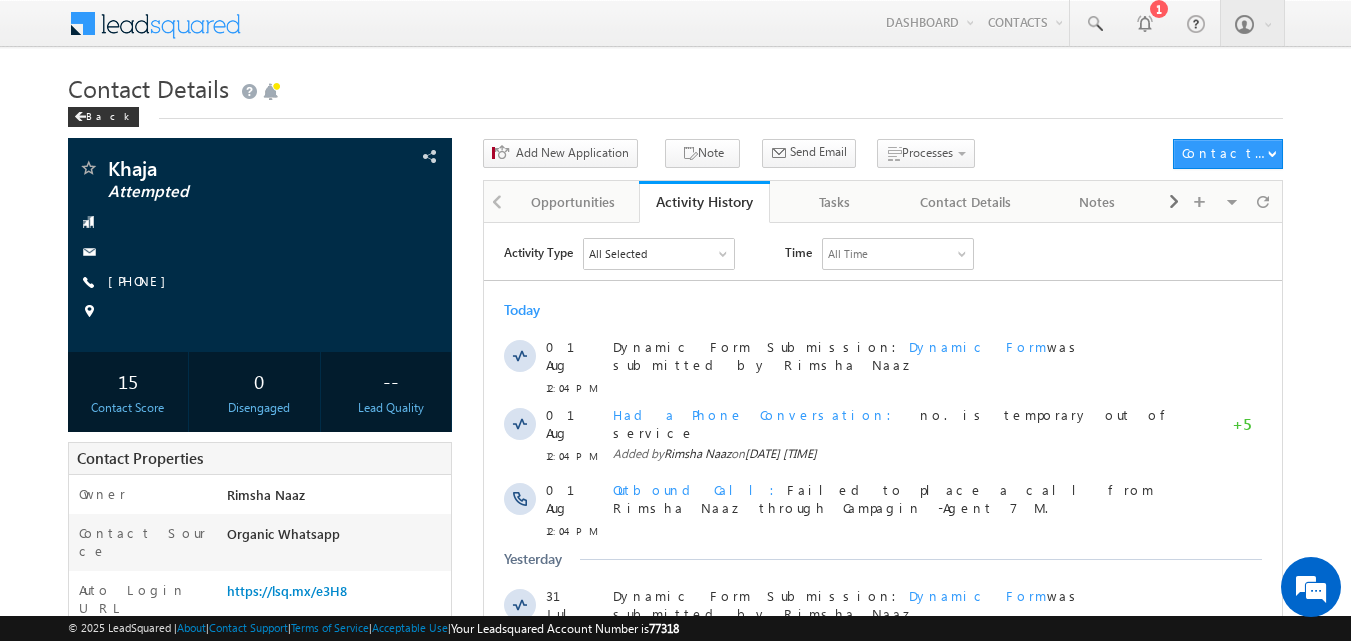 scroll, scrollTop: 0, scrollLeft: 0, axis: both 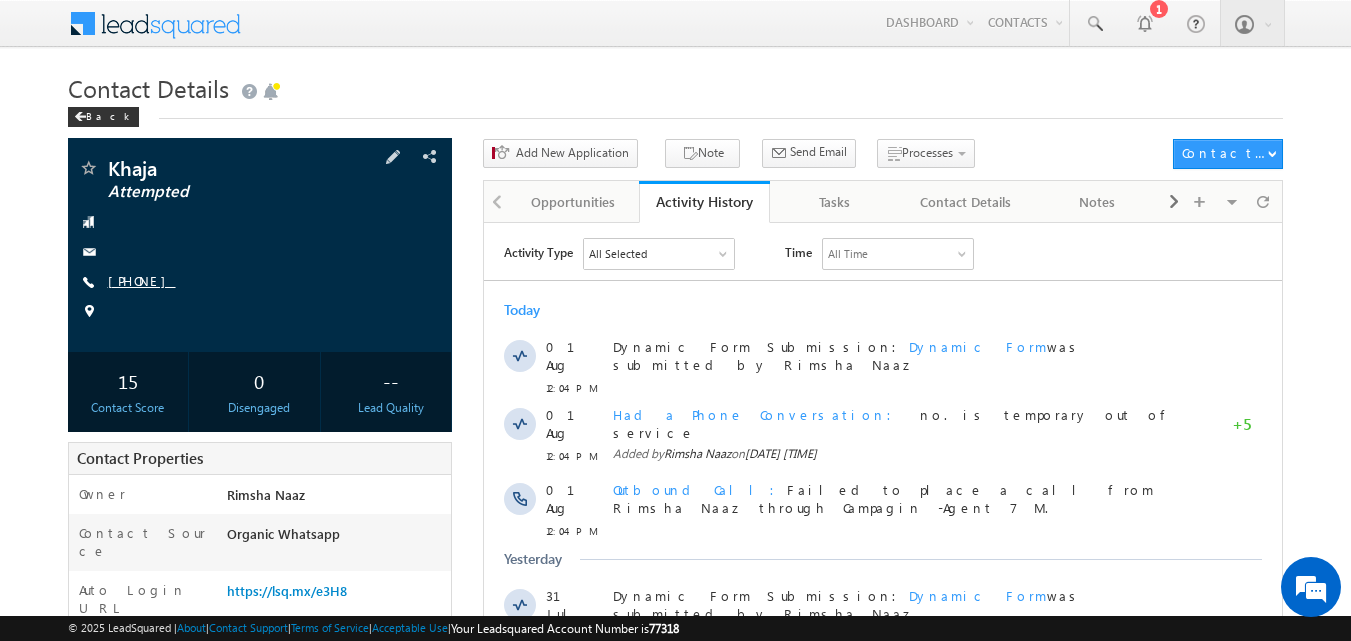 click on "[PHONE]" at bounding box center (142, 280) 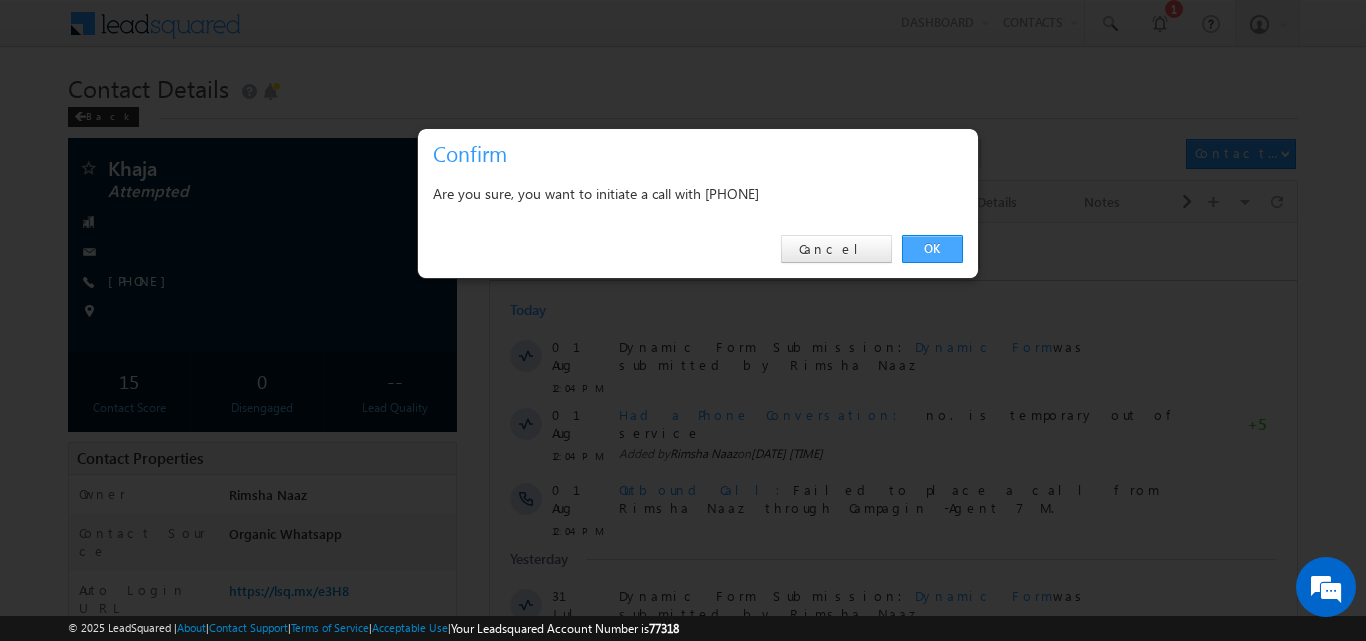 click on "OK" at bounding box center [932, 249] 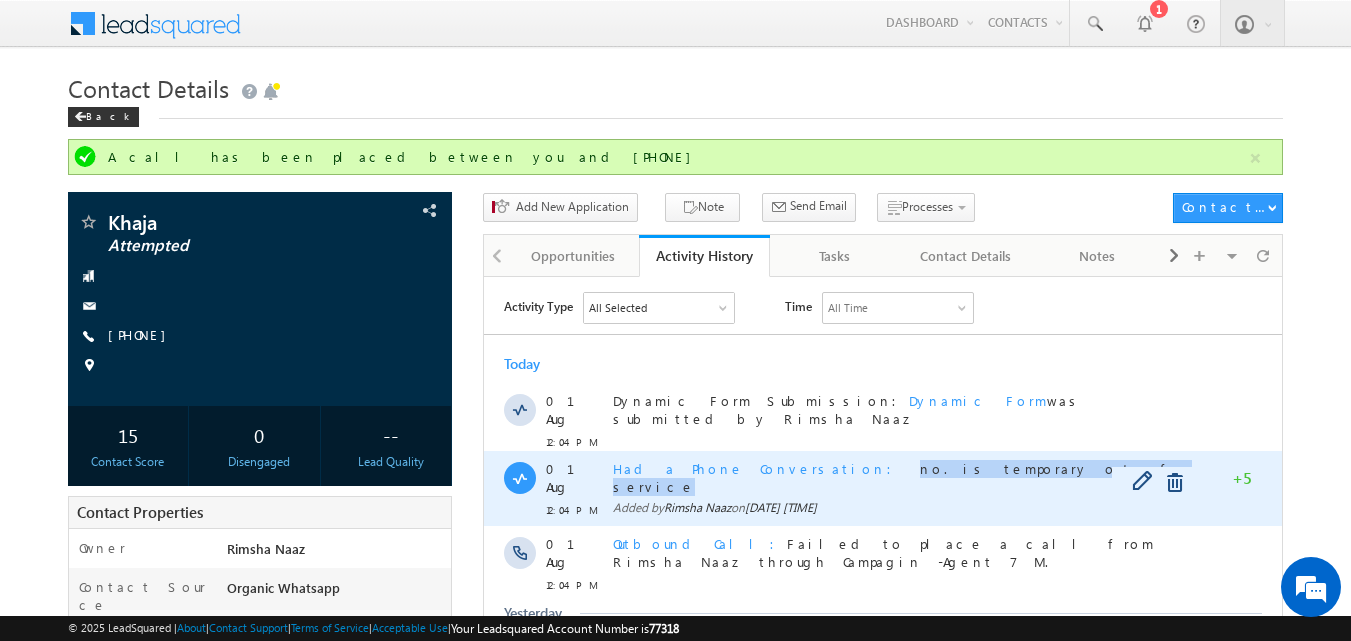 drag, startPoint x: 774, startPoint y: 458, endPoint x: 976, endPoint y: 461, distance: 202.02228 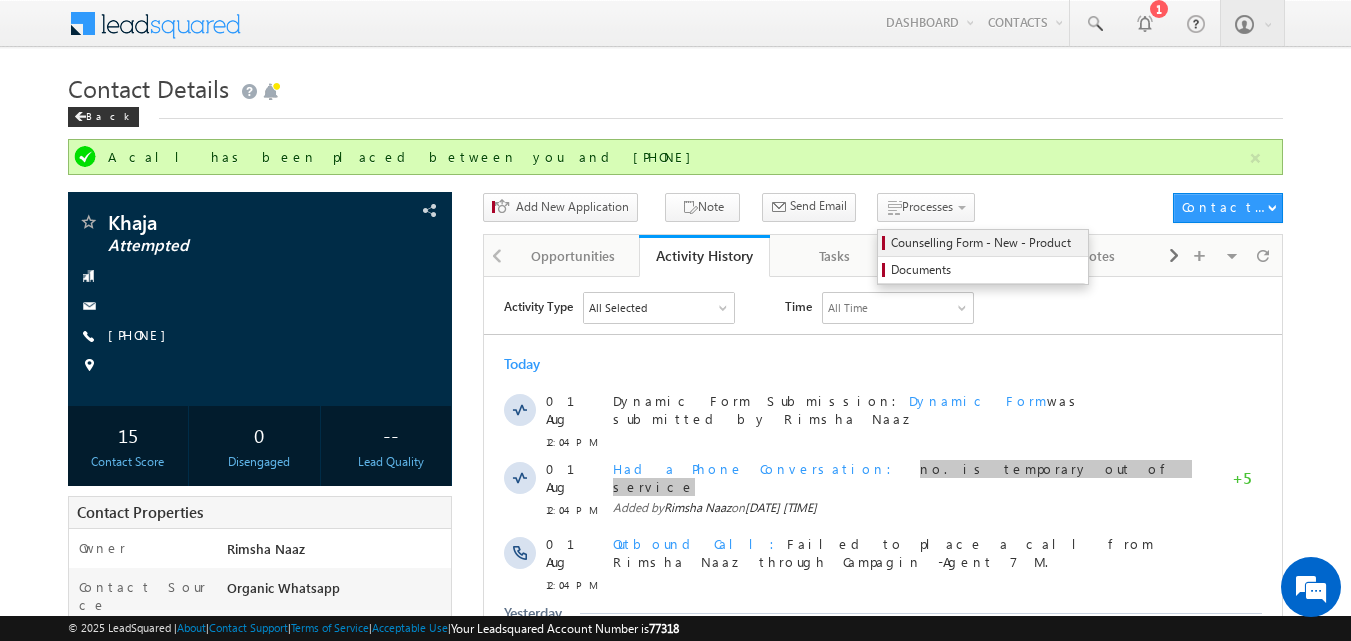 click on "Counselling Form - New - Product" at bounding box center [983, 243] 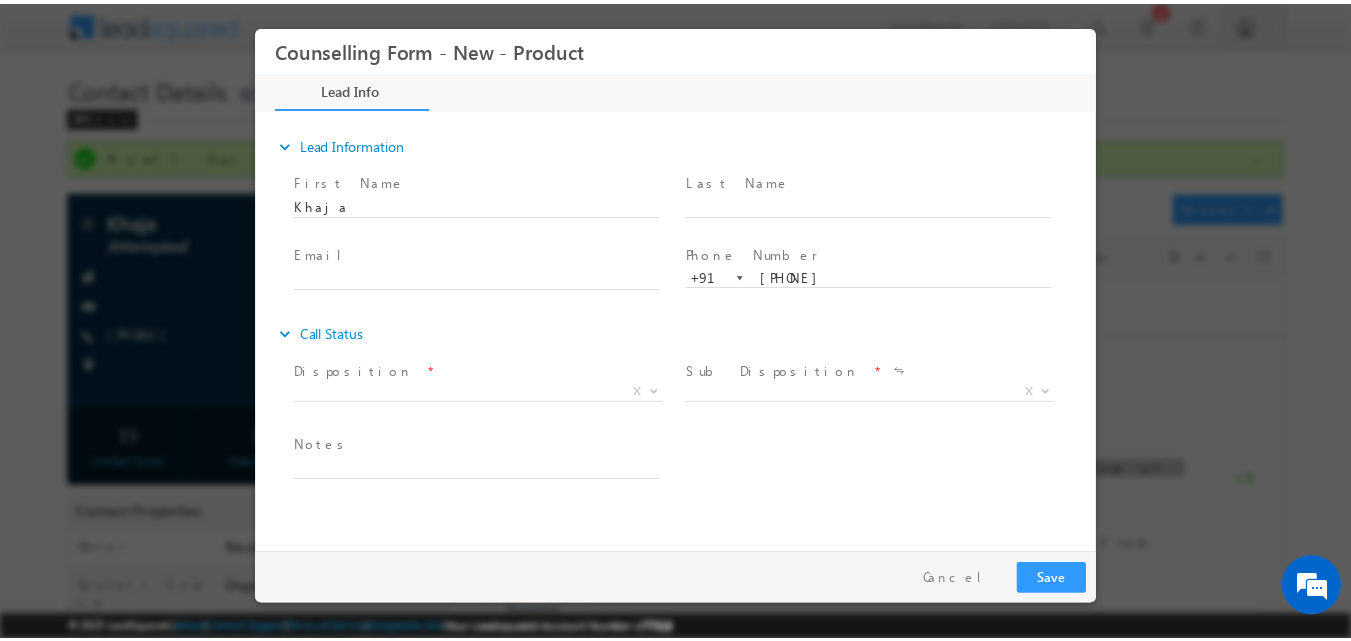 scroll, scrollTop: 0, scrollLeft: 0, axis: both 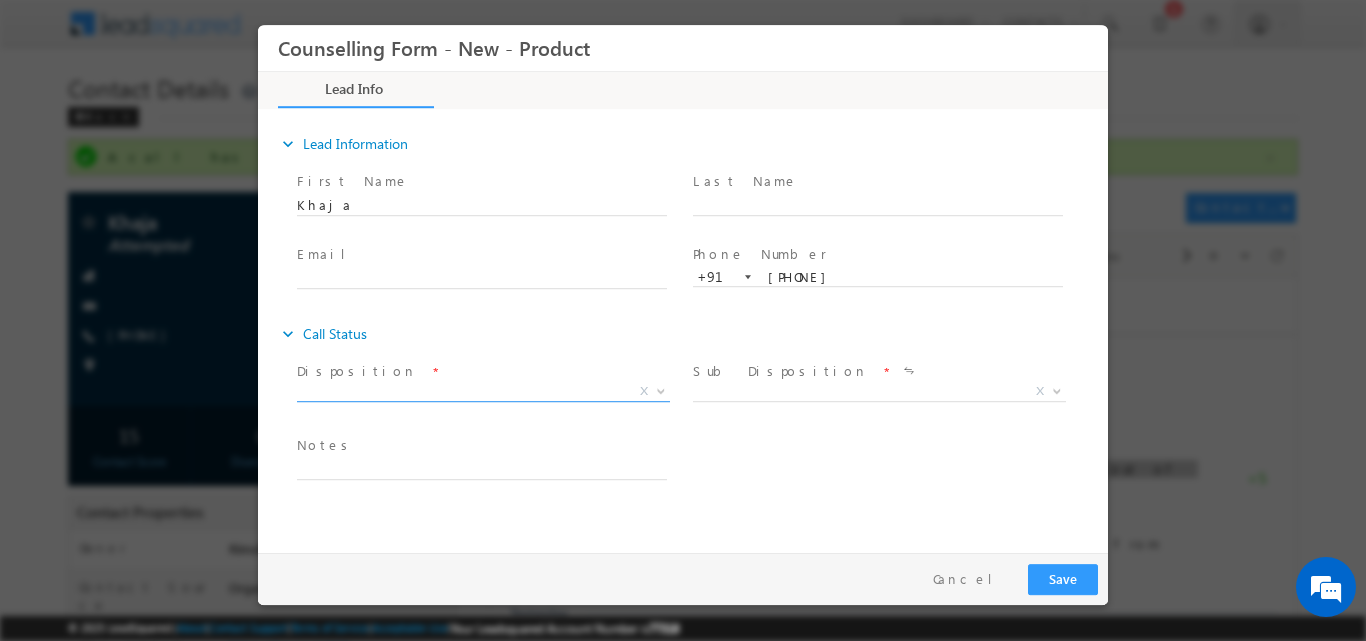 click at bounding box center (659, 390) 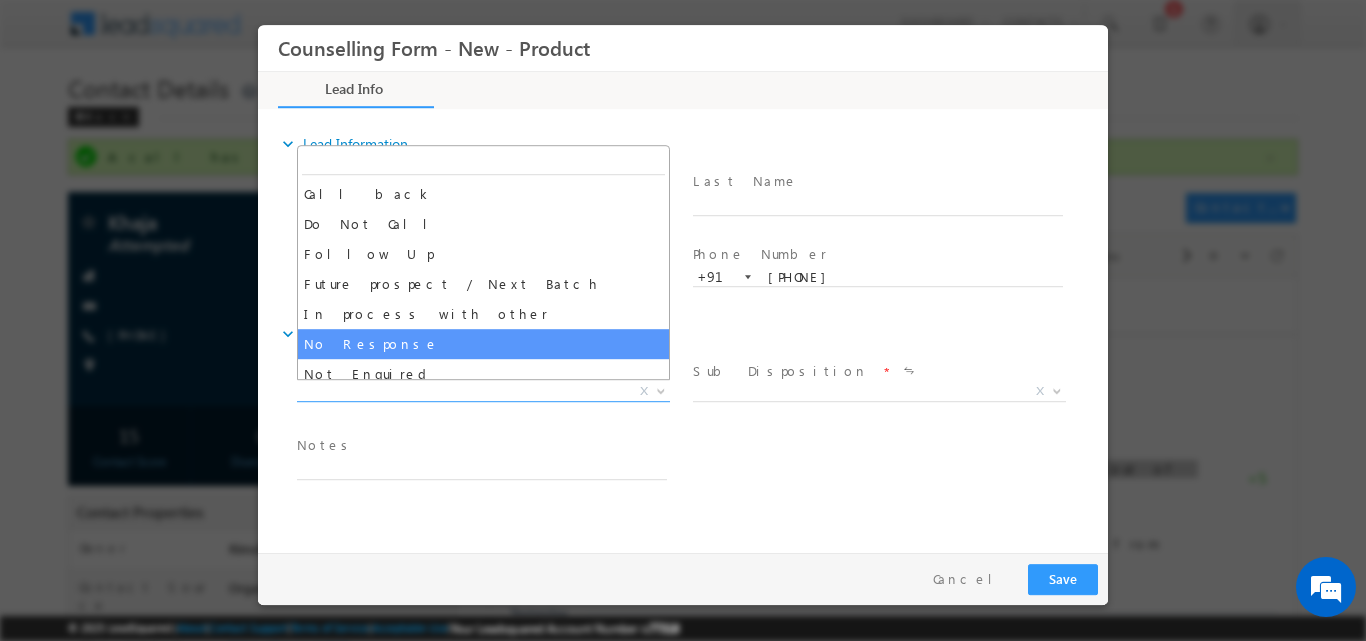 drag, startPoint x: 523, startPoint y: 362, endPoint x: 523, endPoint y: 348, distance: 14 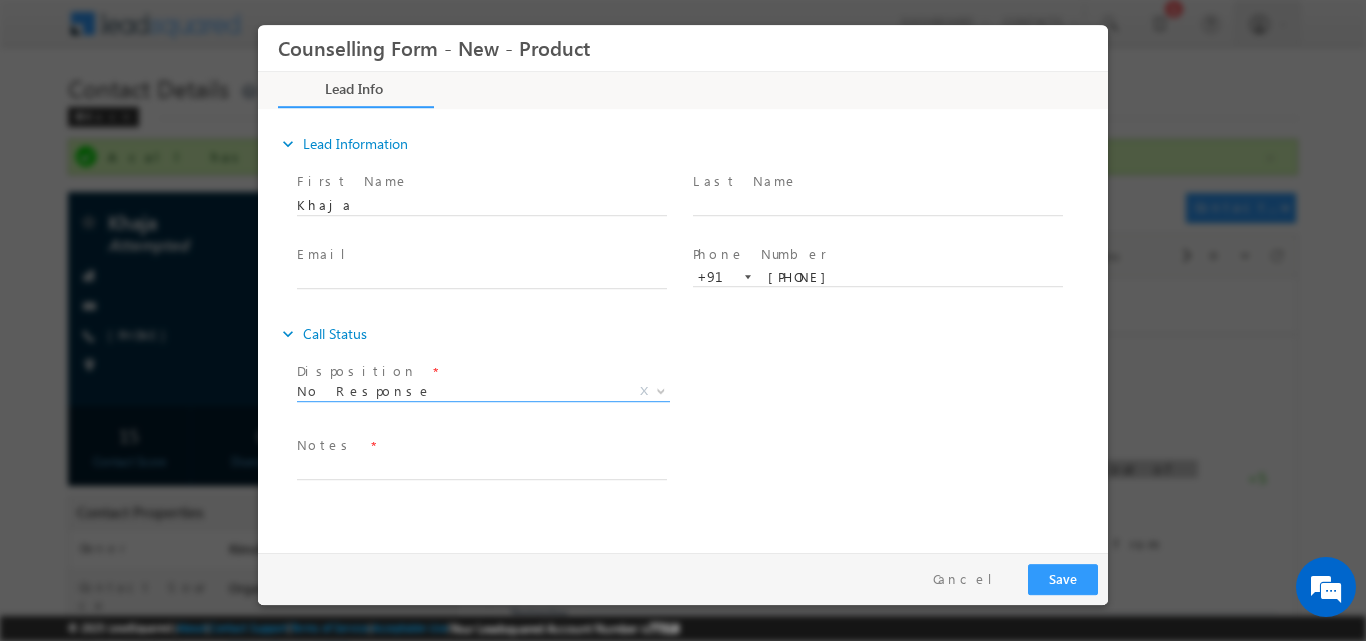click on "expand_more Call Status" at bounding box center [693, 333] 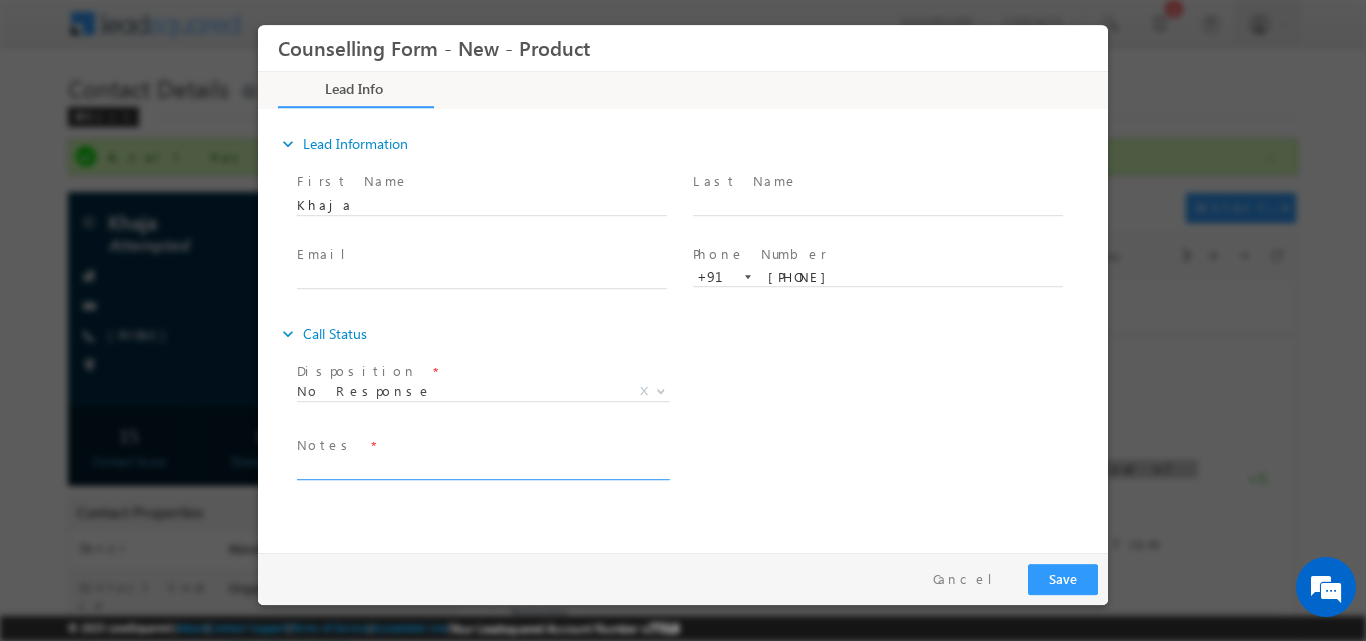 click at bounding box center (482, 467) 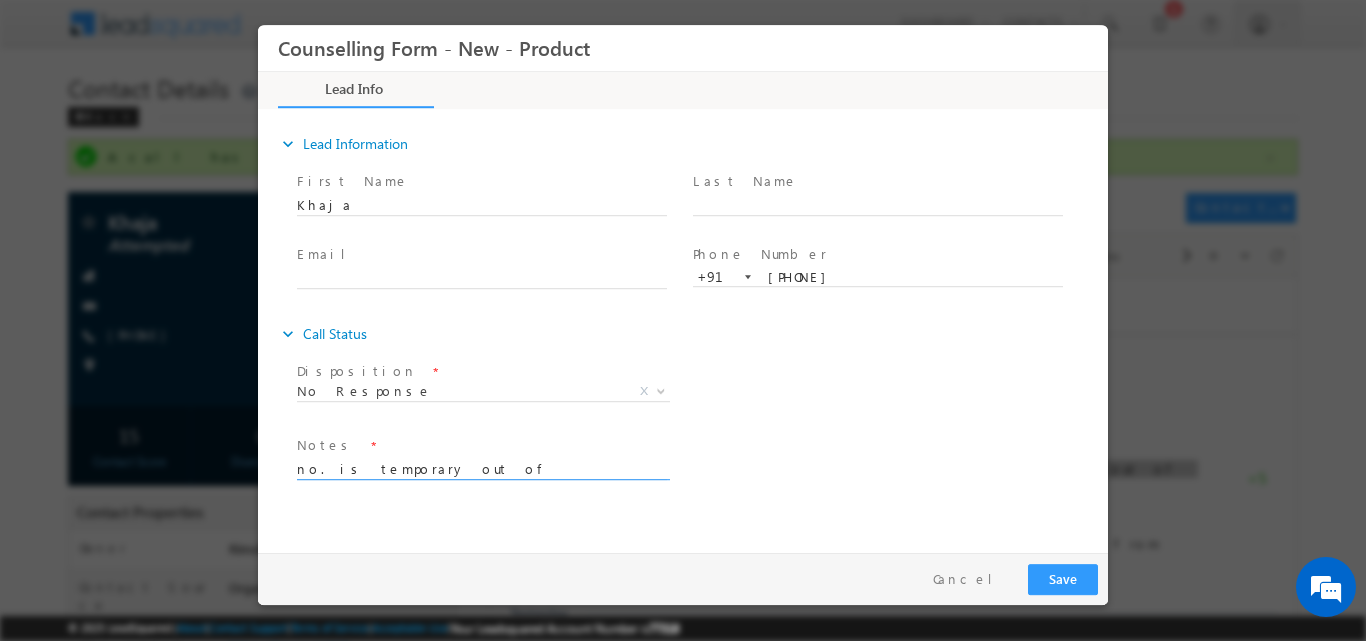 type on "no. is temporary out of service" 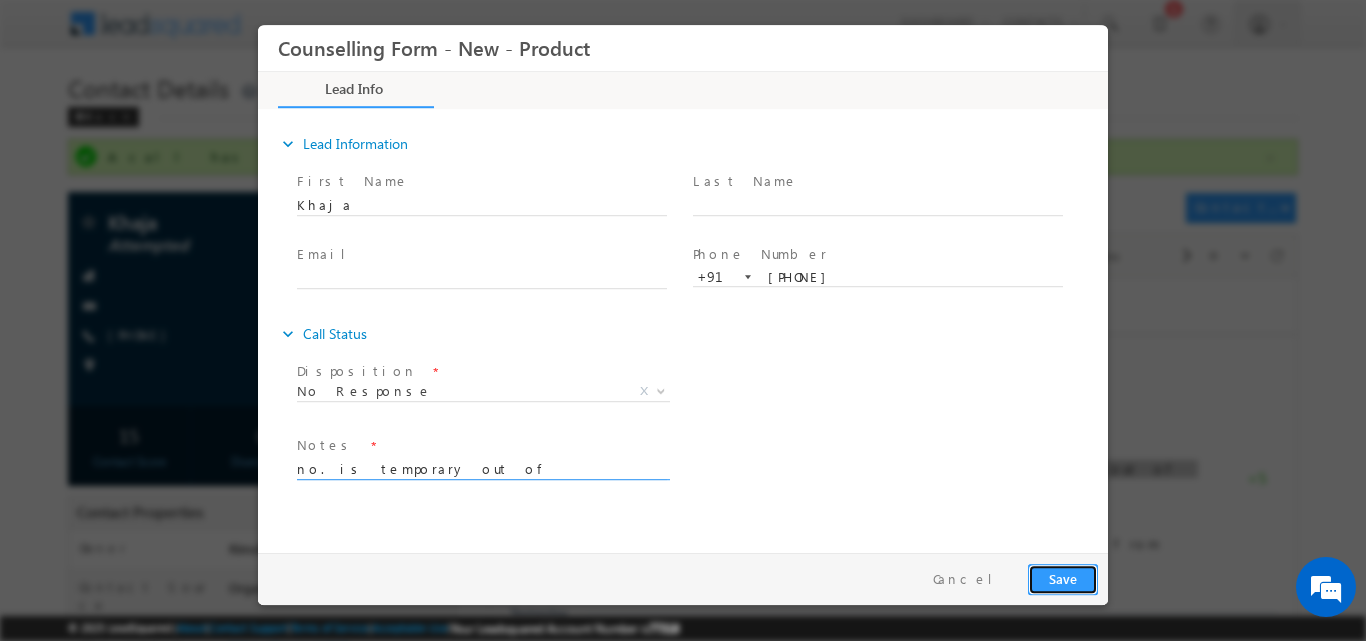 click on "Save" at bounding box center [1063, 578] 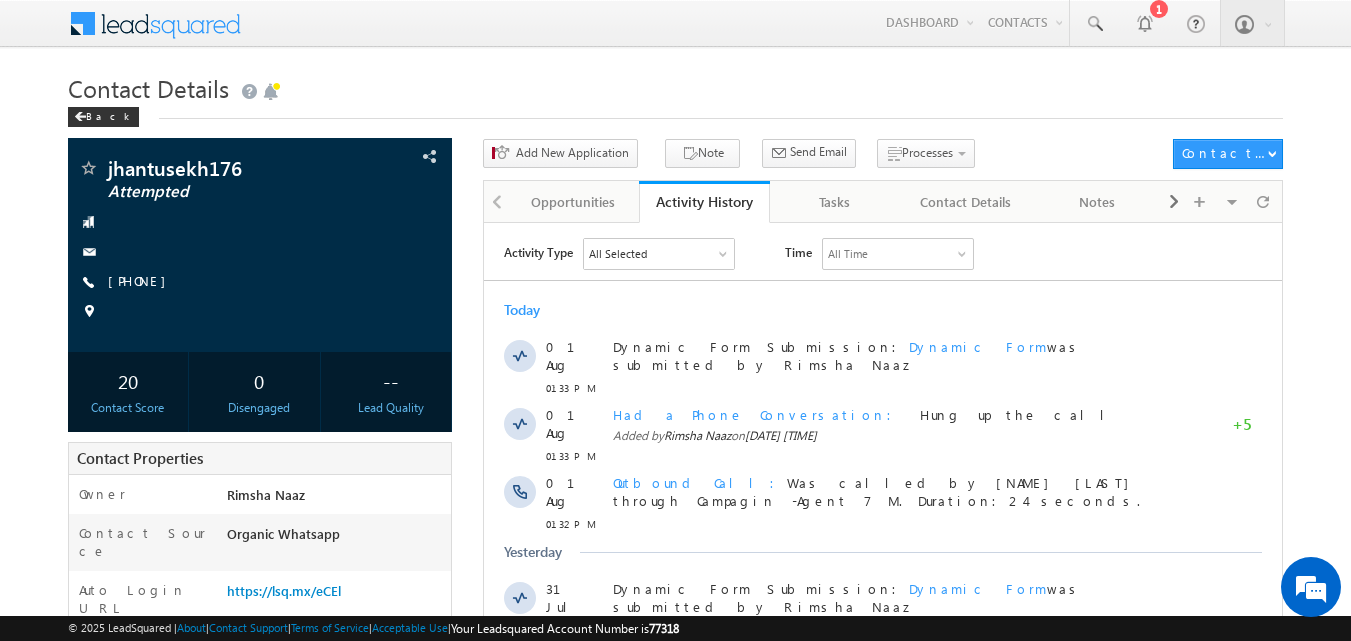 scroll, scrollTop: 0, scrollLeft: 0, axis: both 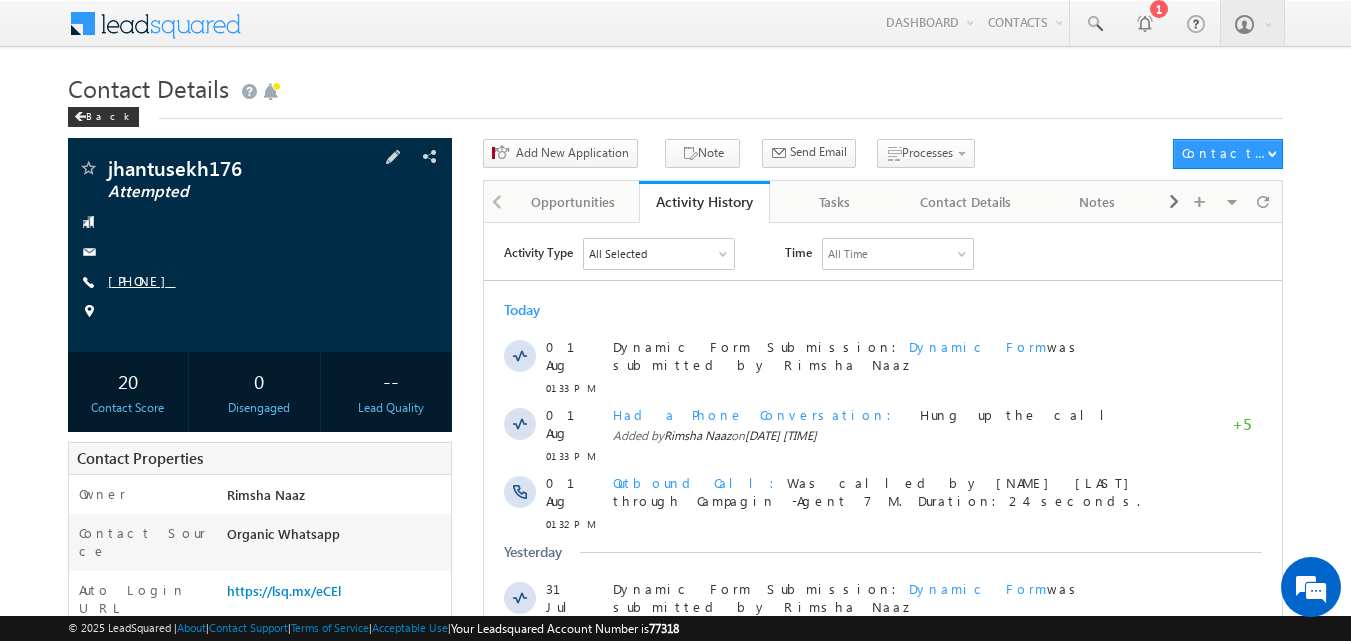 click on "[PHONE]" at bounding box center [142, 280] 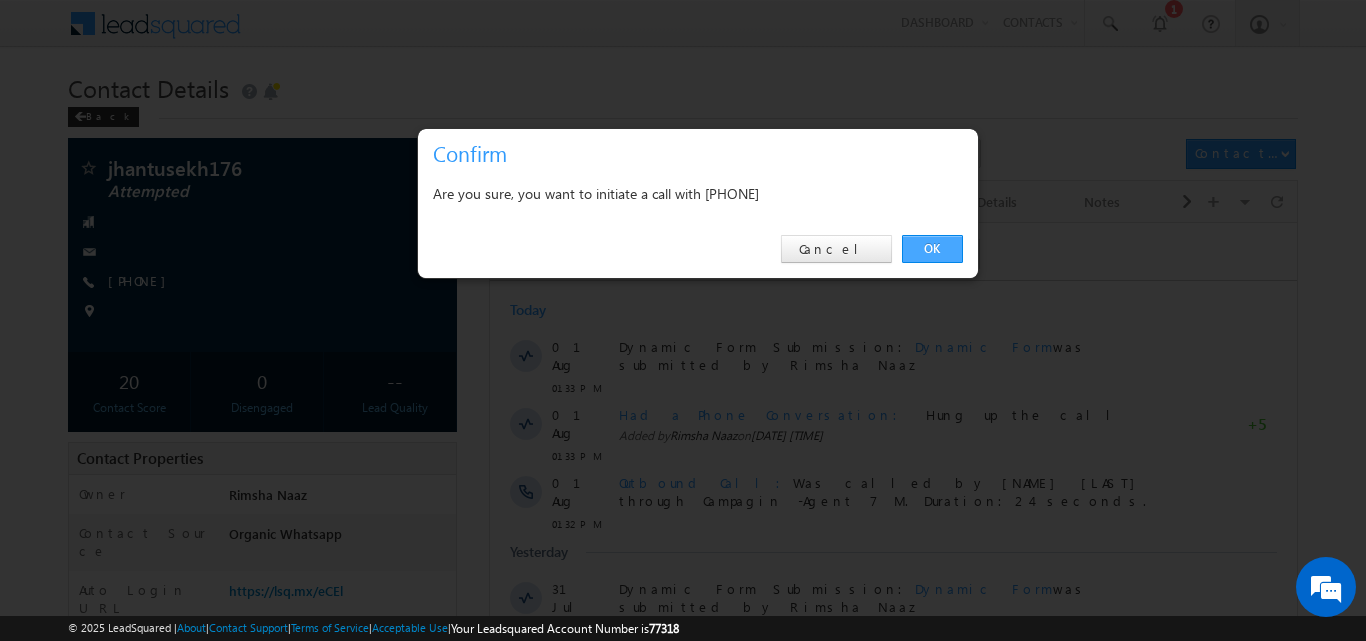 click on "OK" at bounding box center (932, 249) 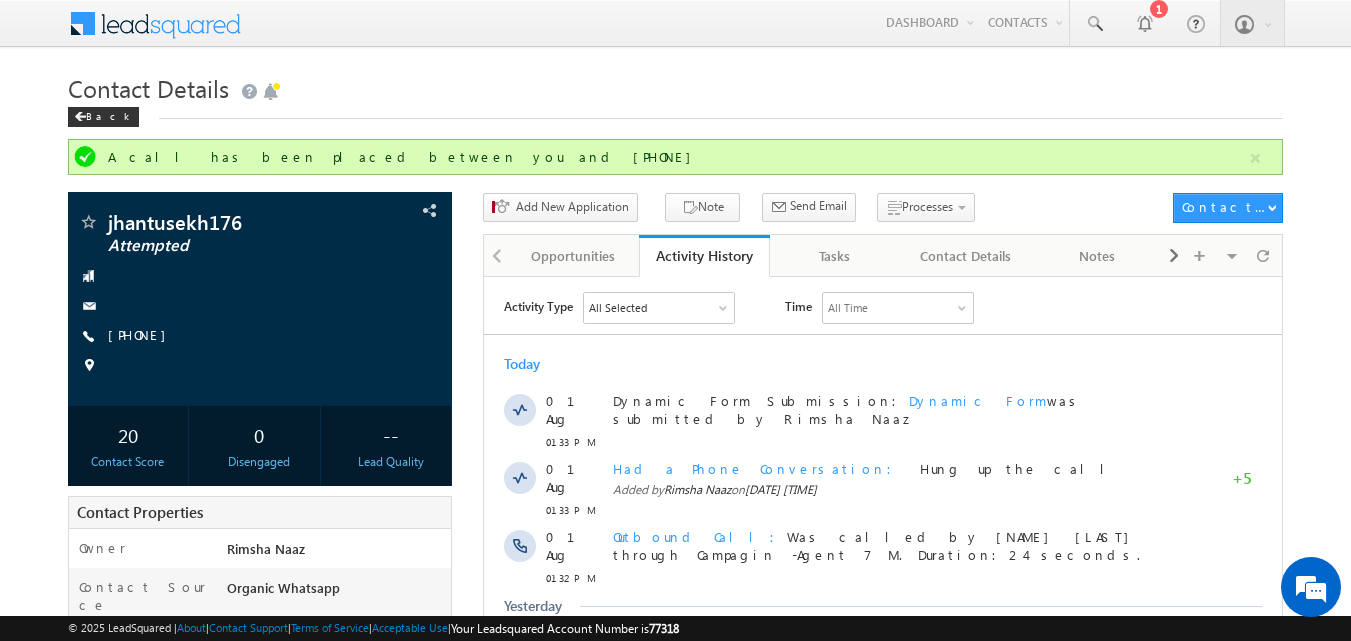 click on "Contact Details" at bounding box center [676, 86] 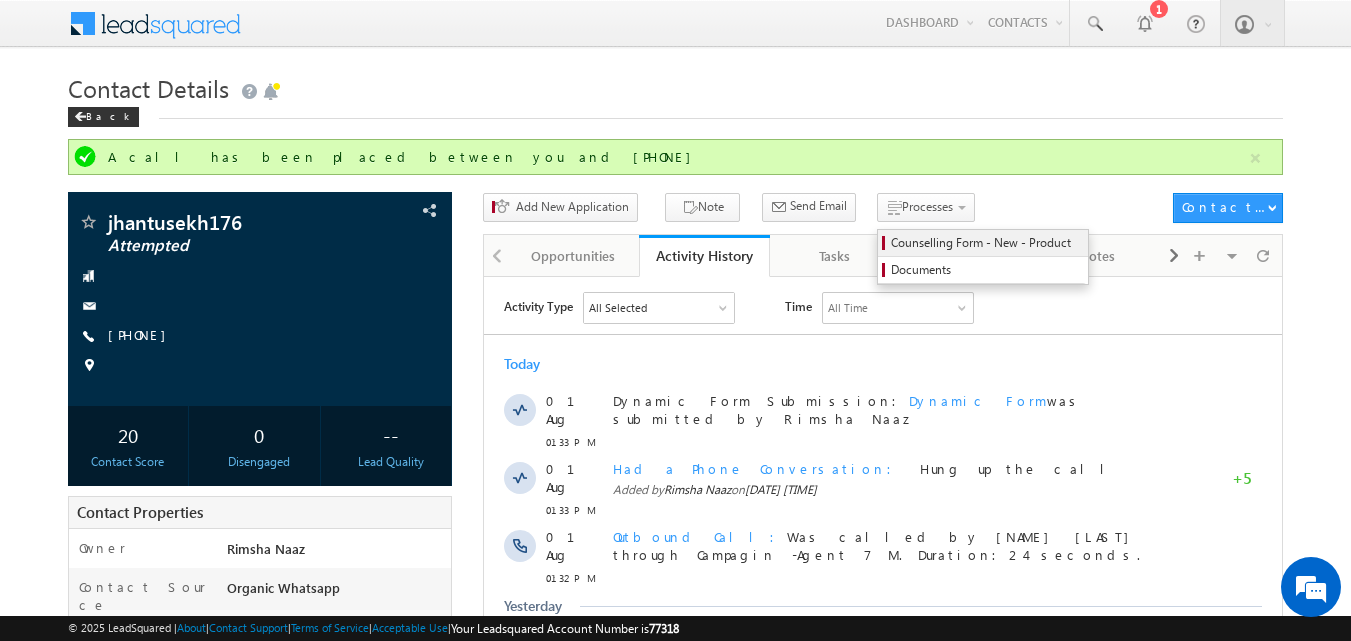 click on "Counselling Form - New - Product" at bounding box center [986, 243] 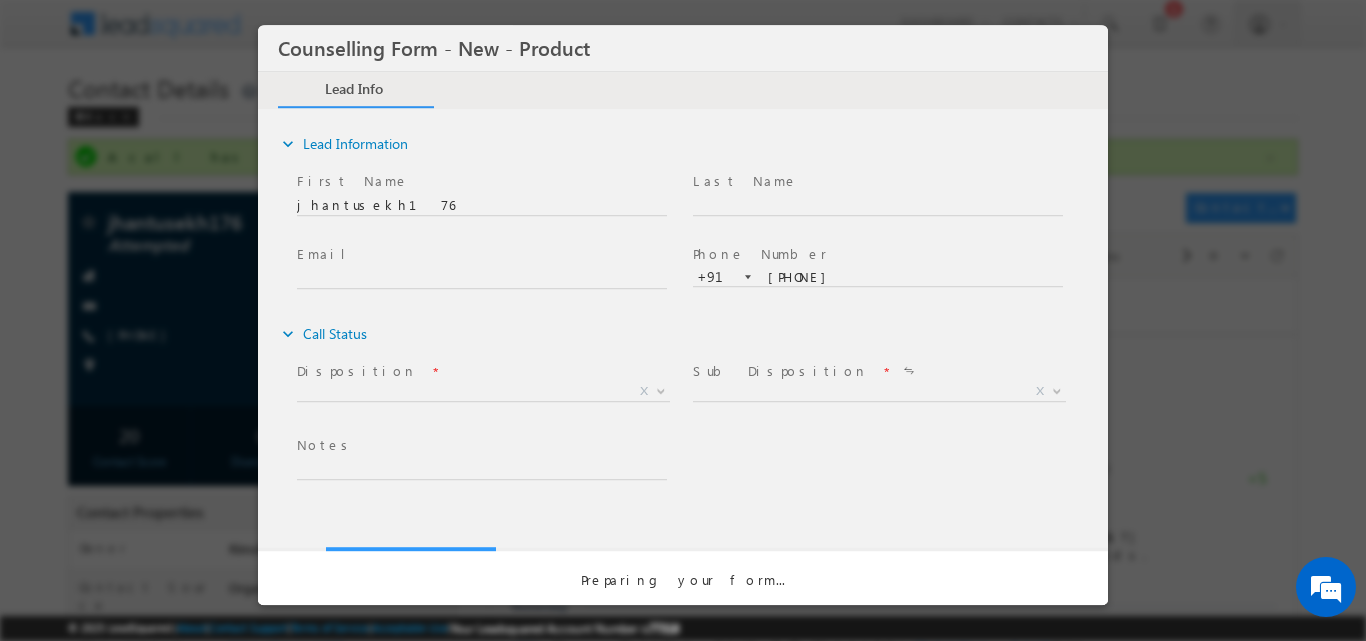 scroll, scrollTop: 0, scrollLeft: 0, axis: both 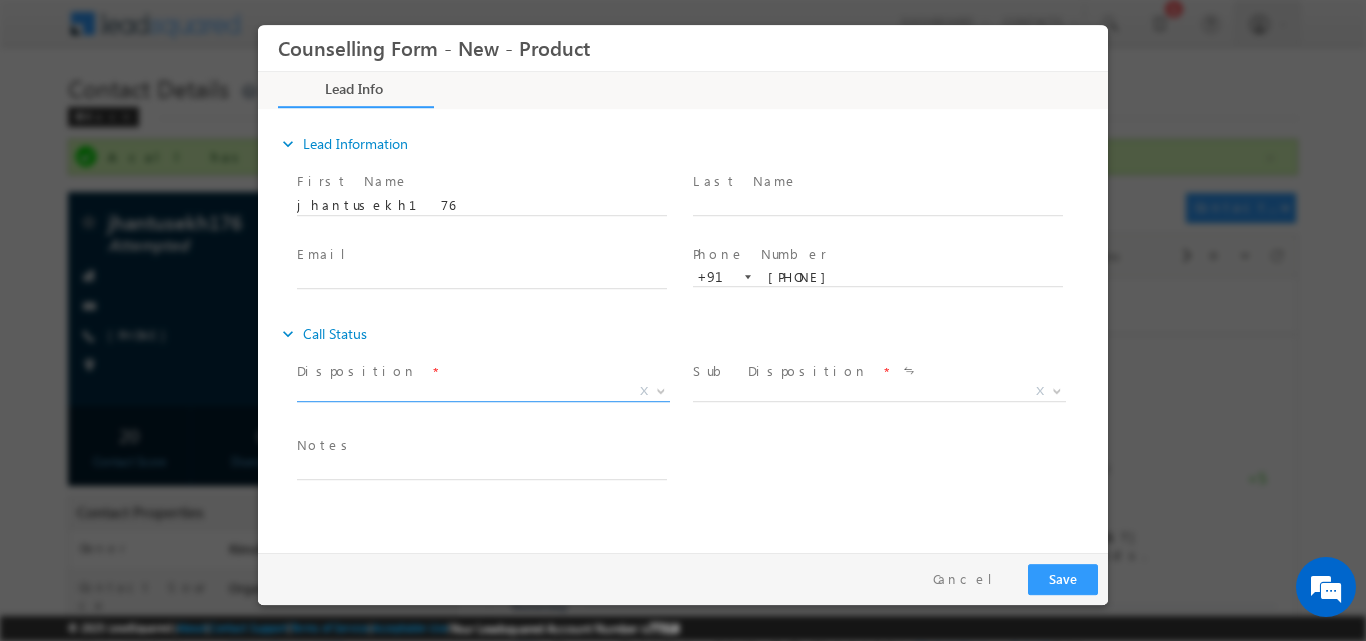 click at bounding box center [661, 389] 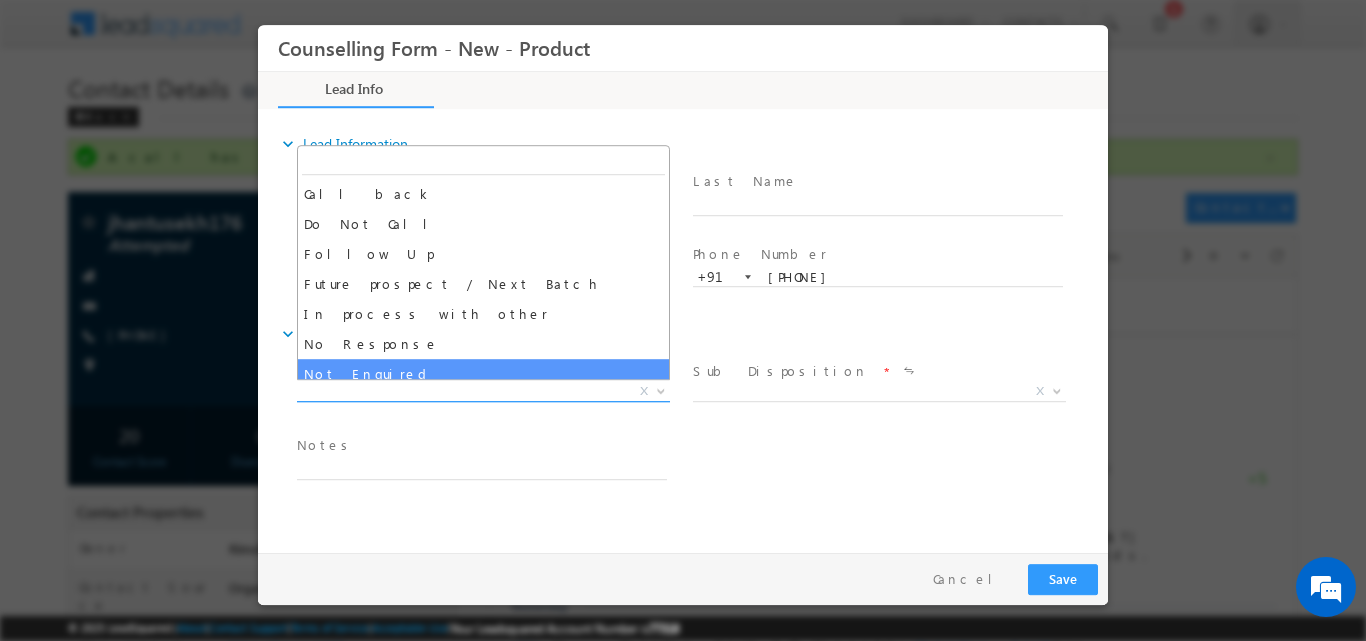 click at bounding box center [659, 390] 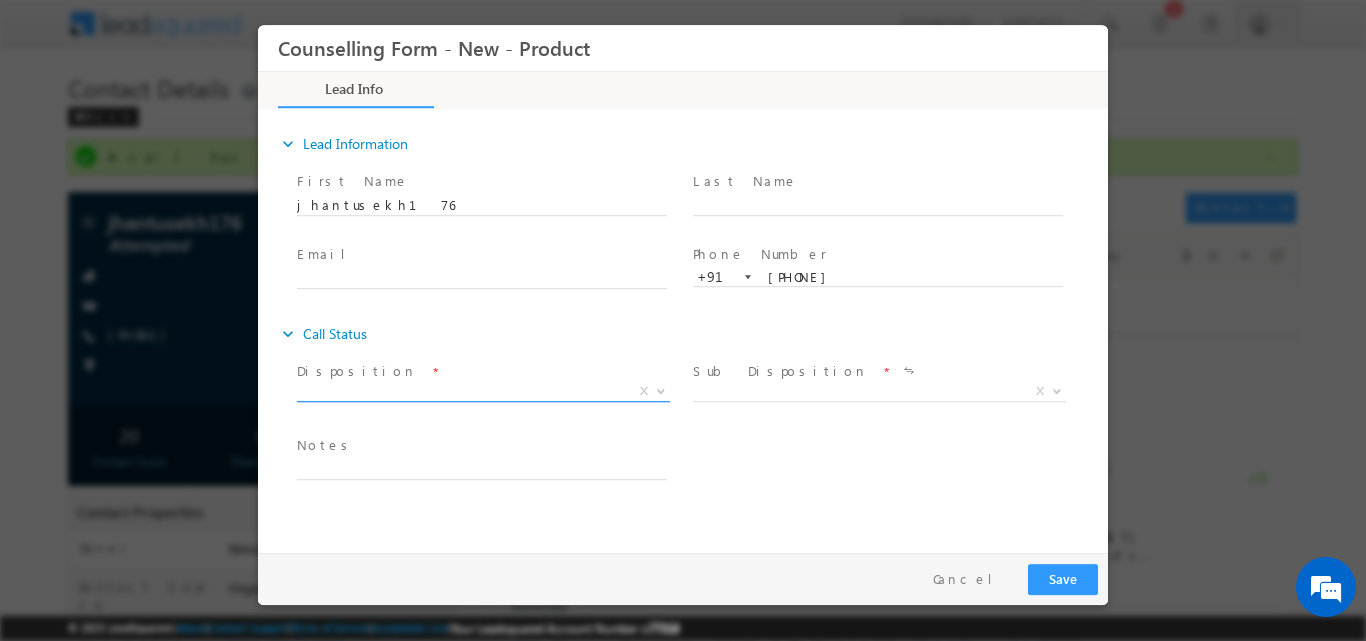 click at bounding box center (659, 390) 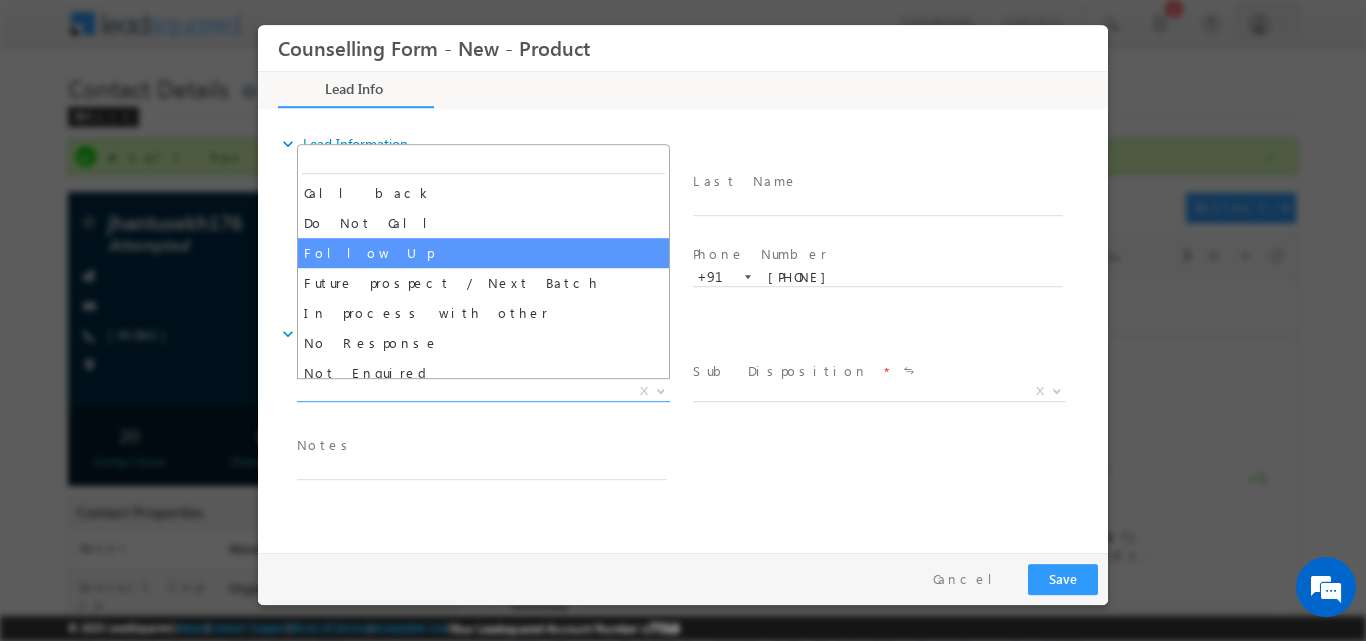scroll, scrollTop: 39, scrollLeft: 0, axis: vertical 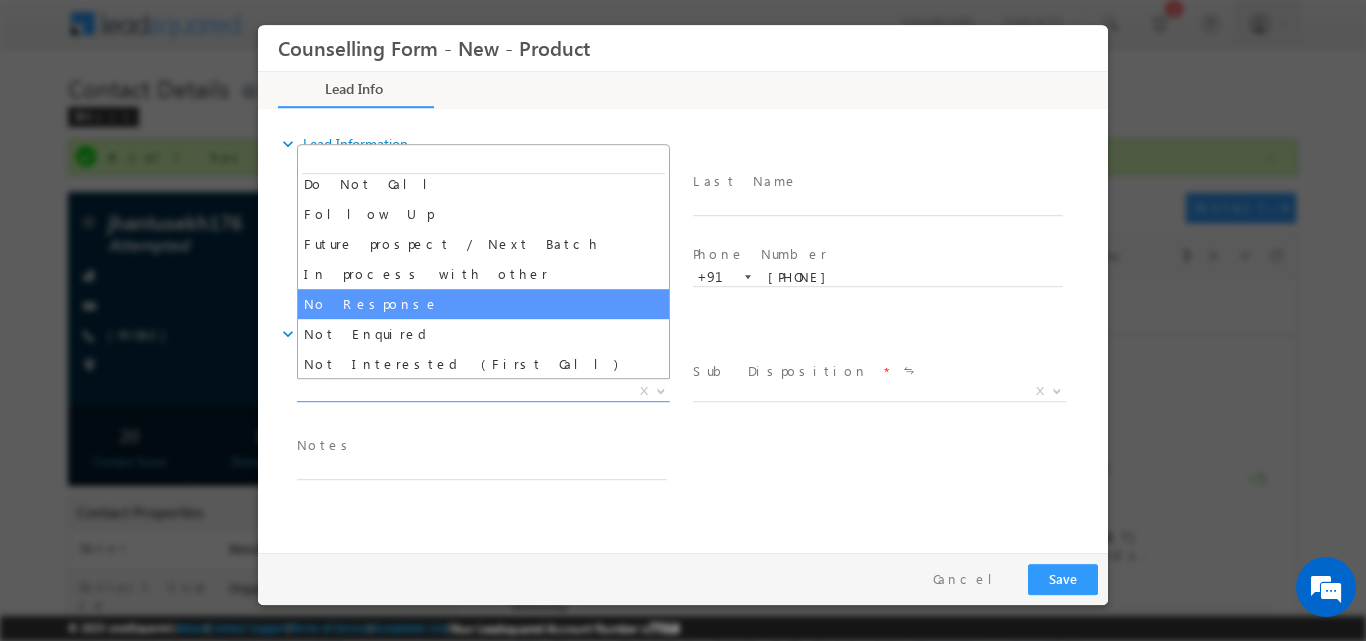 select on "No Response" 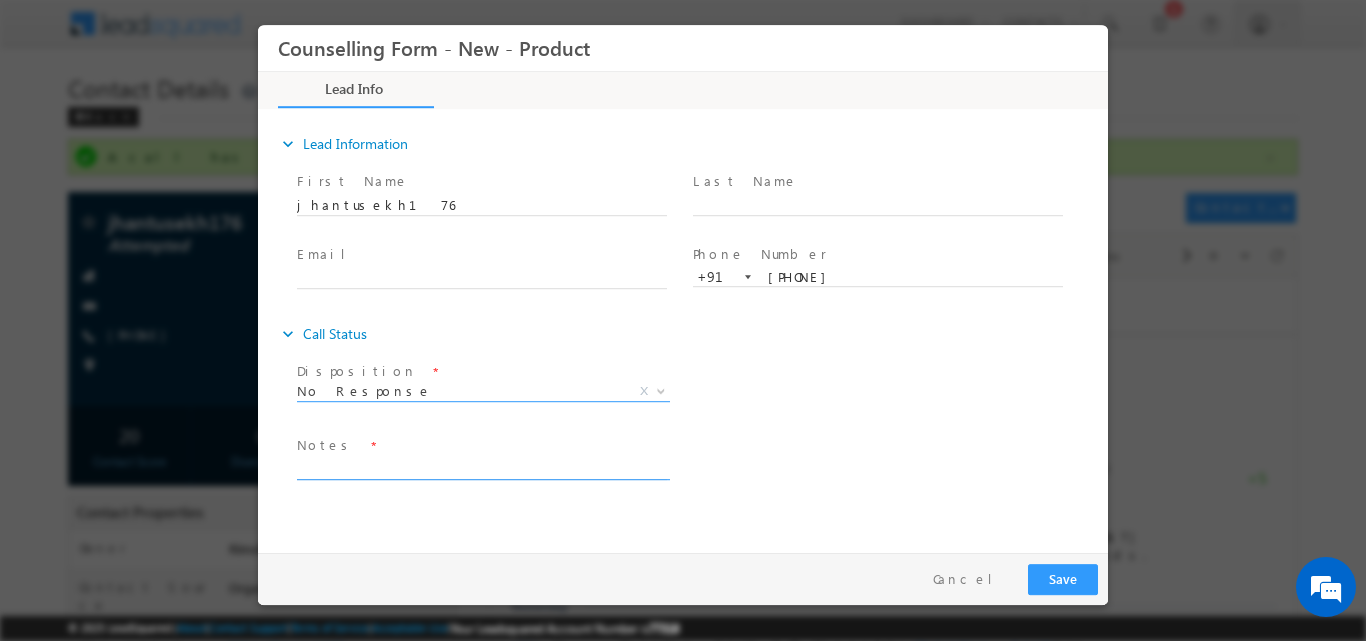 click at bounding box center [482, 467] 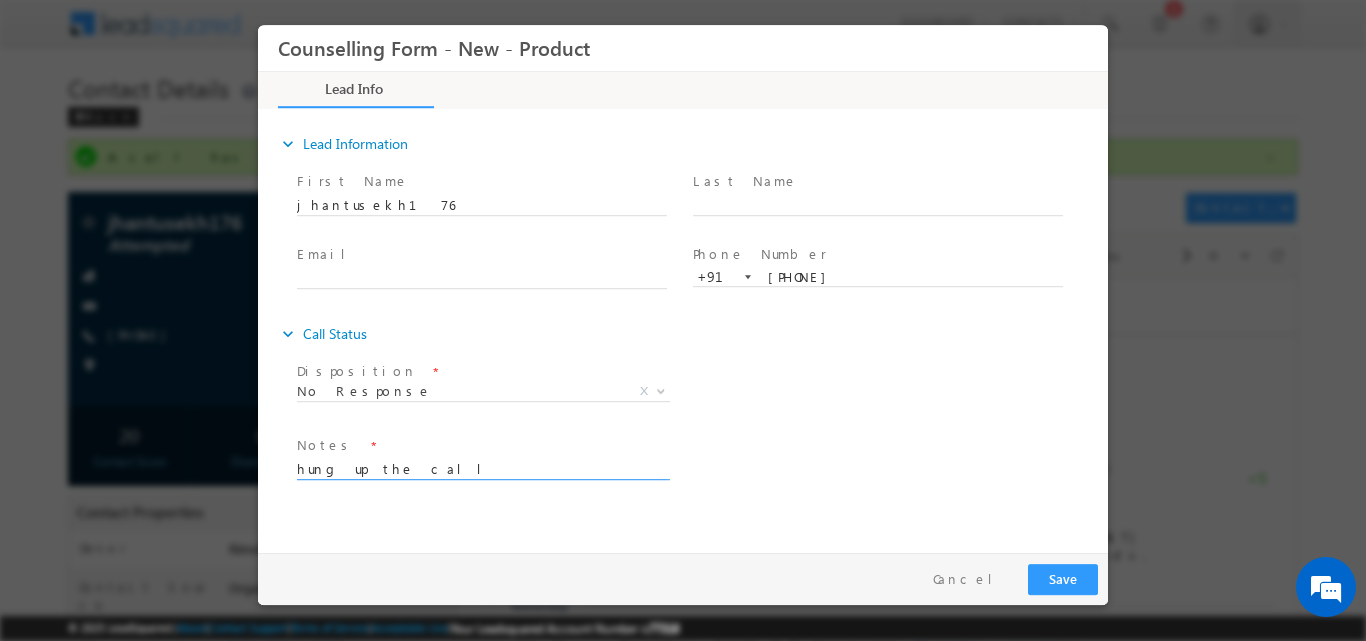 type on "hung up the call" 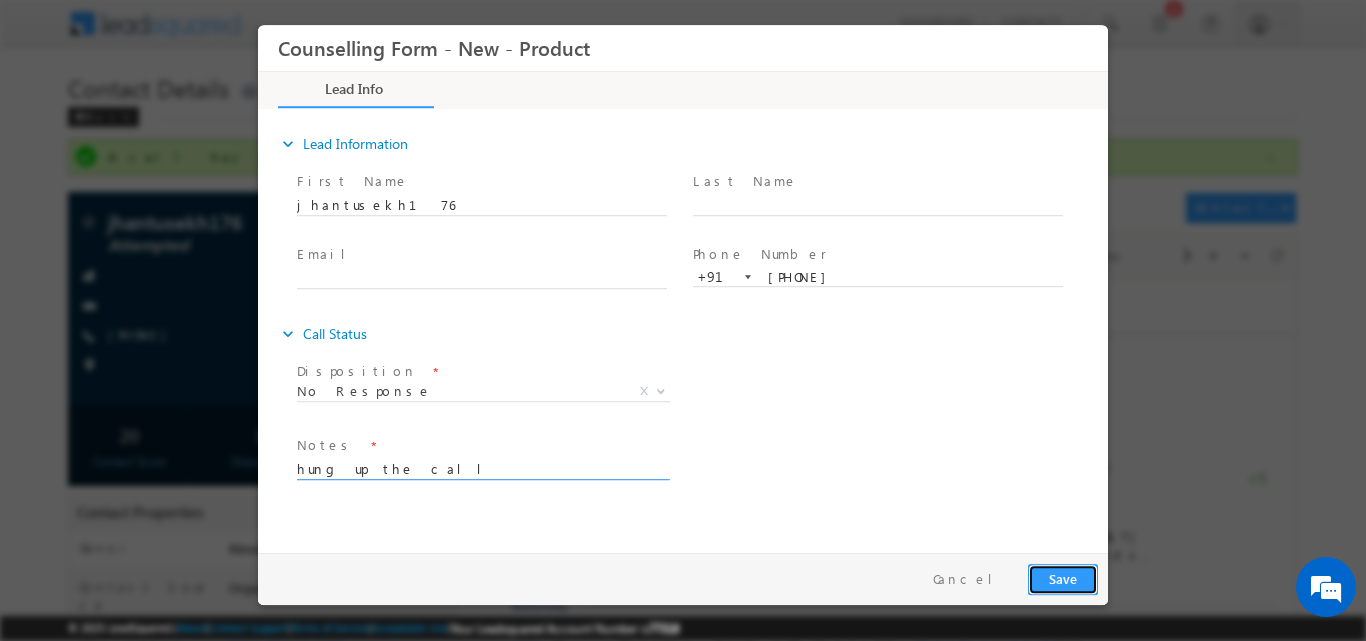 click on "Save" at bounding box center [1063, 578] 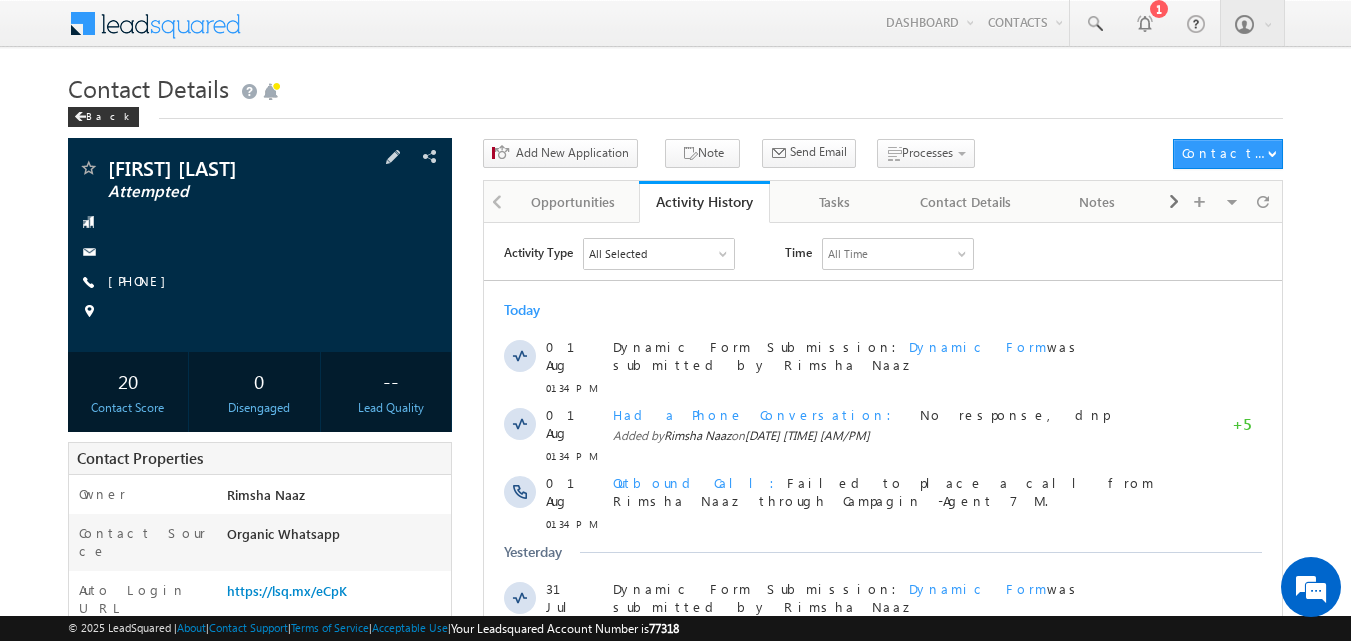 scroll, scrollTop: 0, scrollLeft: 0, axis: both 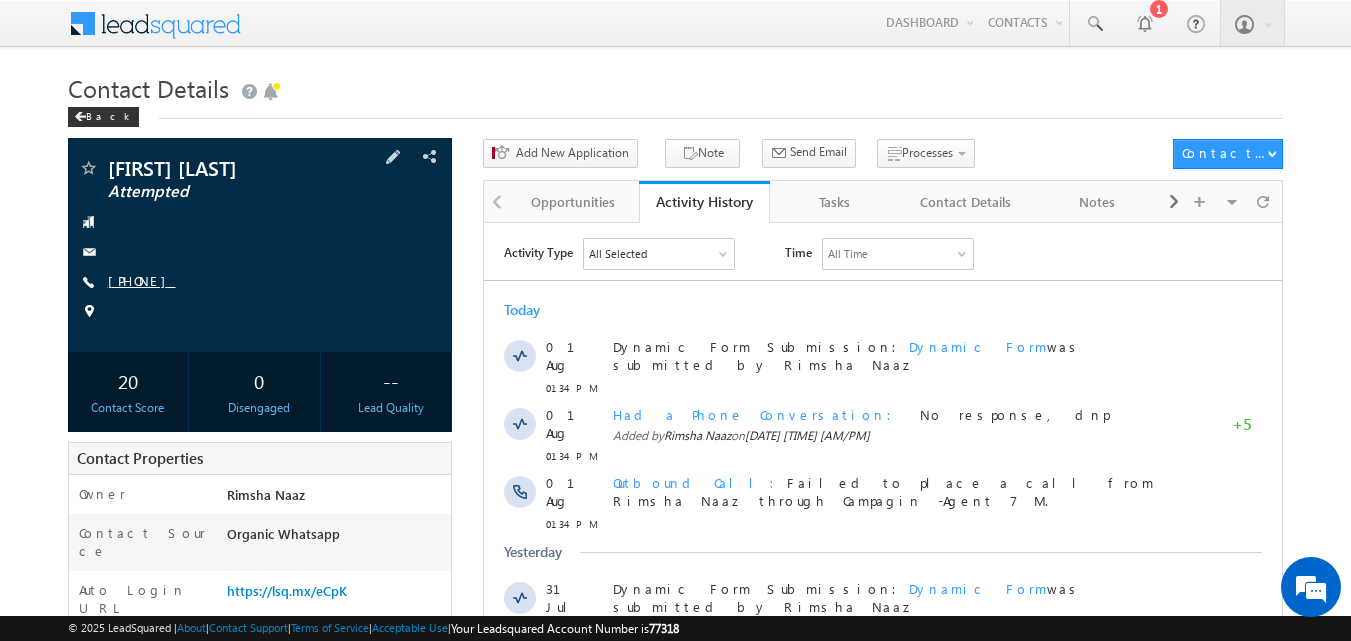 click on "[PHONE]" at bounding box center [142, 280] 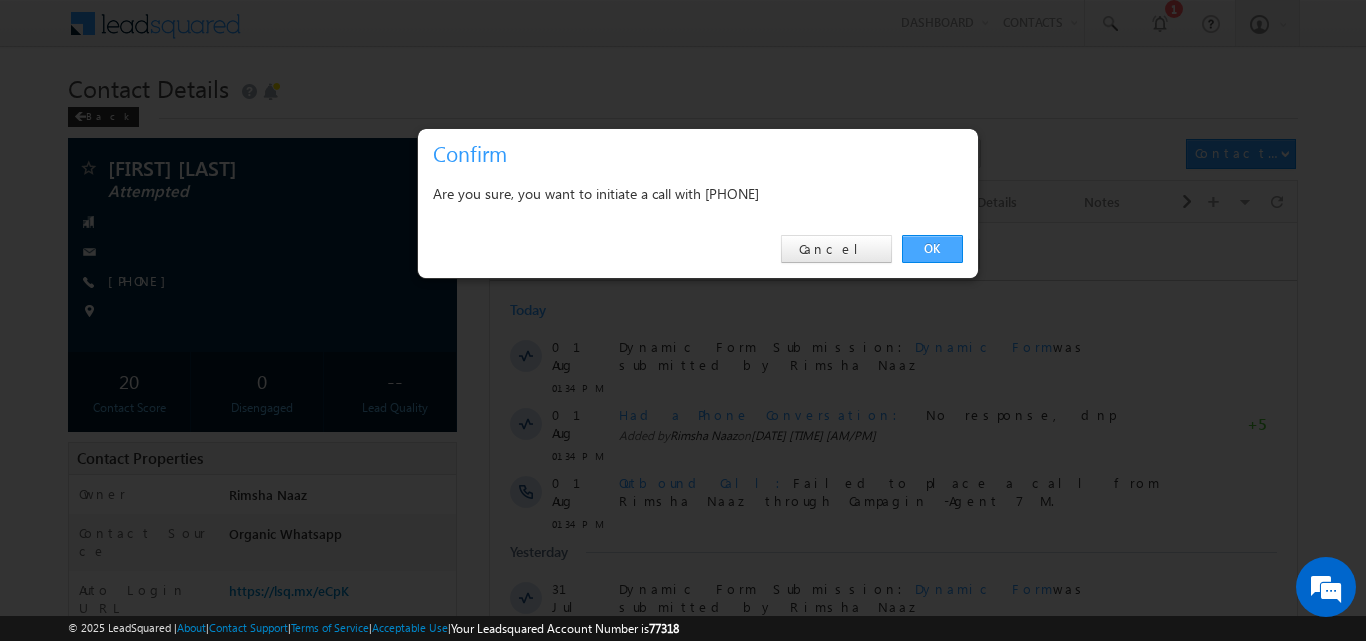 click on "OK" at bounding box center [932, 249] 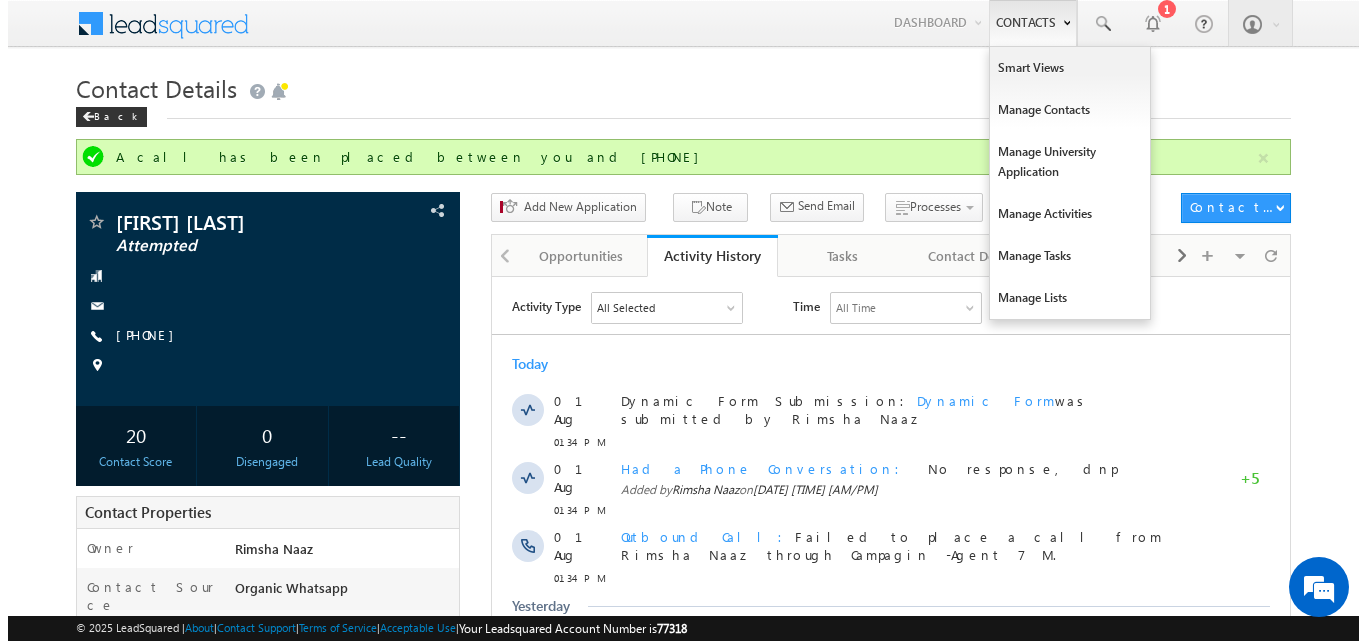 scroll, scrollTop: 0, scrollLeft: 0, axis: both 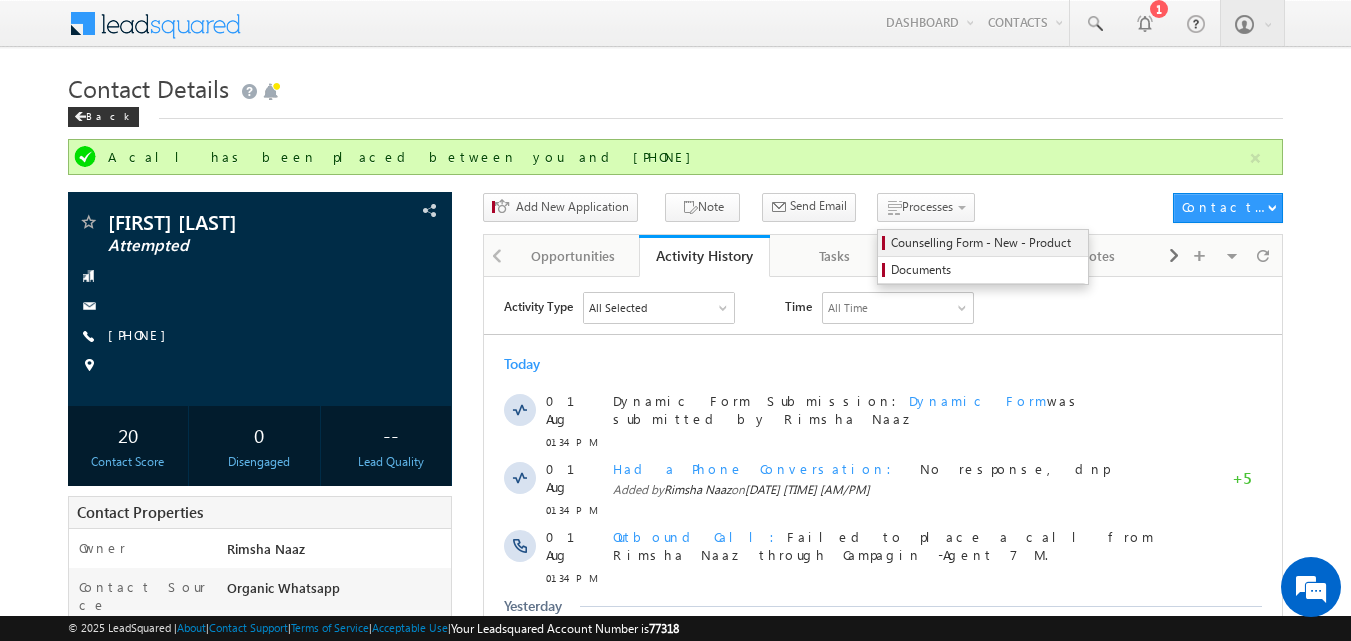 click on "Counselling Form - New - Product" at bounding box center (983, 243) 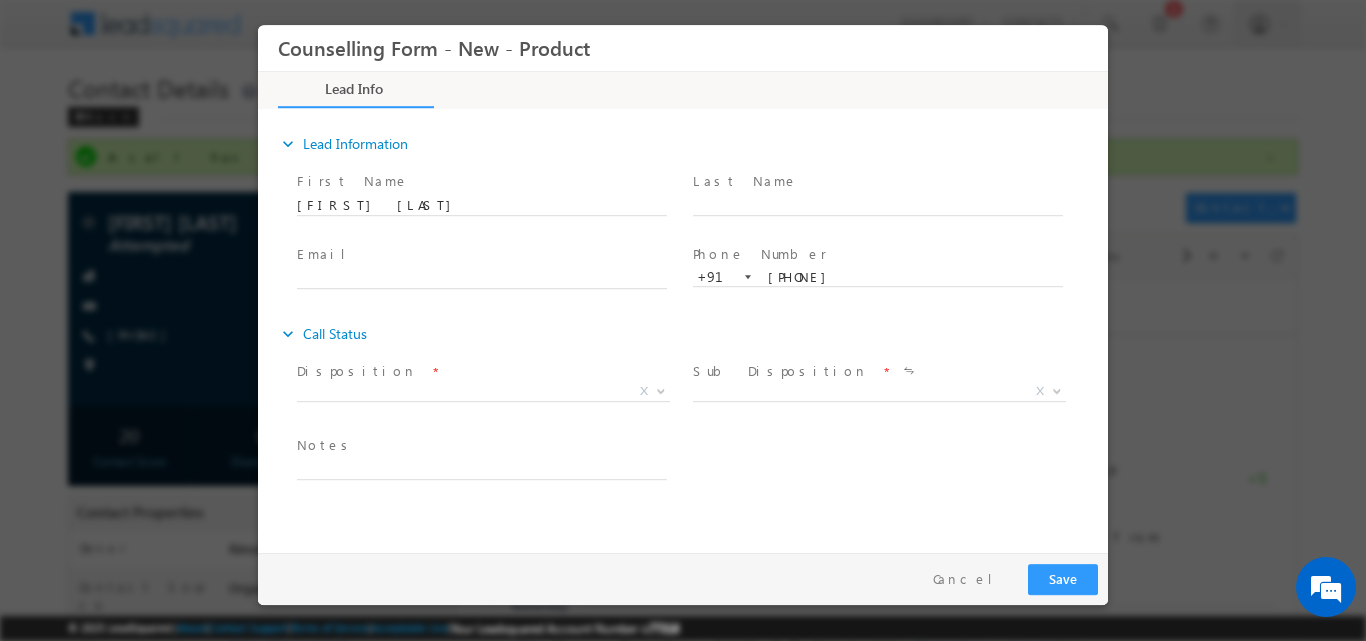scroll, scrollTop: 0, scrollLeft: 0, axis: both 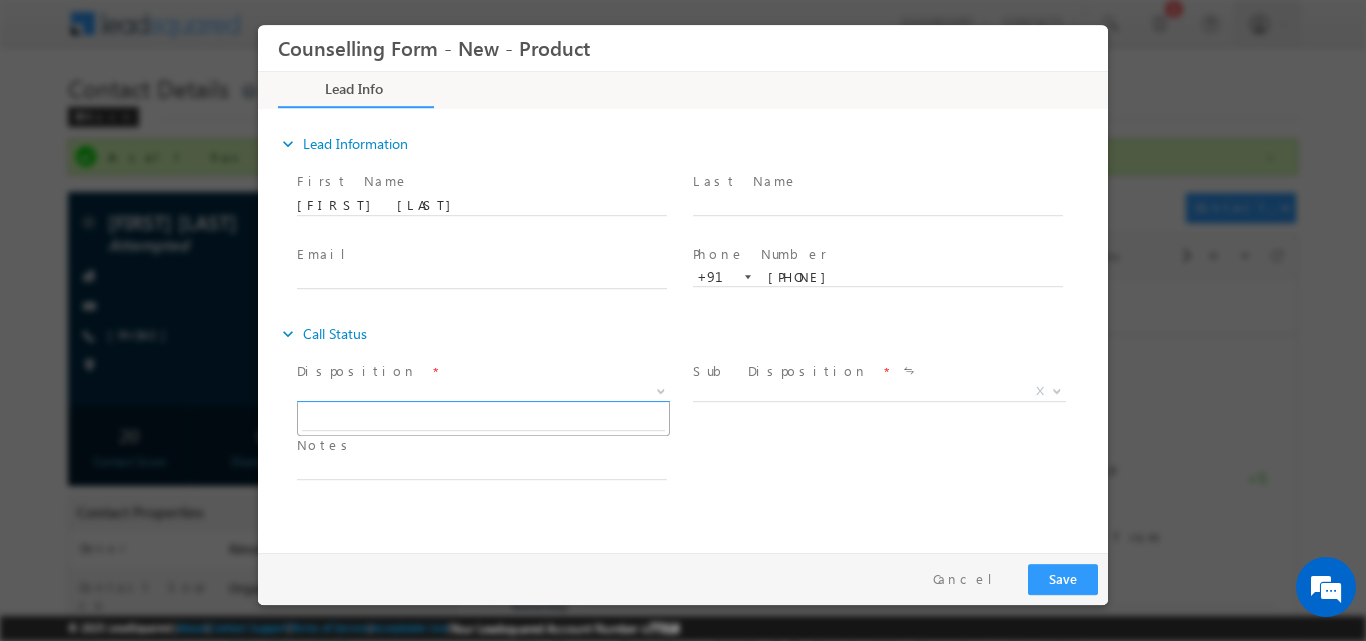 click at bounding box center (659, 390) 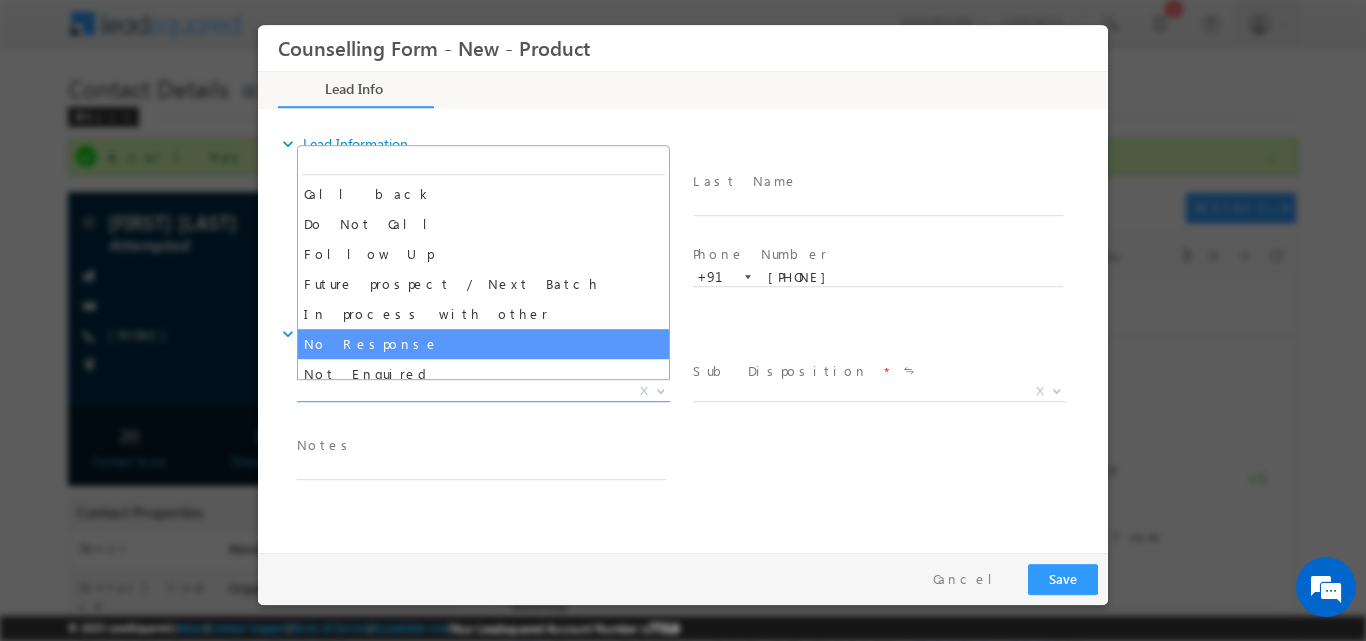 select on "No Response" 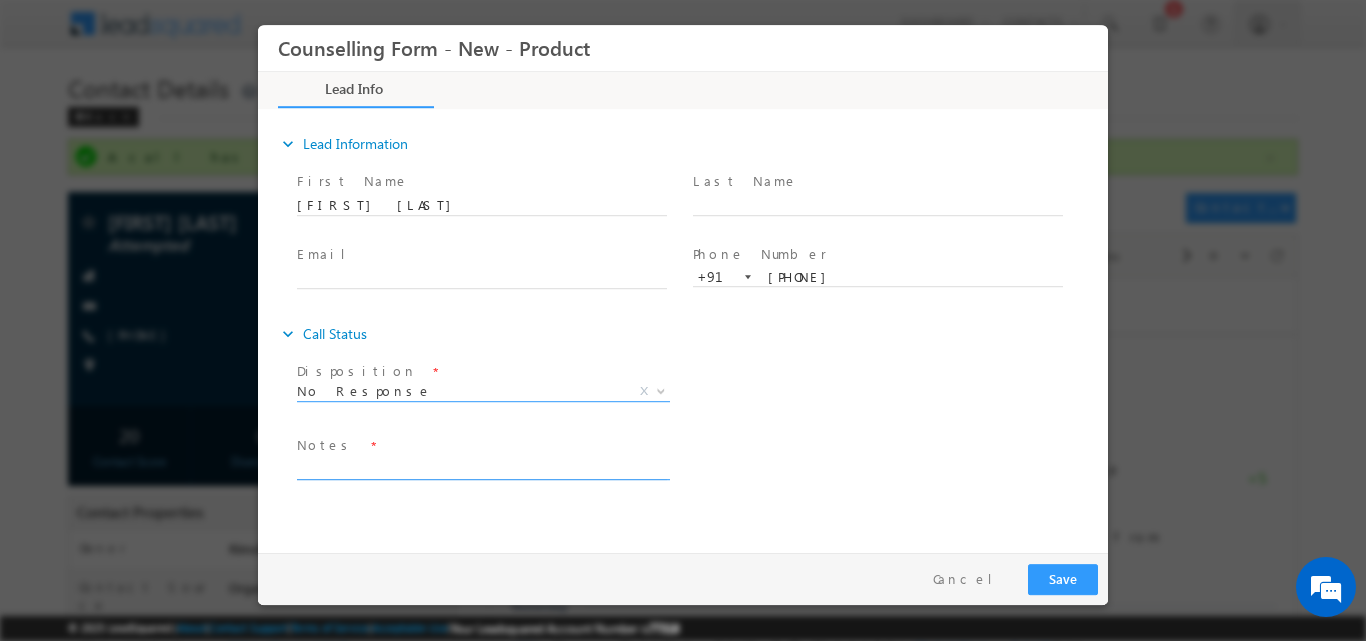 click at bounding box center (482, 467) 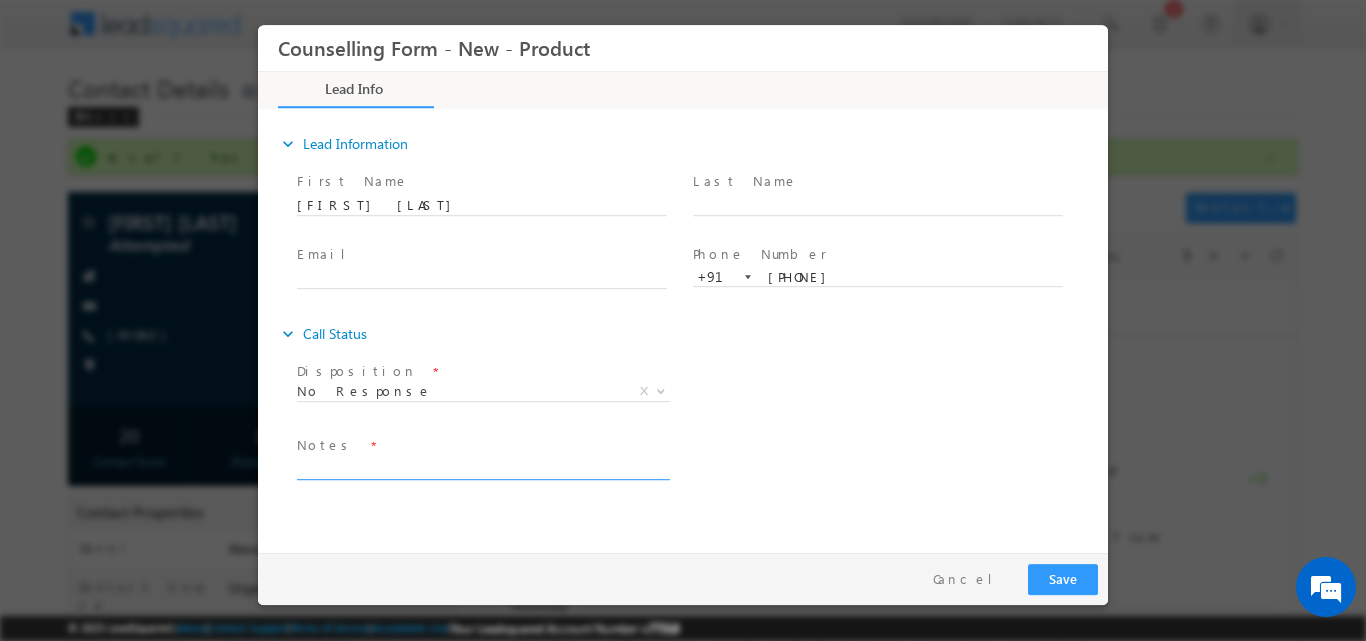 click at bounding box center (482, 467) 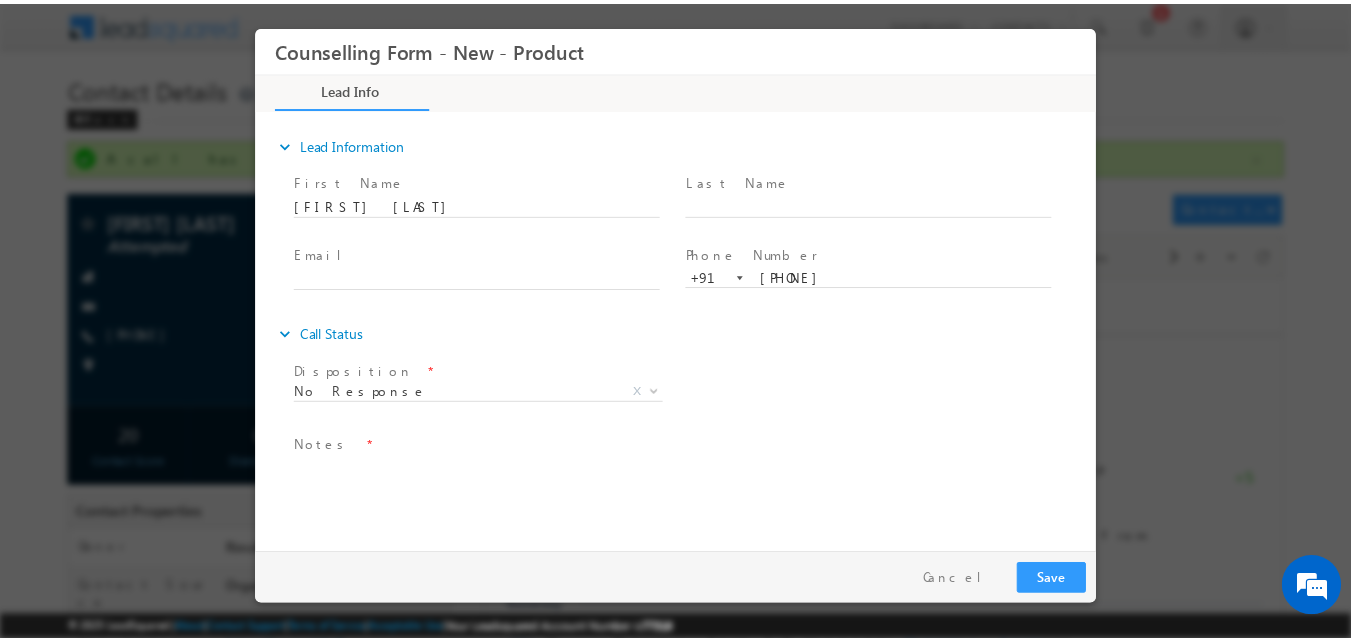 scroll, scrollTop: 0, scrollLeft: 0, axis: both 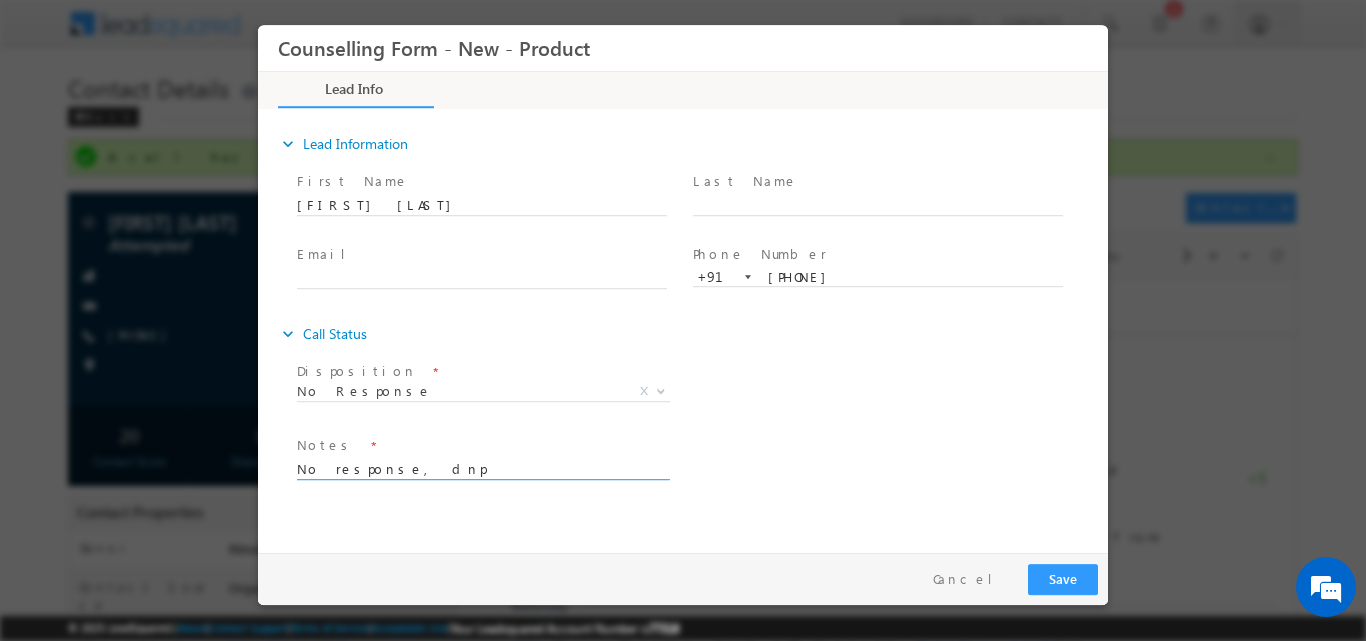 drag, startPoint x: 442, startPoint y: 468, endPoint x: 261, endPoint y: 480, distance: 181.39735 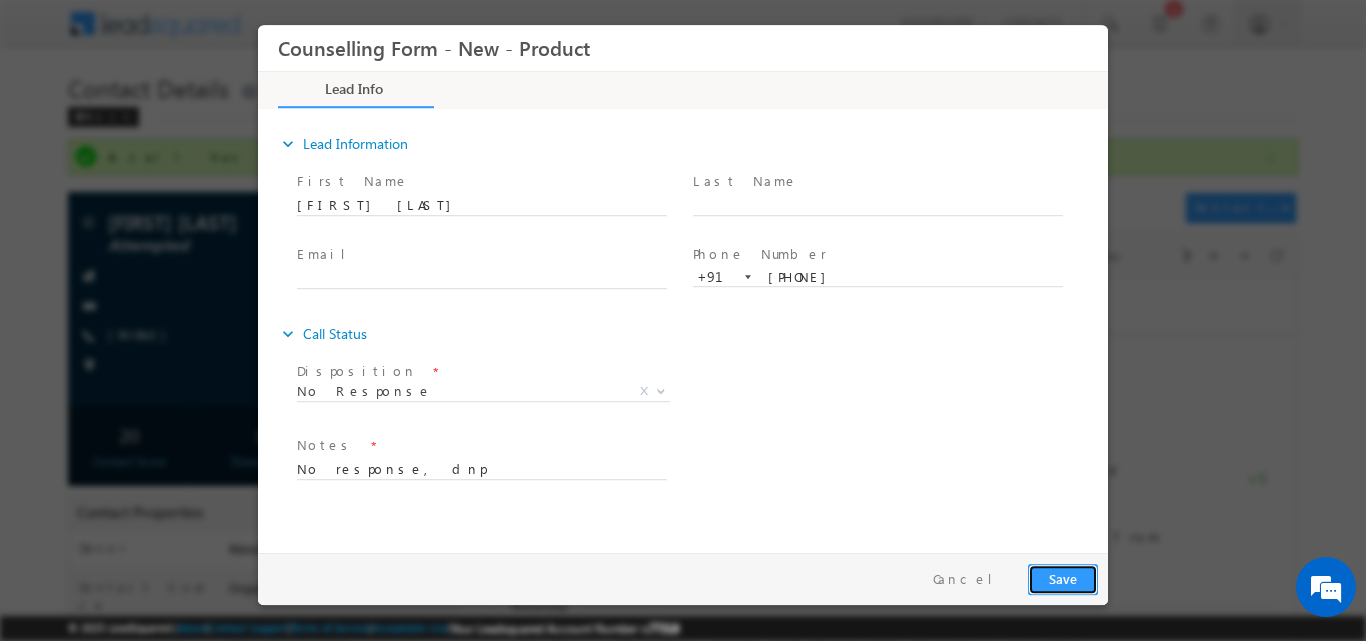 click on "Save" at bounding box center (1063, 578) 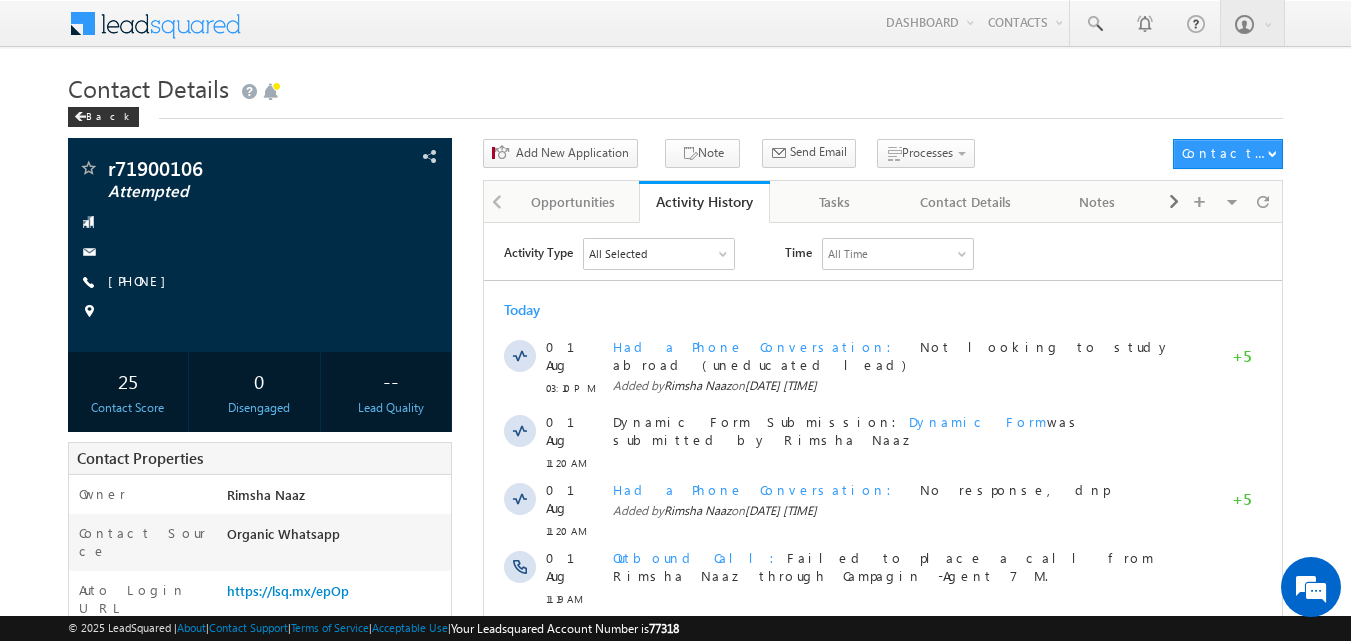 scroll, scrollTop: 0, scrollLeft: 0, axis: both 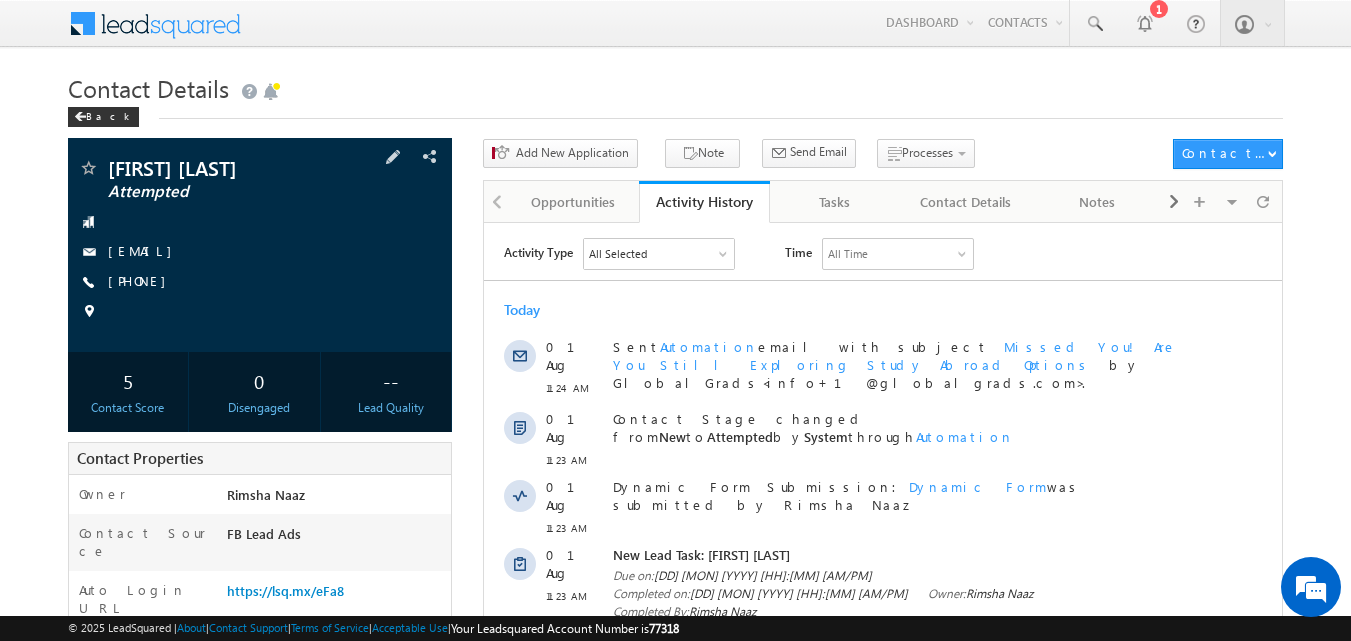 click on "[FIRST] [LAST]
Attempted
[EMAIL]
[PHONE]" at bounding box center (260, 245) 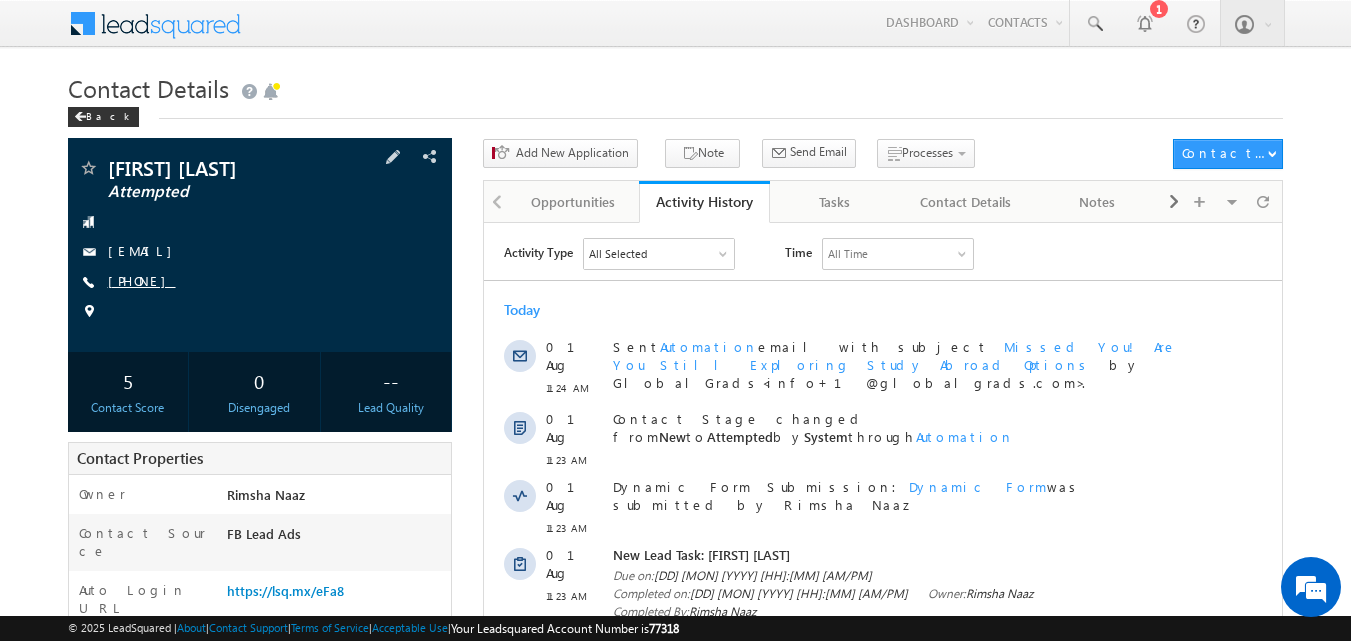 click on "[PHONE]" at bounding box center [142, 280] 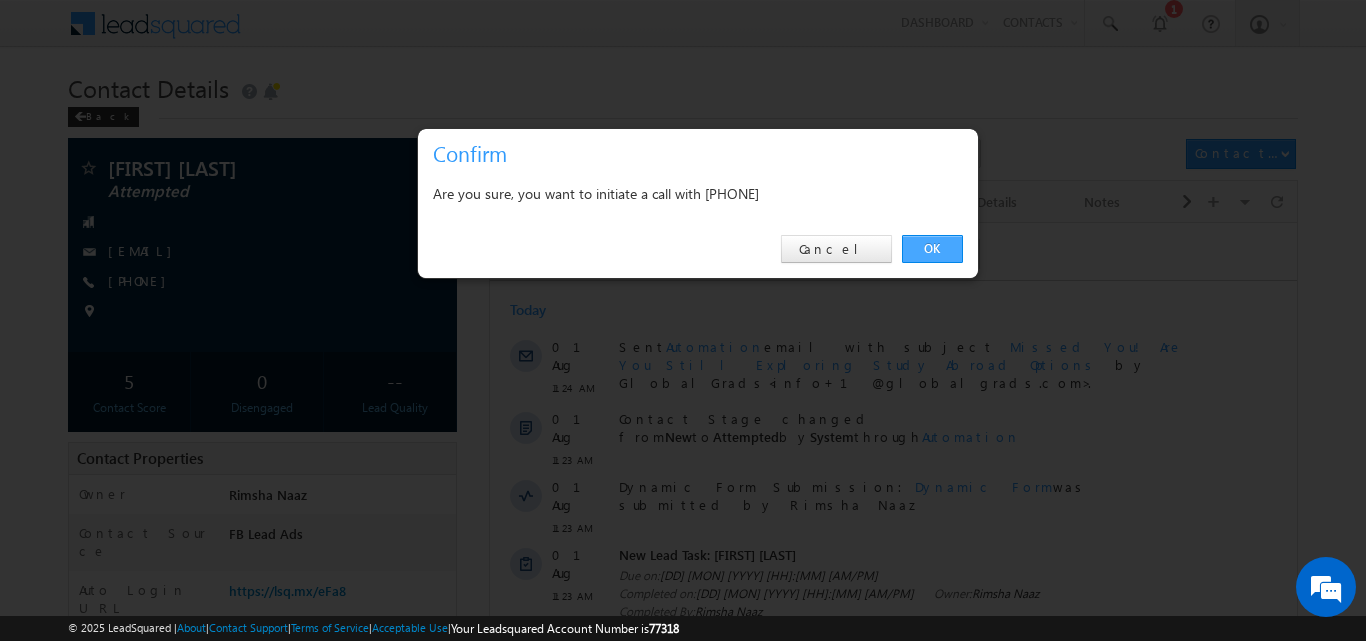 click on "OK" at bounding box center (932, 249) 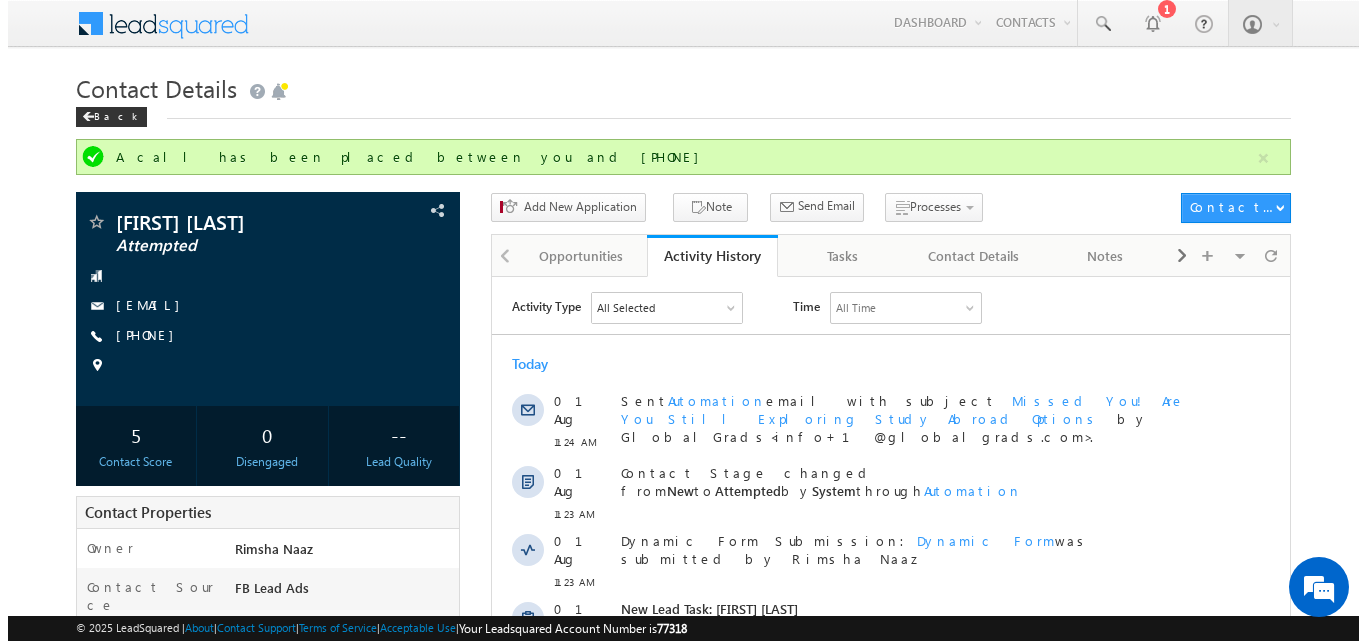 scroll, scrollTop: 0, scrollLeft: 0, axis: both 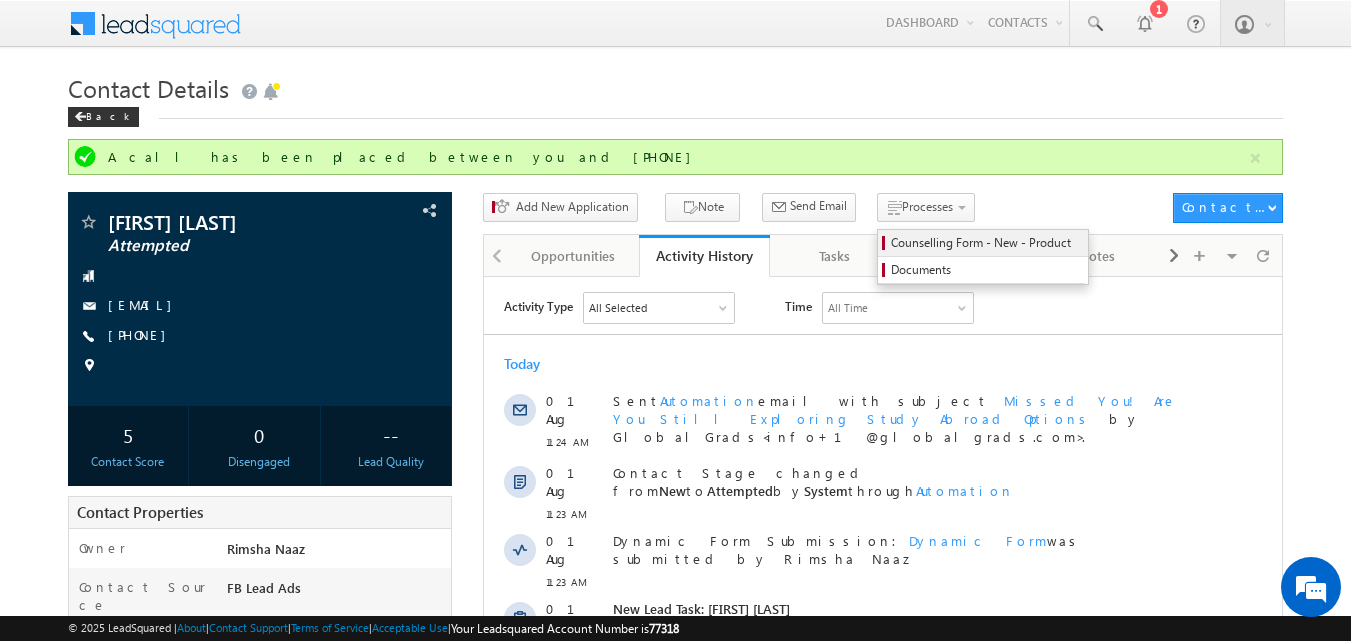 click on "Counselling Form - New - Product" at bounding box center [986, 243] 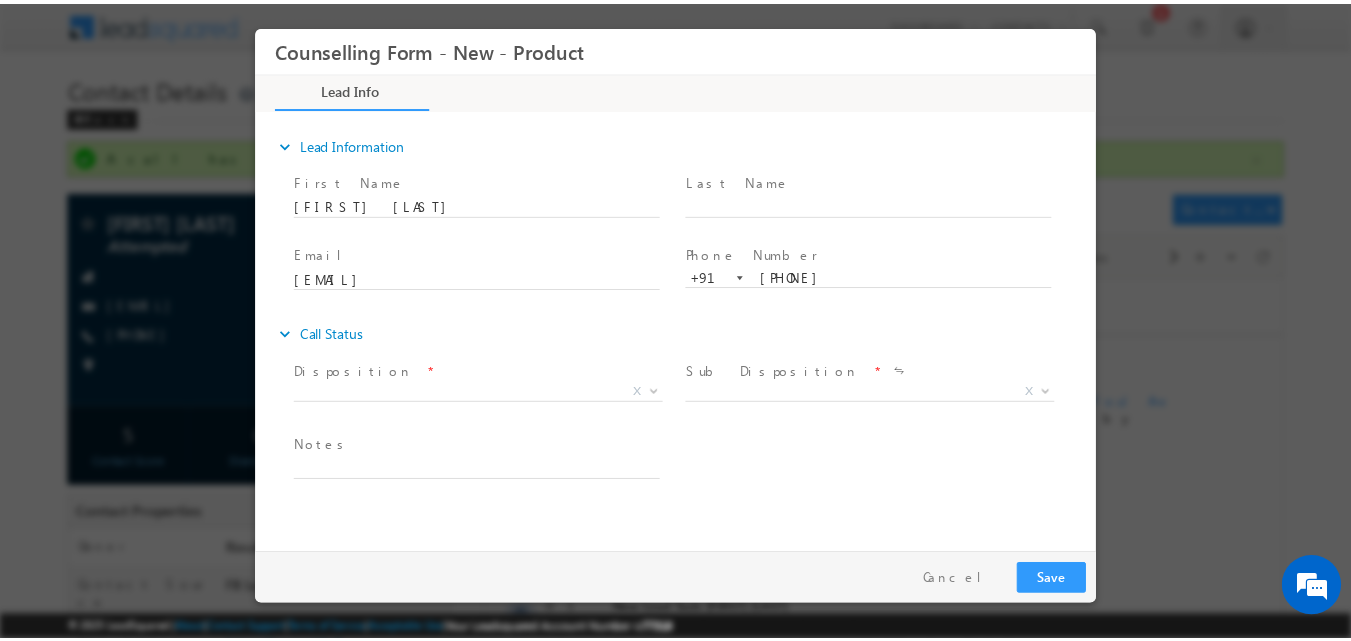 scroll, scrollTop: 0, scrollLeft: 0, axis: both 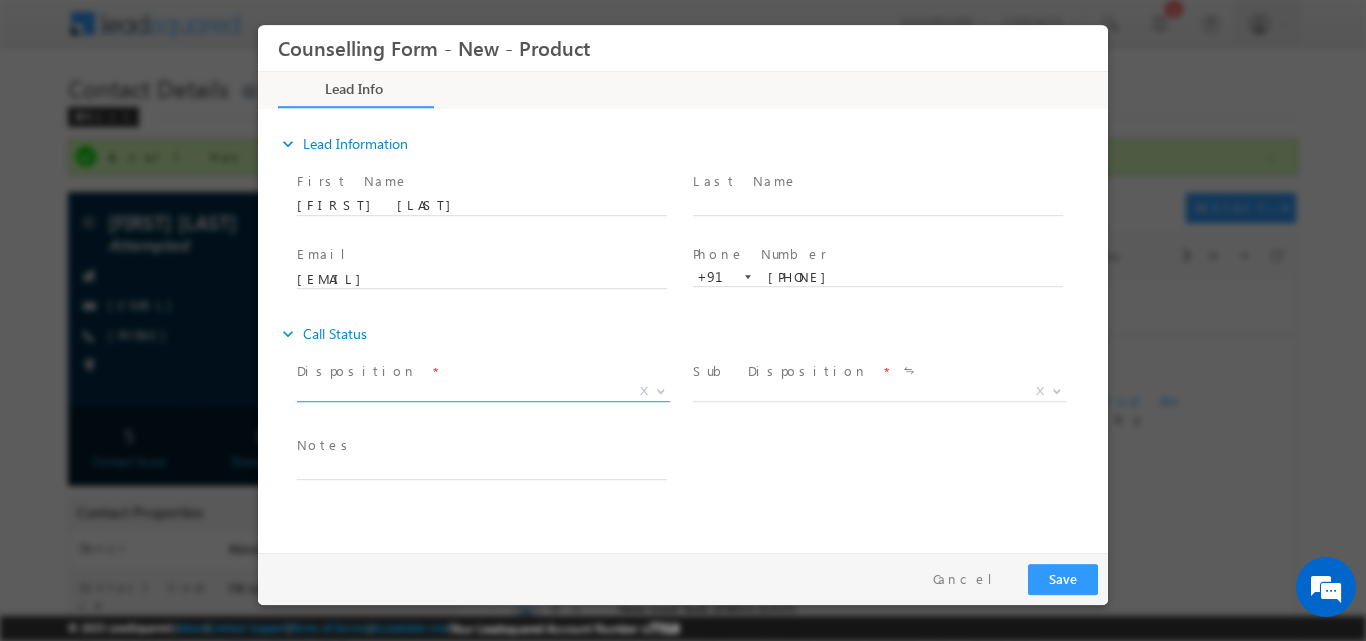 click at bounding box center (659, 390) 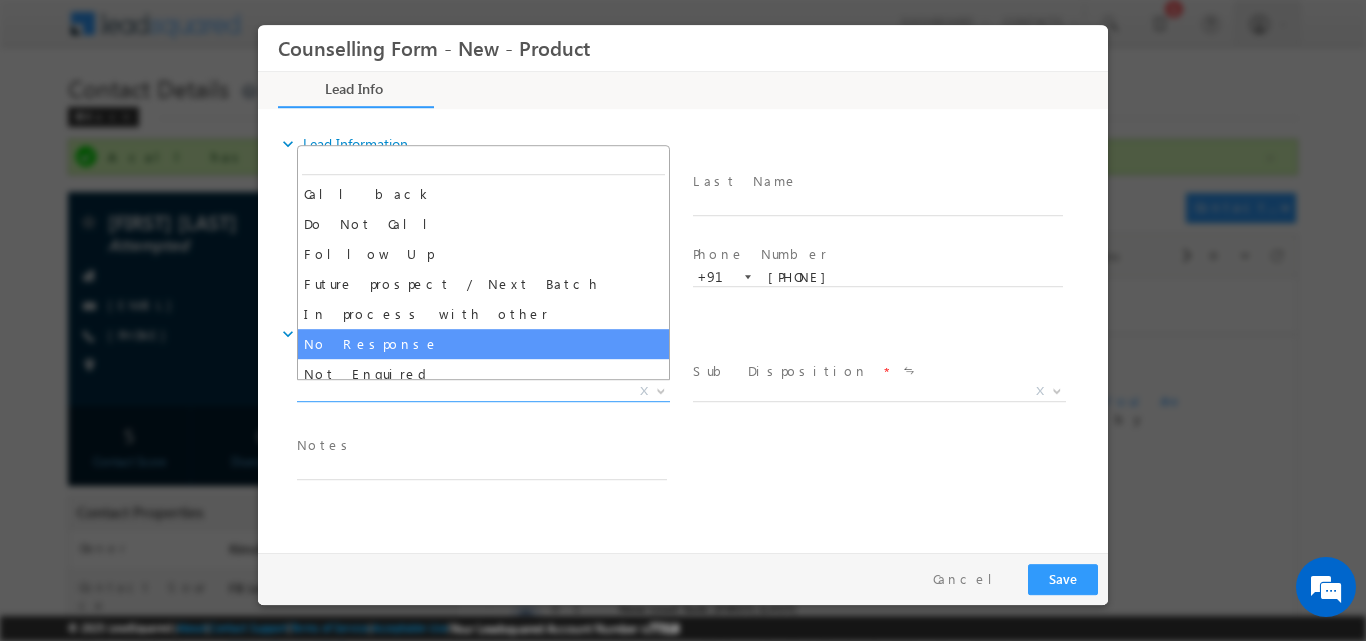 select on "No Response" 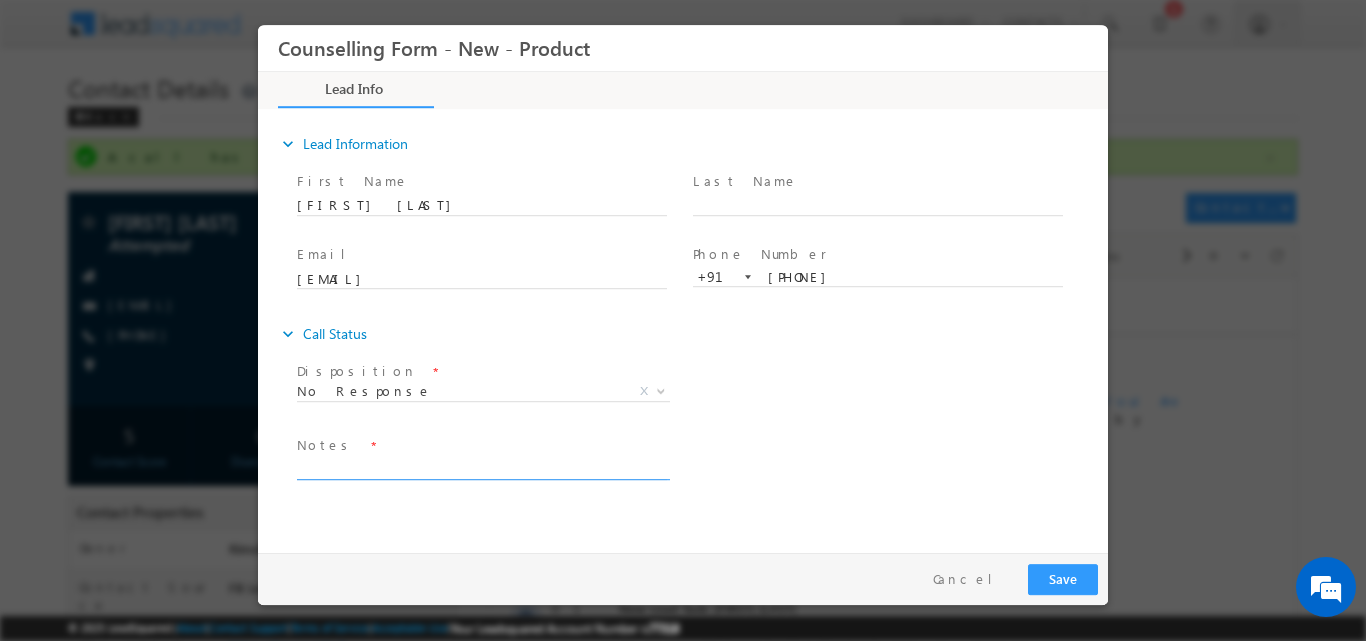 click at bounding box center (482, 467) 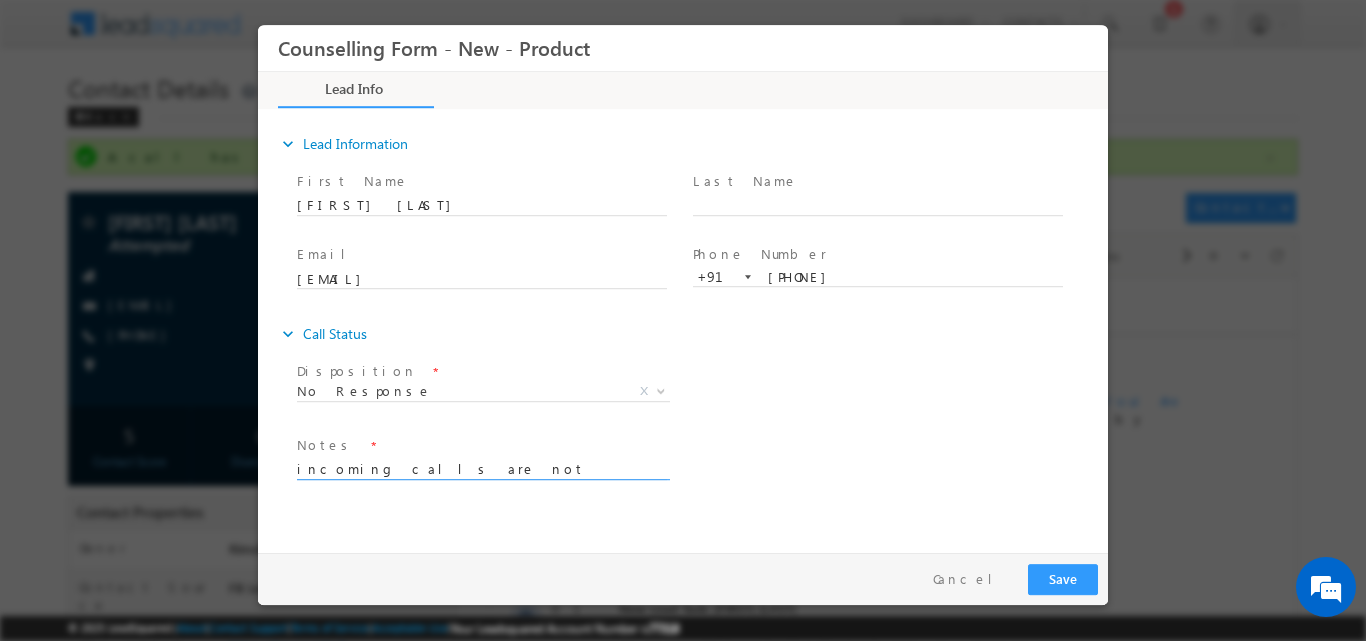 drag, startPoint x: 168, startPoint y: 495, endPoint x: 19, endPoint y: 513, distance: 150.08331 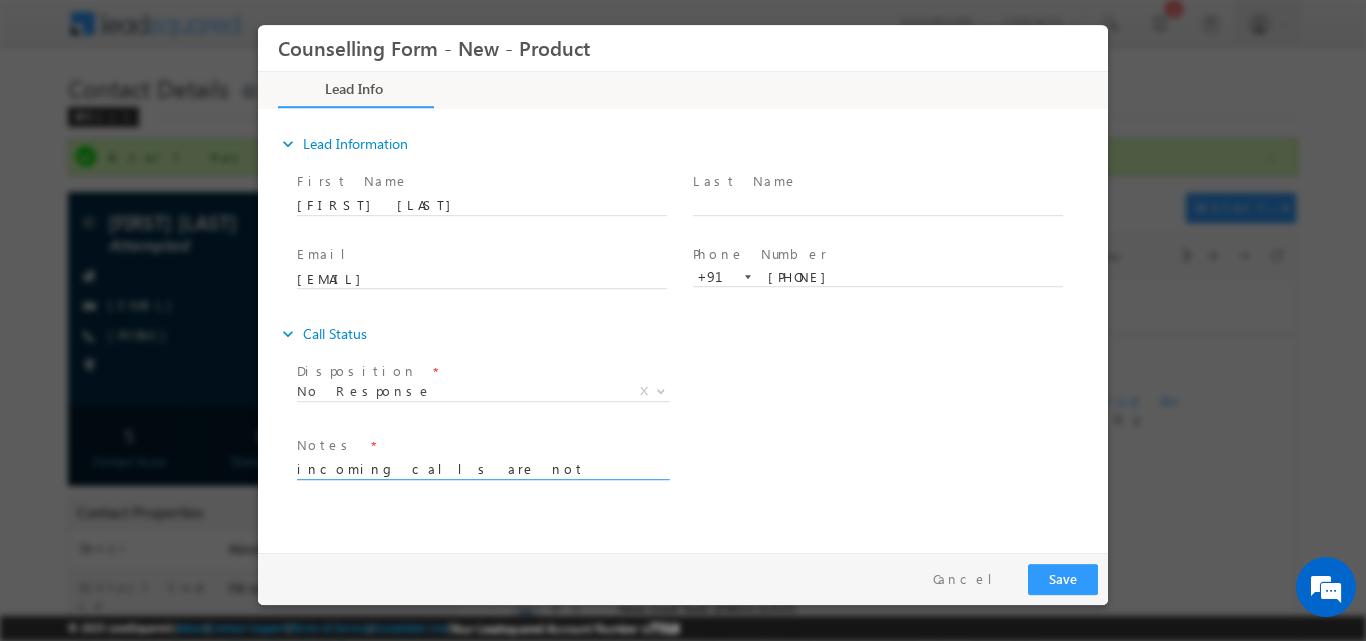 click on "Counselling Form - New - Product
Lead Info Documents" at bounding box center (683, 283) 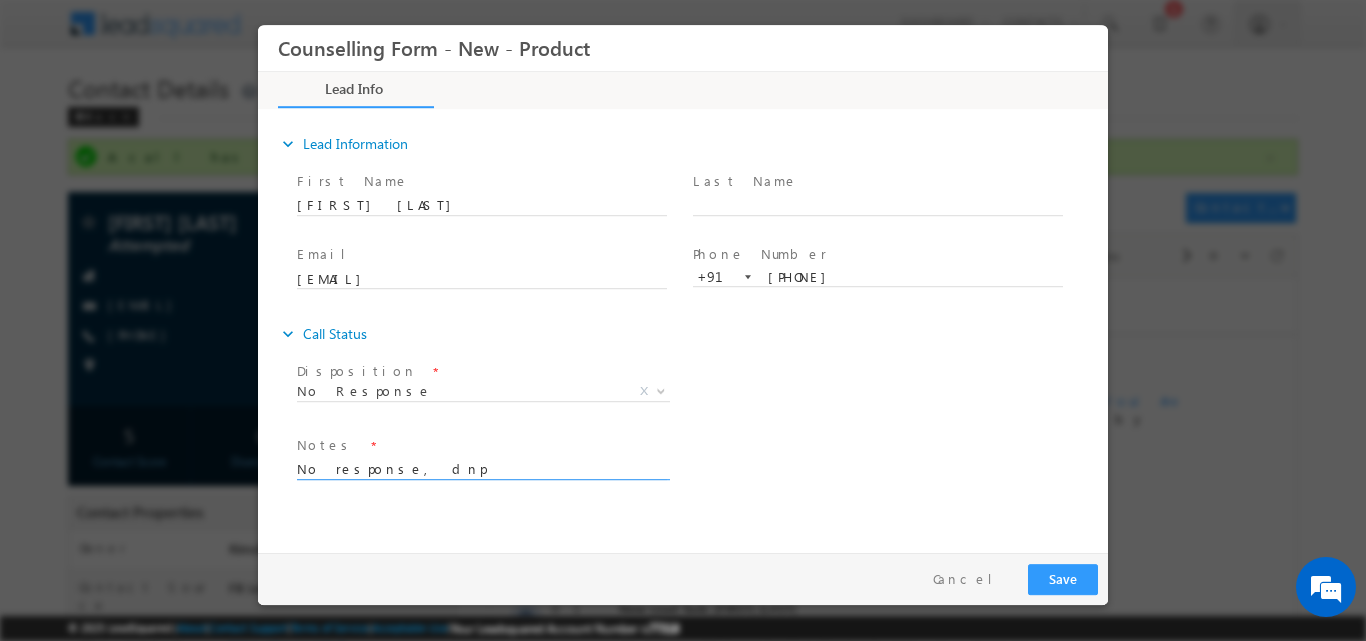 drag, startPoint x: 325, startPoint y: 470, endPoint x: 448, endPoint y: 515, distance: 130.97328 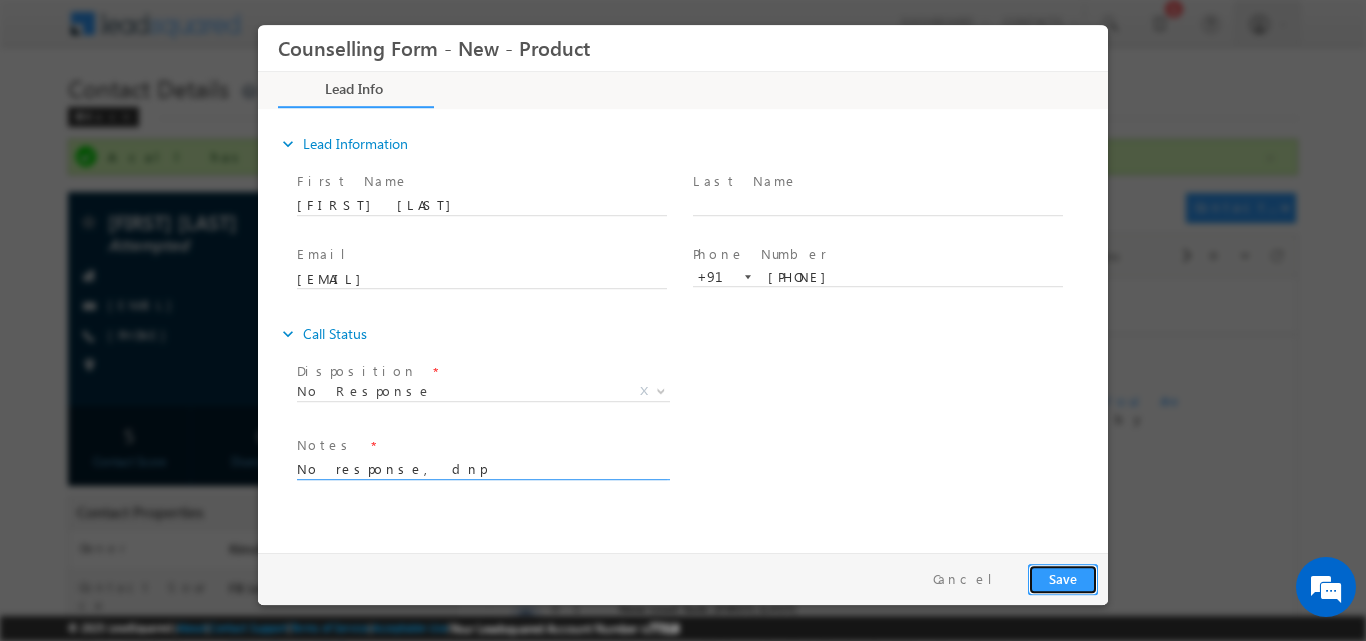 click on "Save" at bounding box center (1063, 578) 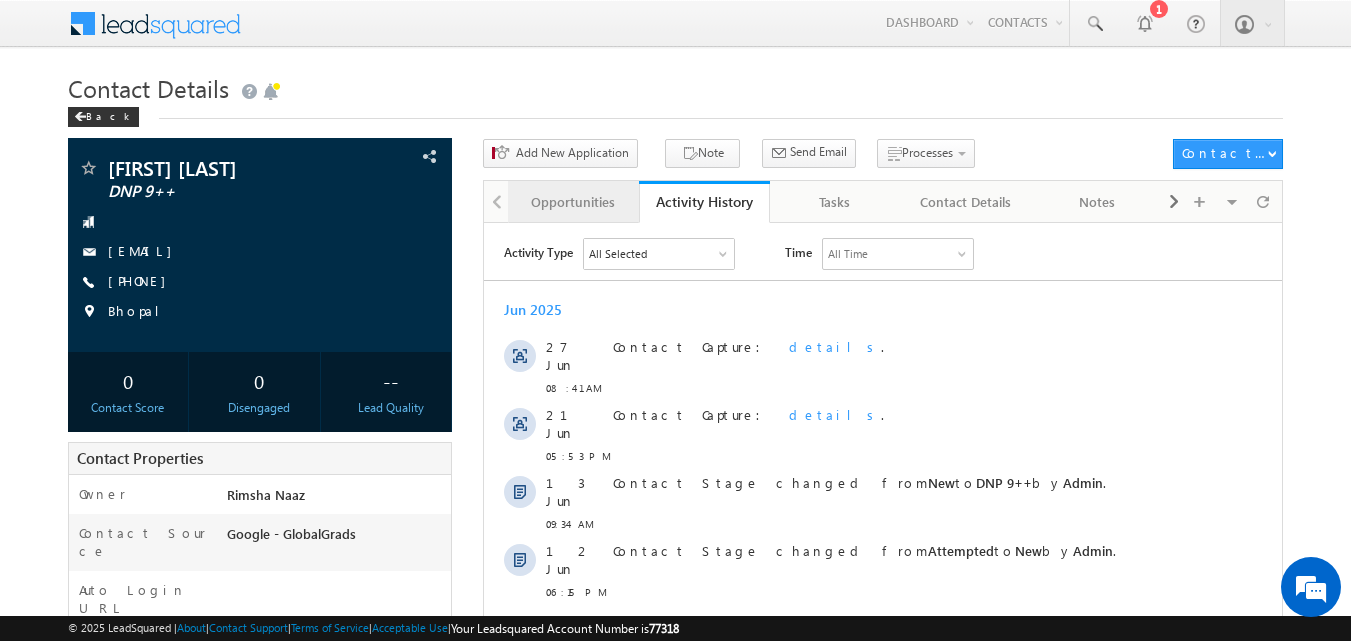 scroll, scrollTop: 0, scrollLeft: 0, axis: both 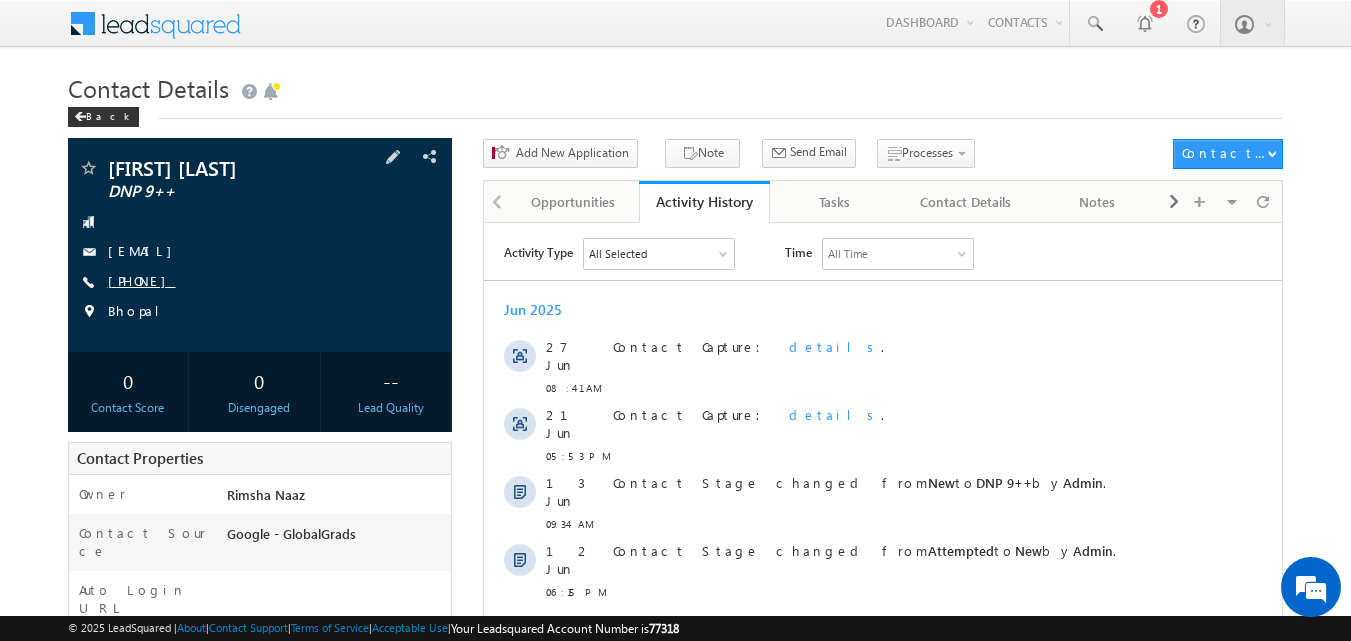 click on "+91-7987599687" at bounding box center (142, 280) 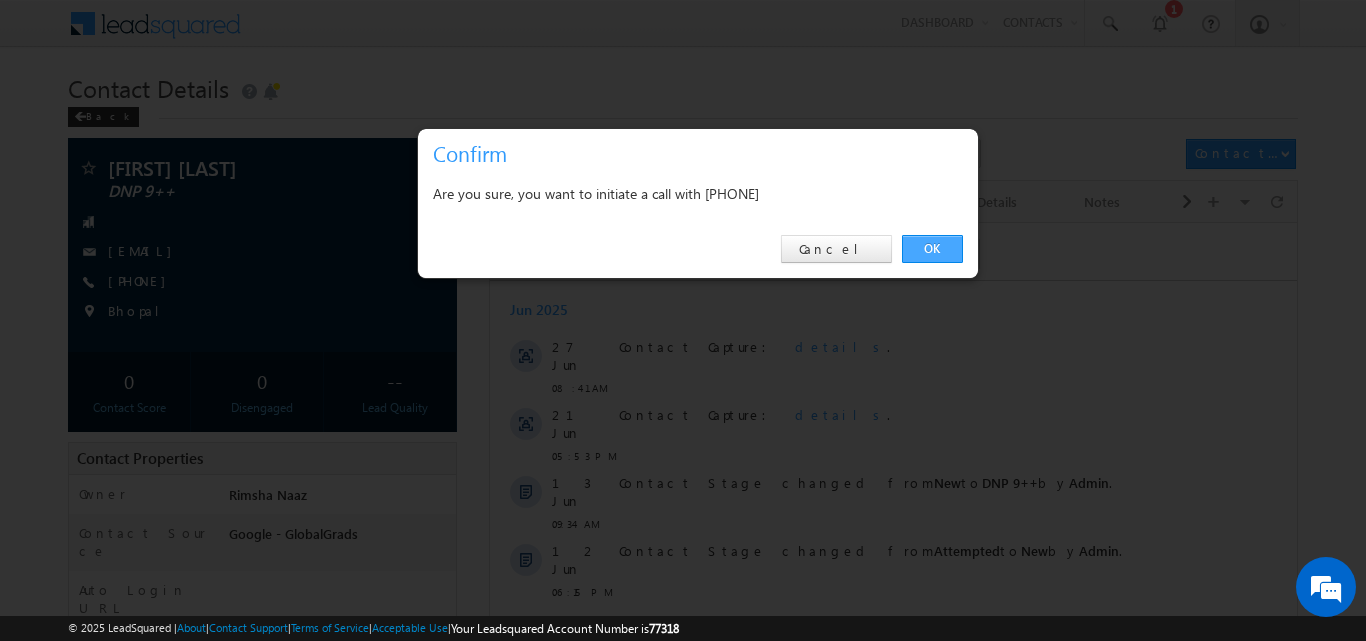 click on "OK" at bounding box center (932, 249) 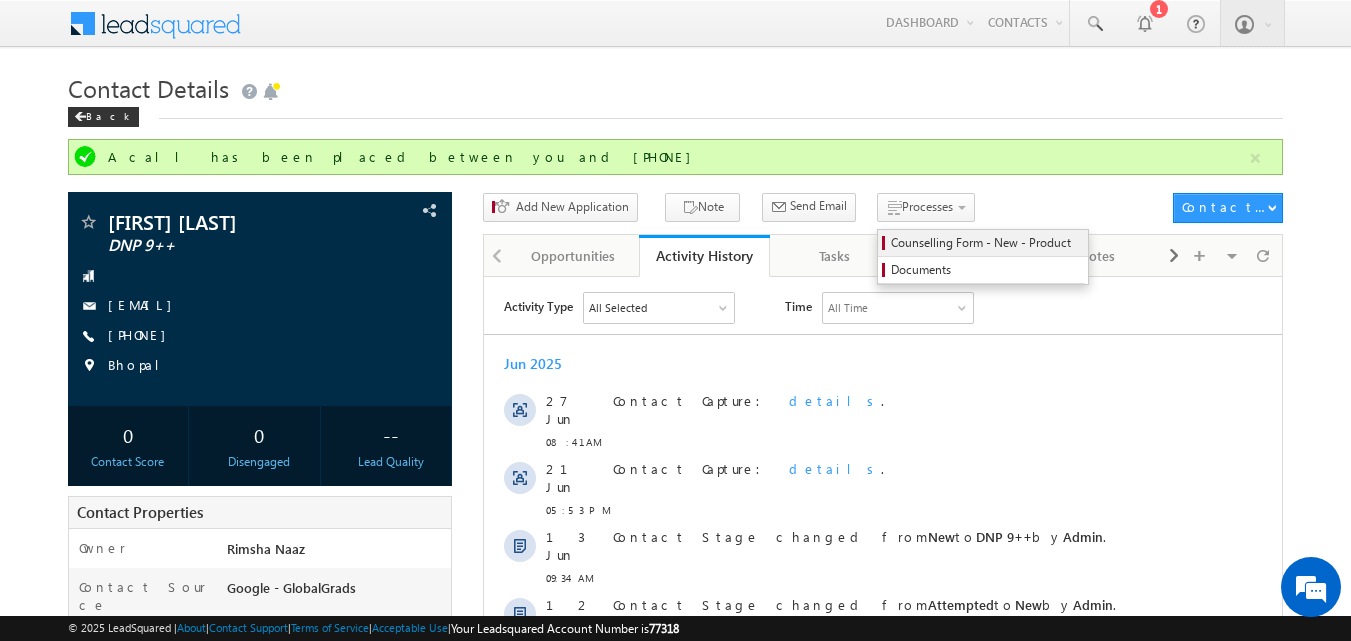click on "Counselling Form - New - Product" at bounding box center (986, 243) 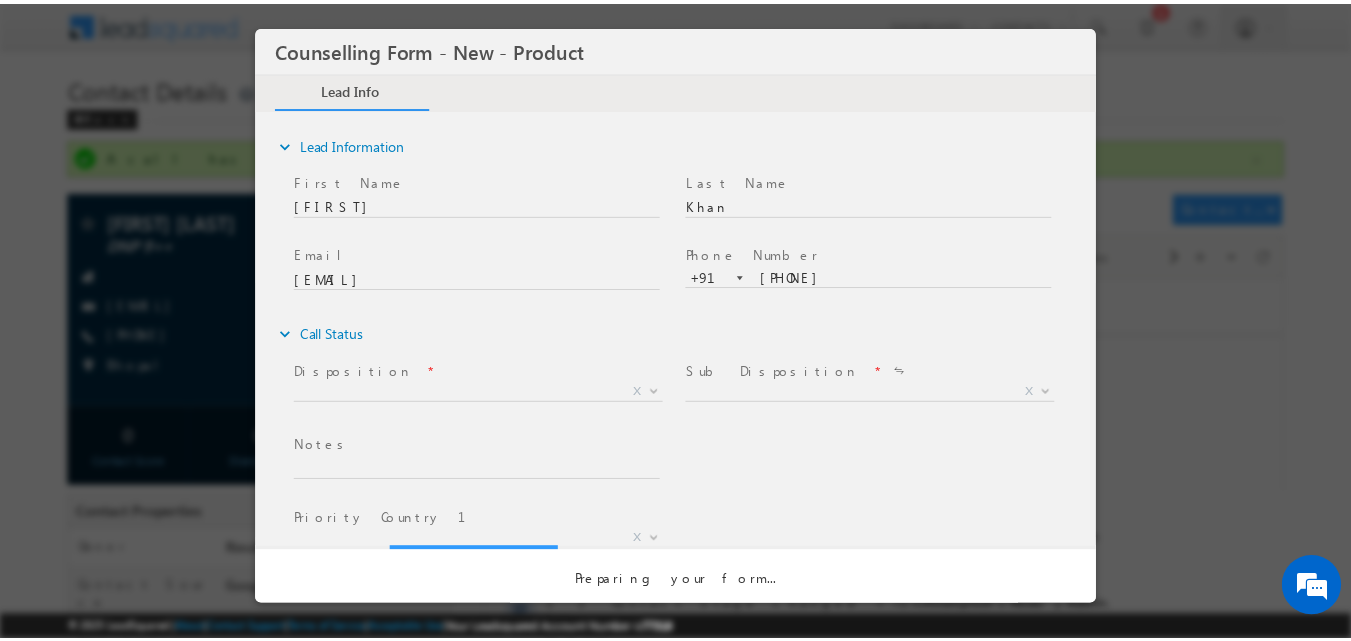 scroll, scrollTop: 0, scrollLeft: 0, axis: both 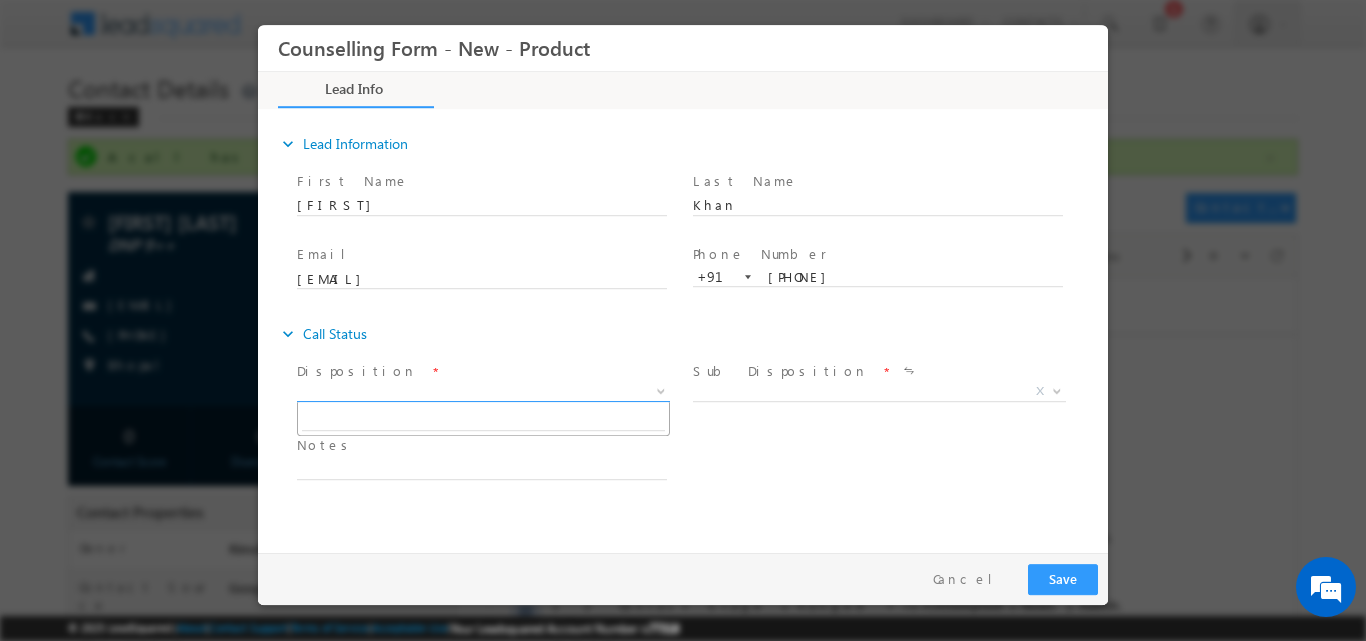 click at bounding box center [659, 390] 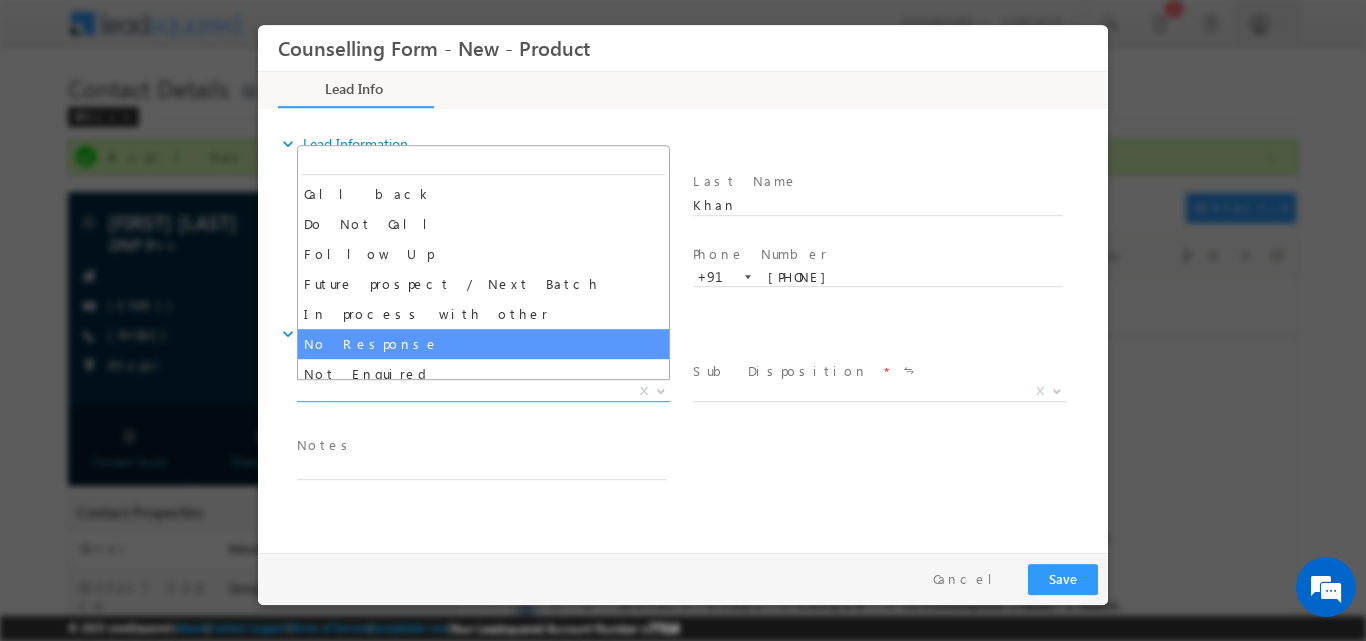 select on "No Response" 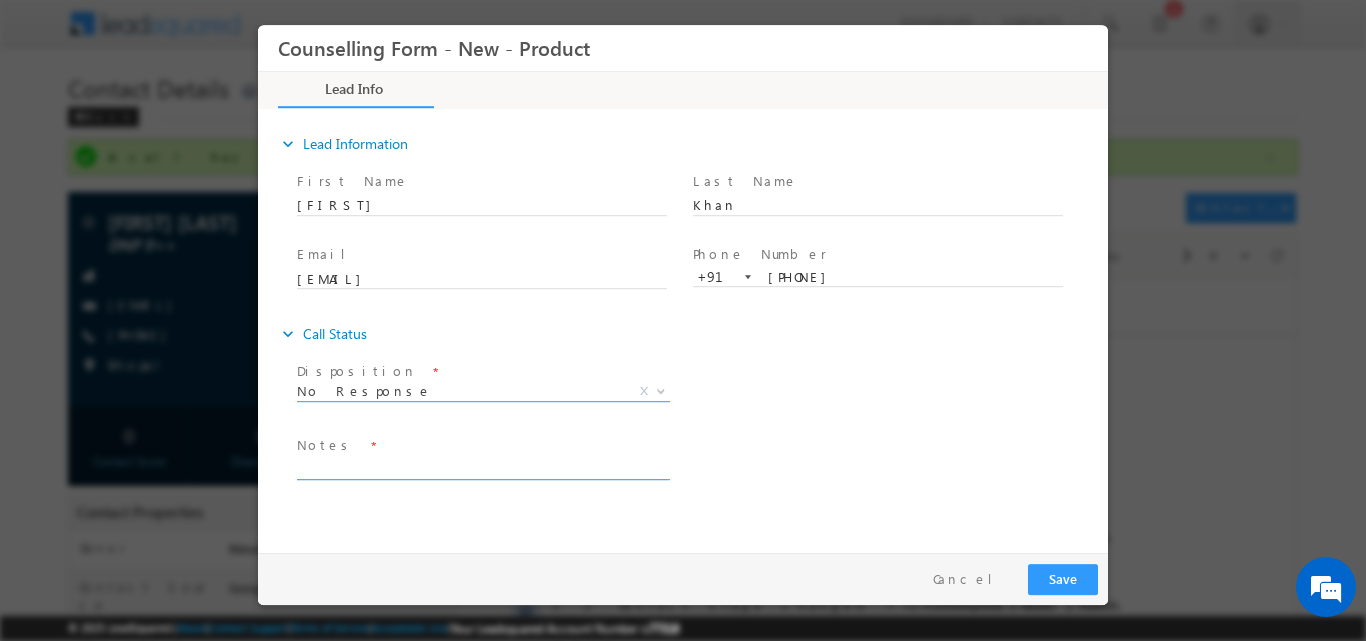 click at bounding box center [482, 467] 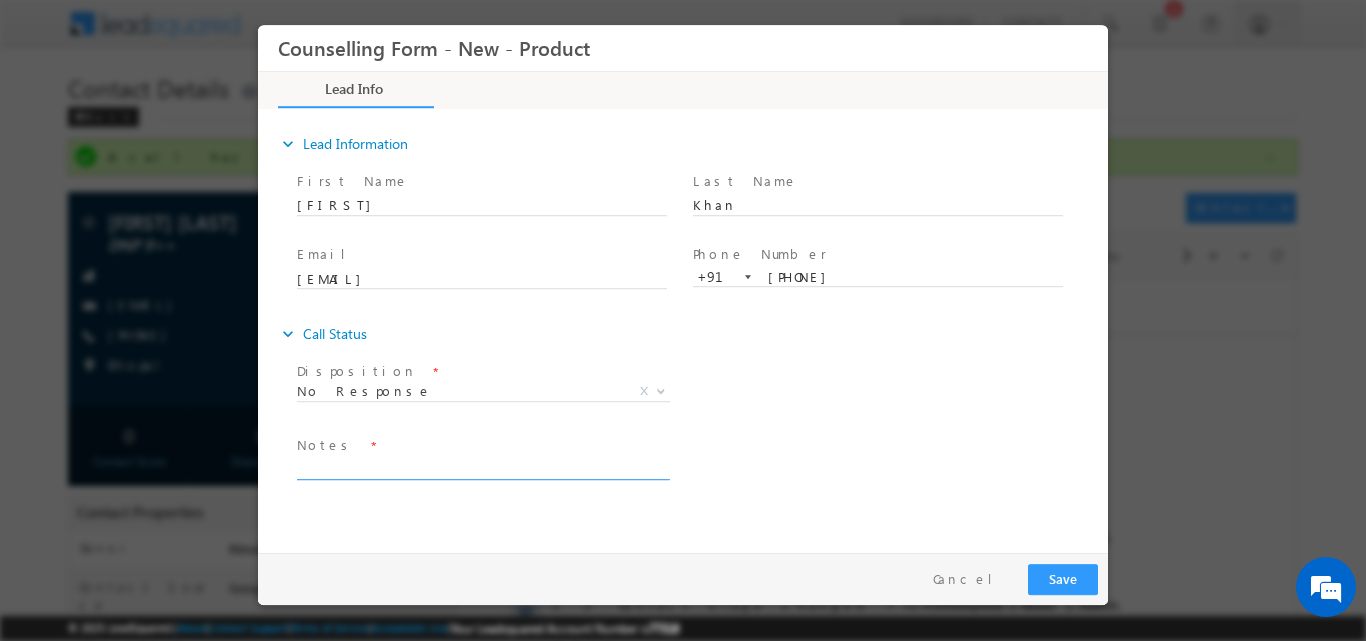 click at bounding box center (482, 467) 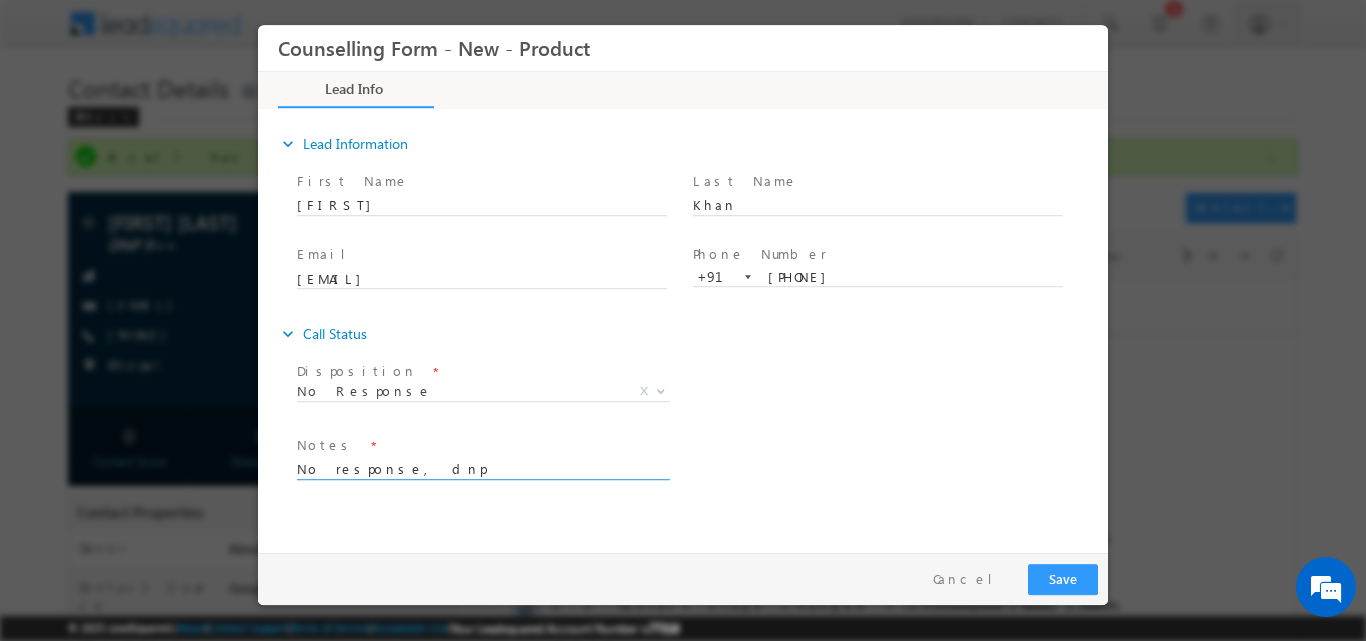 type on "No response, dnp" 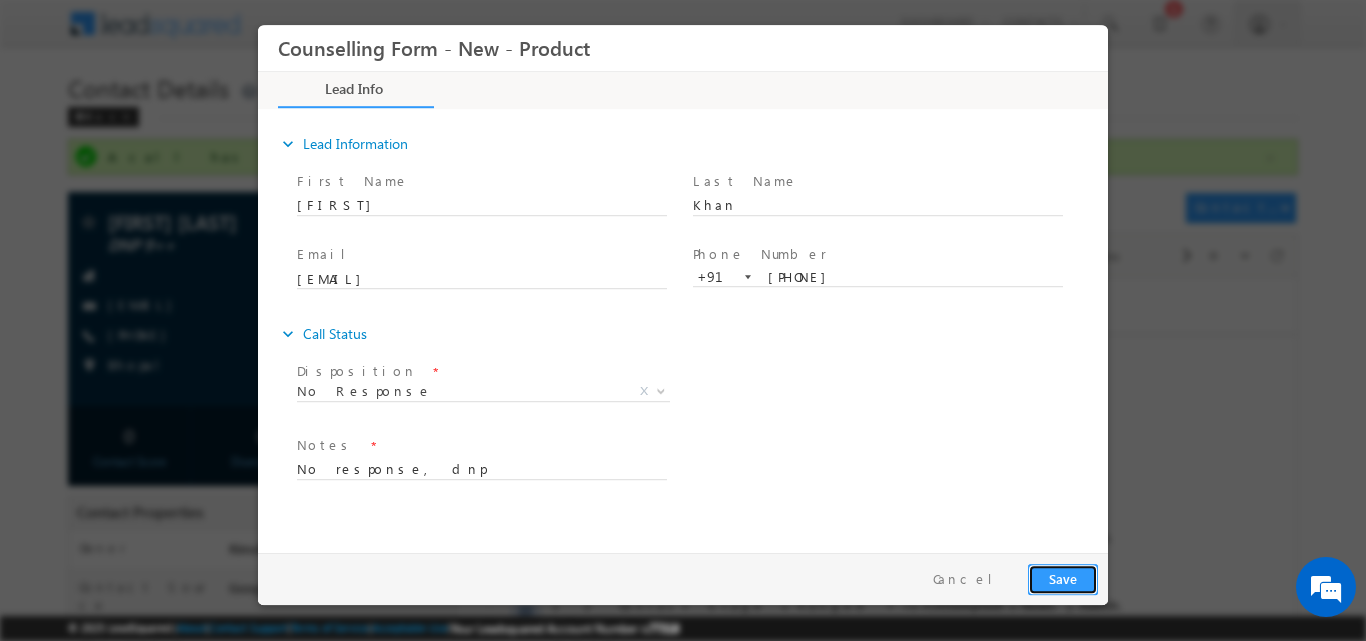 drag, startPoint x: 1056, startPoint y: 577, endPoint x: 1277, endPoint y: 36, distance: 584.39886 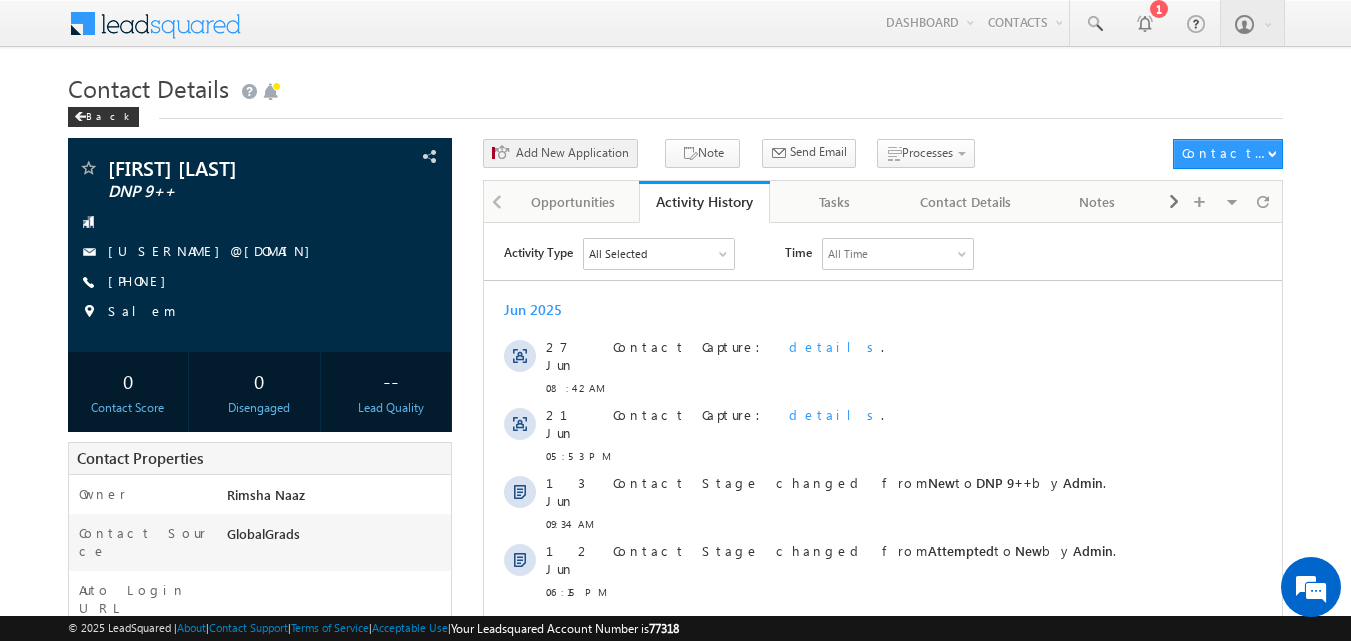 scroll, scrollTop: 0, scrollLeft: 0, axis: both 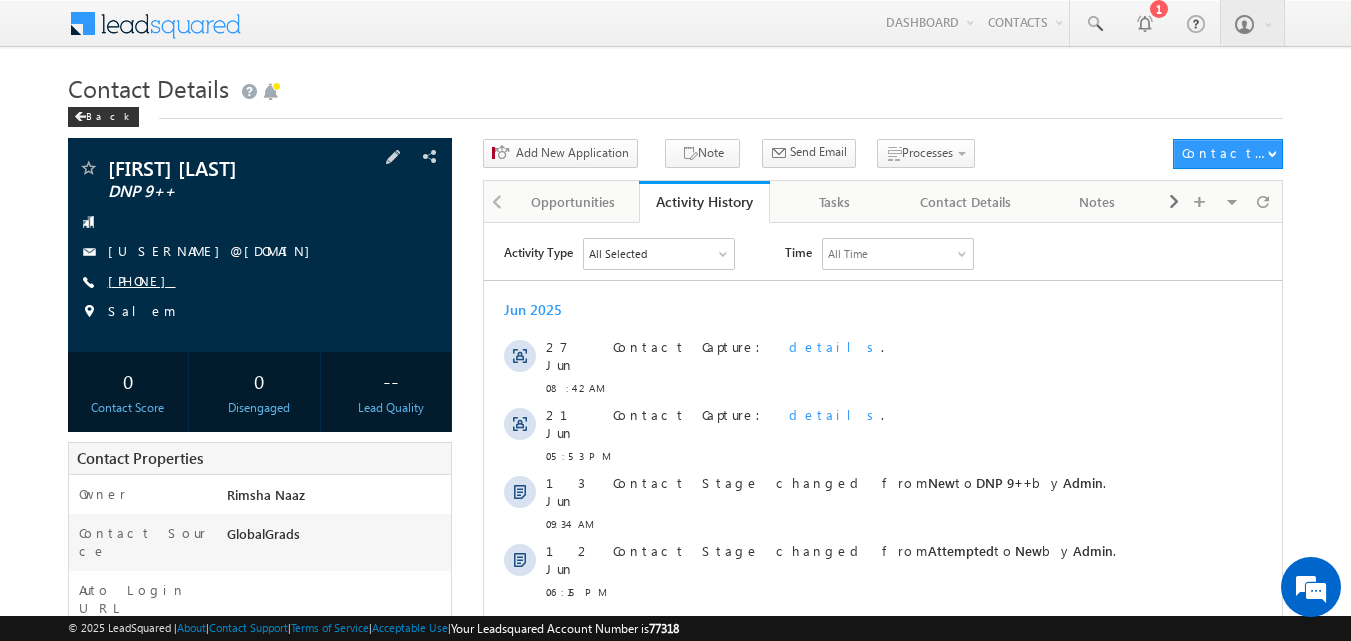 click on "[PHONE]" at bounding box center (142, 280) 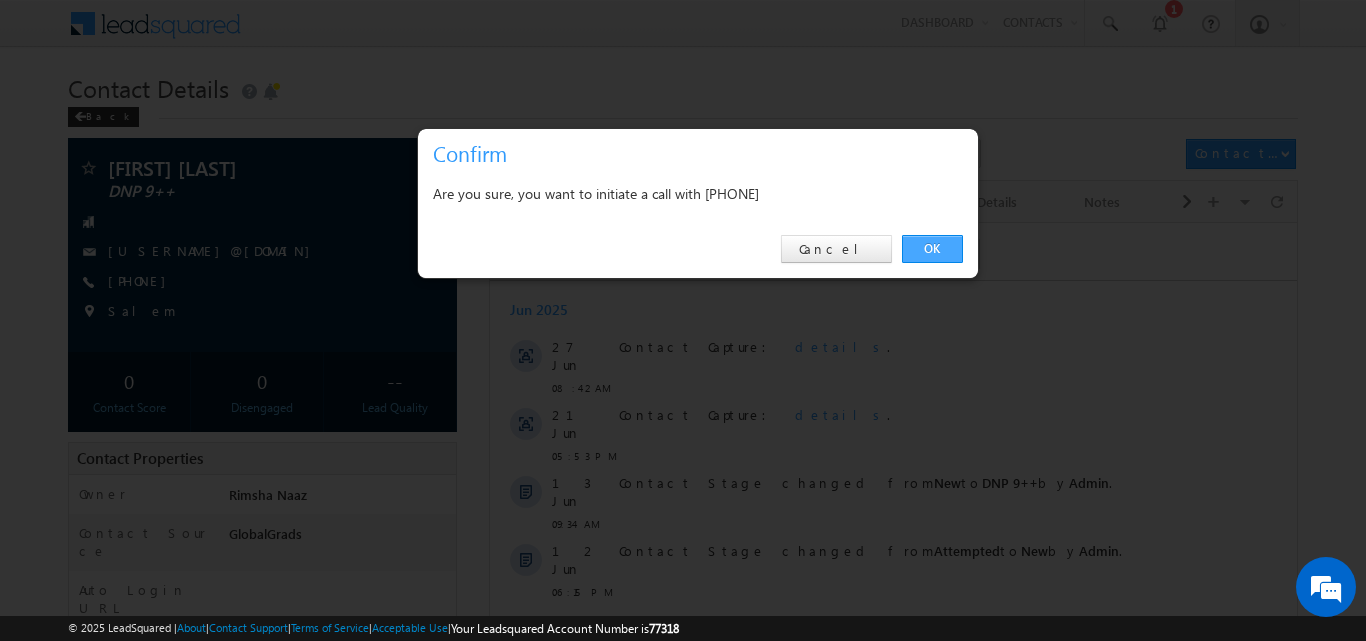 click on "OK" at bounding box center (932, 249) 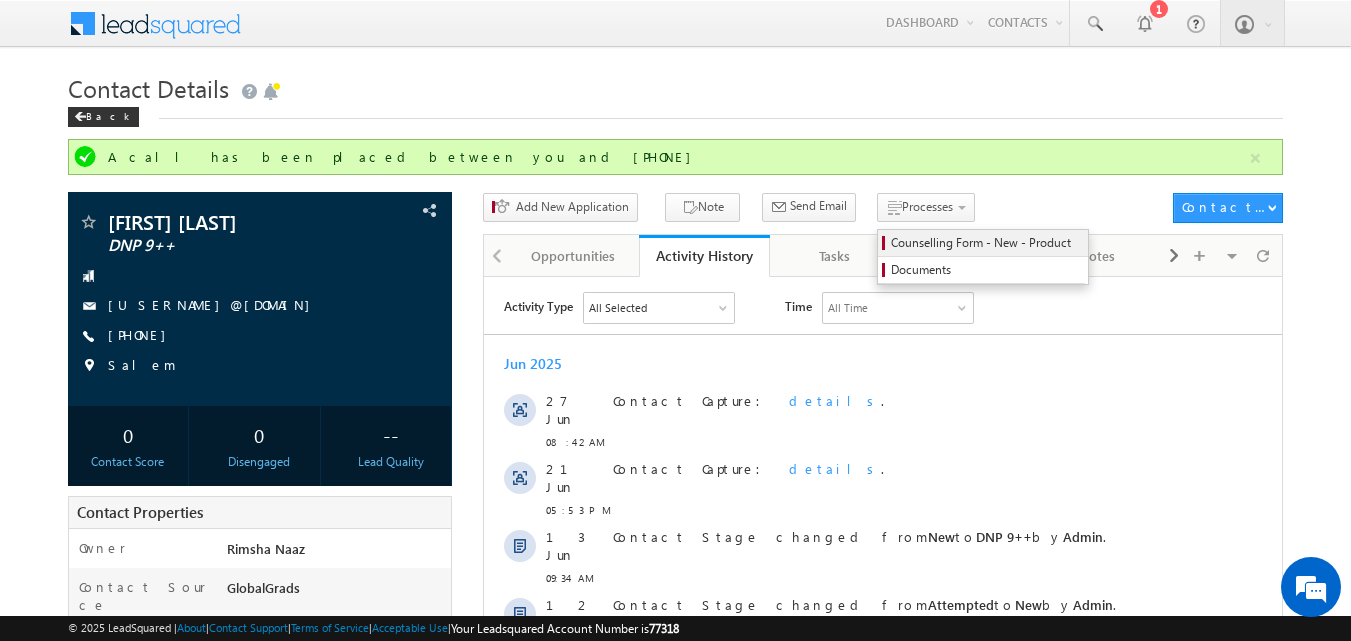 click on "Counselling Form - New - Product" at bounding box center (986, 243) 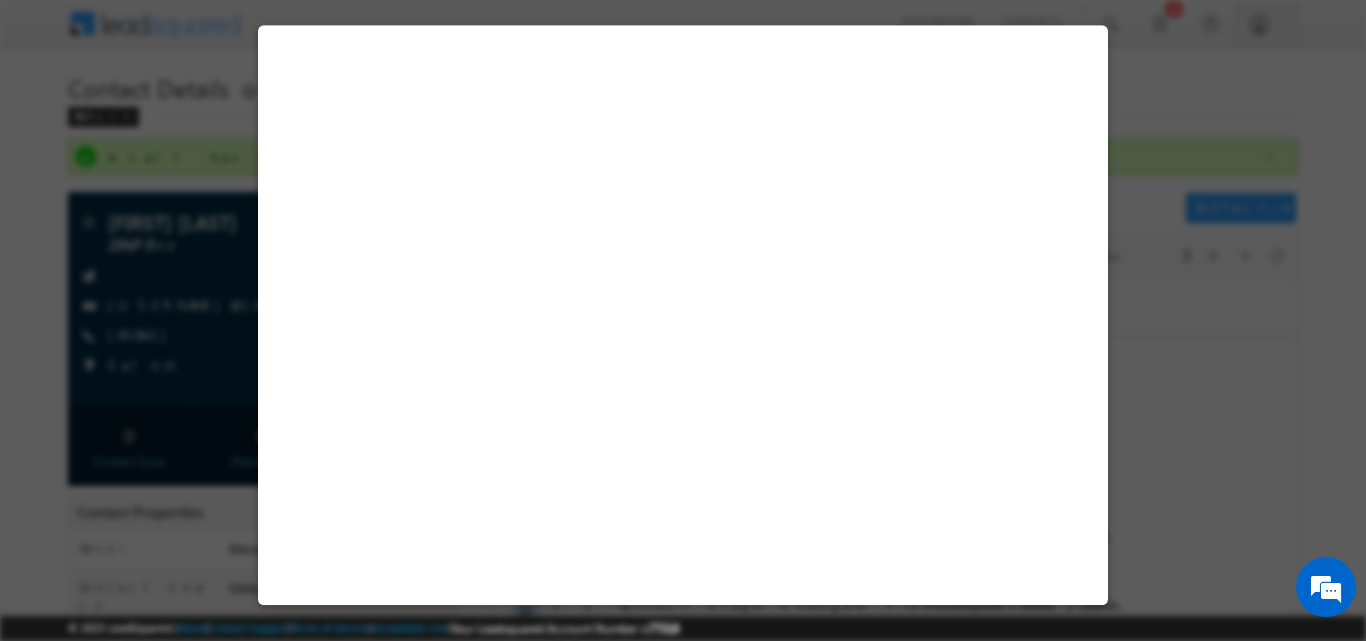 select on "DNP 9++" 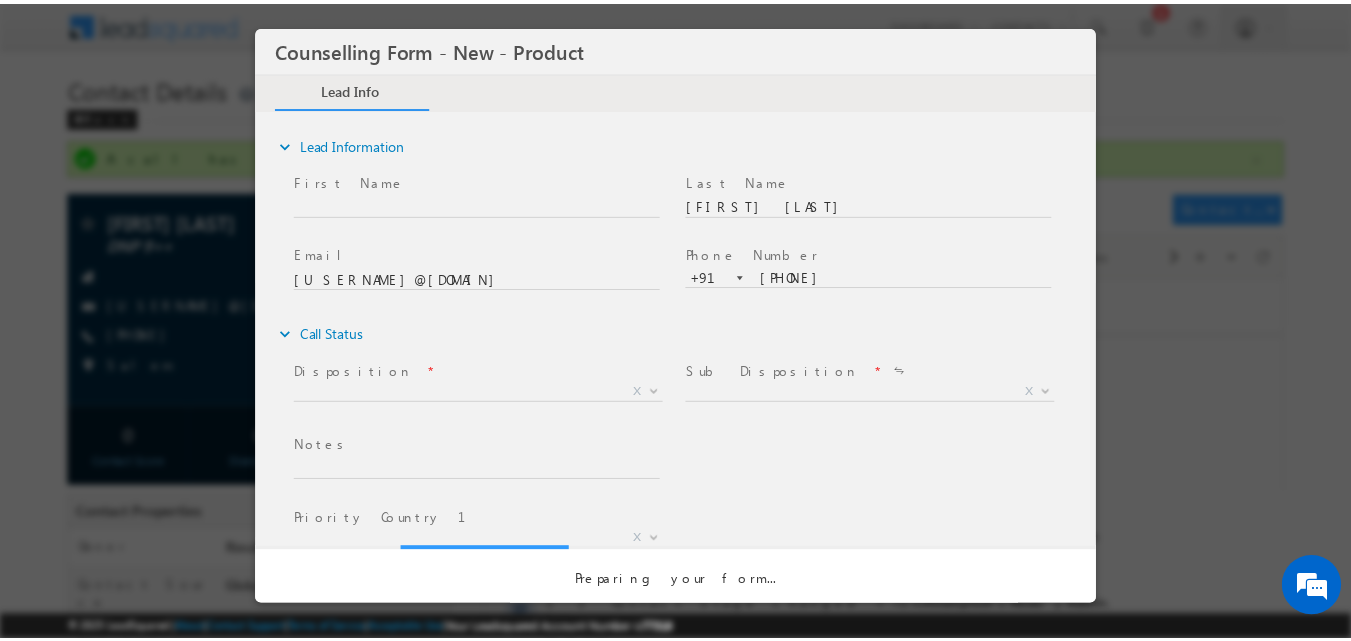 scroll, scrollTop: 0, scrollLeft: 0, axis: both 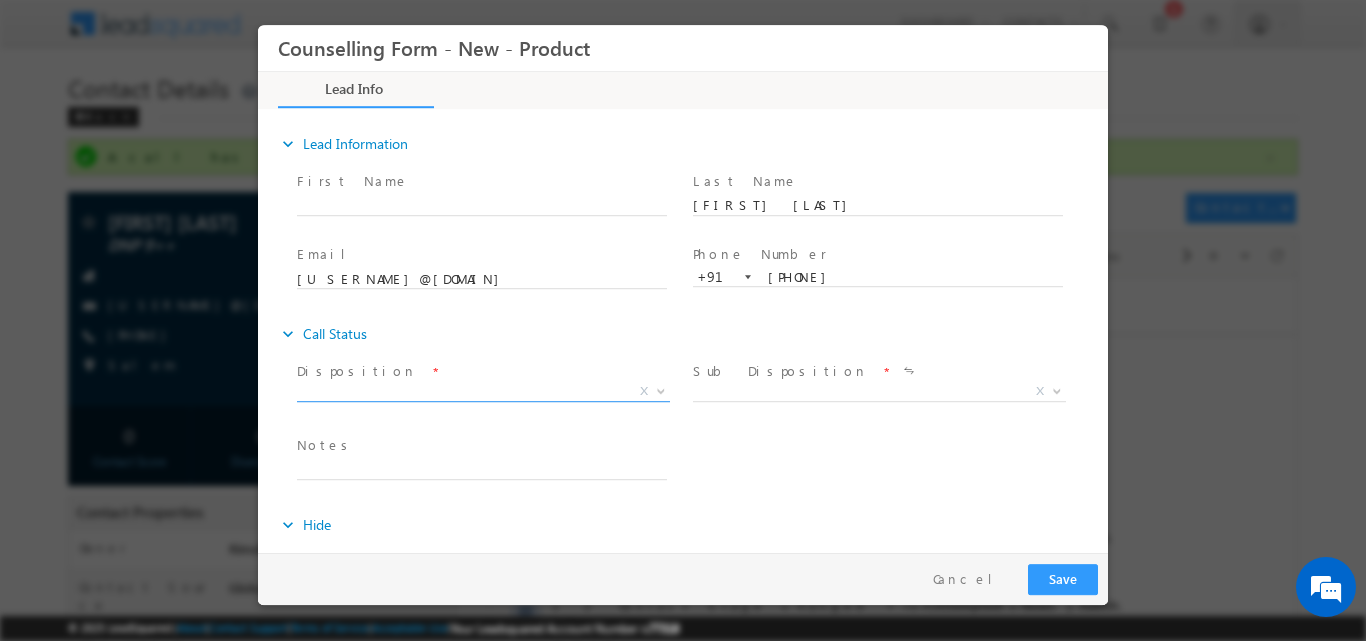 click at bounding box center [661, 389] 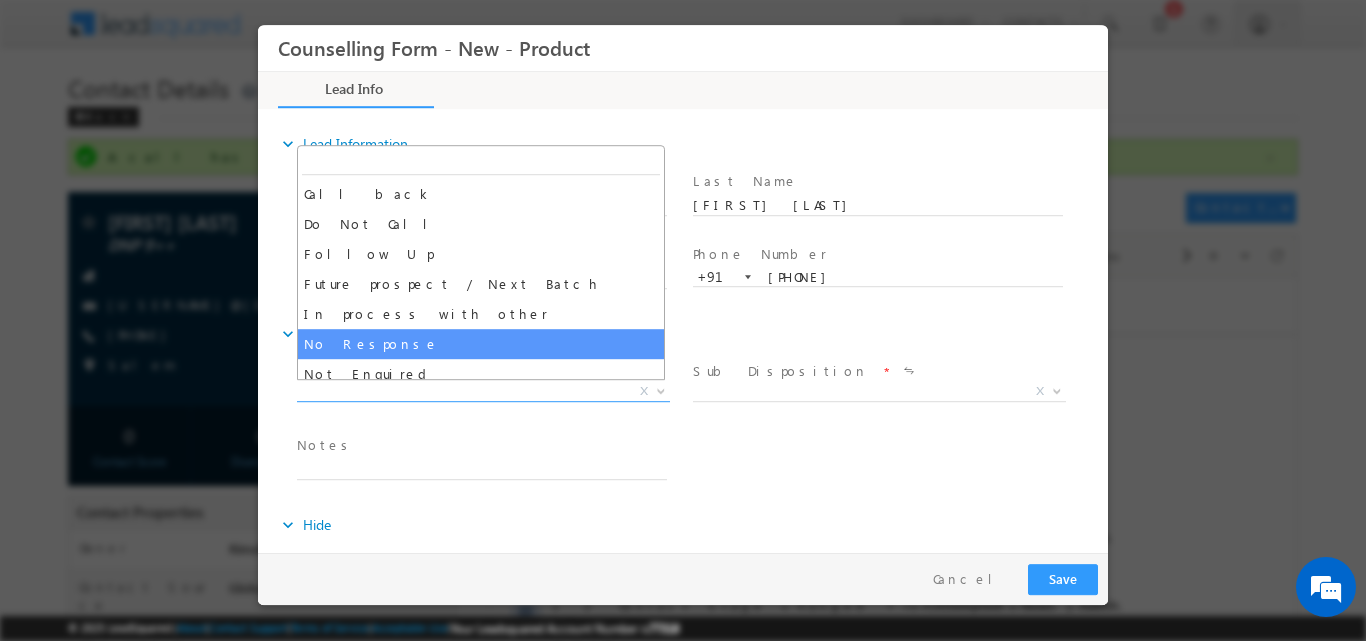 select on "No Response" 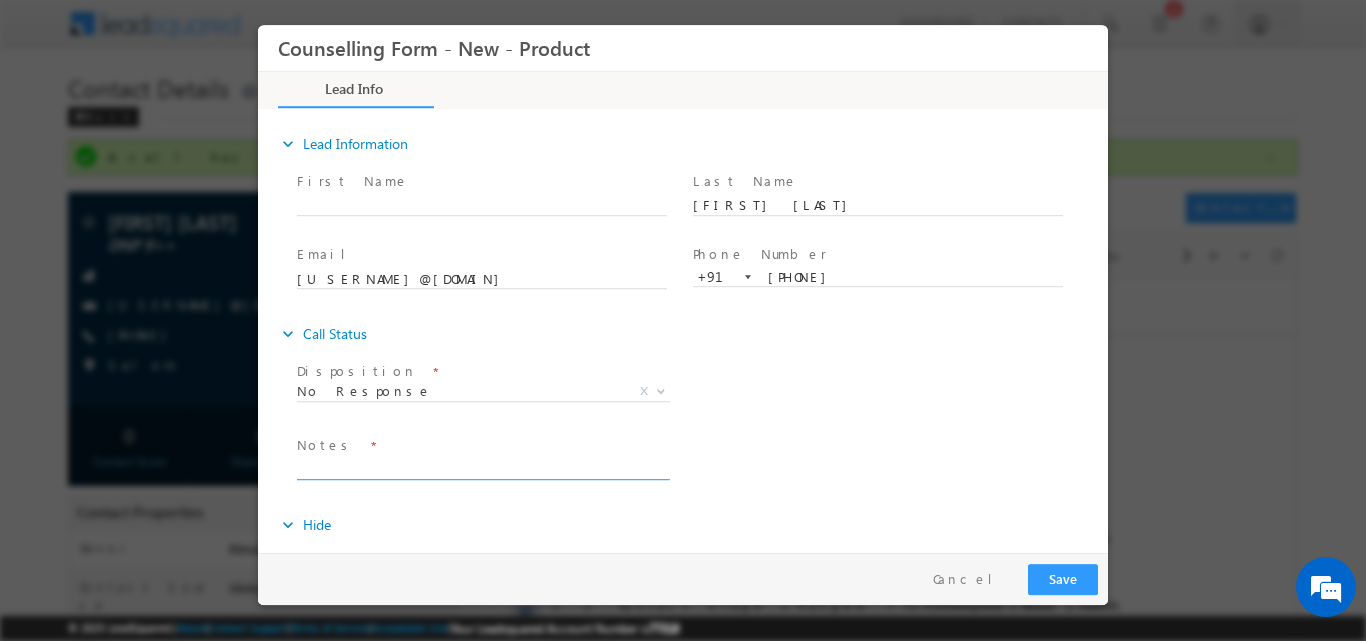 click at bounding box center (482, 467) 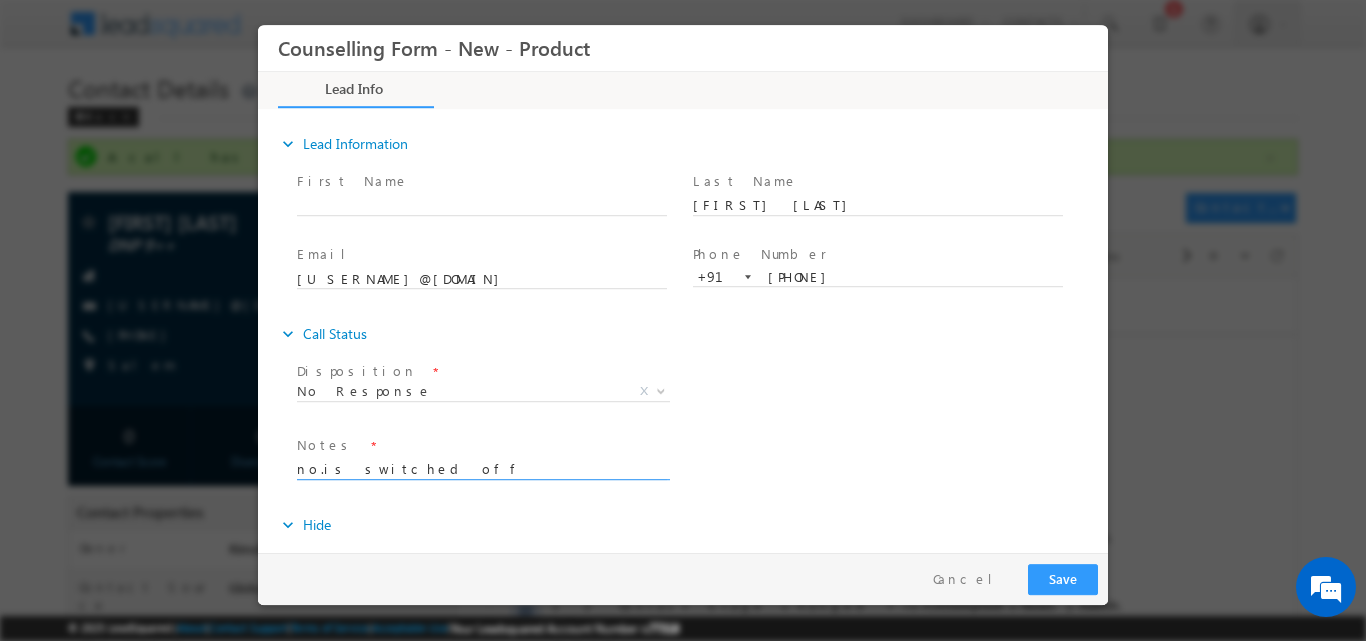 type on "no.is switched off" 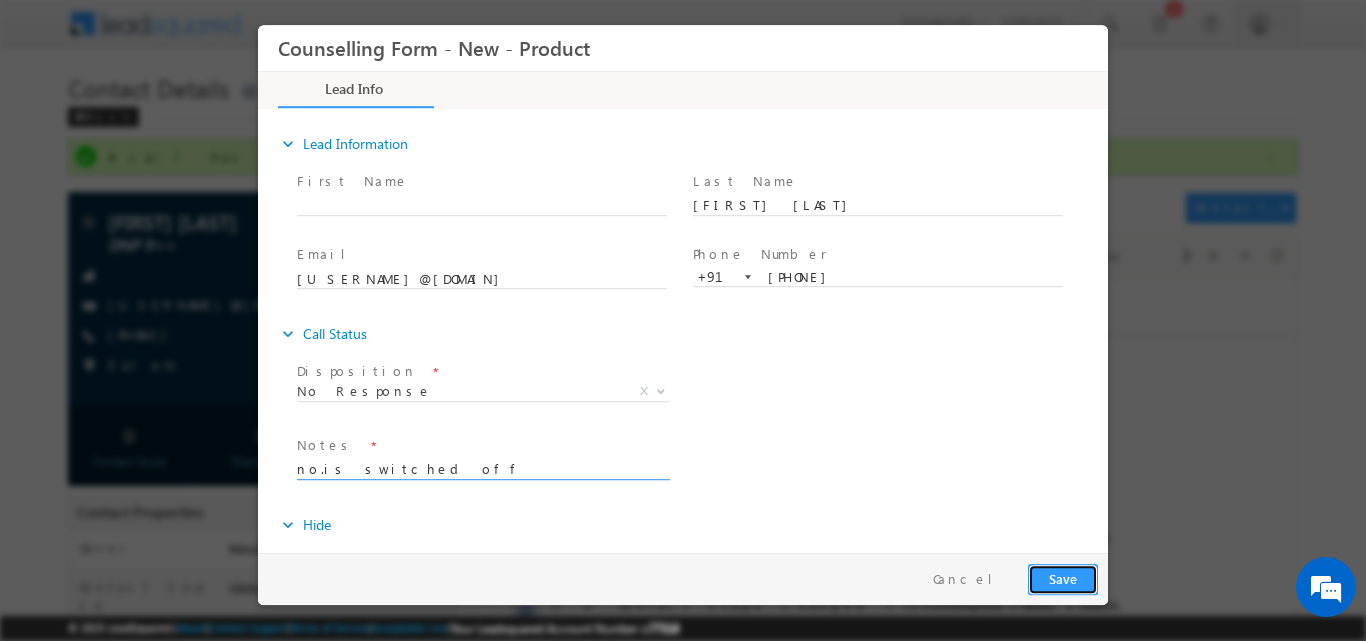 click on "Save" at bounding box center [1063, 578] 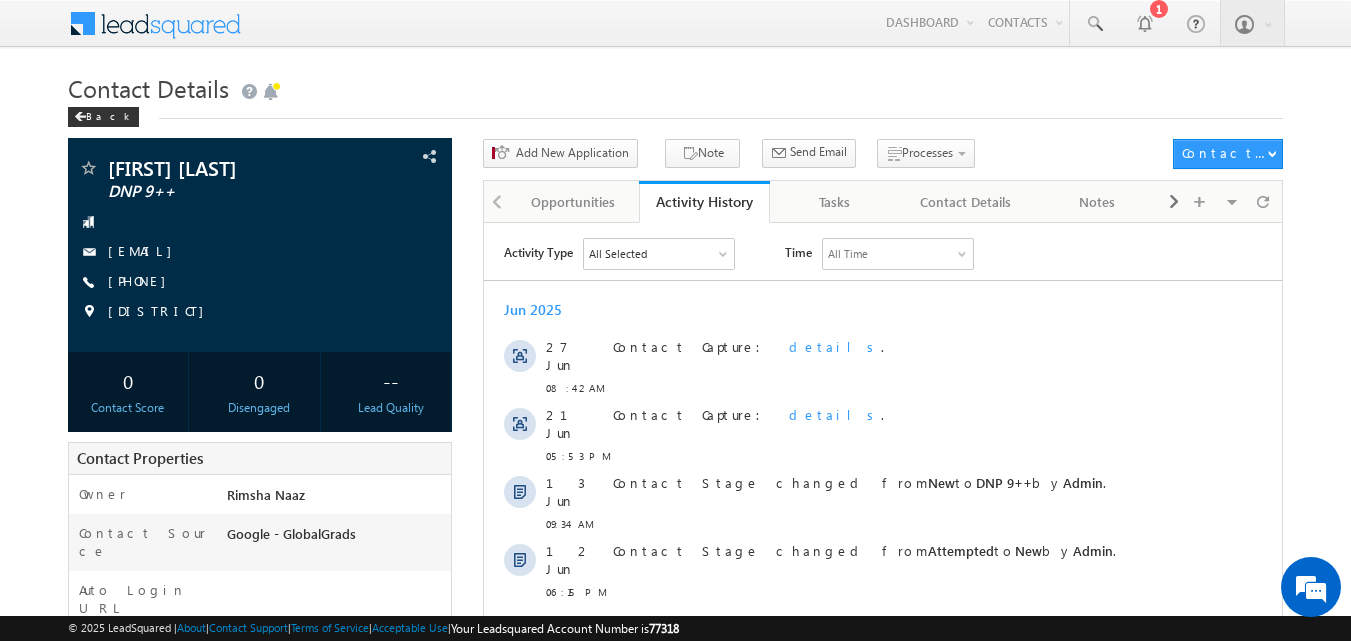 scroll, scrollTop: 0, scrollLeft: 0, axis: both 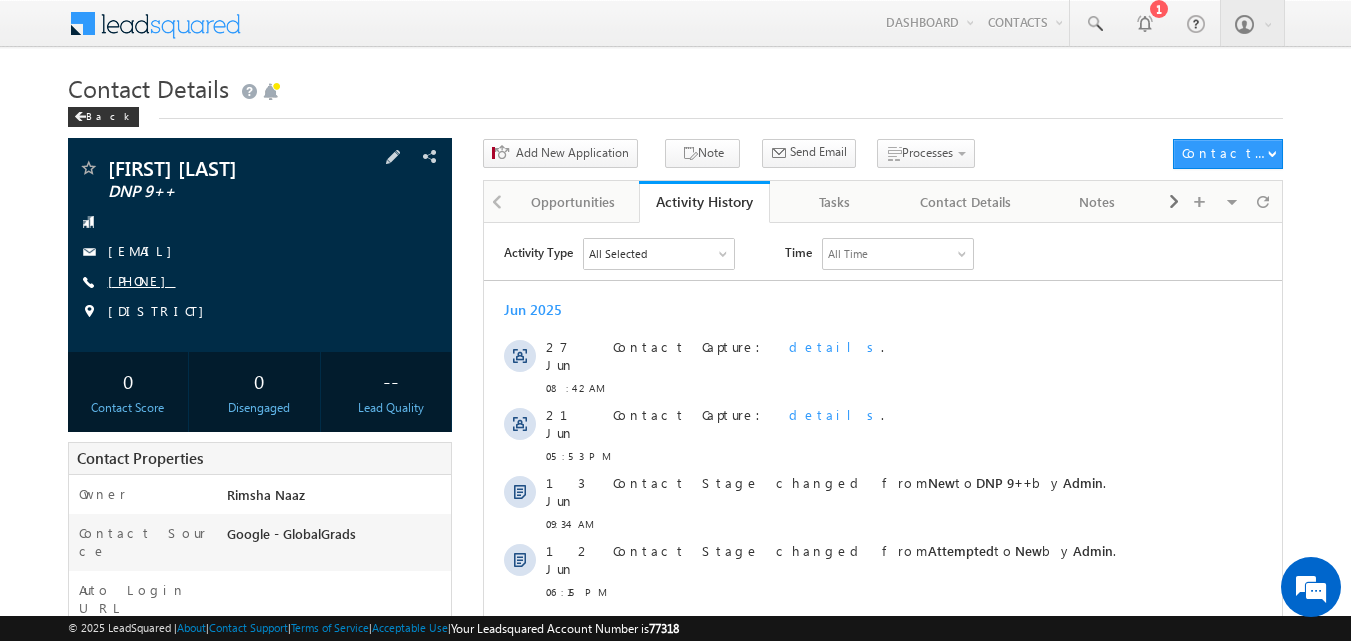 click on "[PHONE]" at bounding box center (142, 280) 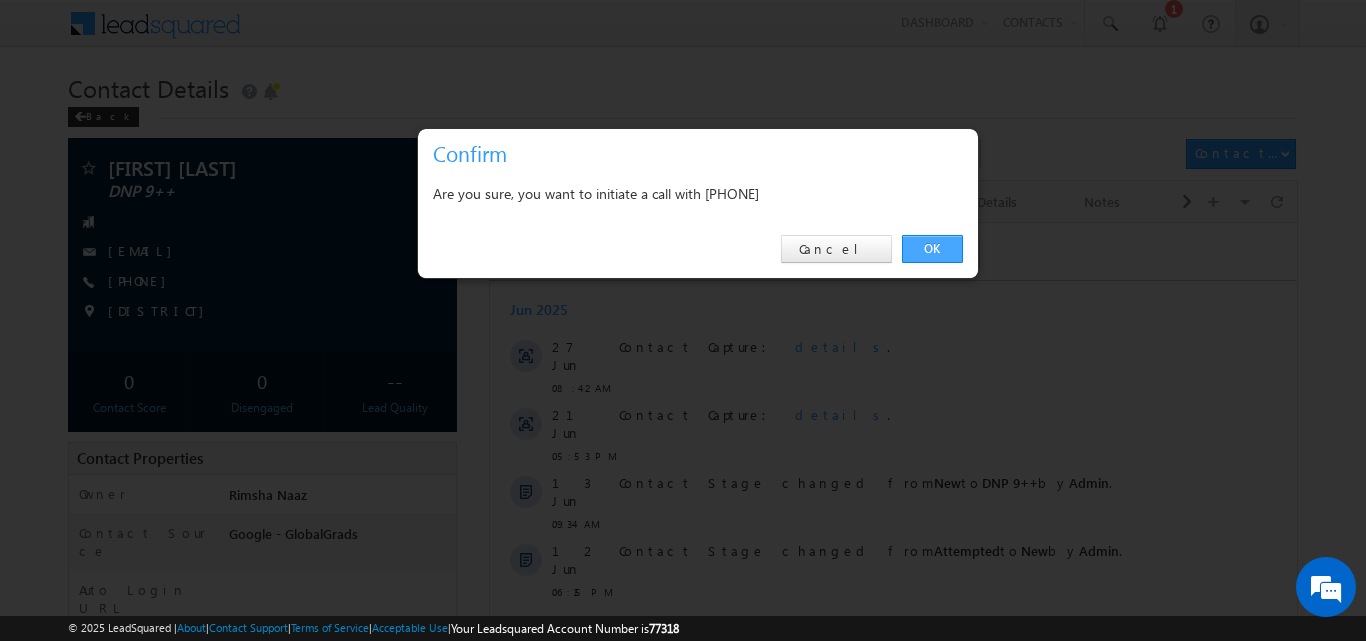 click on "OK" at bounding box center (932, 249) 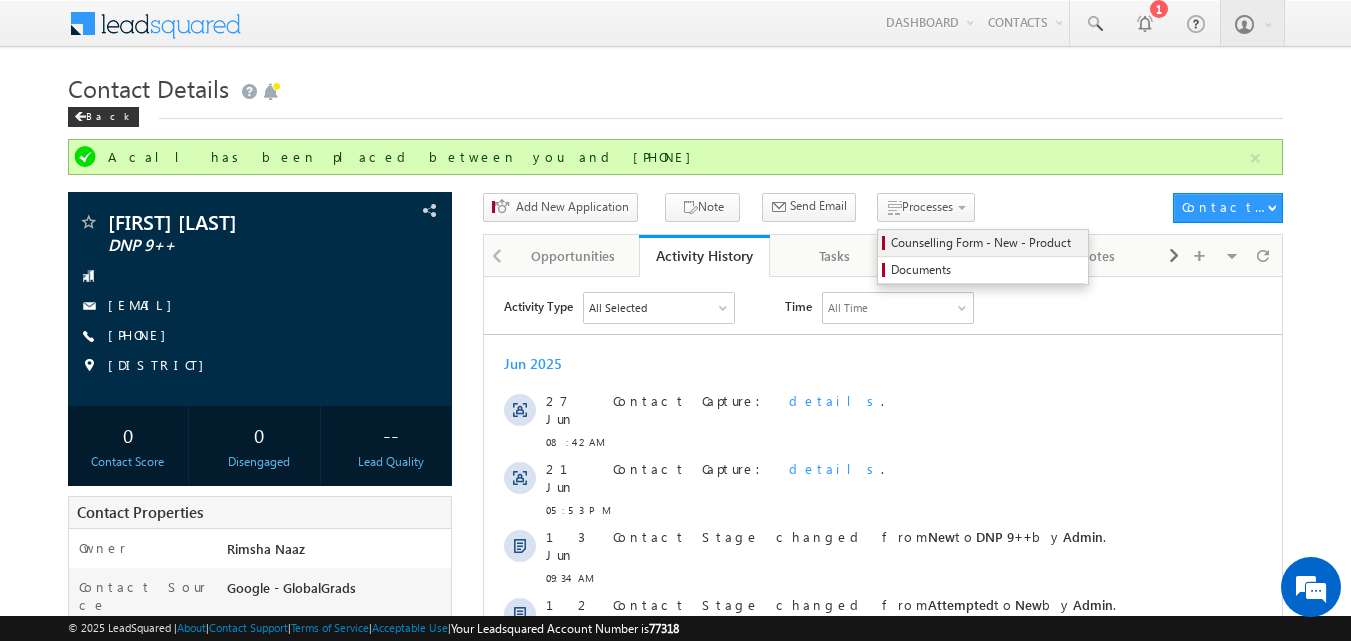 click on "Counselling Form - New - Product" at bounding box center (986, 243) 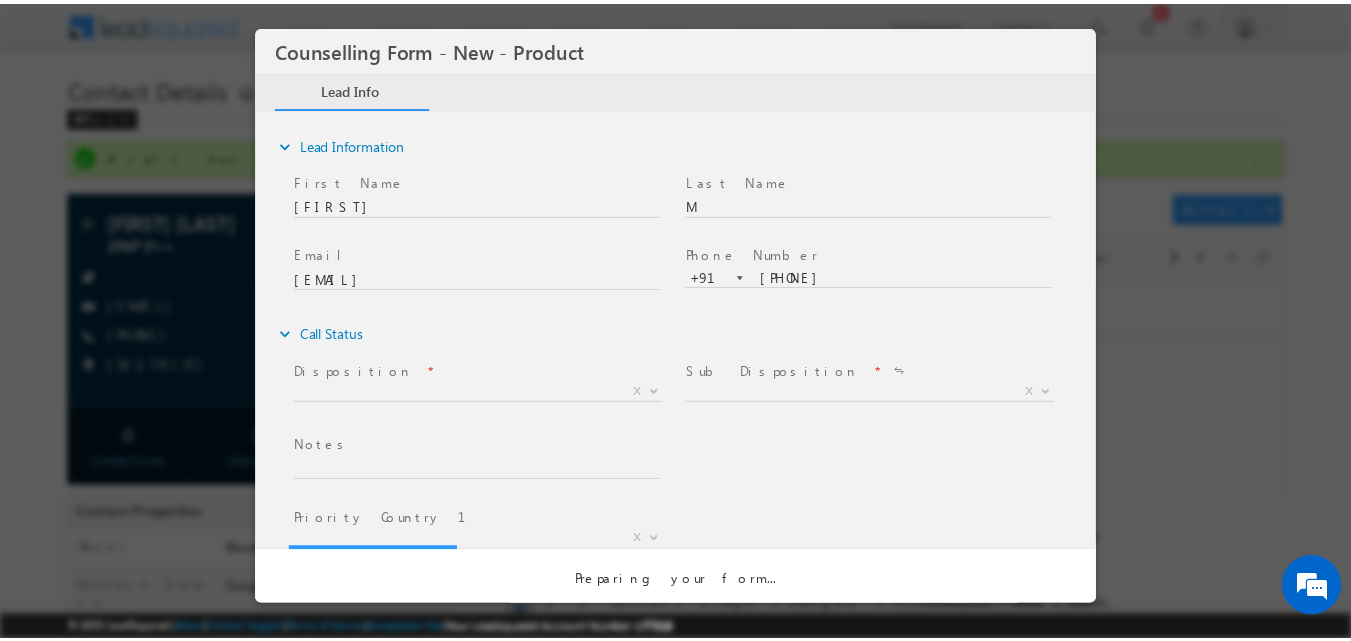 scroll, scrollTop: 0, scrollLeft: 0, axis: both 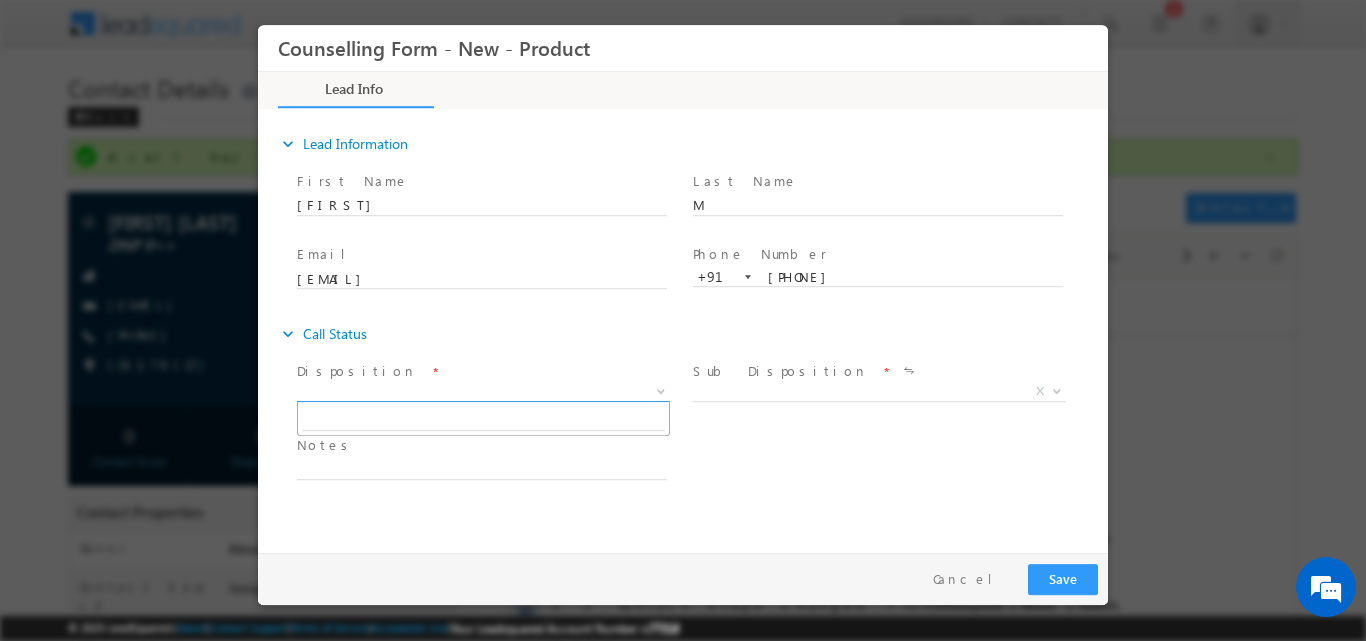 click at bounding box center (659, 390) 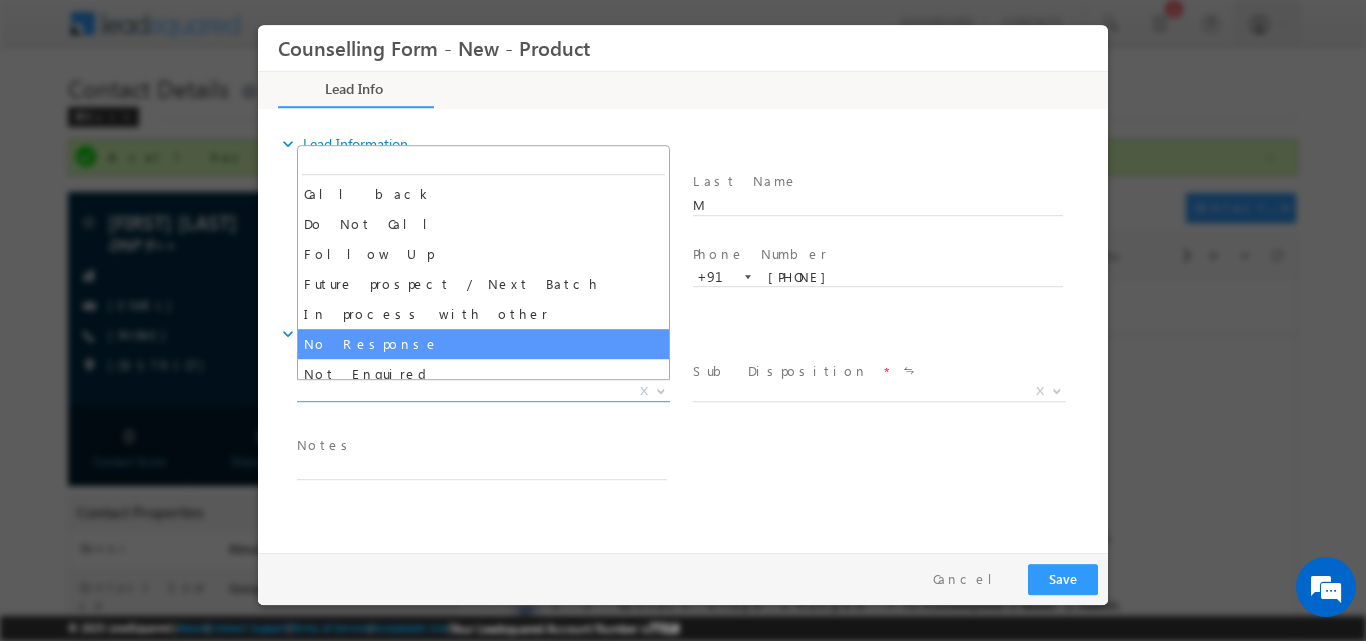 select on "No Response" 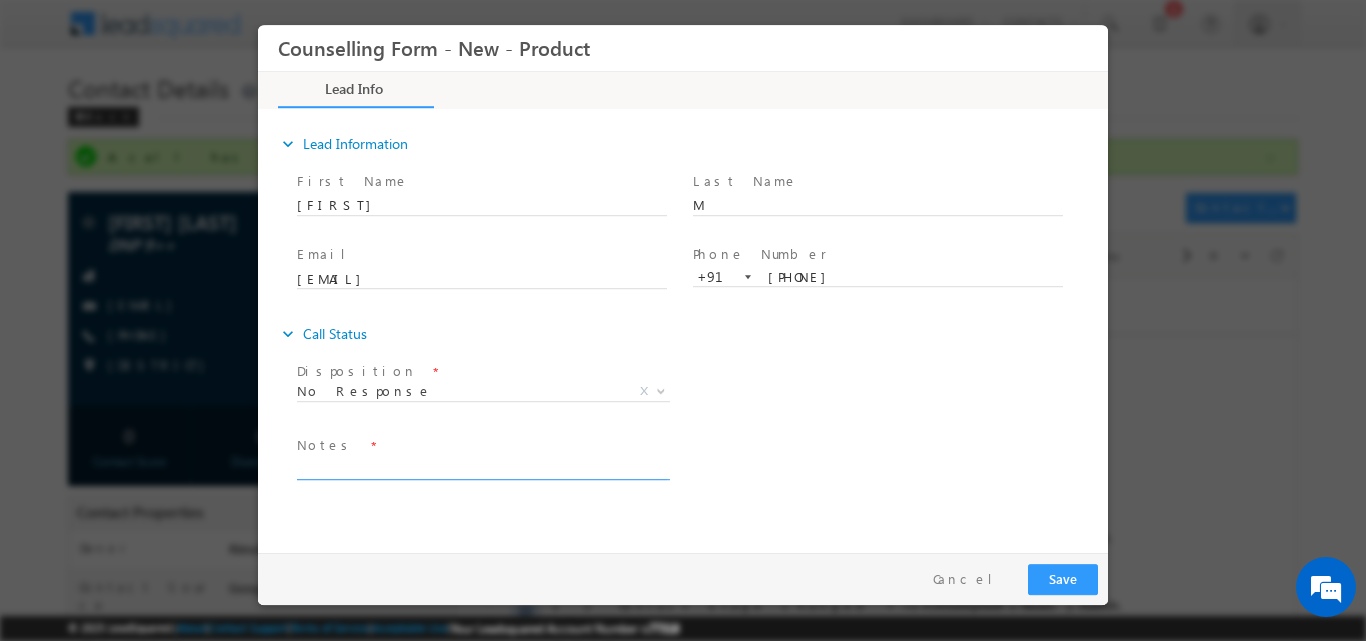 click at bounding box center (482, 467) 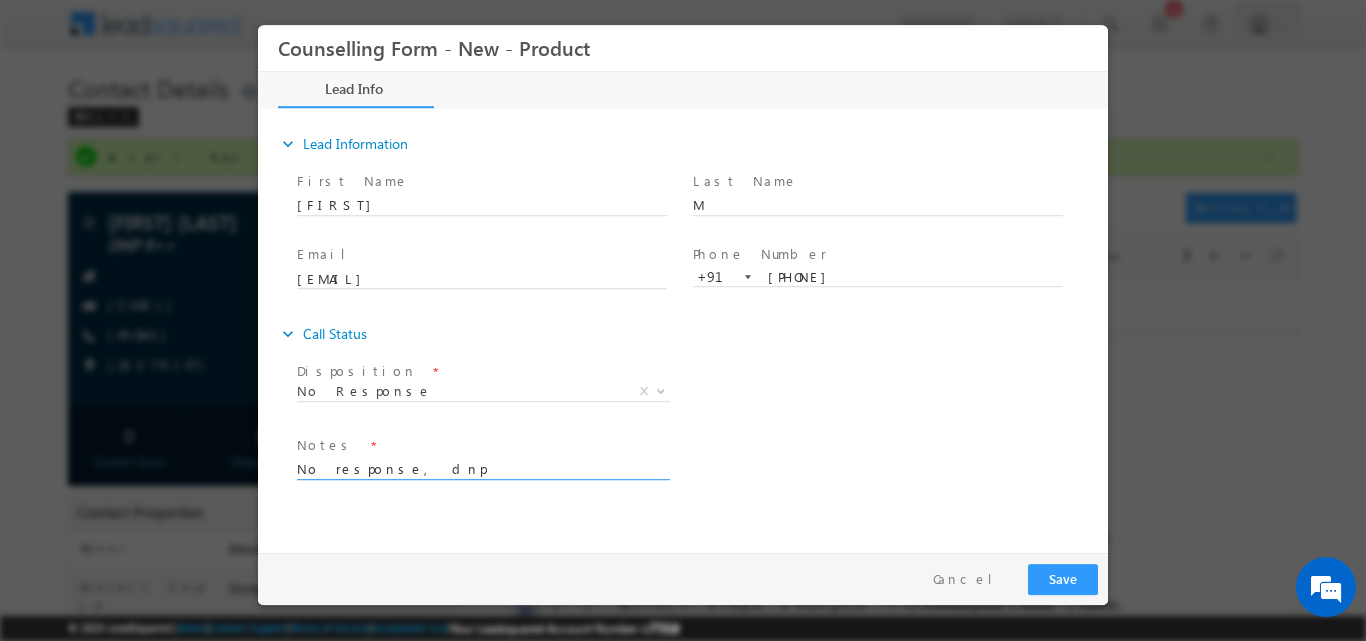 type on "No response, dnp" 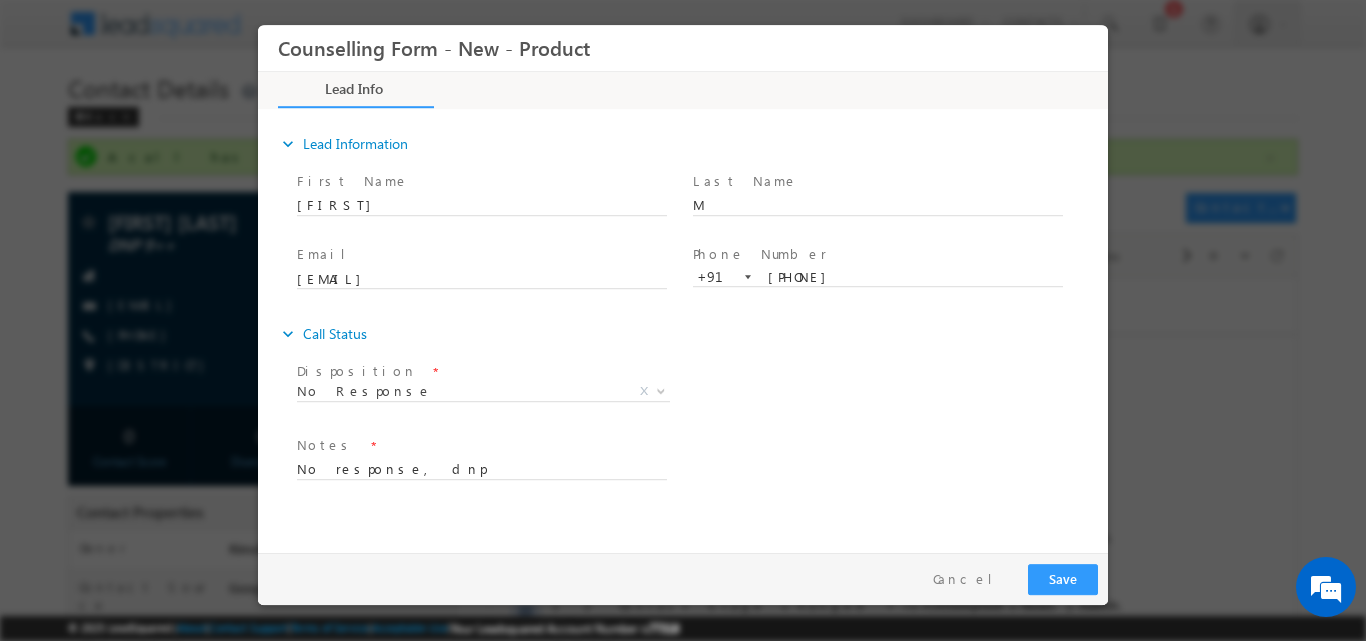 click on "Disposition
*
No Response No Response X
Sub Disposition
*
Attempts 1-9 X" at bounding box center [700, 393] 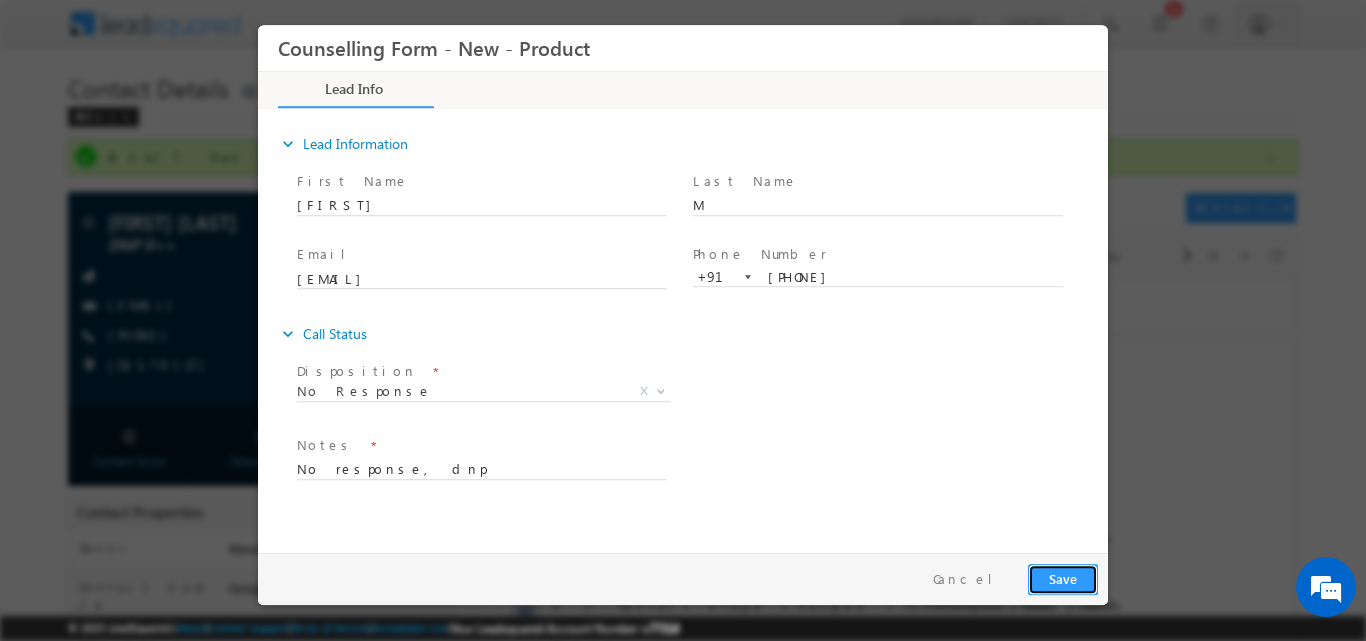 click on "Save" at bounding box center (1063, 578) 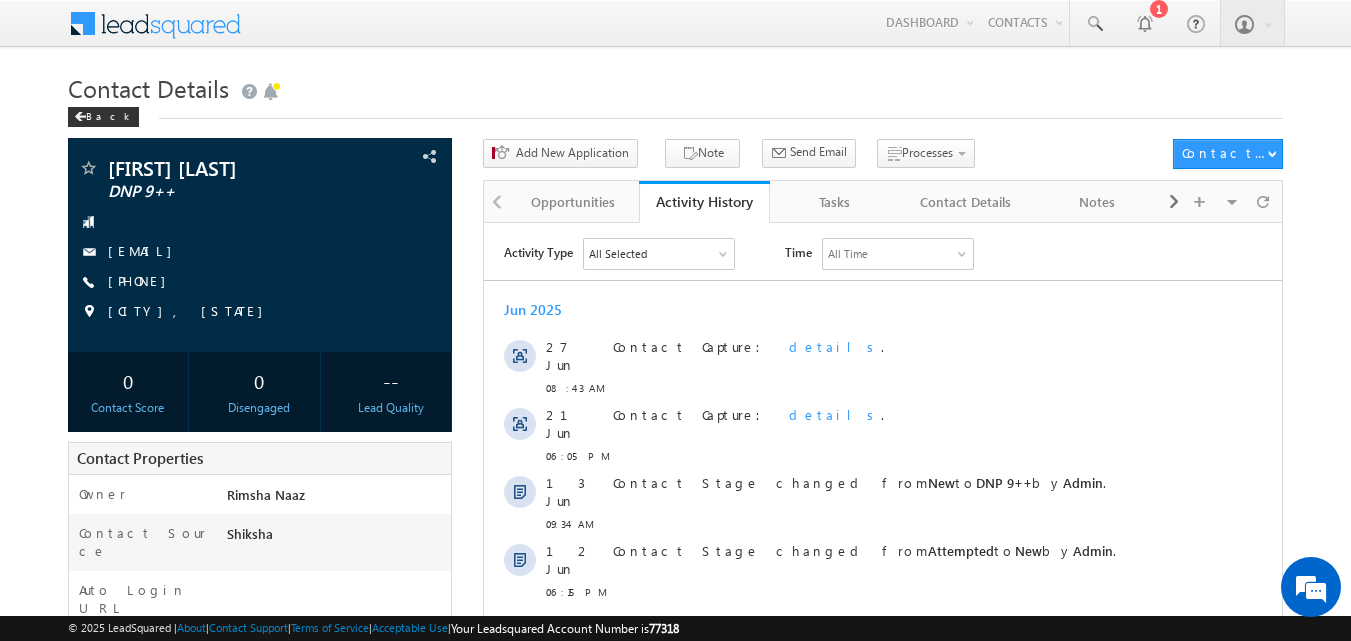 scroll, scrollTop: 0, scrollLeft: 0, axis: both 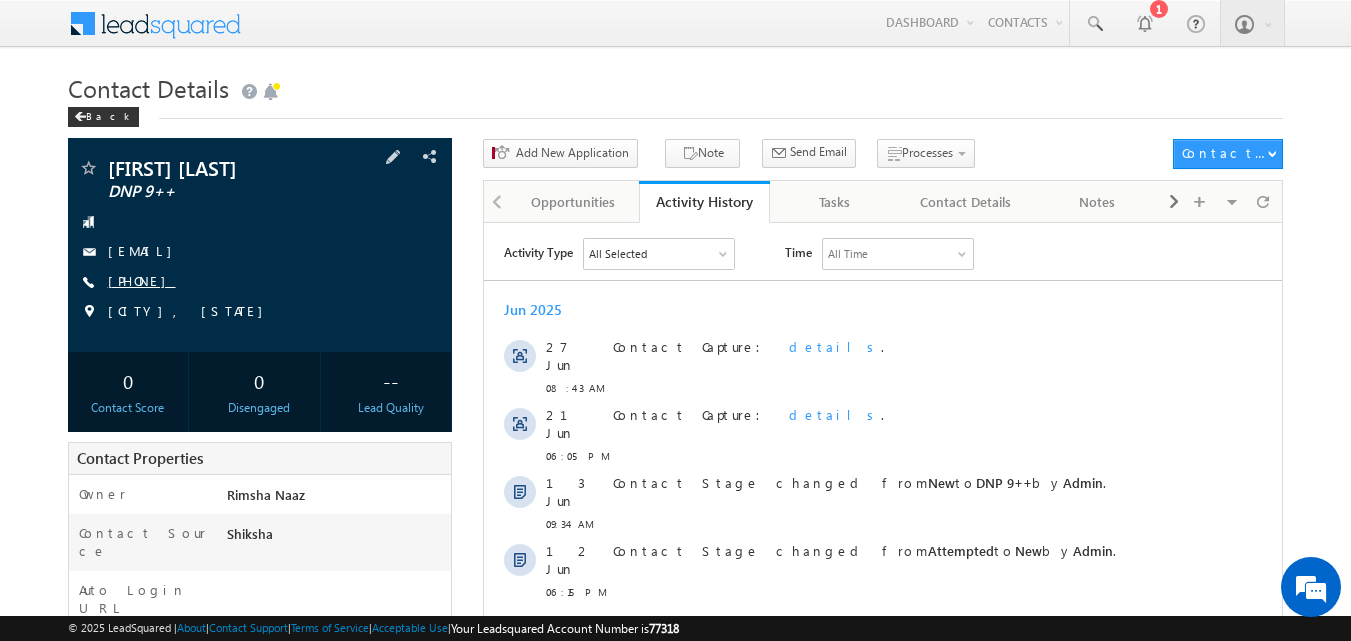 click on "[PHONE]" at bounding box center (142, 280) 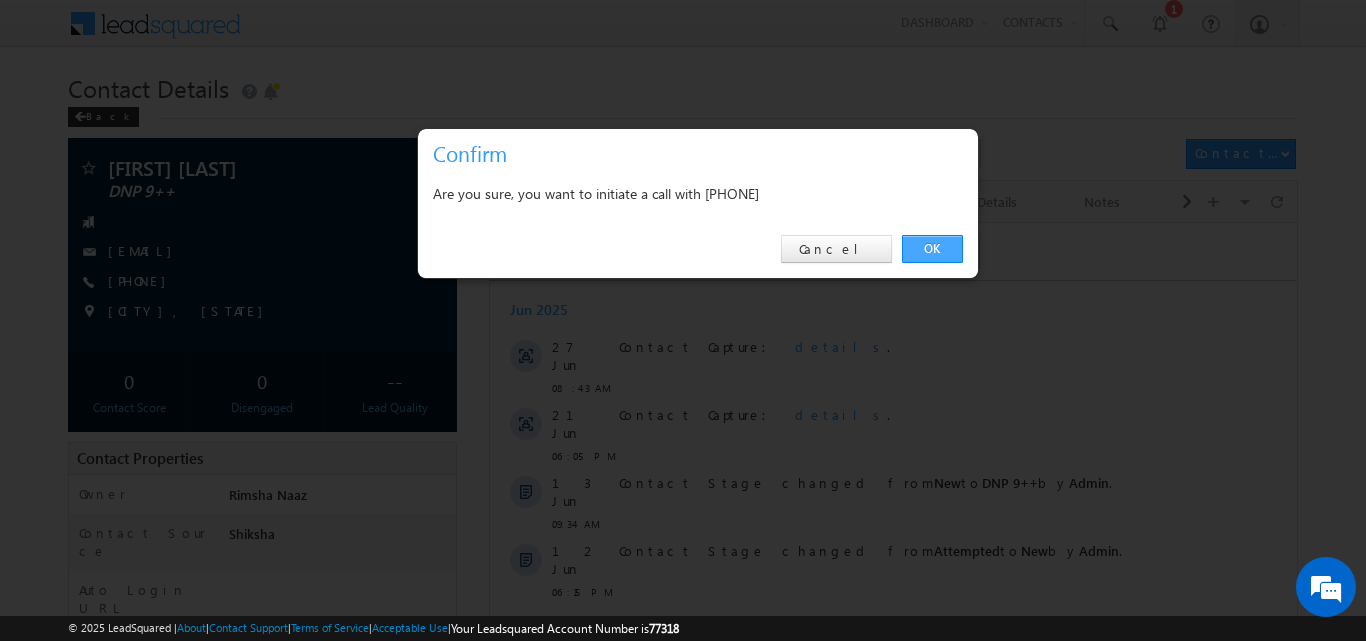 drag, startPoint x: 937, startPoint y: 252, endPoint x: 452, endPoint y: 26, distance: 535.07104 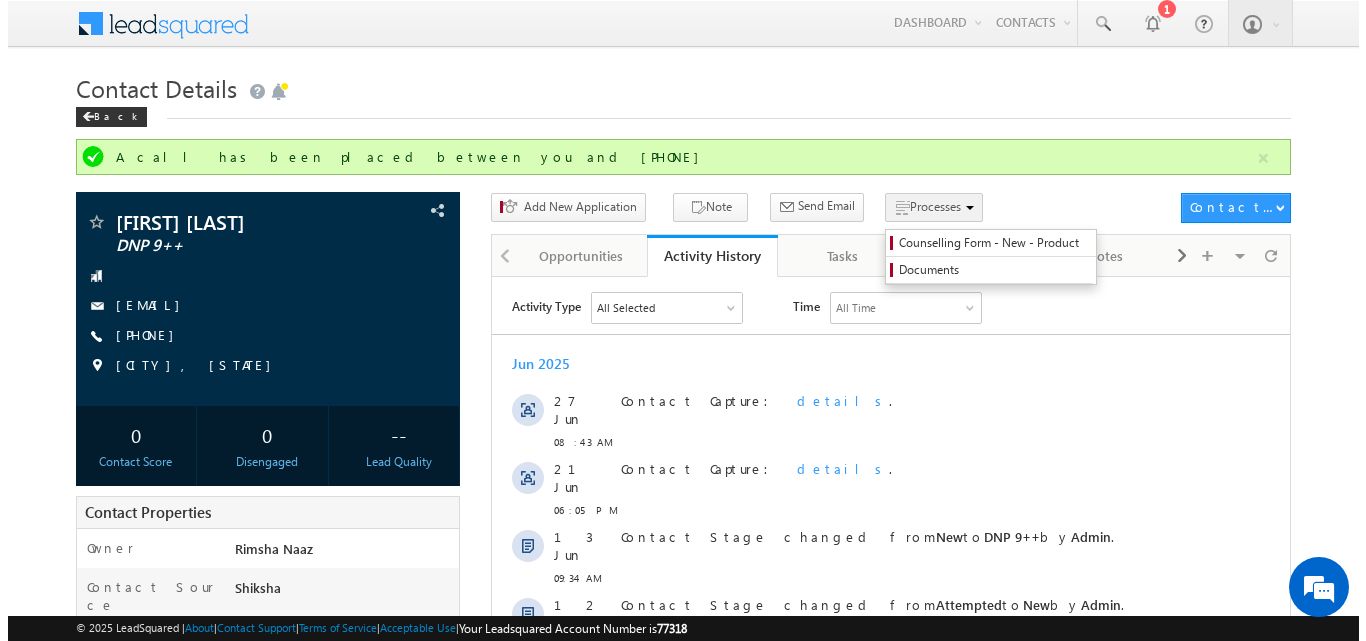 scroll, scrollTop: 0, scrollLeft: 0, axis: both 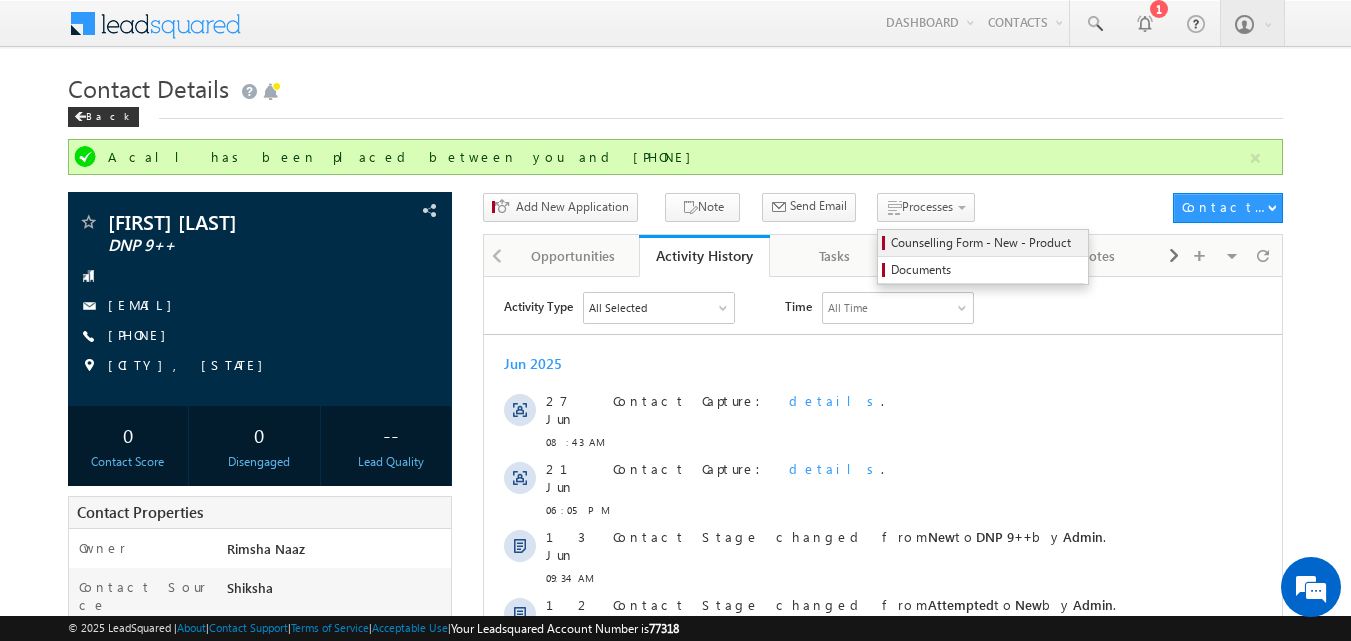 click on "Counselling Form - New - Product" at bounding box center (986, 243) 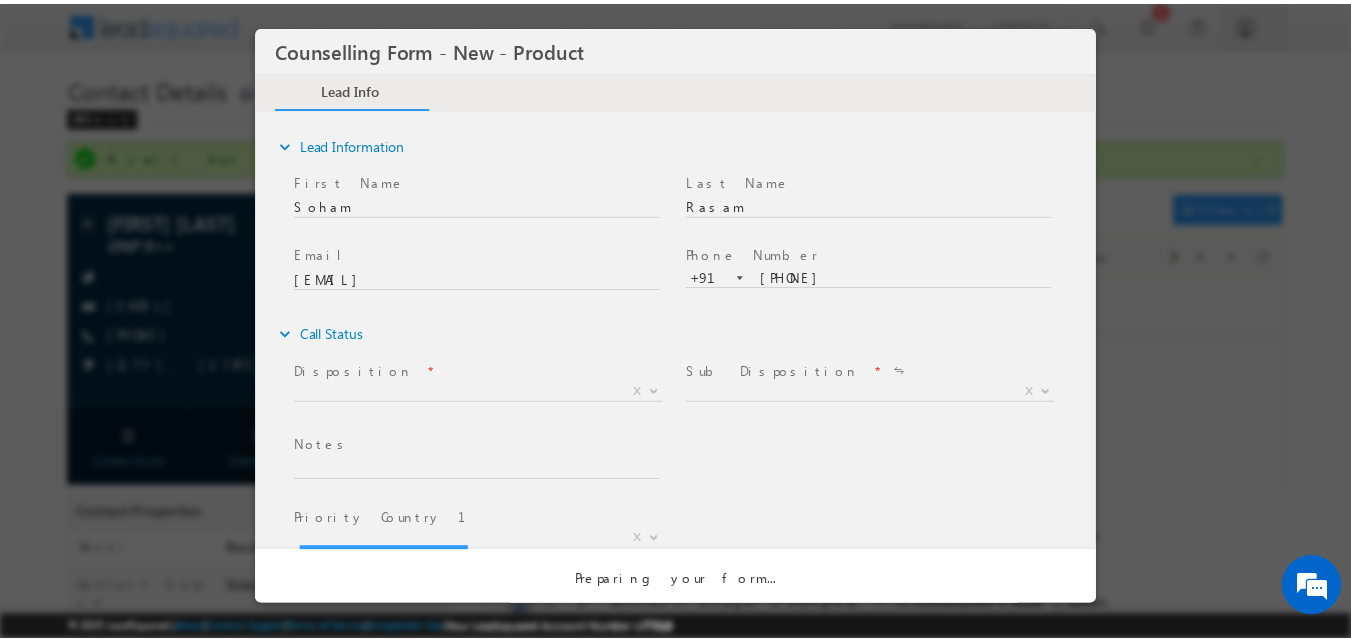 scroll, scrollTop: 0, scrollLeft: 0, axis: both 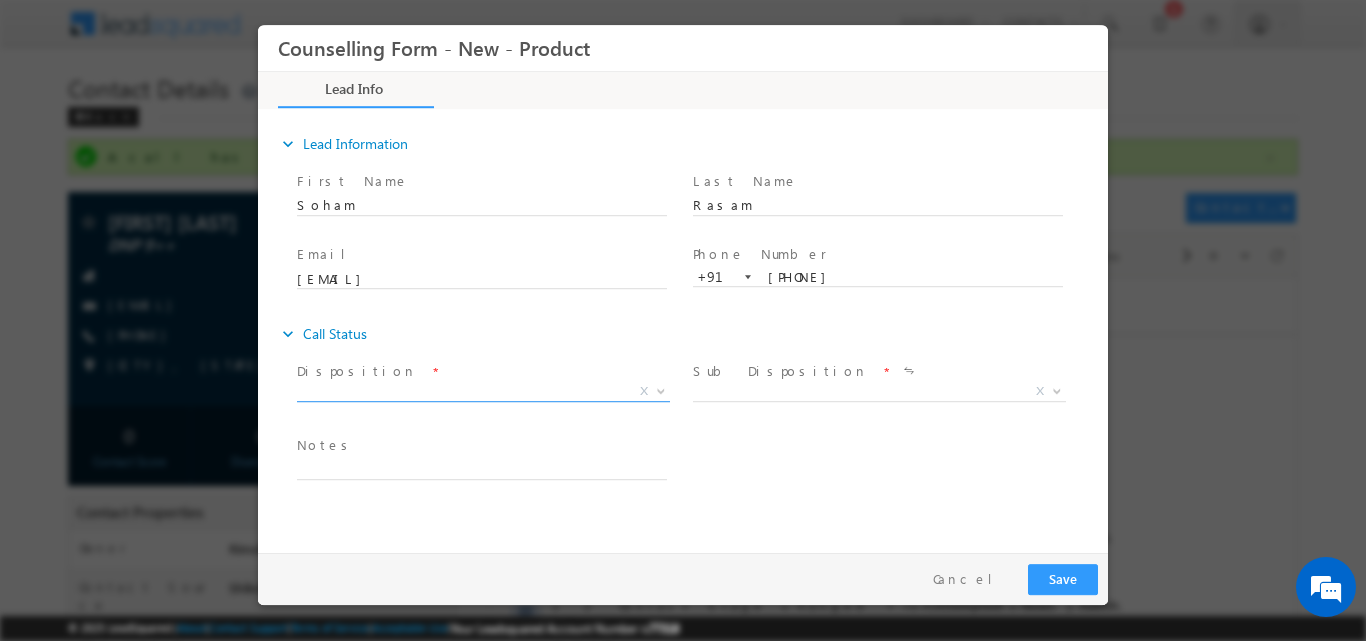 click at bounding box center [661, 389] 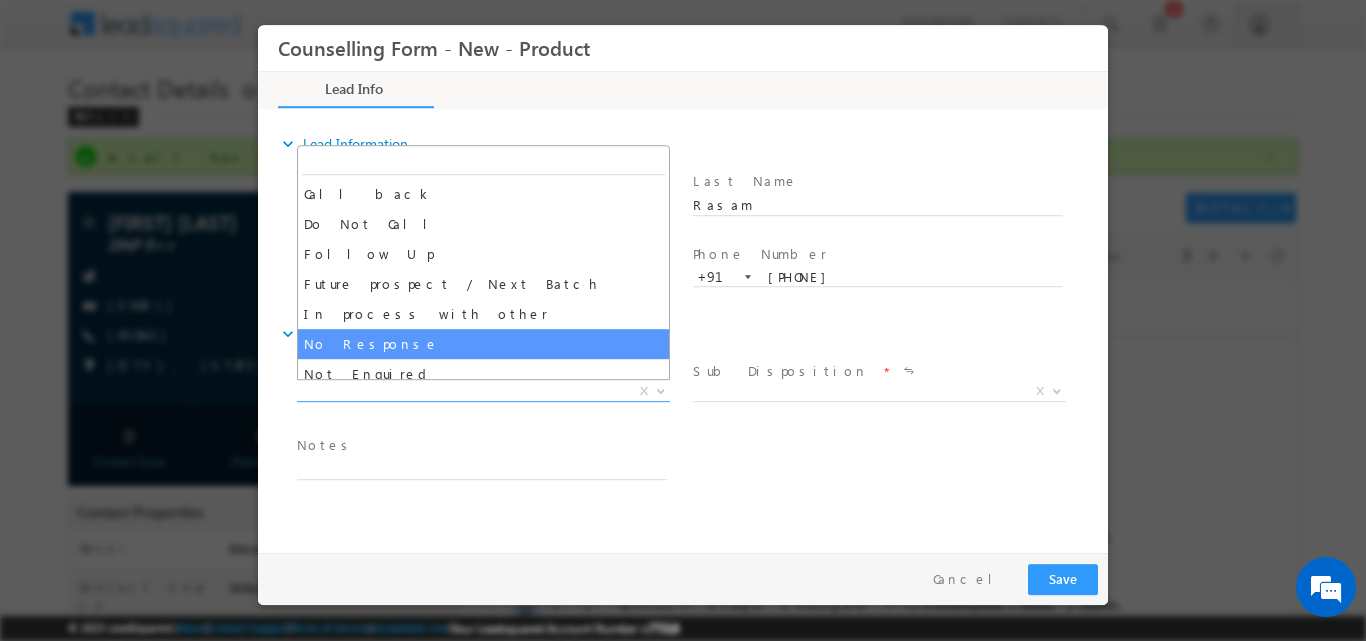 select on "No Response" 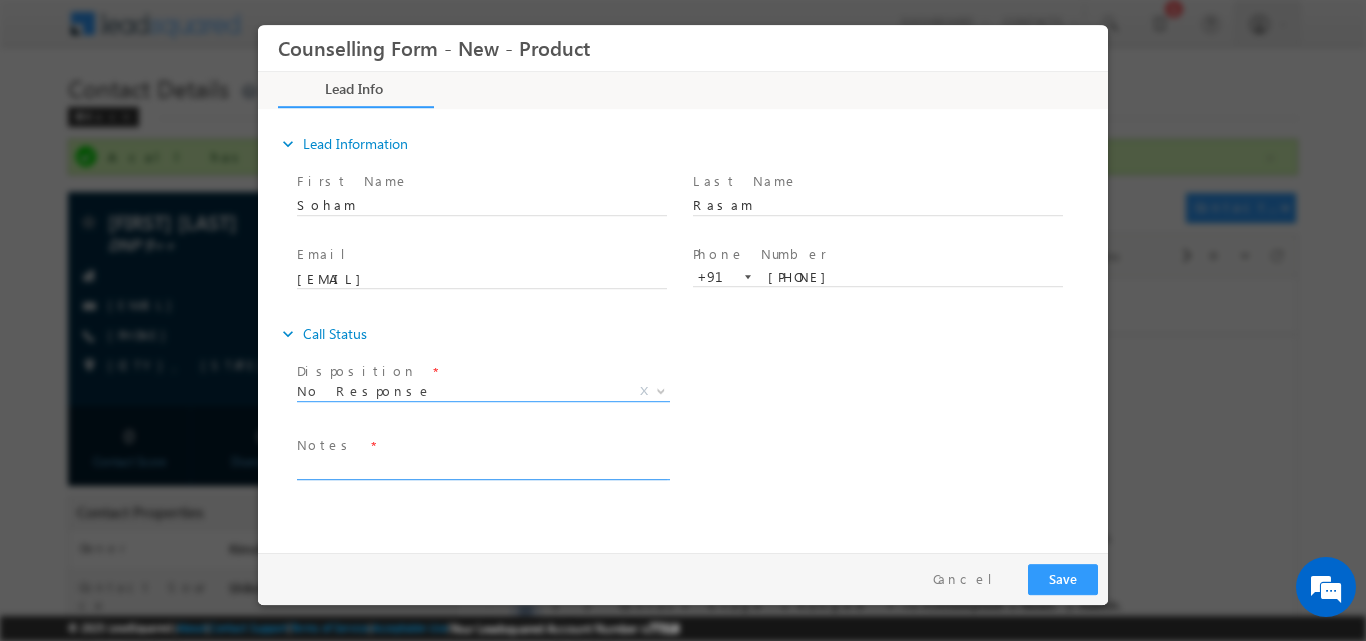 click at bounding box center [482, 467] 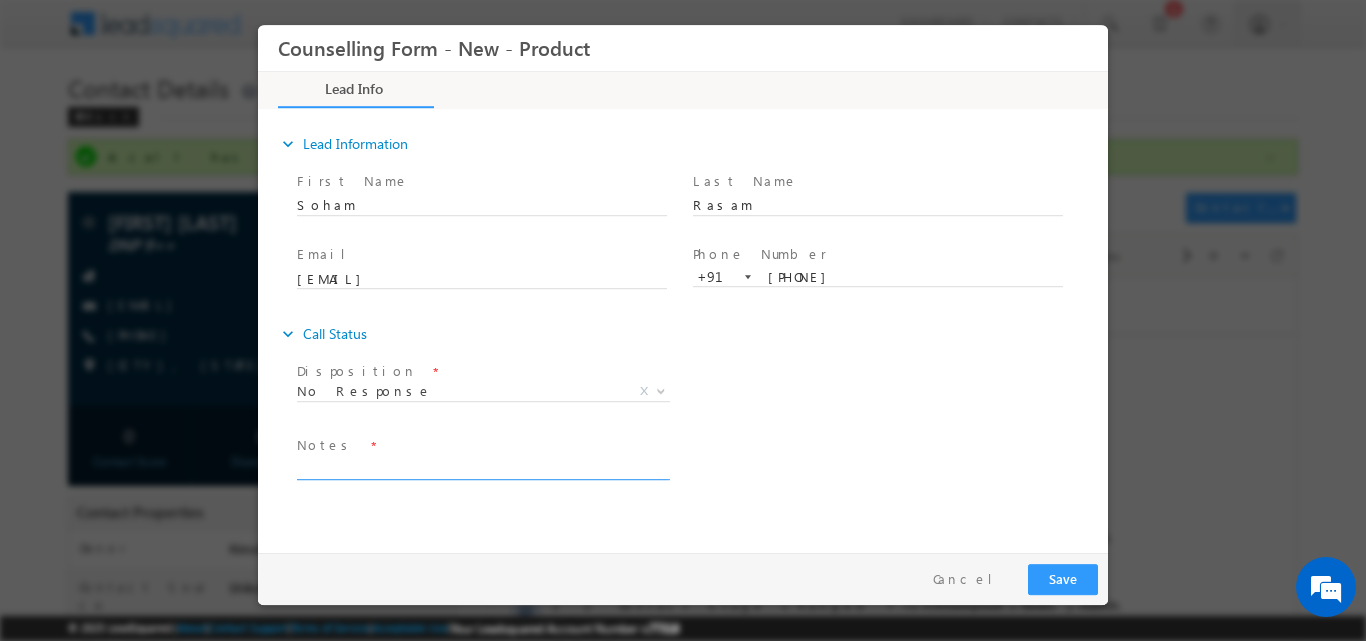 paste on "No response, dnp" 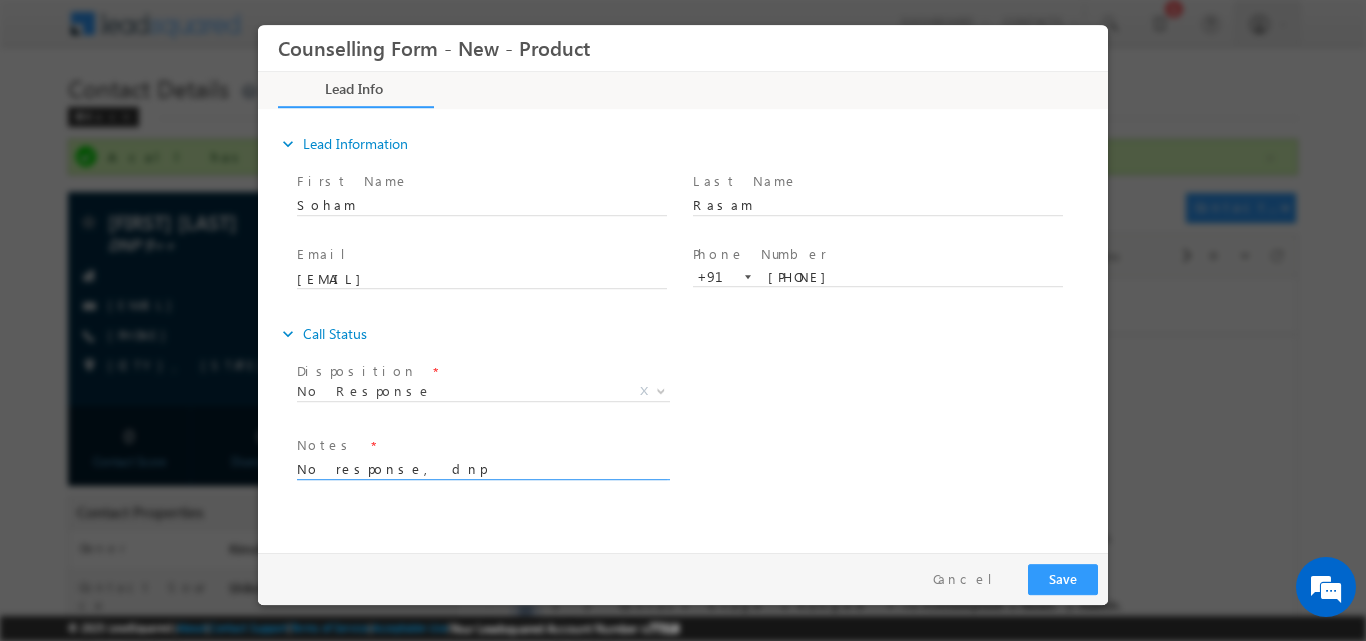 type on "No response, dnp" 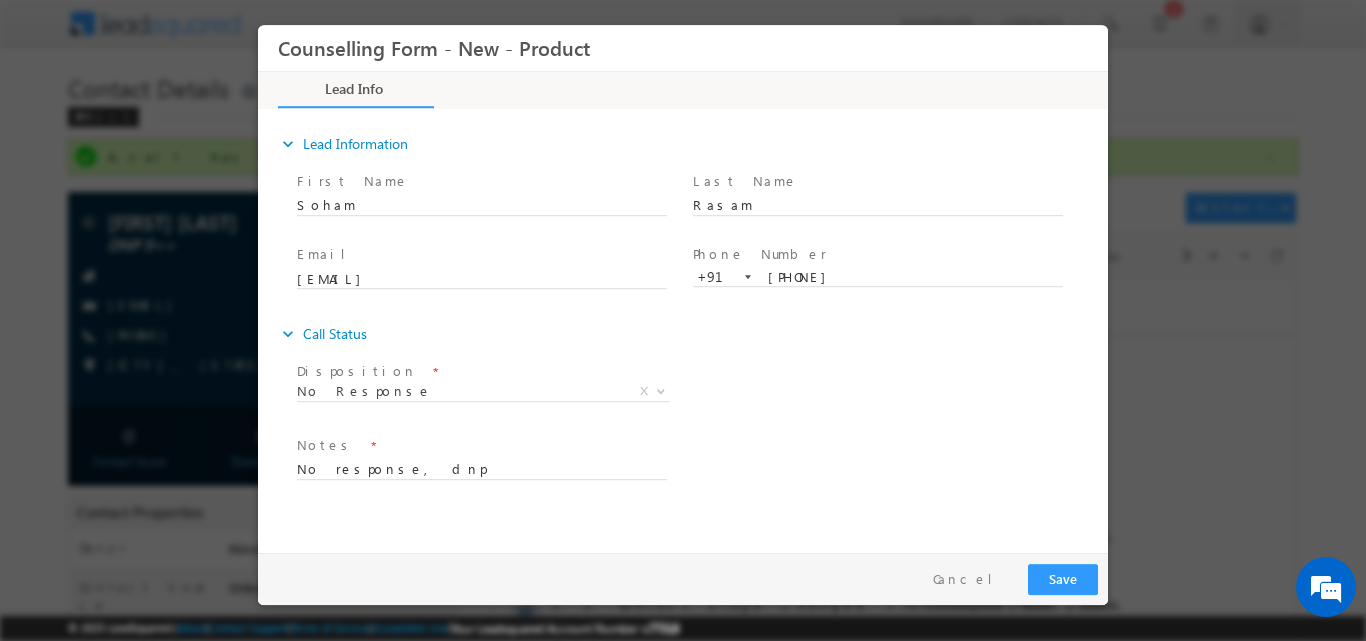 click on "Follow Up Date
*
Notes
*
No response, dnp" at bounding box center [700, 467] 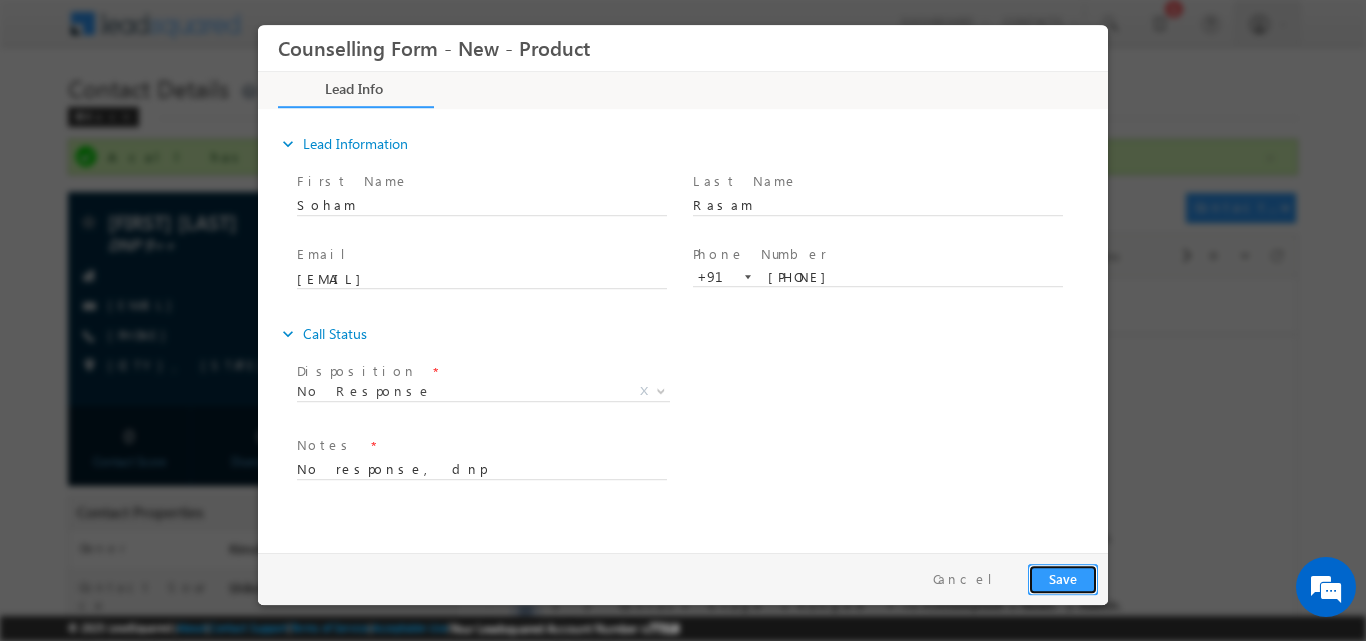 click on "Save" at bounding box center [1063, 578] 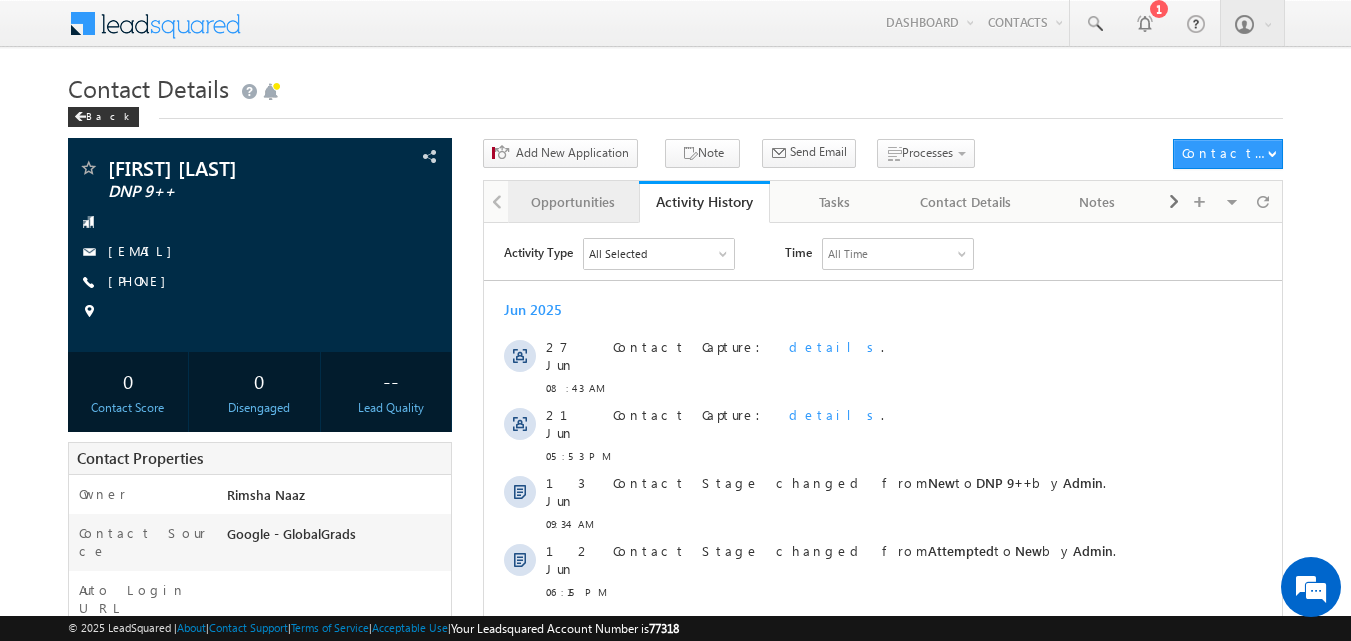 scroll, scrollTop: 0, scrollLeft: 0, axis: both 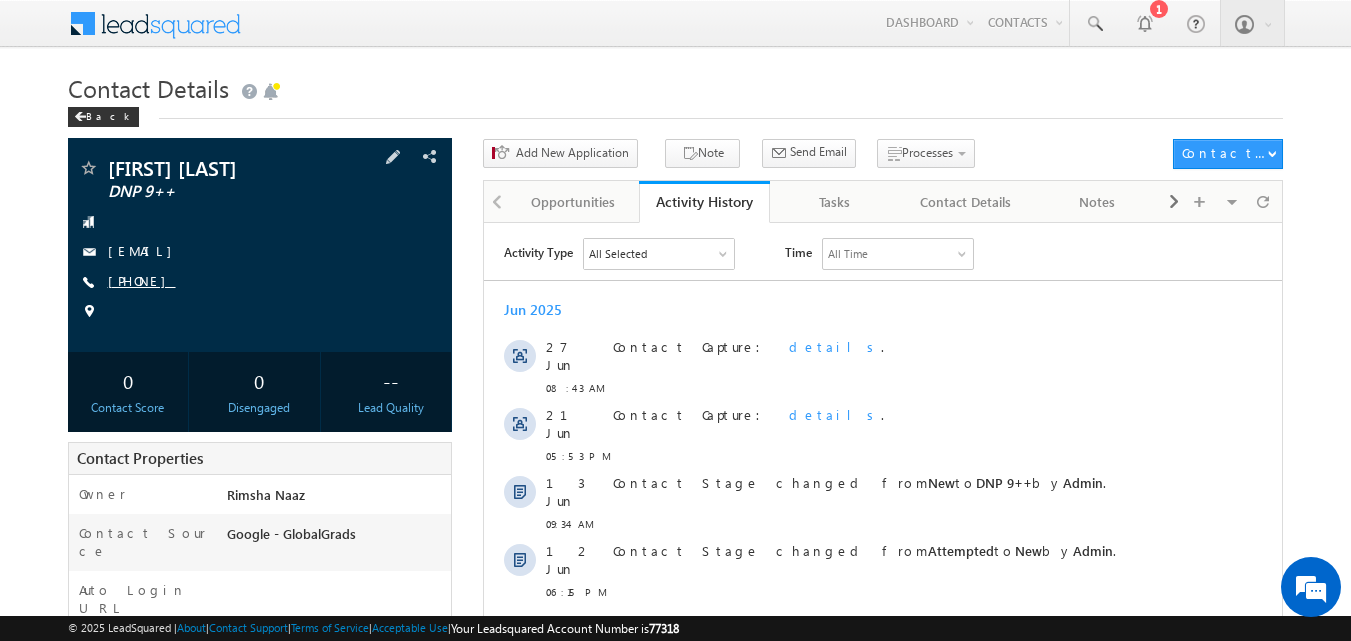 click on "[PHONE]" at bounding box center (142, 280) 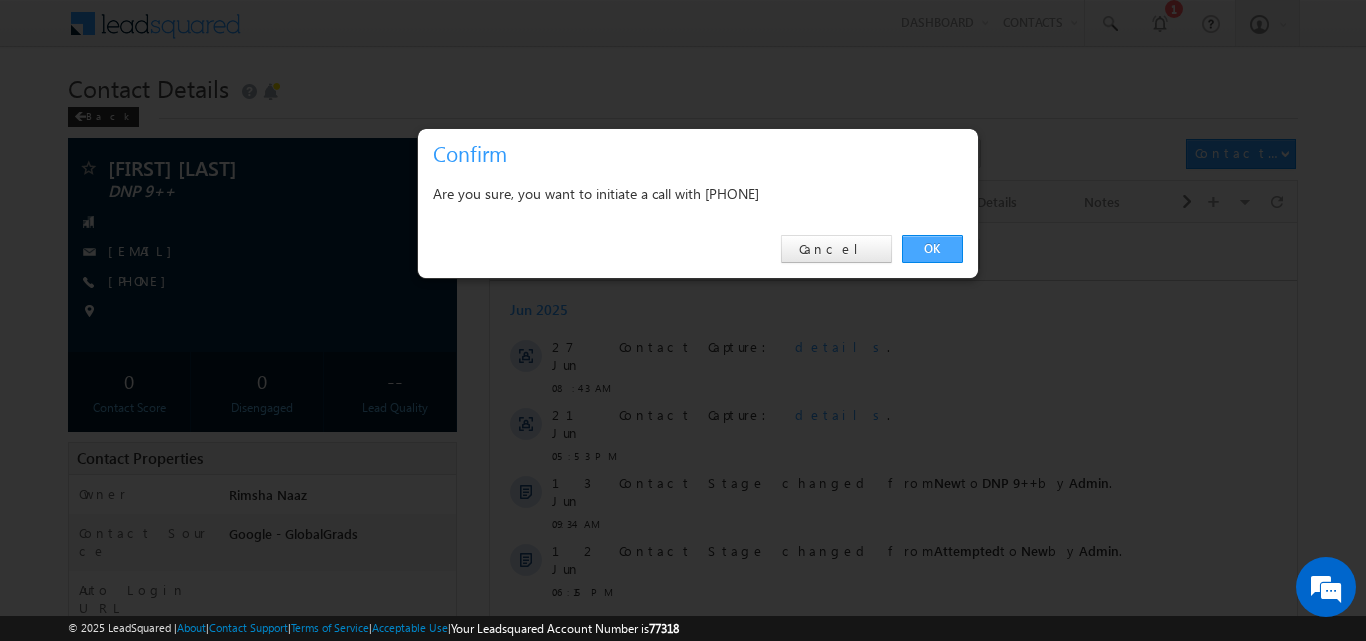 click on "OK" at bounding box center (932, 249) 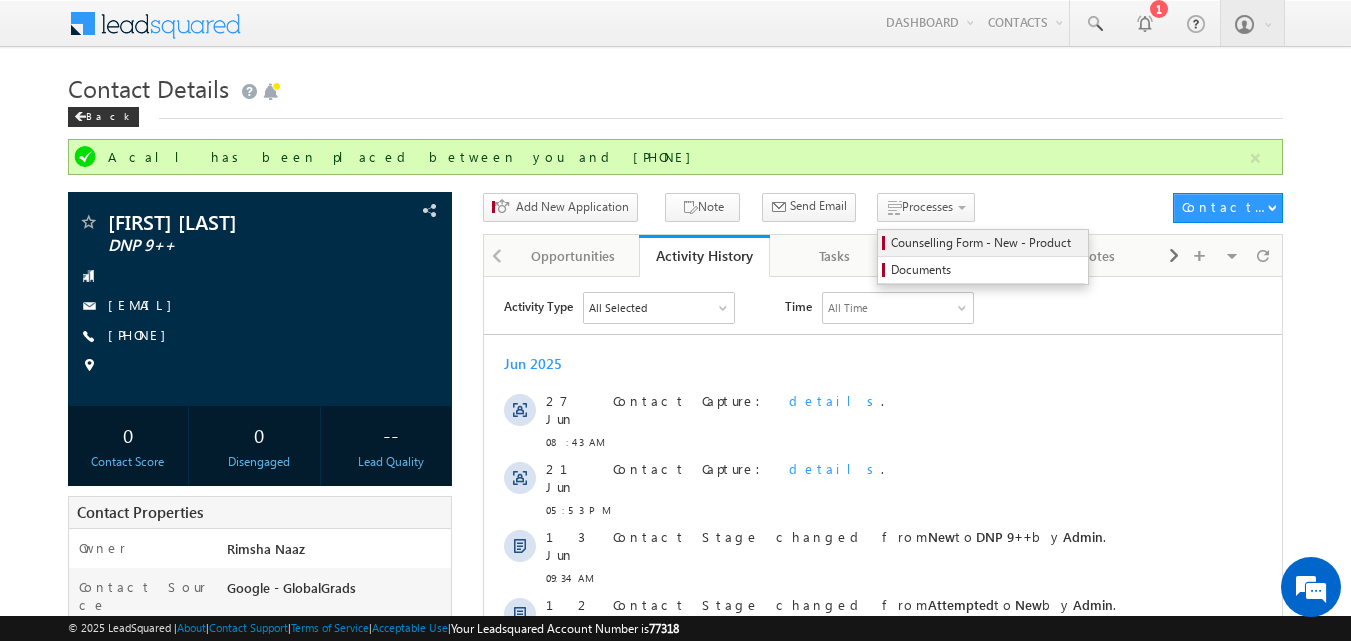 click on "Counselling Form - New - Product" at bounding box center [986, 243] 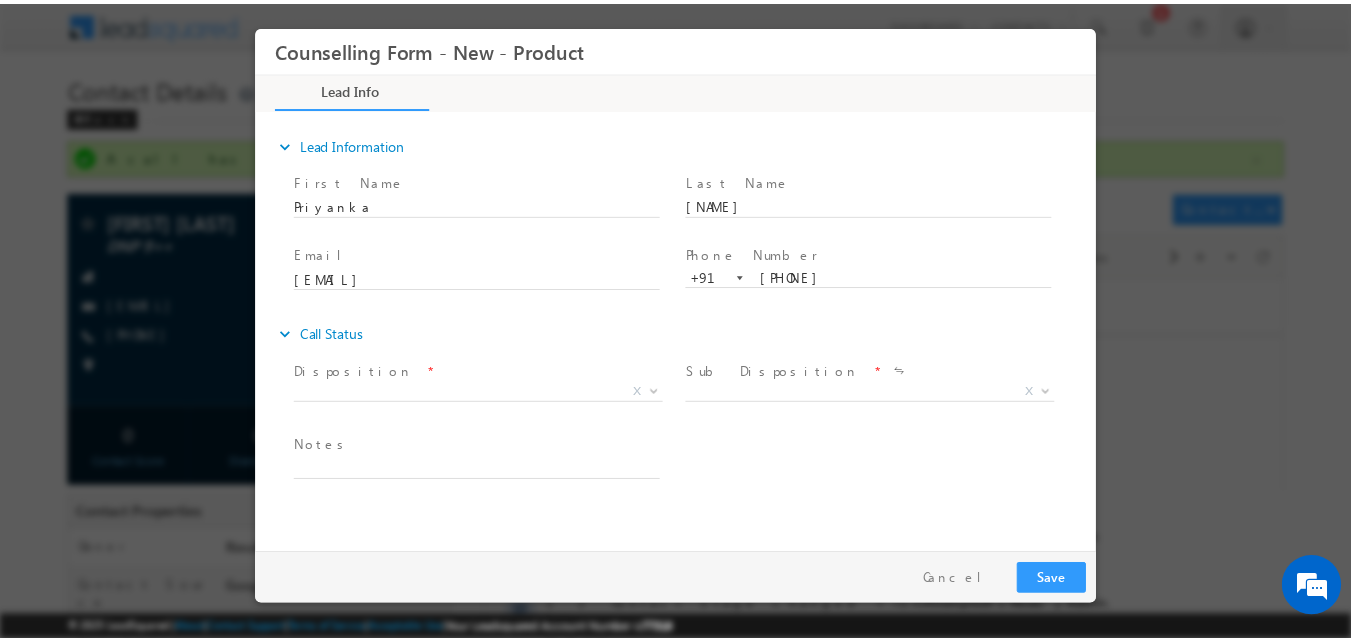 scroll, scrollTop: 0, scrollLeft: 0, axis: both 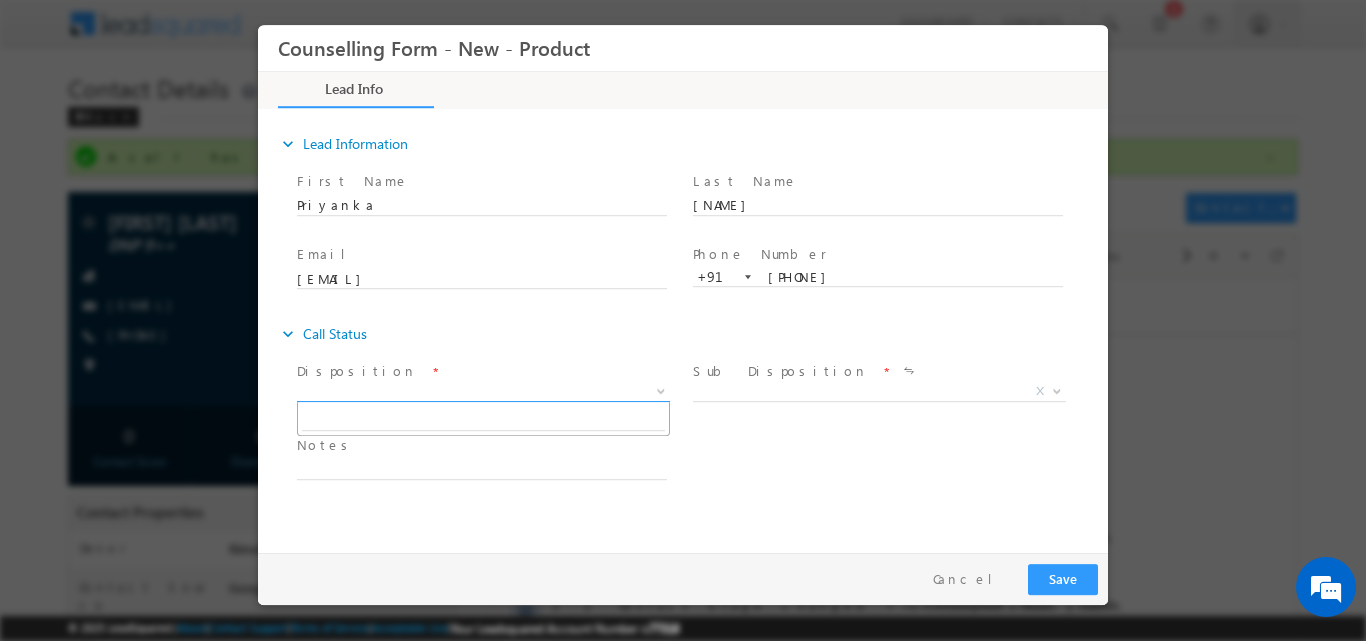 click at bounding box center (661, 389) 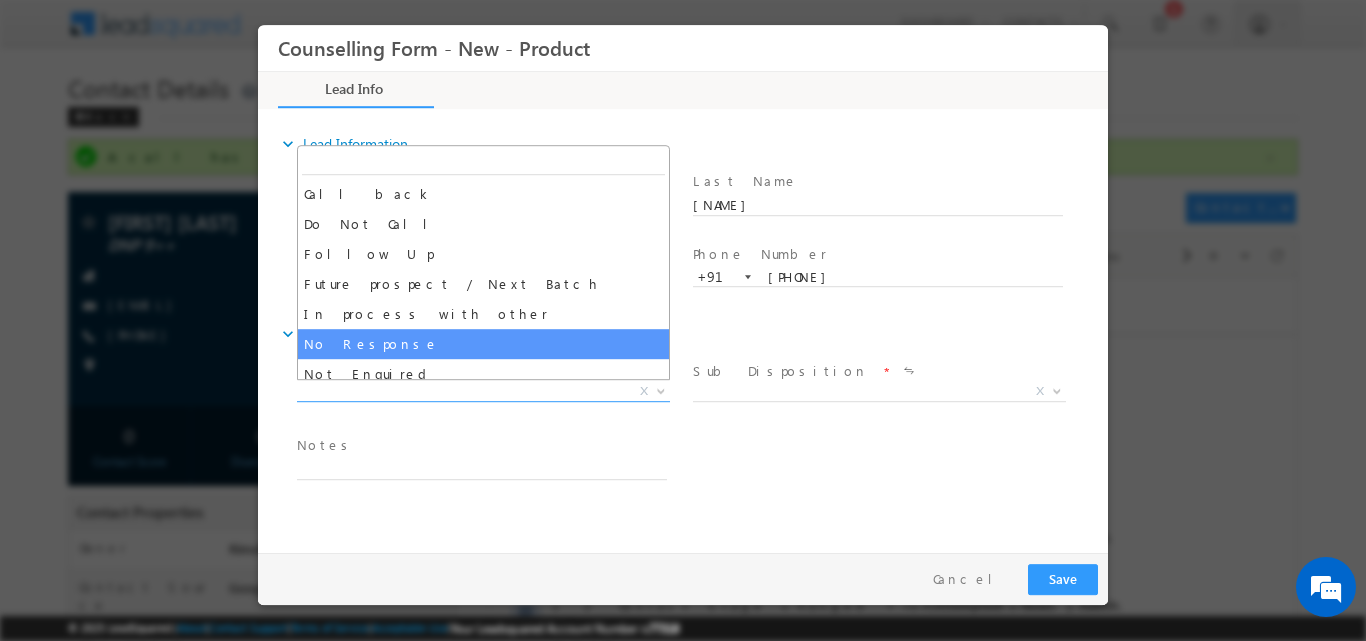 select on "No Response" 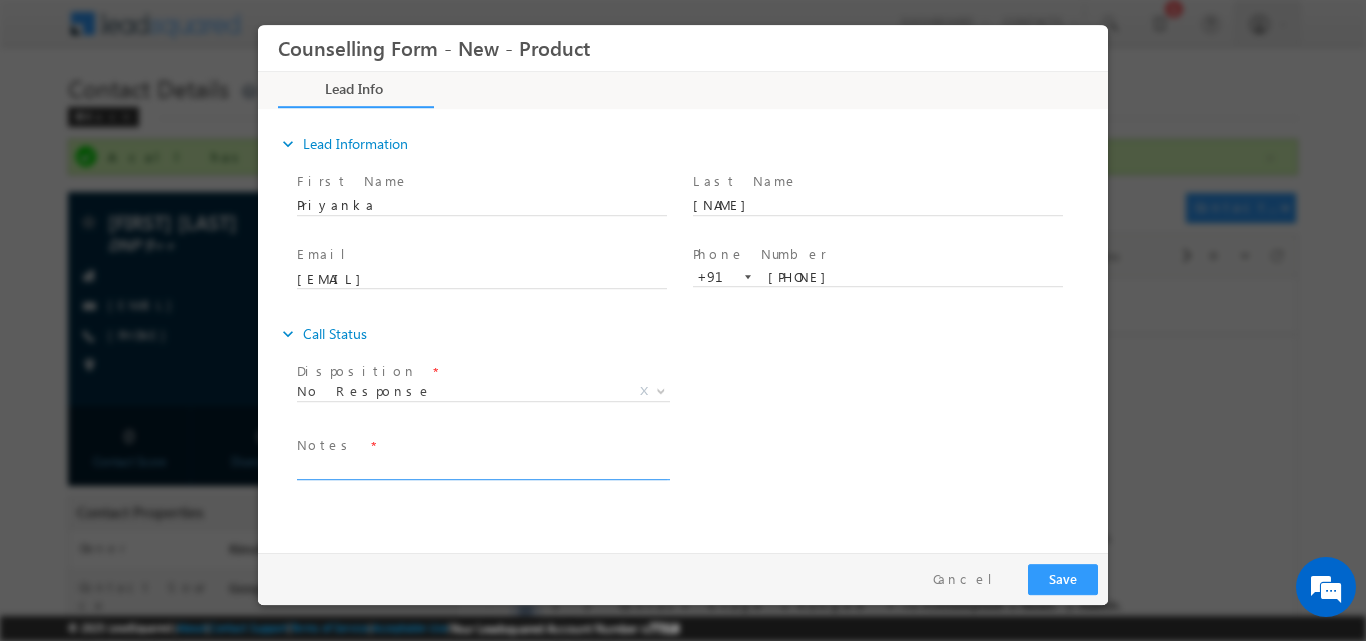 click at bounding box center [482, 467] 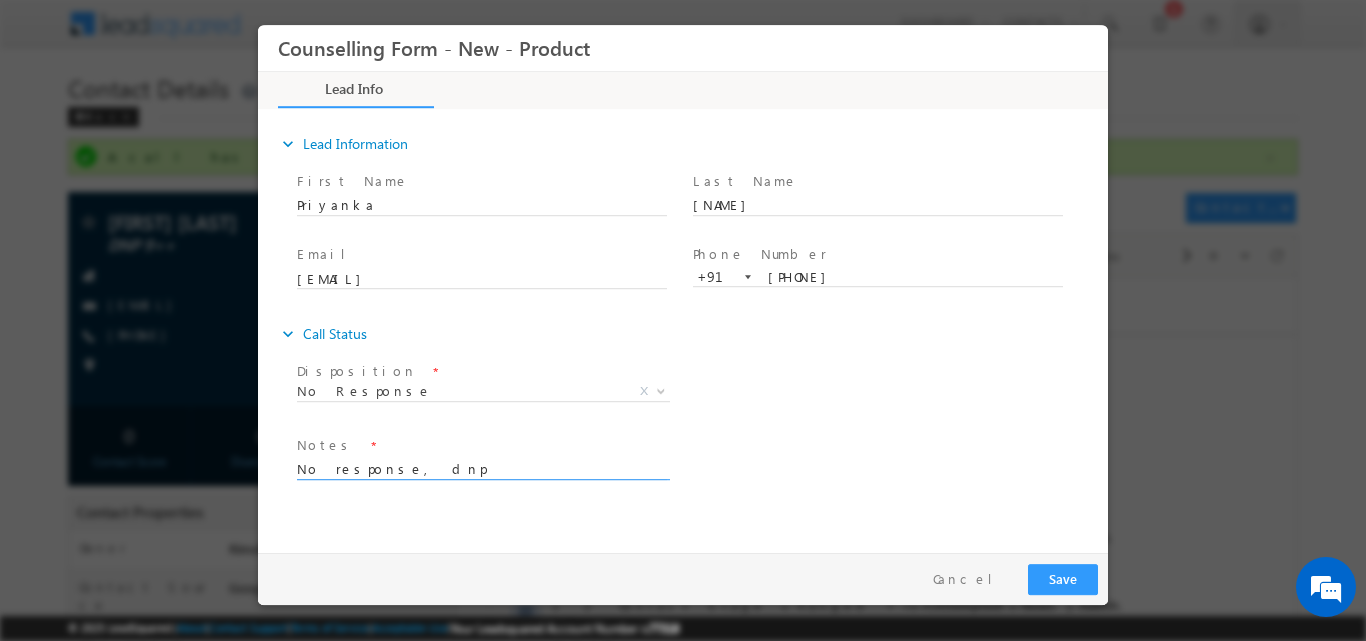 type on "No response, dnp" 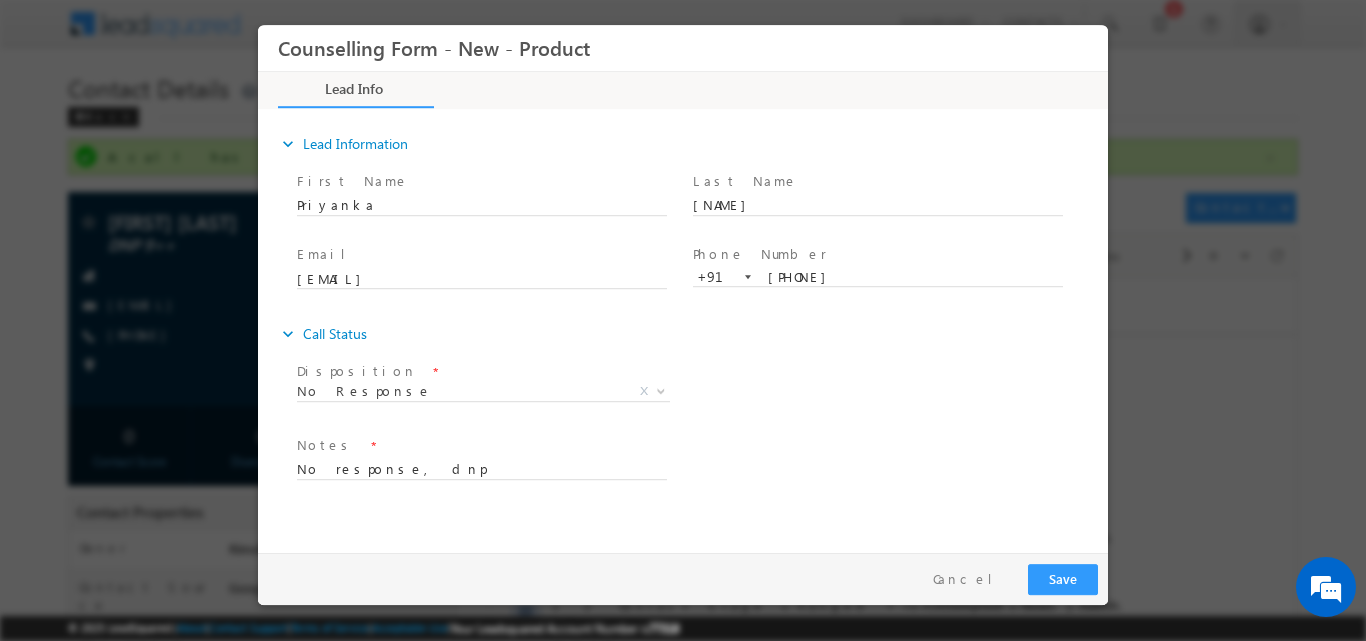 click on "Follow Up Date
*
Notes
*
No response, dnp" at bounding box center [700, 467] 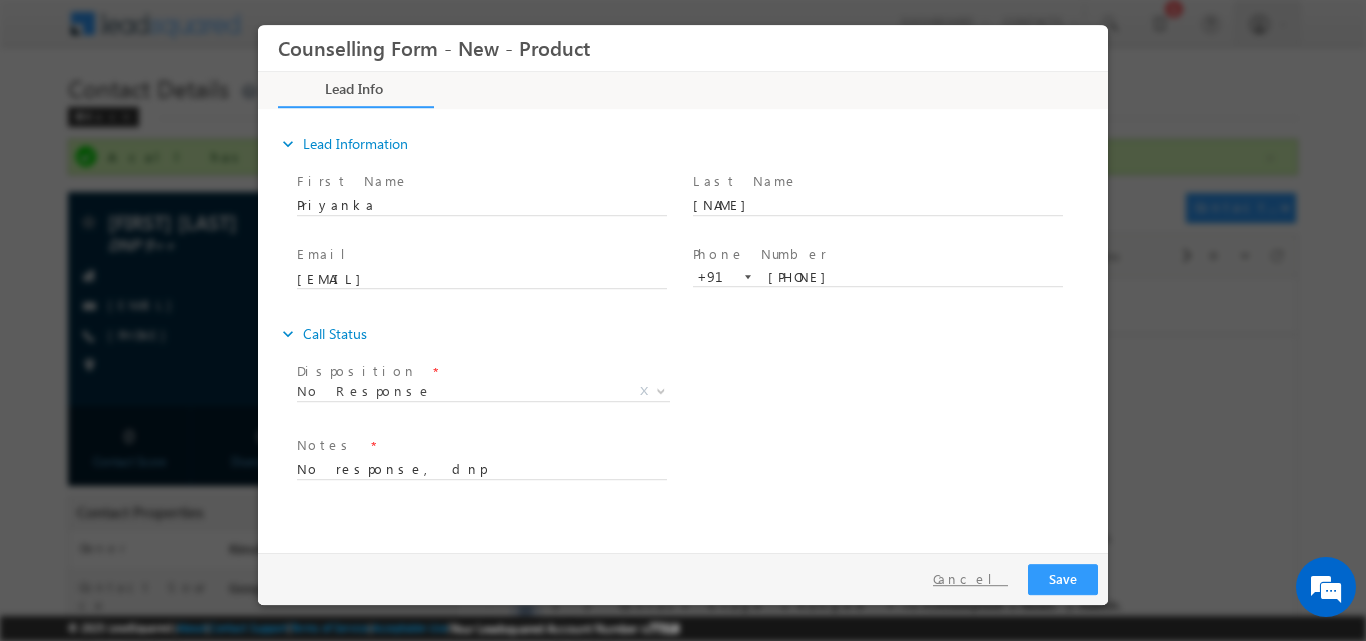 click on "Cancel" at bounding box center [970, 578] 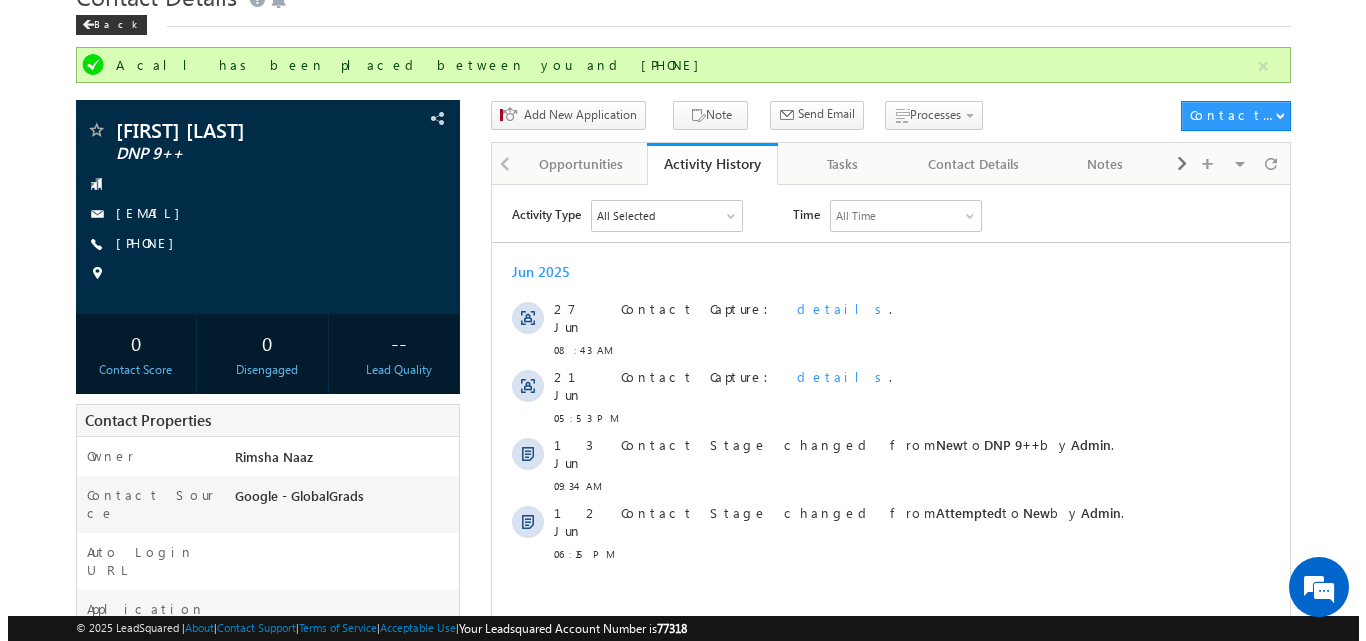 scroll, scrollTop: 0, scrollLeft: 0, axis: both 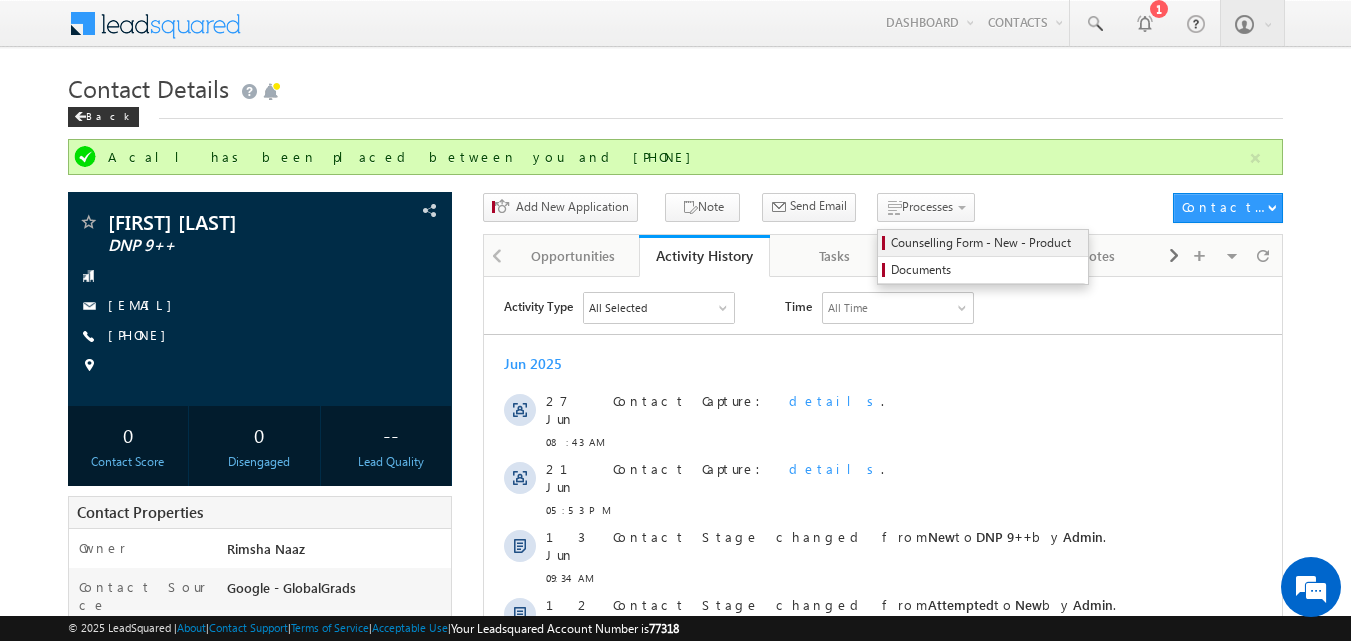 click on "Counselling Form - New - Product" at bounding box center [983, 243] 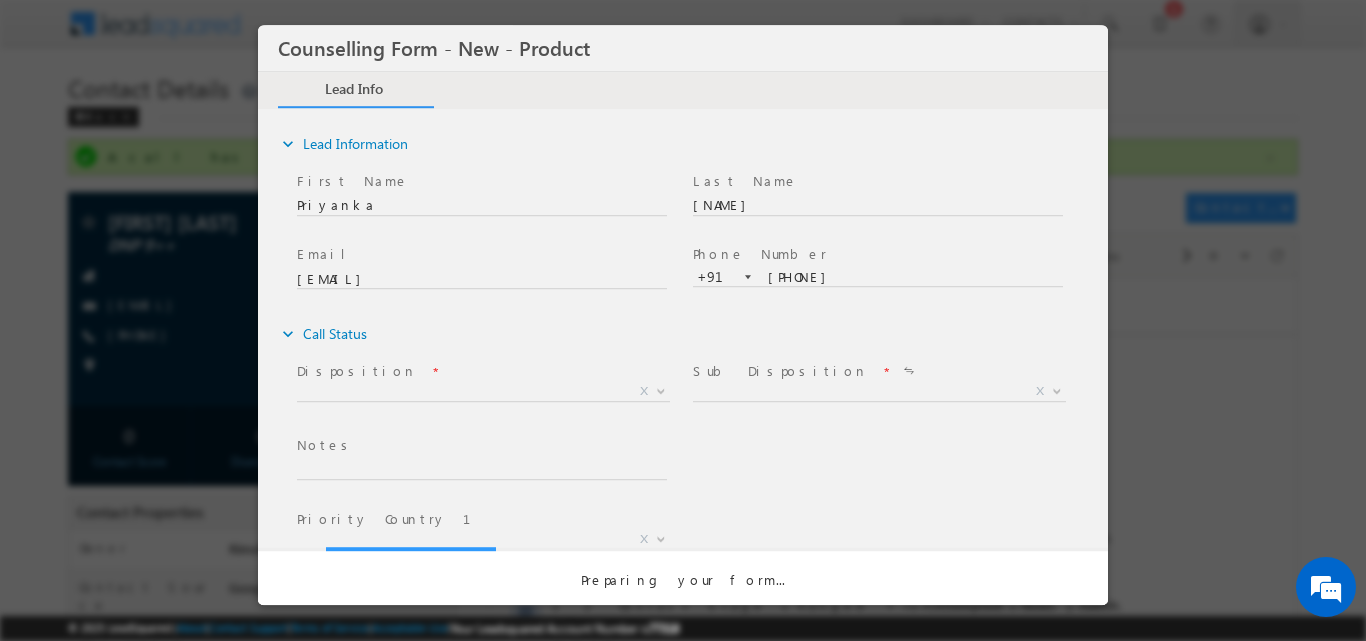 scroll, scrollTop: 0, scrollLeft: 0, axis: both 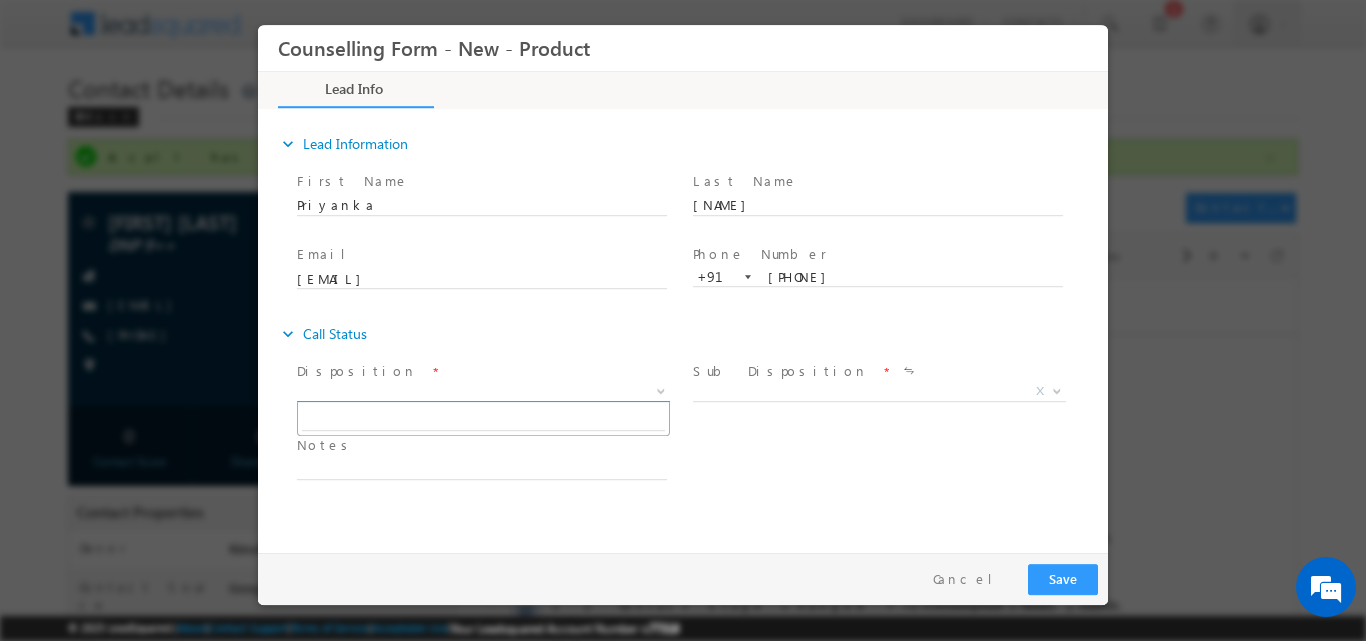 click at bounding box center (661, 389) 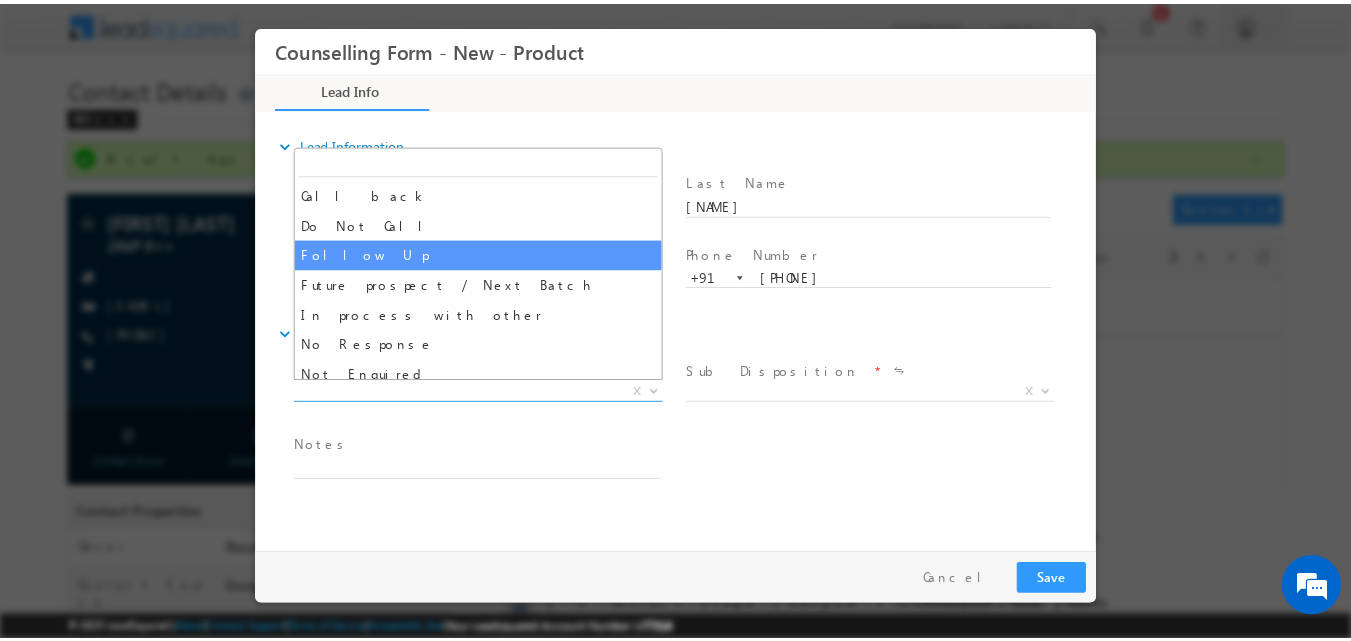 scroll, scrollTop: 140, scrollLeft: 0, axis: vertical 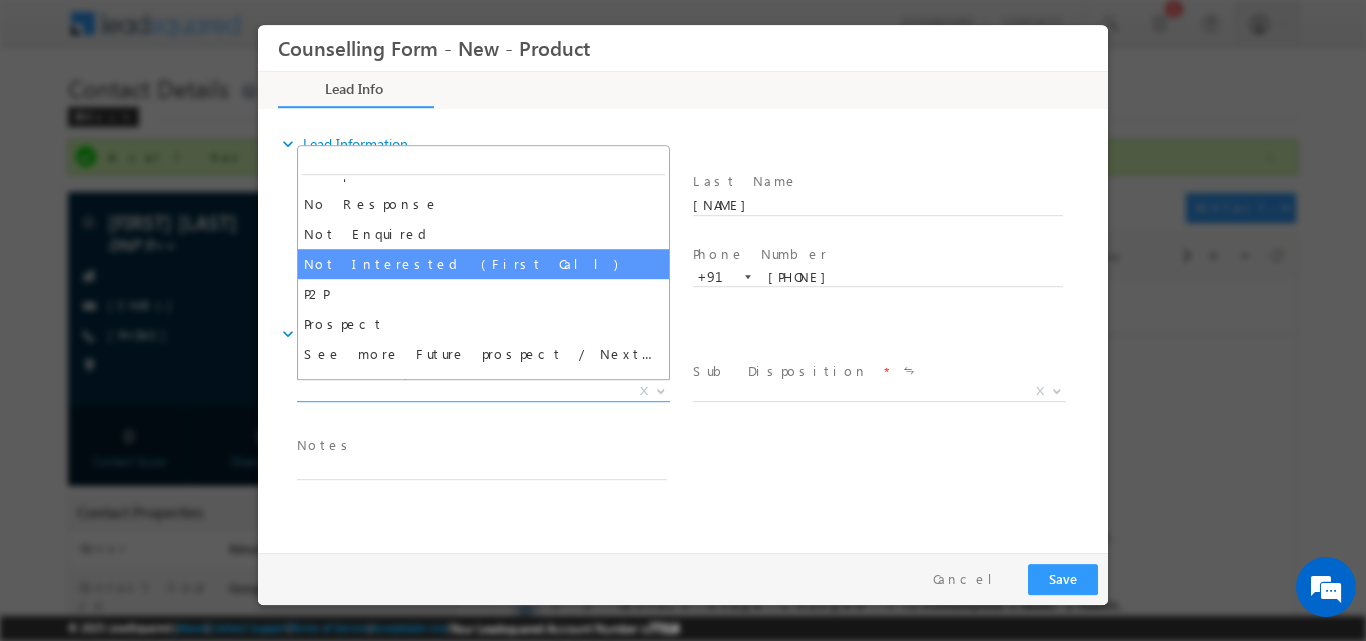 select on "Not Interested (First Call)" 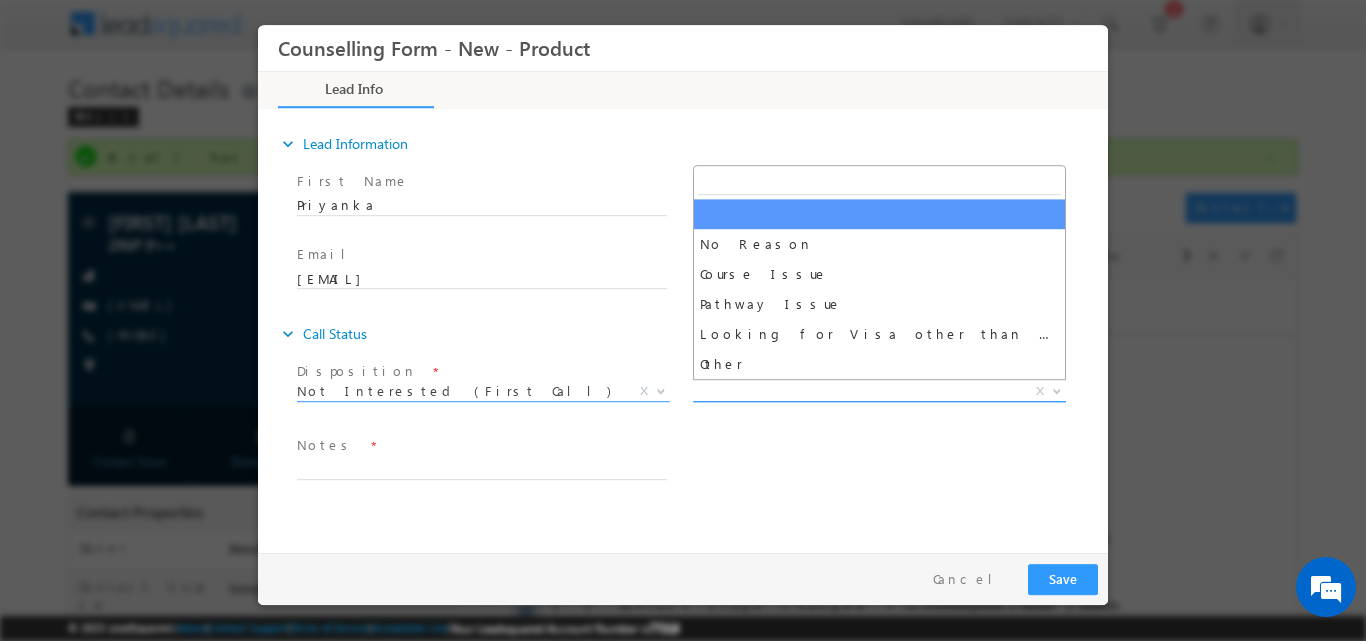 click at bounding box center (1055, 390) 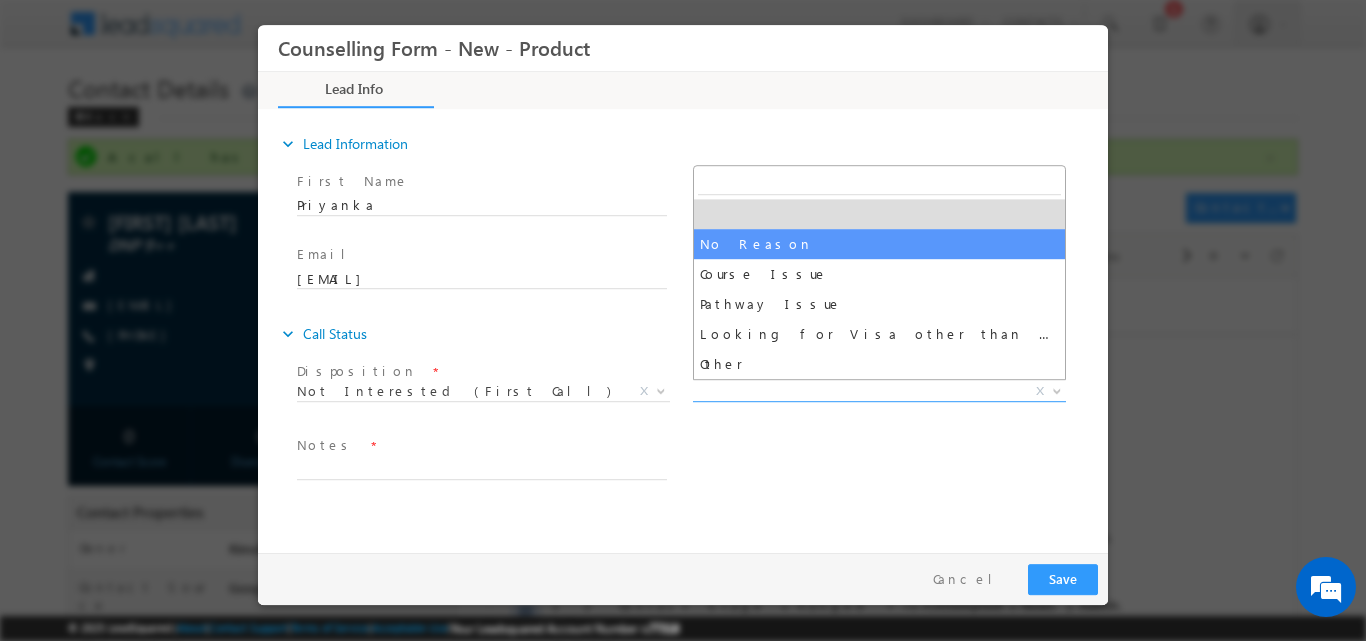 select on "No Reason" 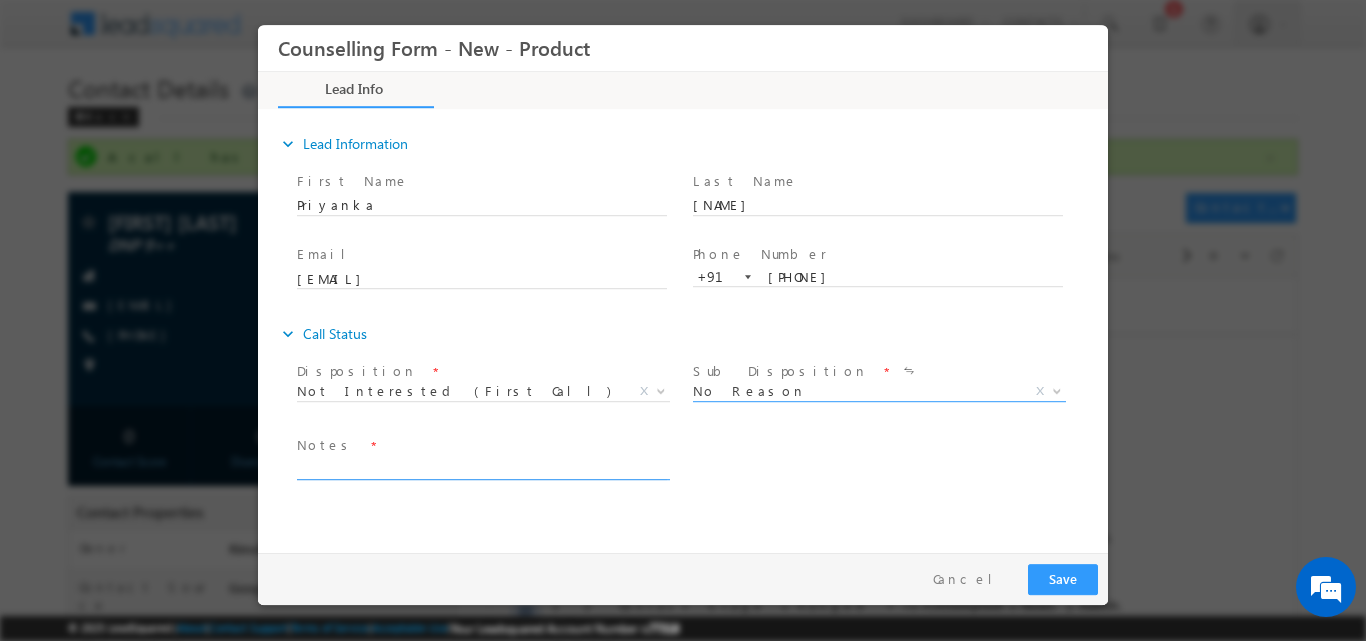 click at bounding box center [482, 467] 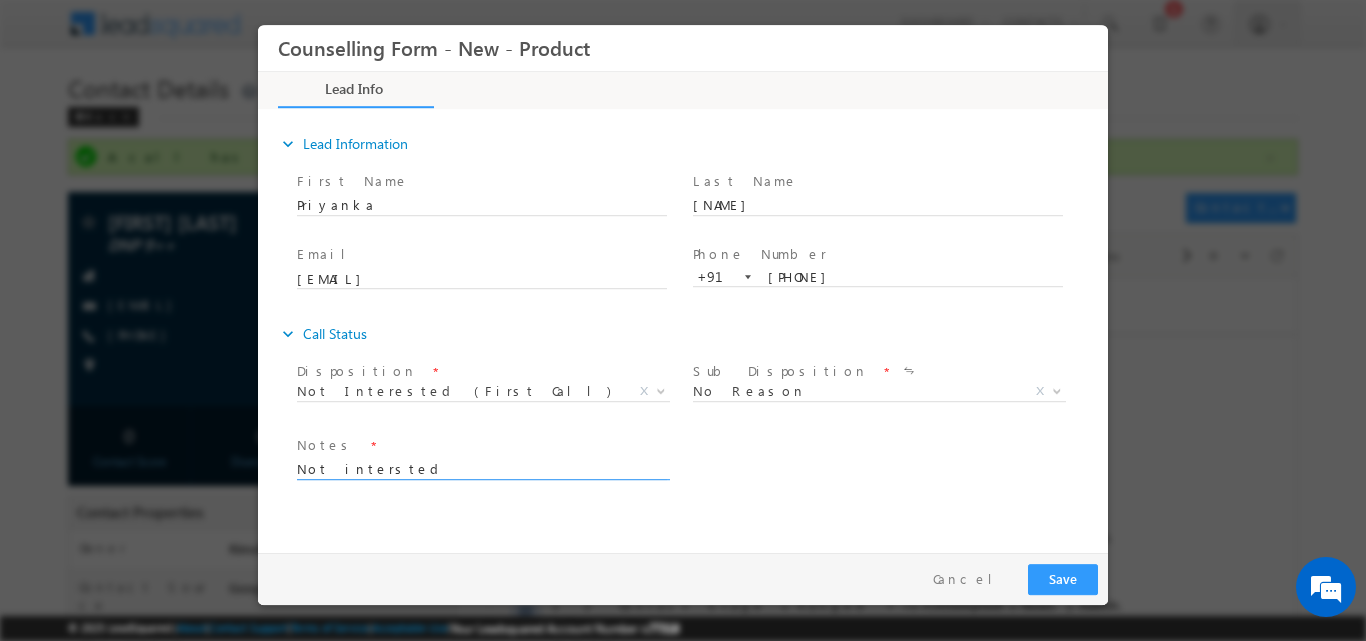 click on "Not intersted" at bounding box center [482, 467] 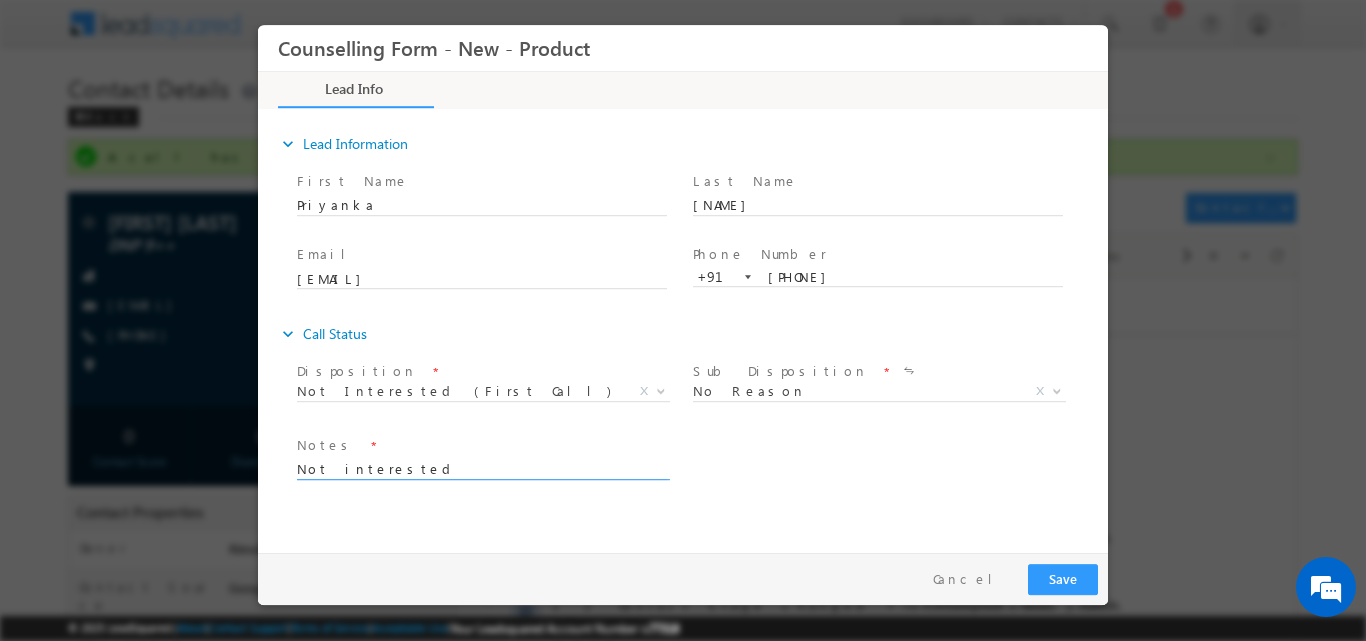 click on "Not interested" at bounding box center [482, 467] 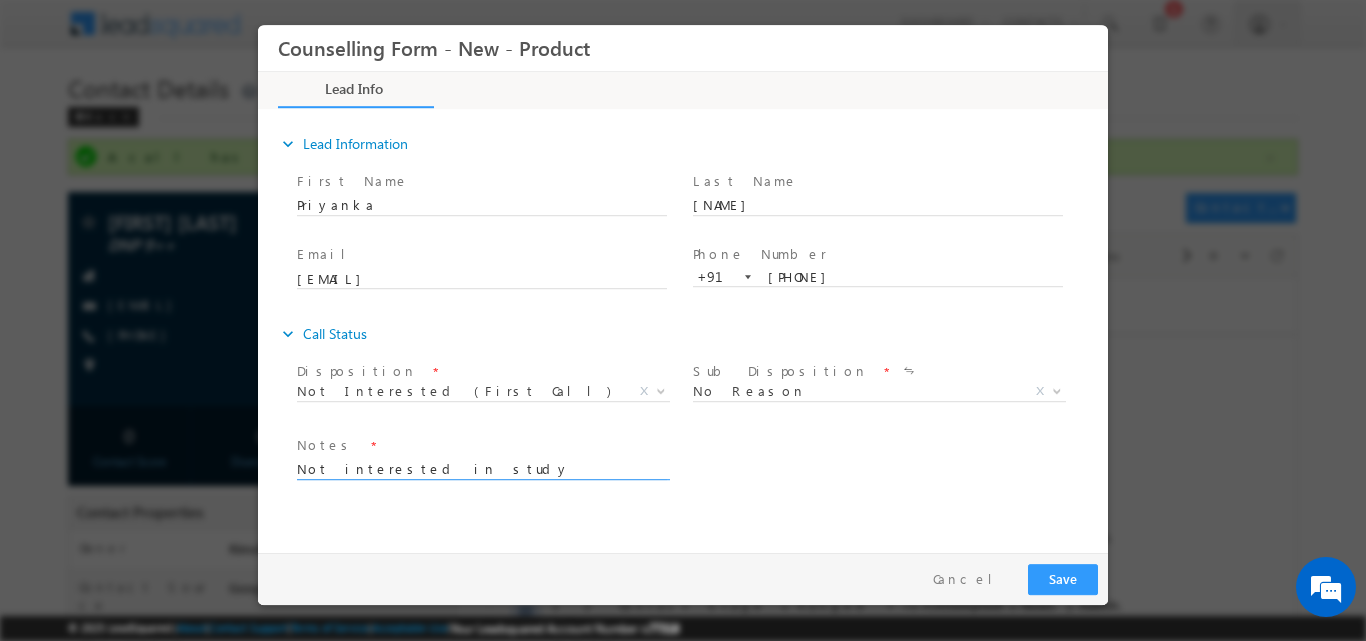 type on "Not interested in study abroad" 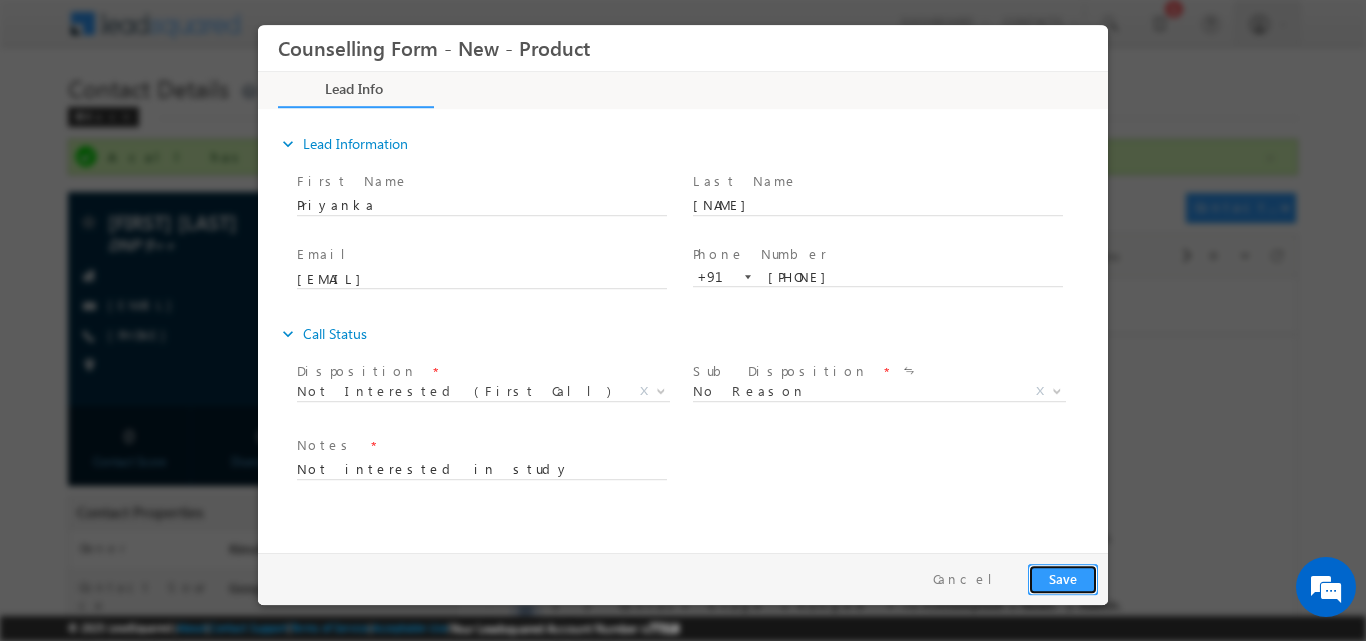 click on "Save" at bounding box center [1063, 578] 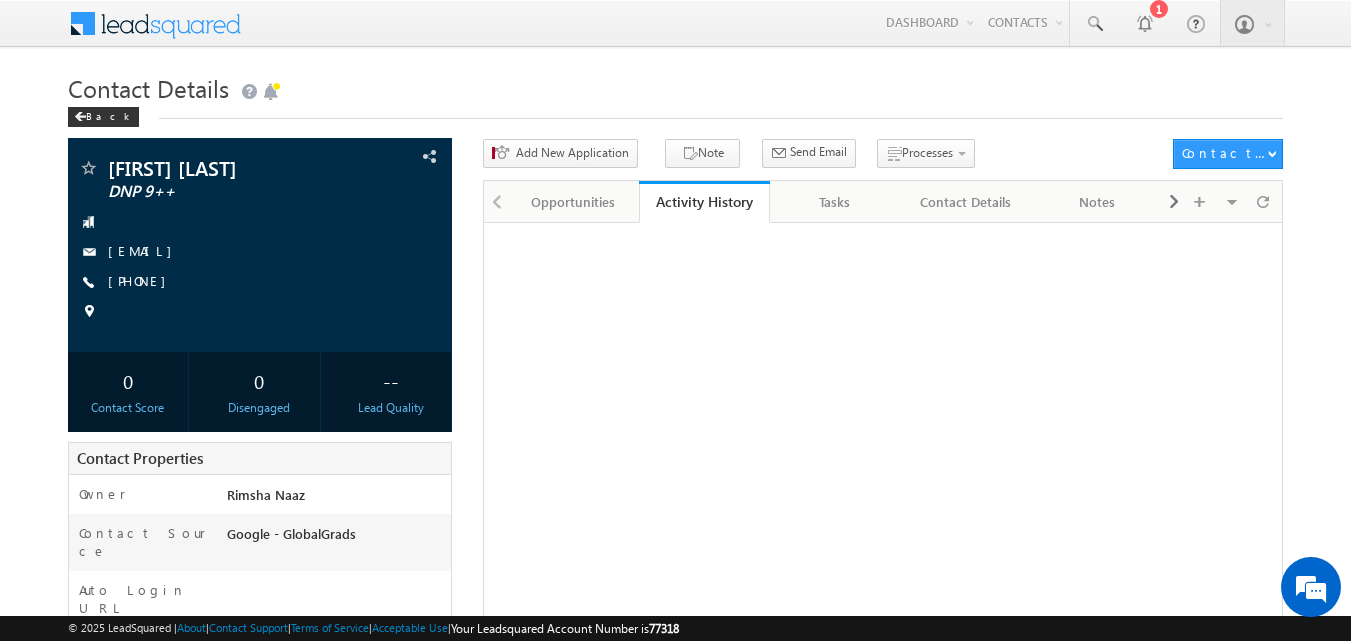 scroll, scrollTop: 0, scrollLeft: 0, axis: both 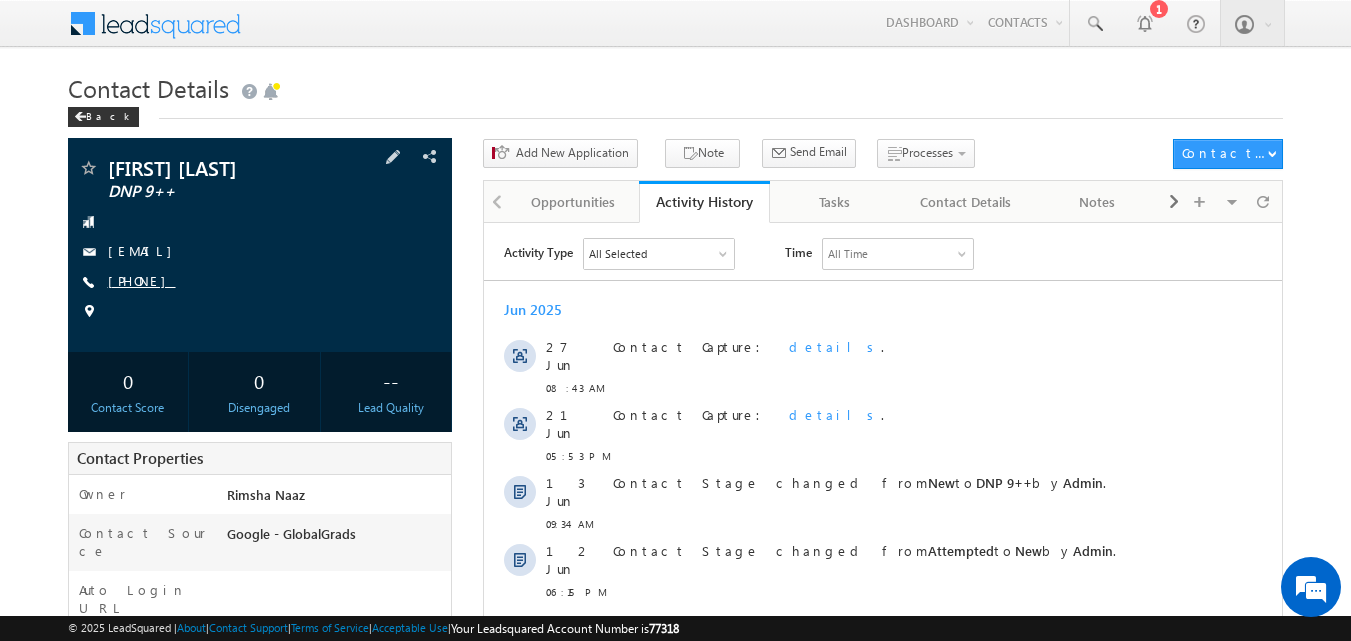 click on "[PHONE]" at bounding box center (142, 280) 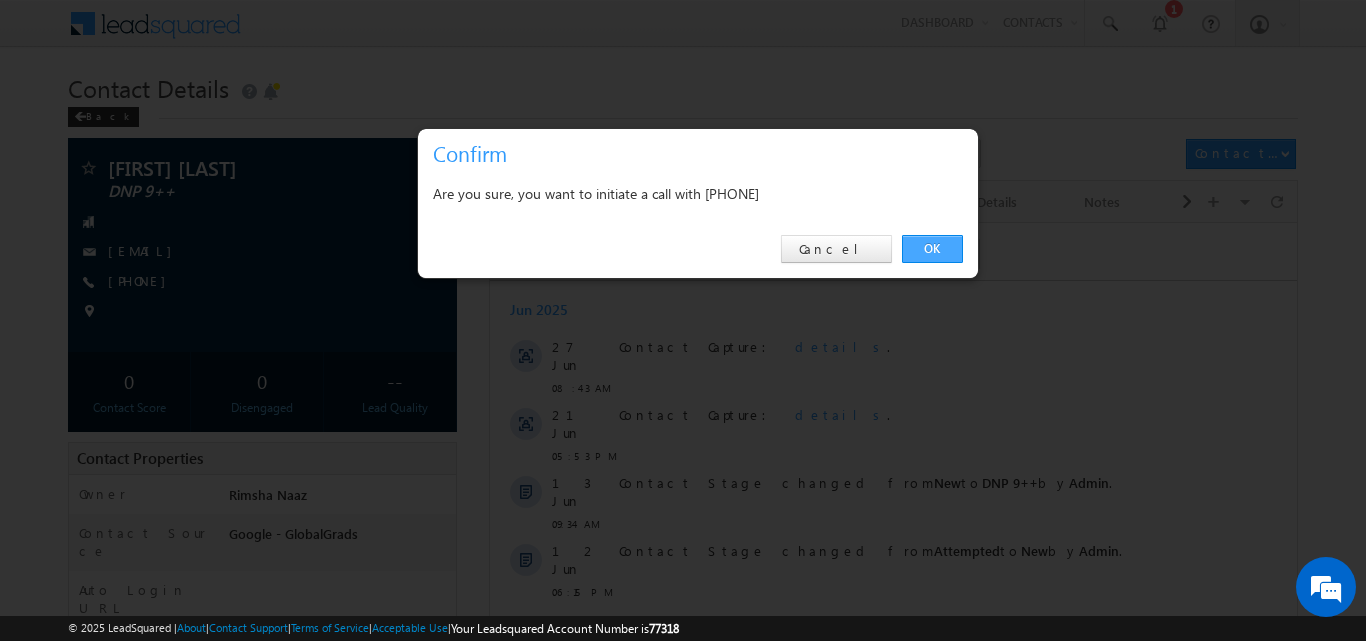 click on "OK" at bounding box center [932, 249] 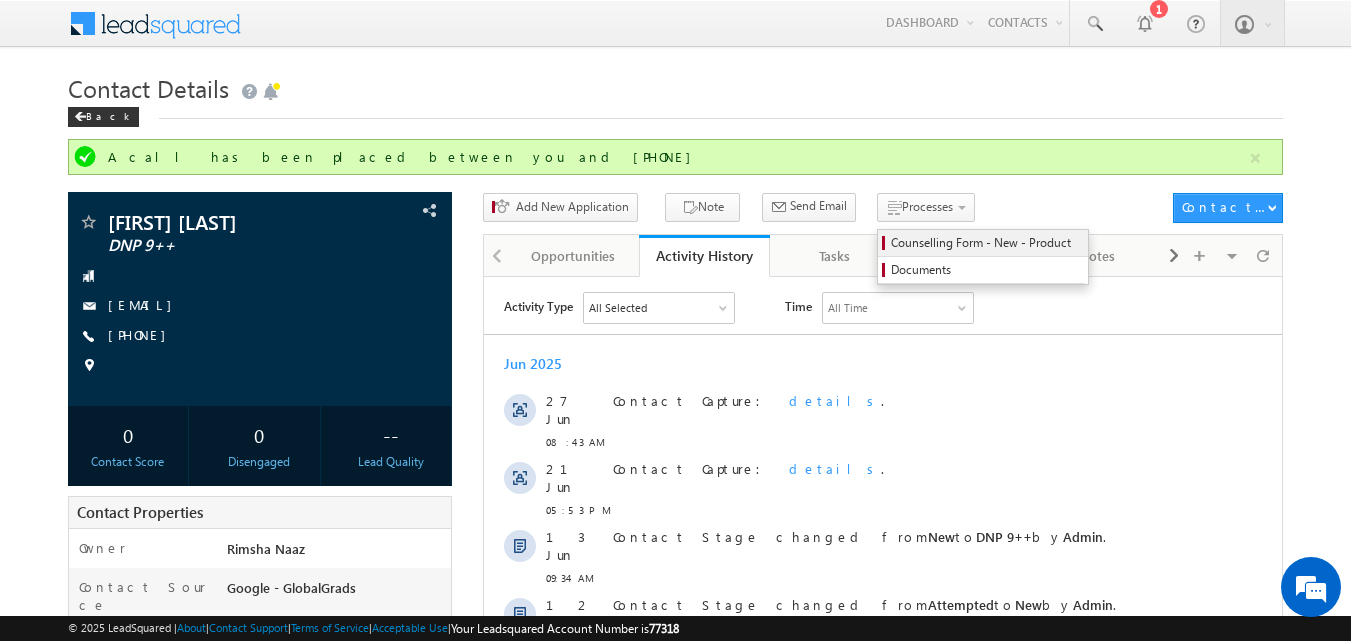 click on "Counselling Form - New - Product" at bounding box center (986, 243) 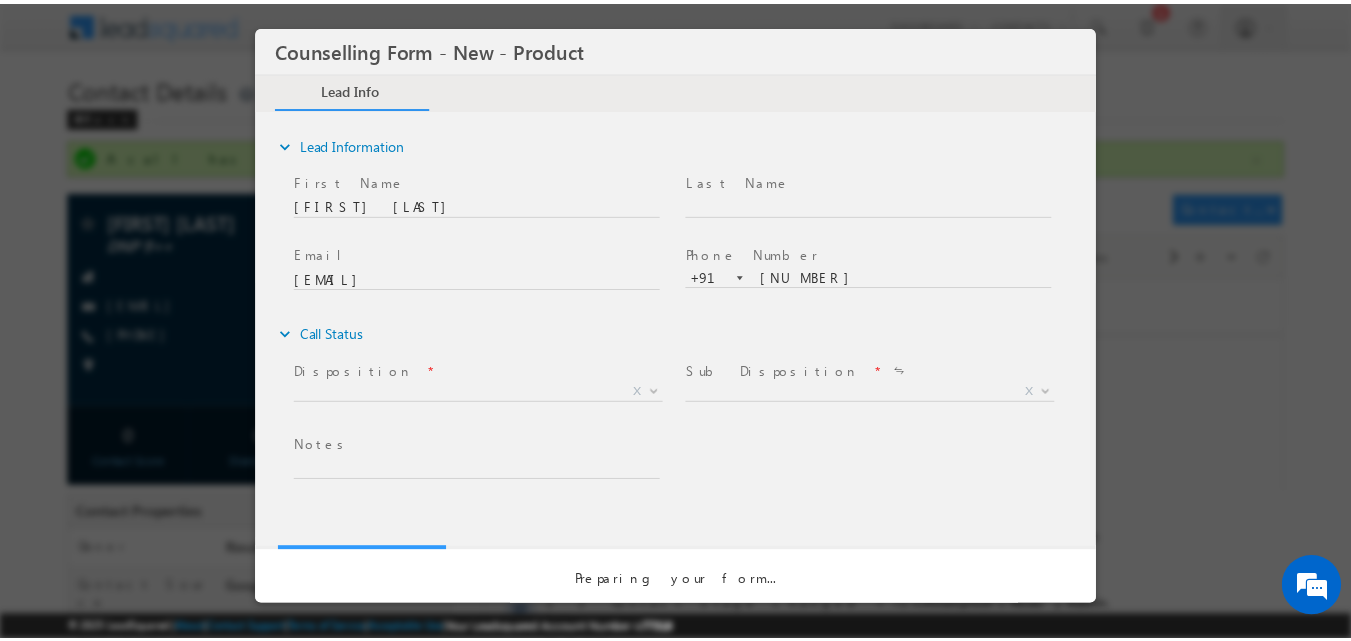 scroll, scrollTop: 0, scrollLeft: 0, axis: both 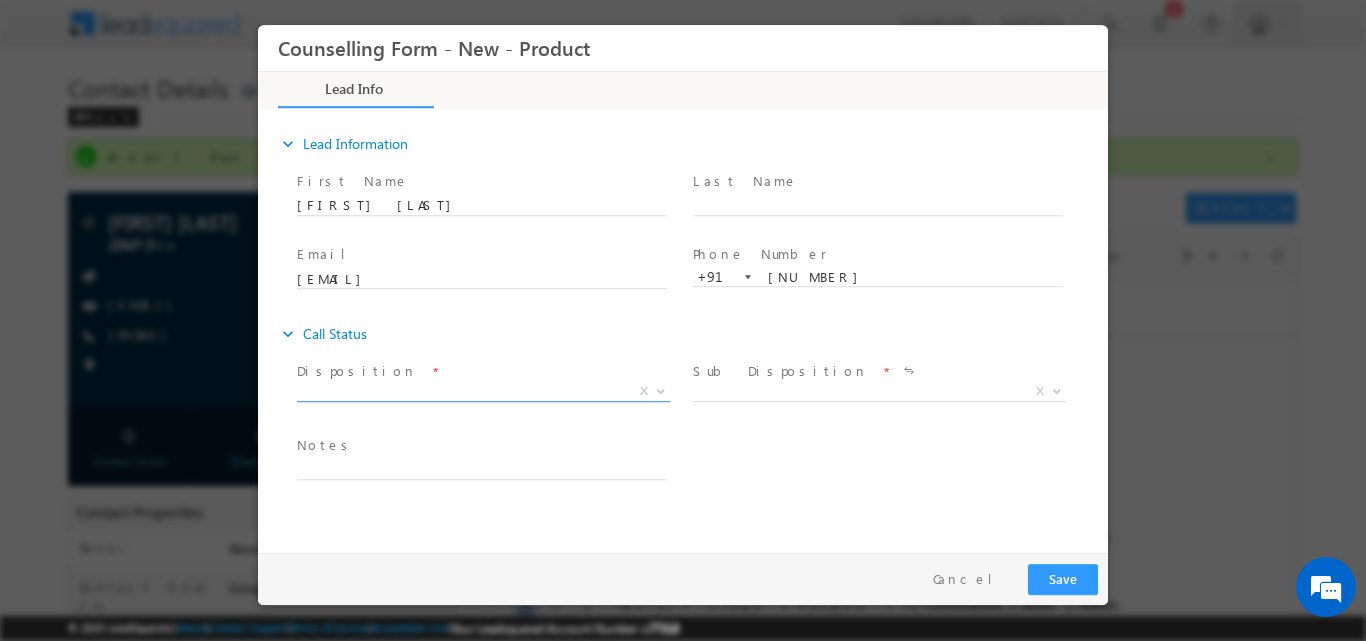 click at bounding box center (659, 390) 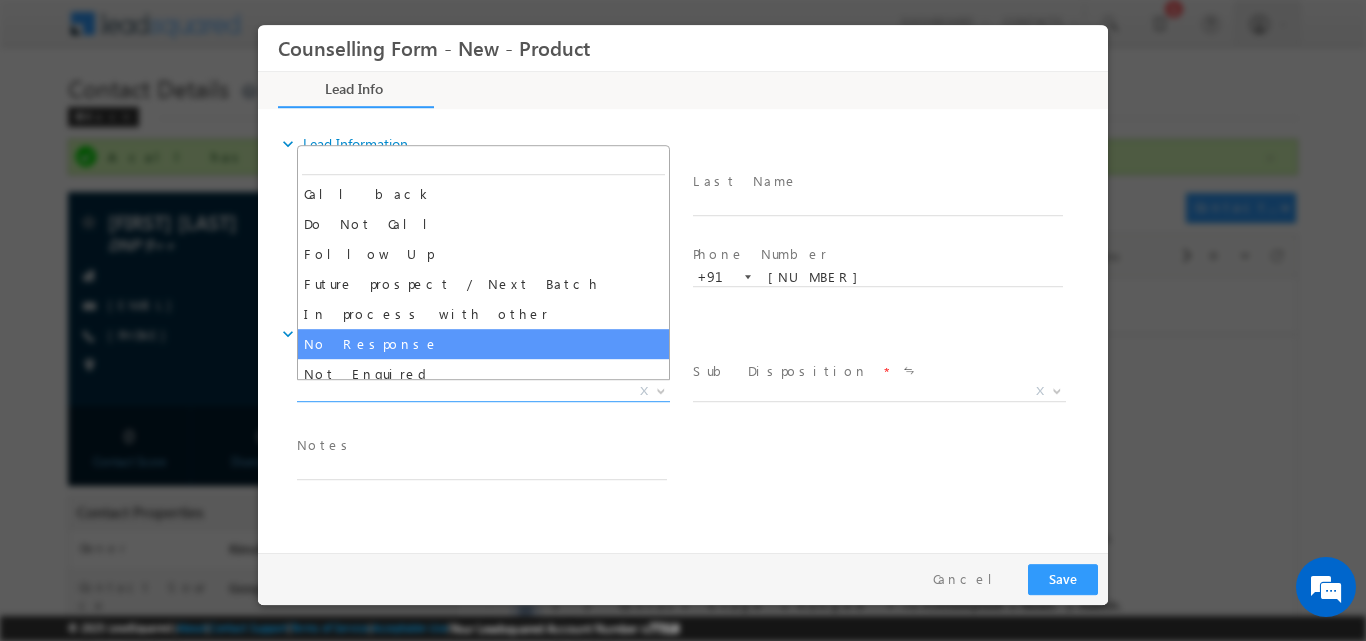 select on "No Response" 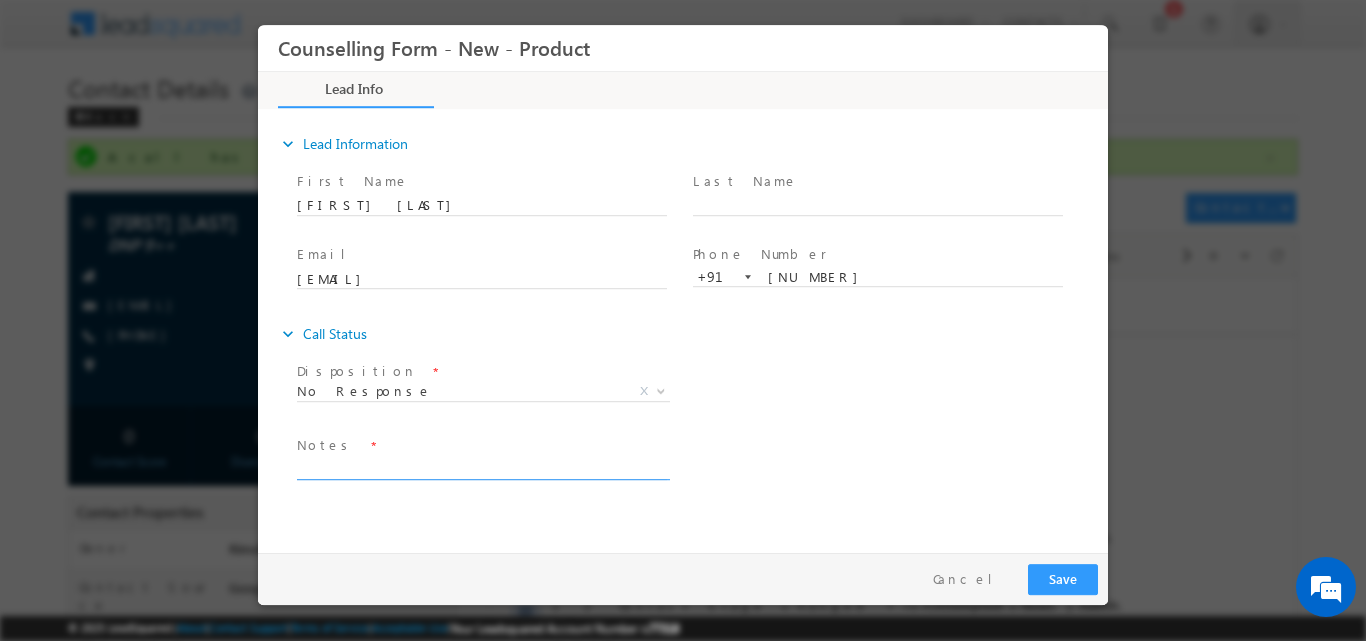 click at bounding box center [482, 467] 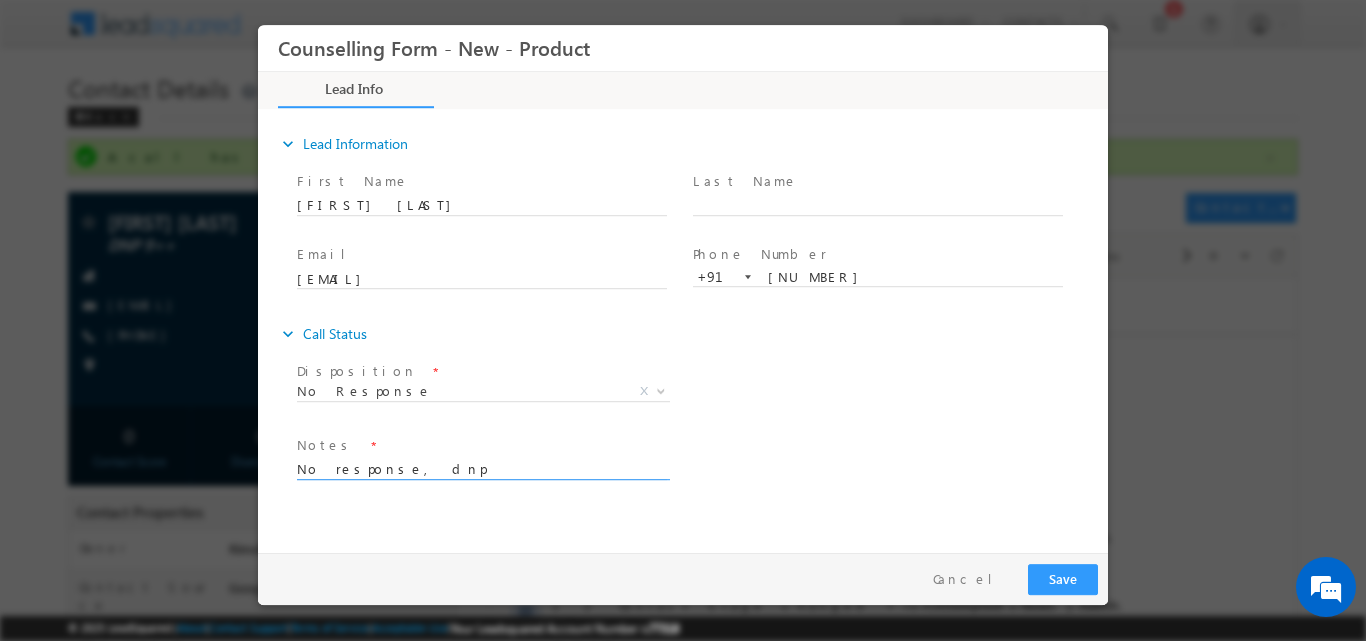 type on "No response, dnp" 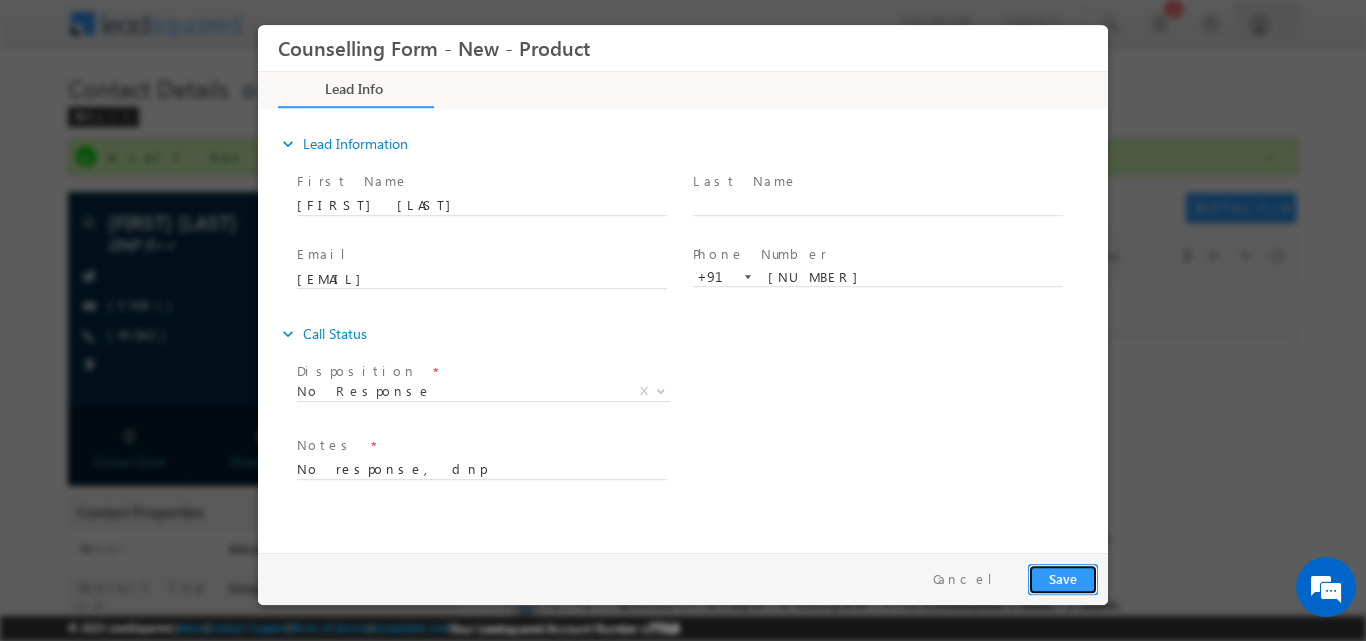 click on "Save" at bounding box center [1063, 578] 